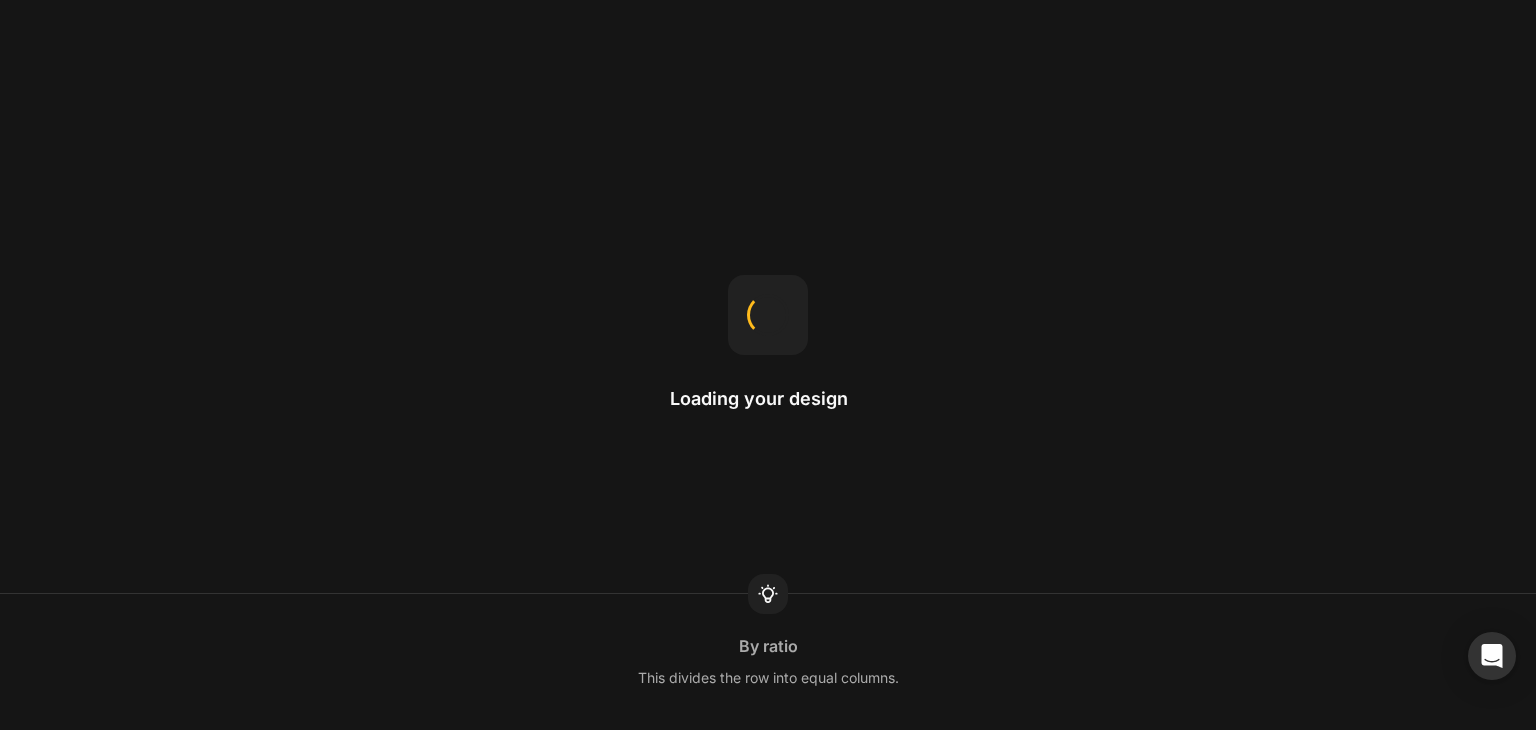 scroll, scrollTop: 0, scrollLeft: 0, axis: both 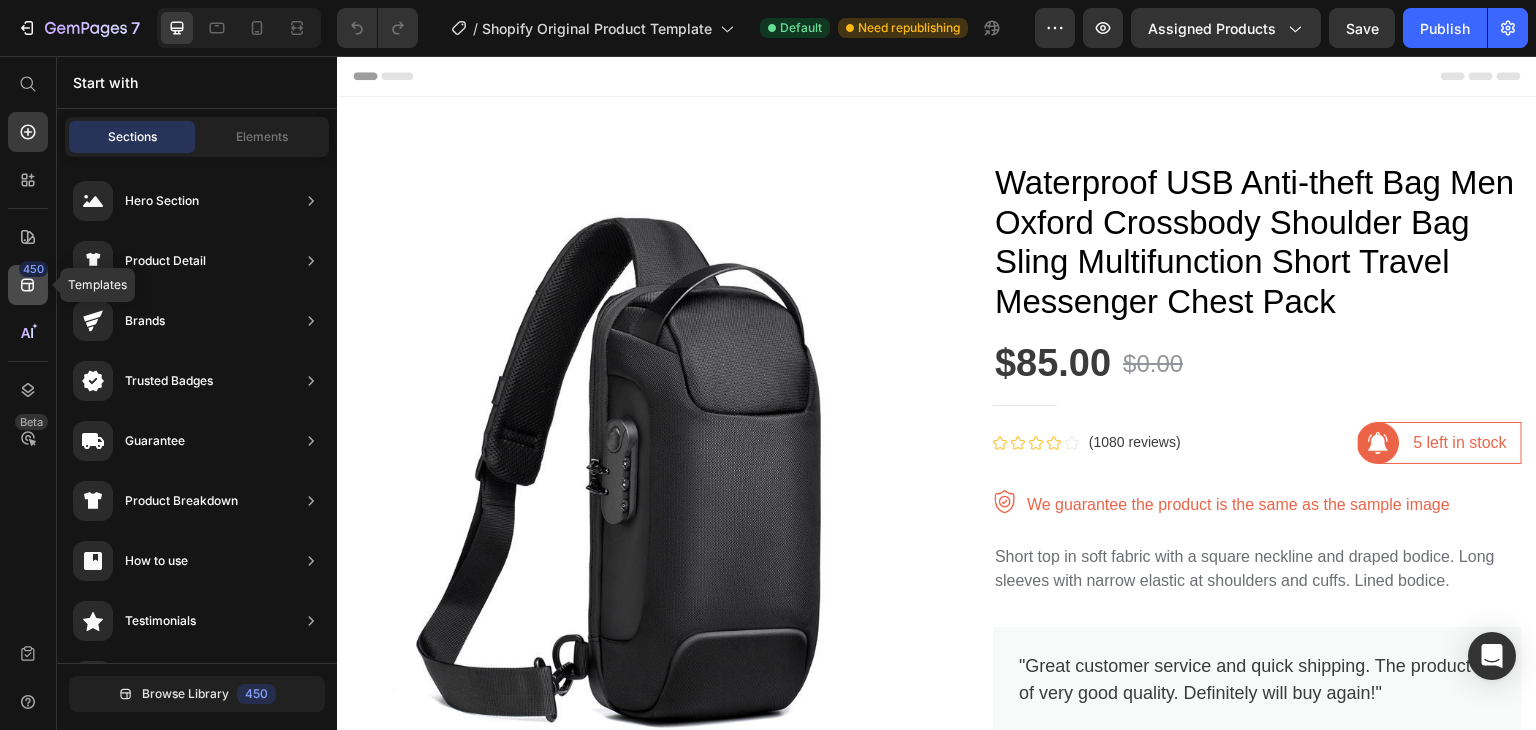 click 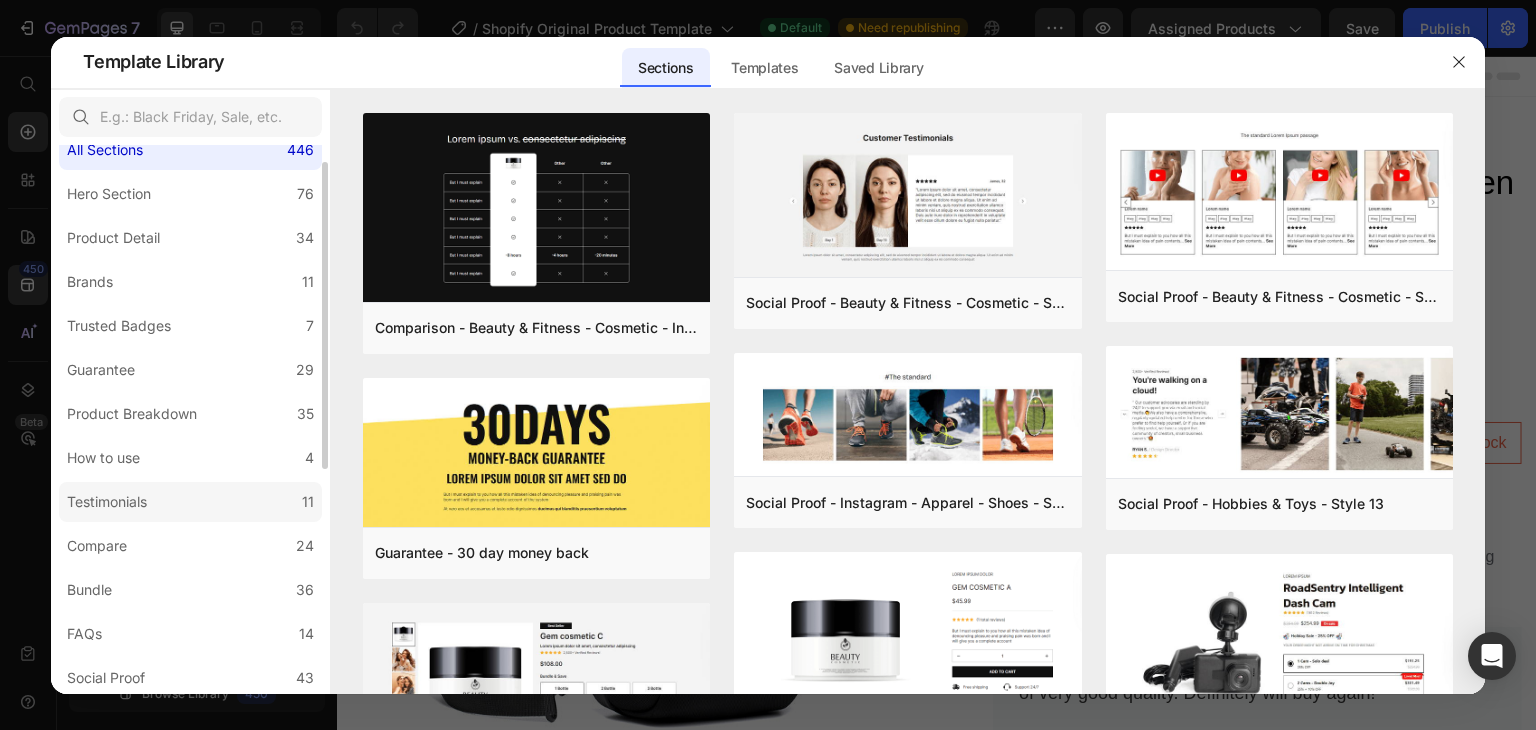 scroll, scrollTop: 0, scrollLeft: 0, axis: both 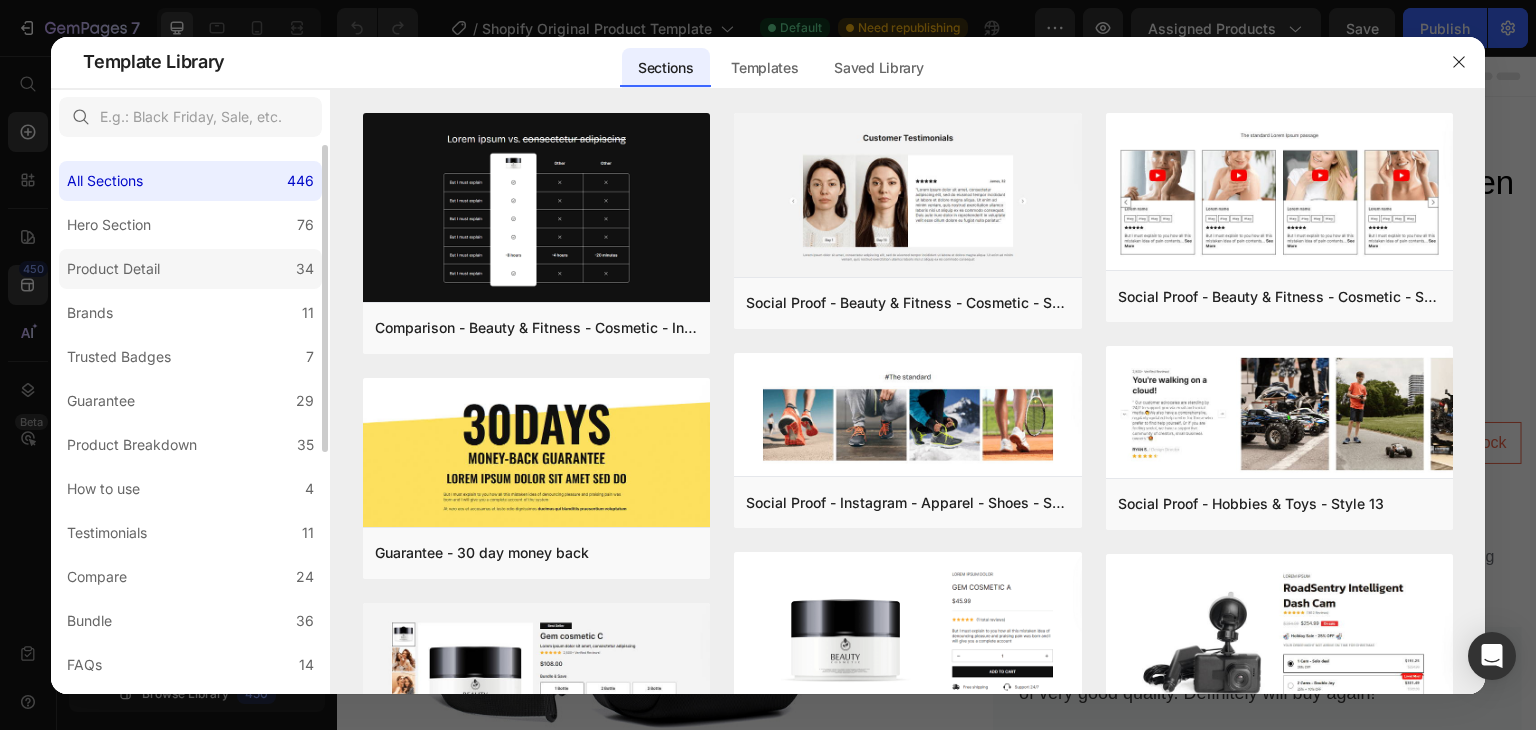 click on "Product Detail" at bounding box center (113, 269) 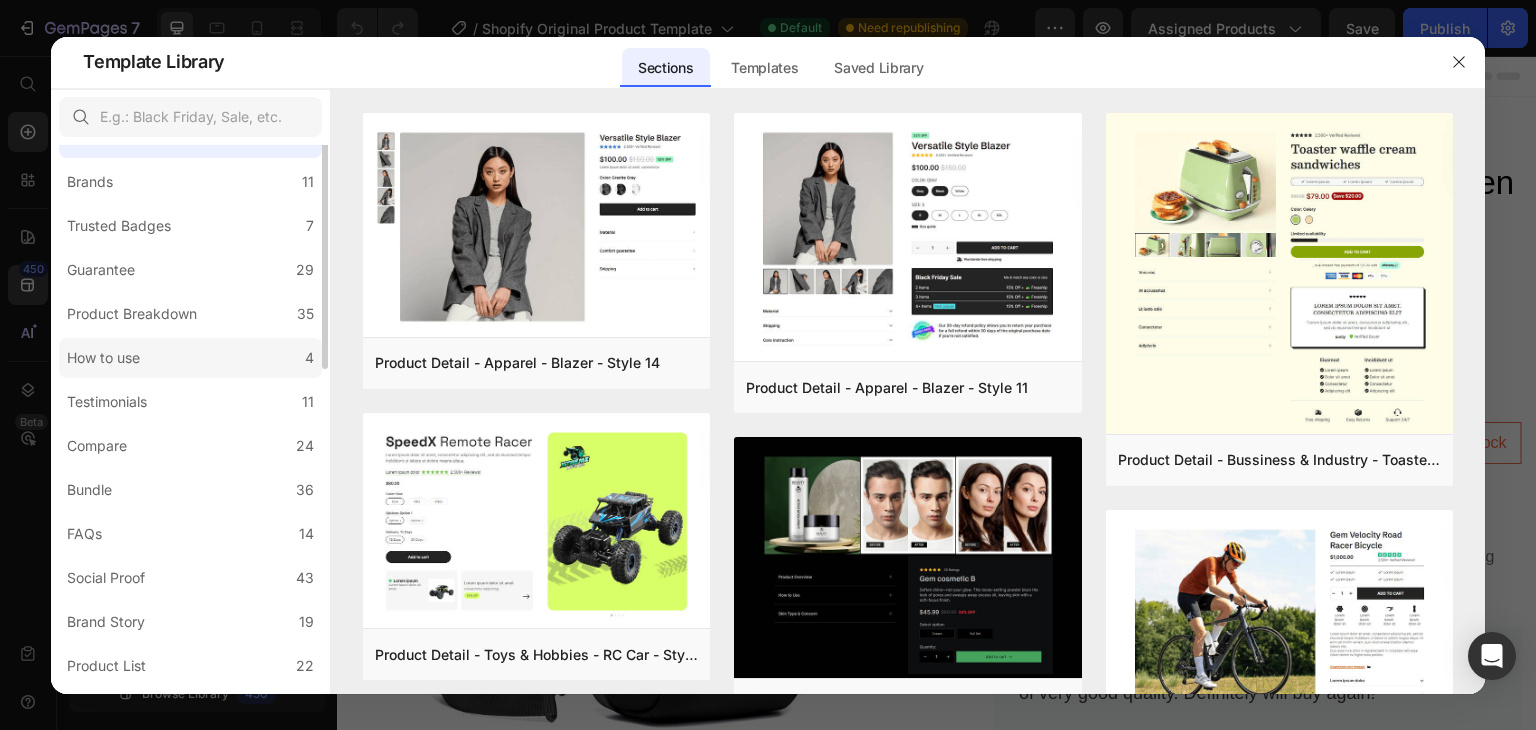 scroll, scrollTop: 0, scrollLeft: 0, axis: both 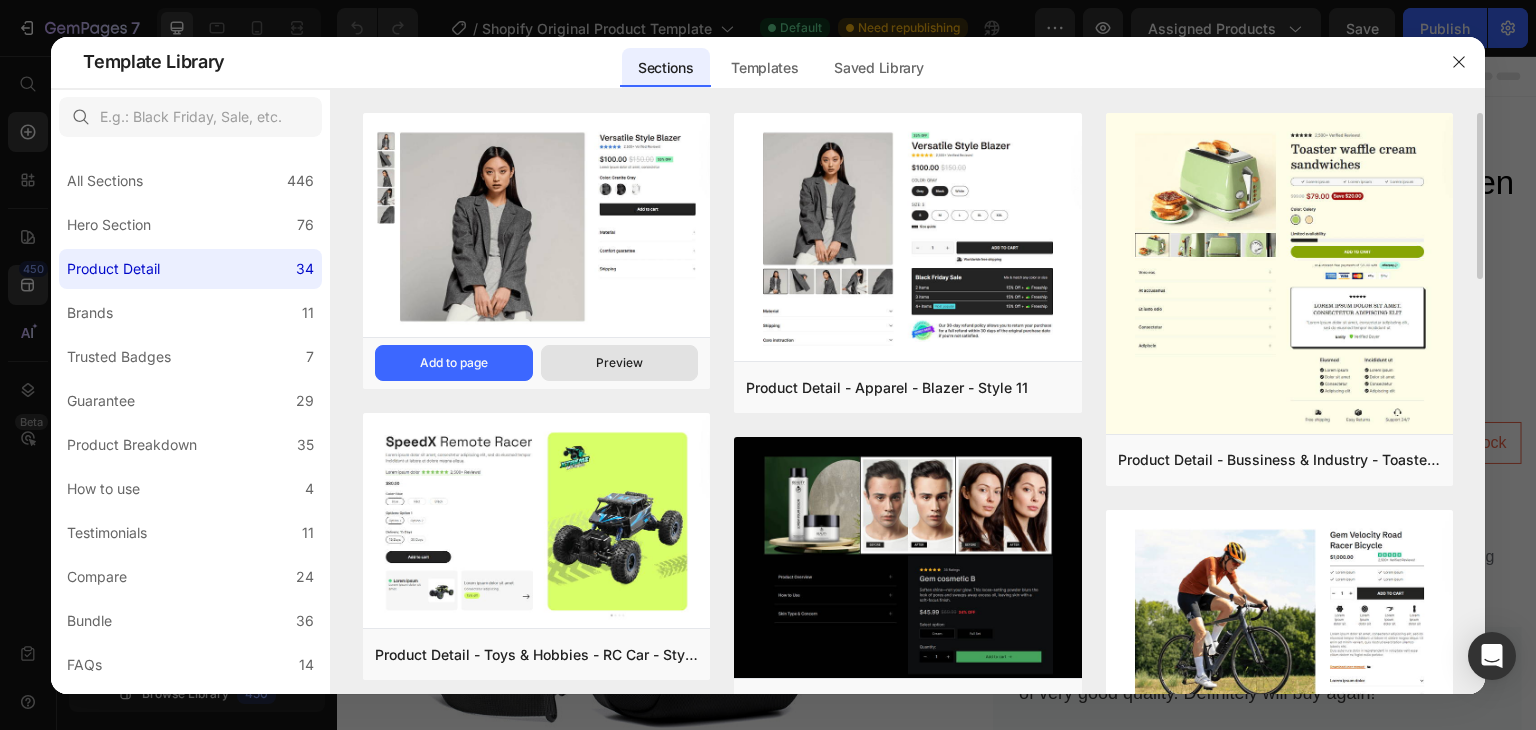 click on "Preview" at bounding box center (620, 363) 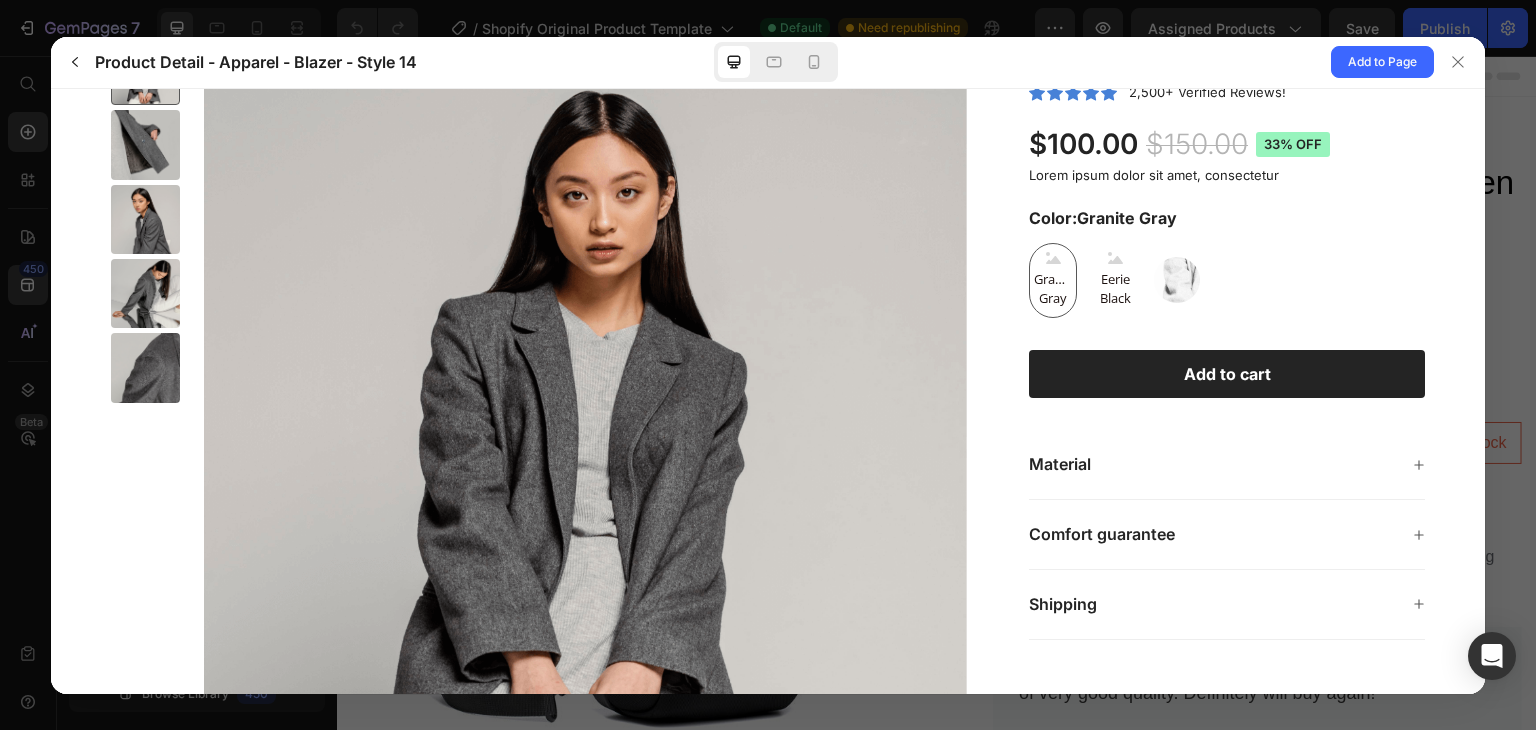 scroll, scrollTop: 0, scrollLeft: 0, axis: both 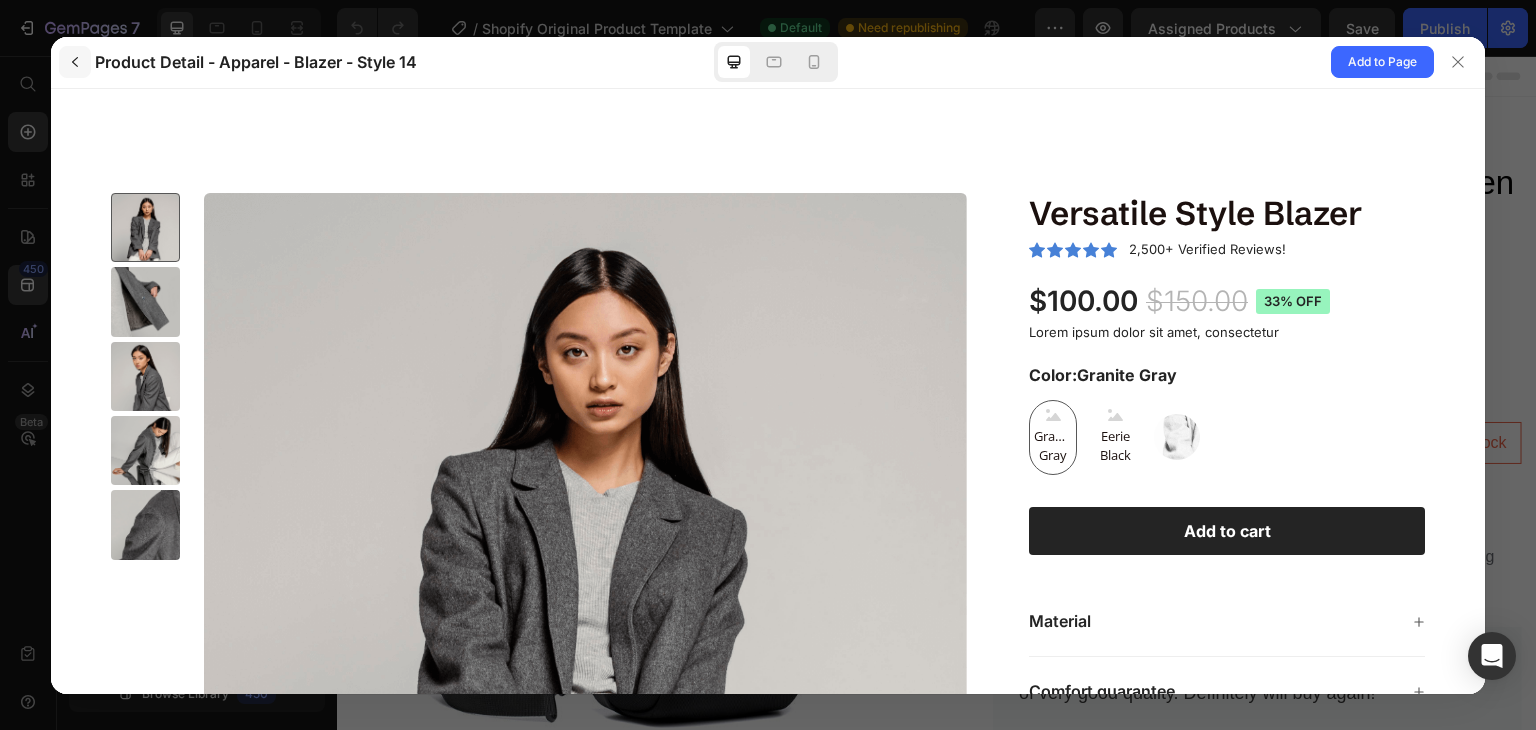 click 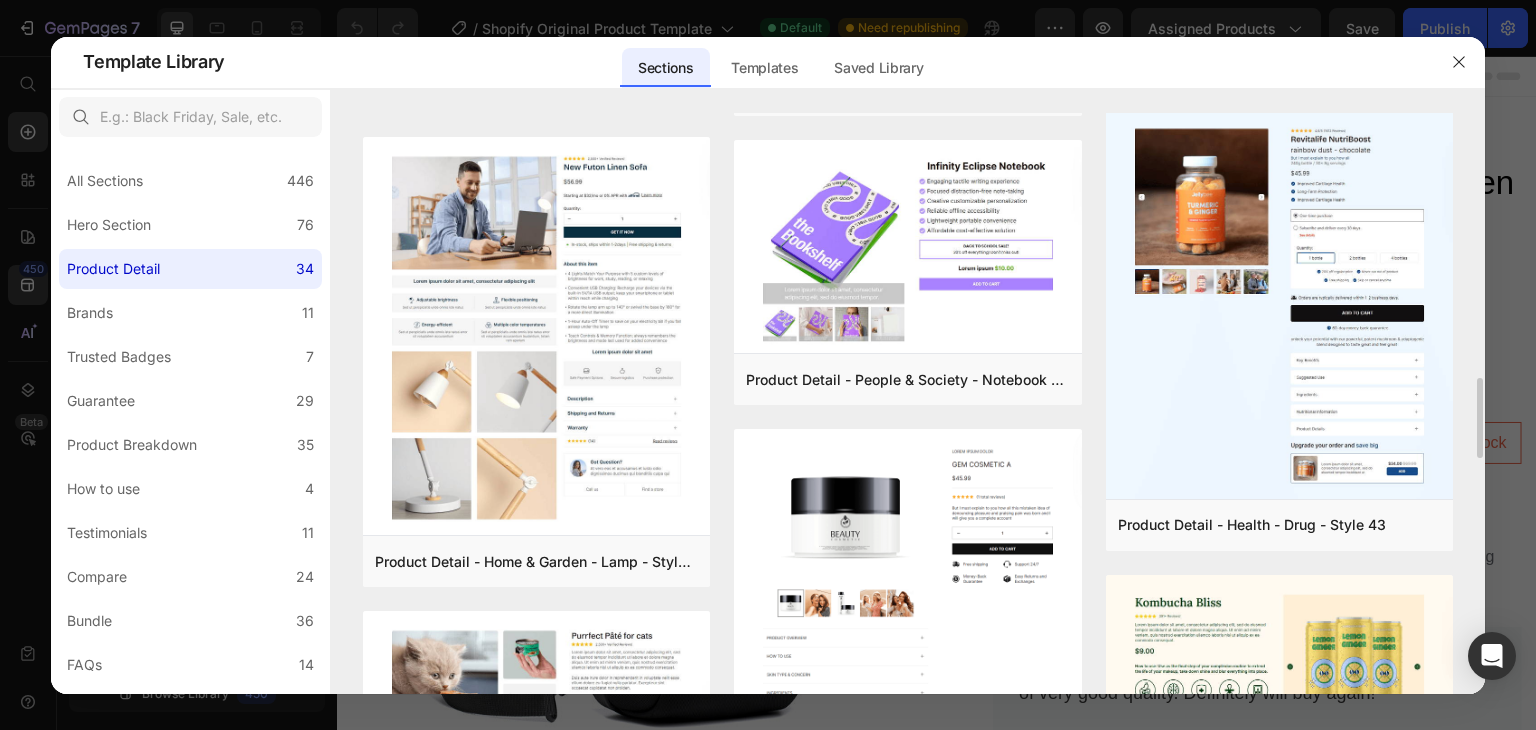 scroll, scrollTop: 1511, scrollLeft: 0, axis: vertical 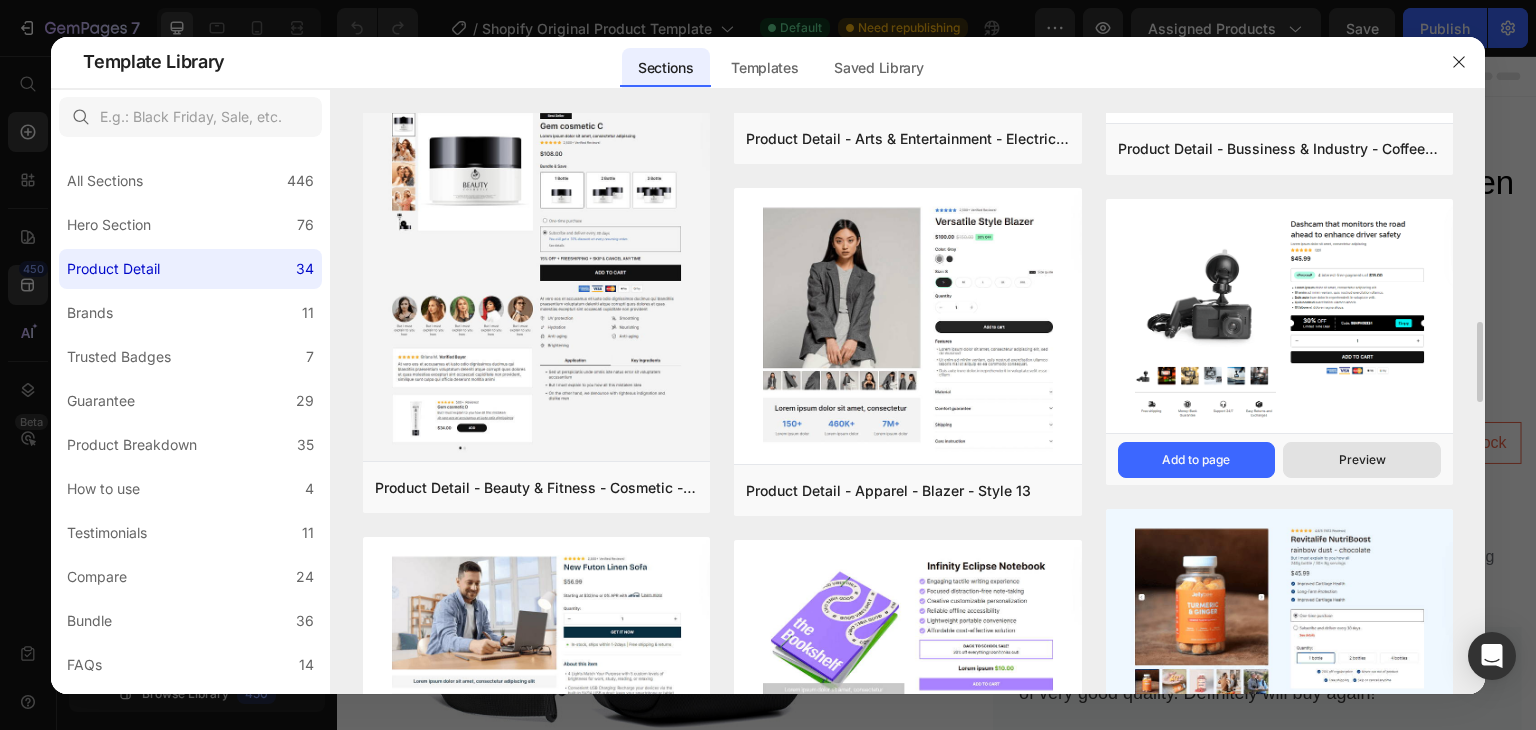 click on "Preview" at bounding box center [1362, 460] 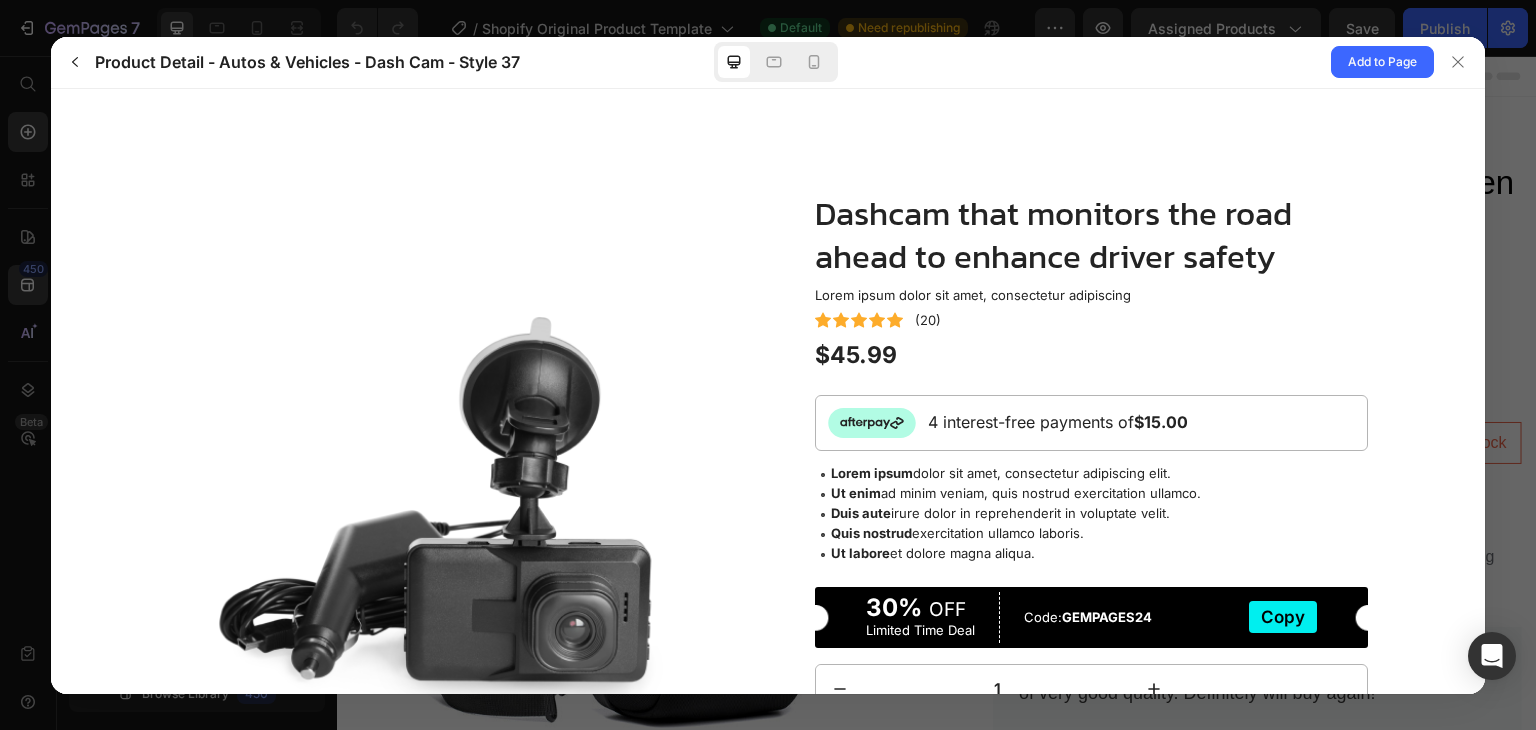 scroll, scrollTop: 0, scrollLeft: 0, axis: both 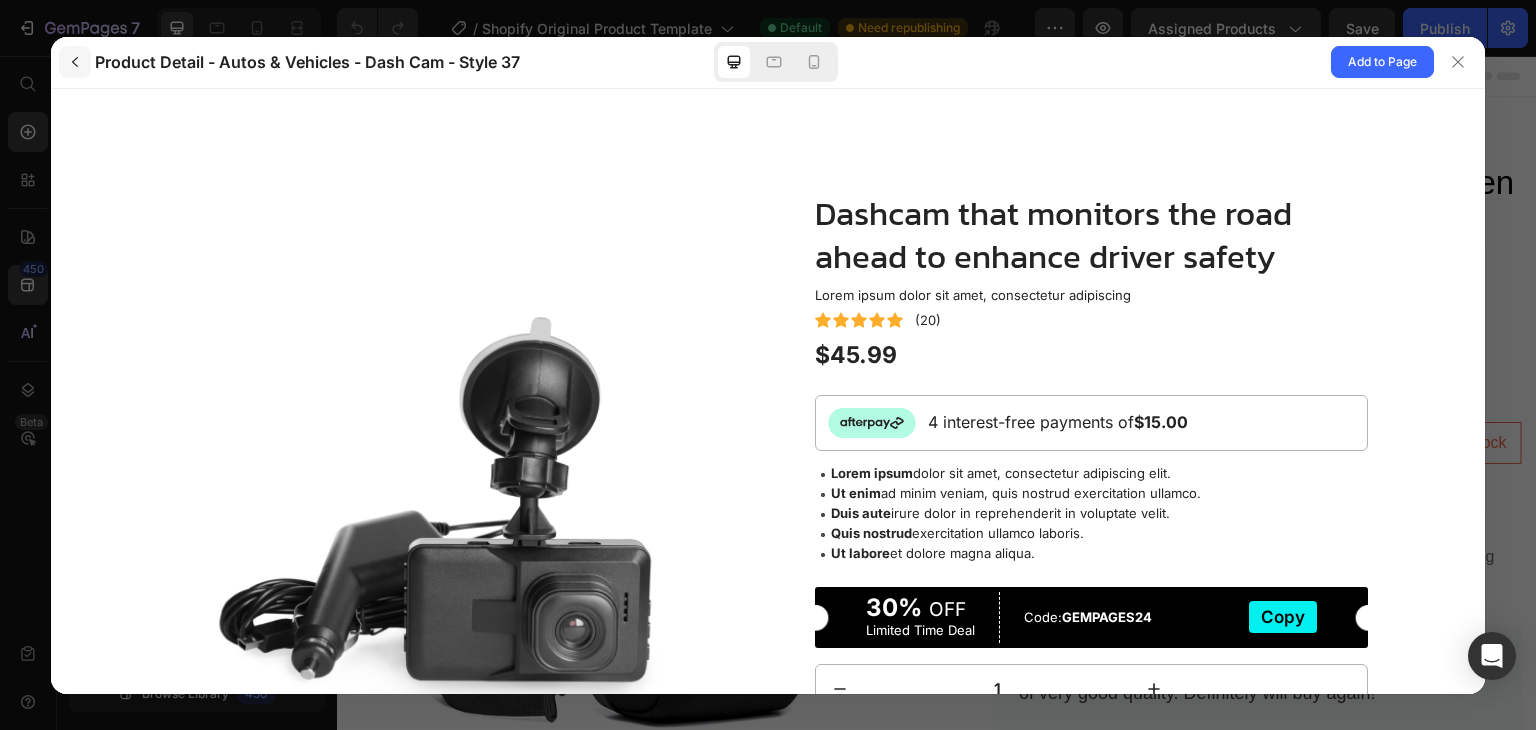 click 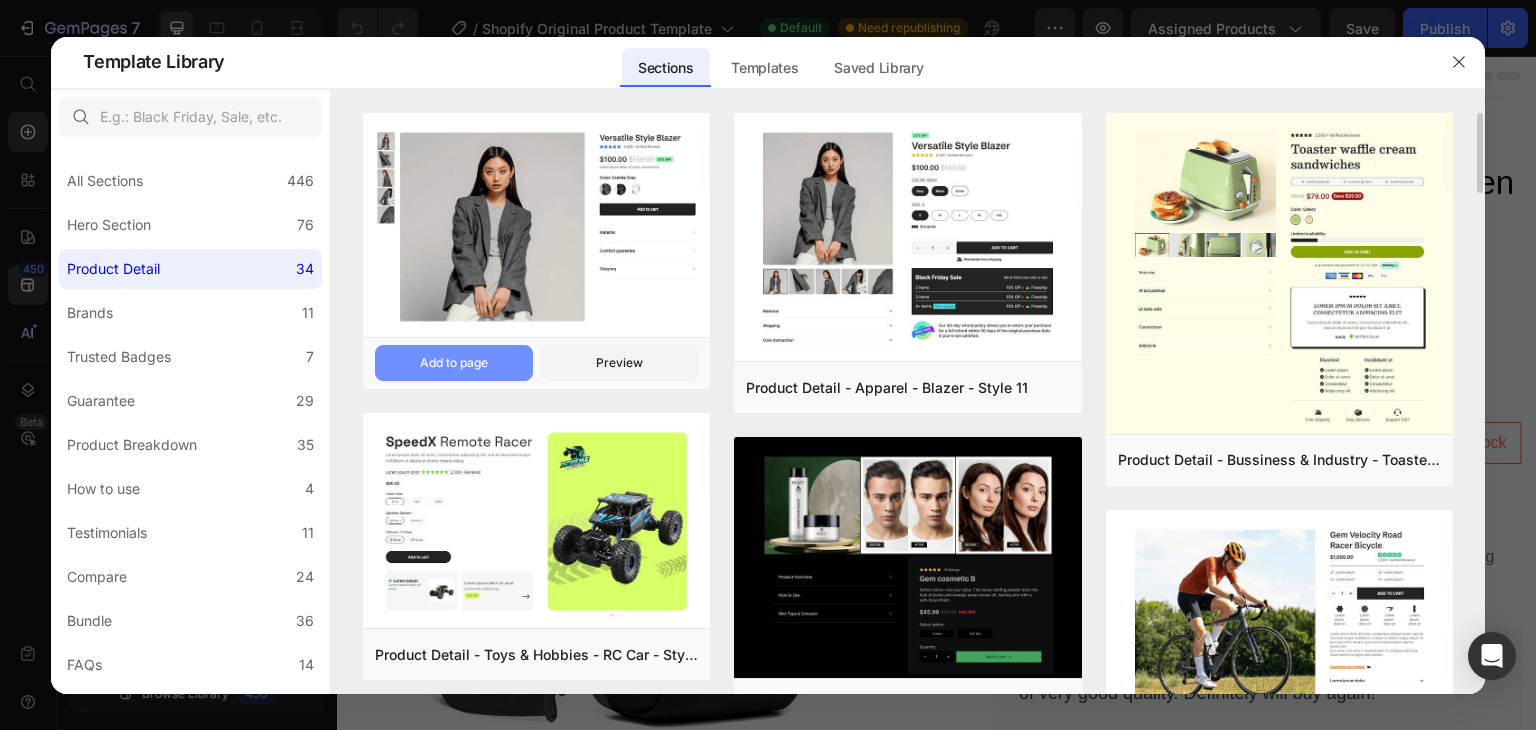 click on "Add to page" at bounding box center [454, 363] 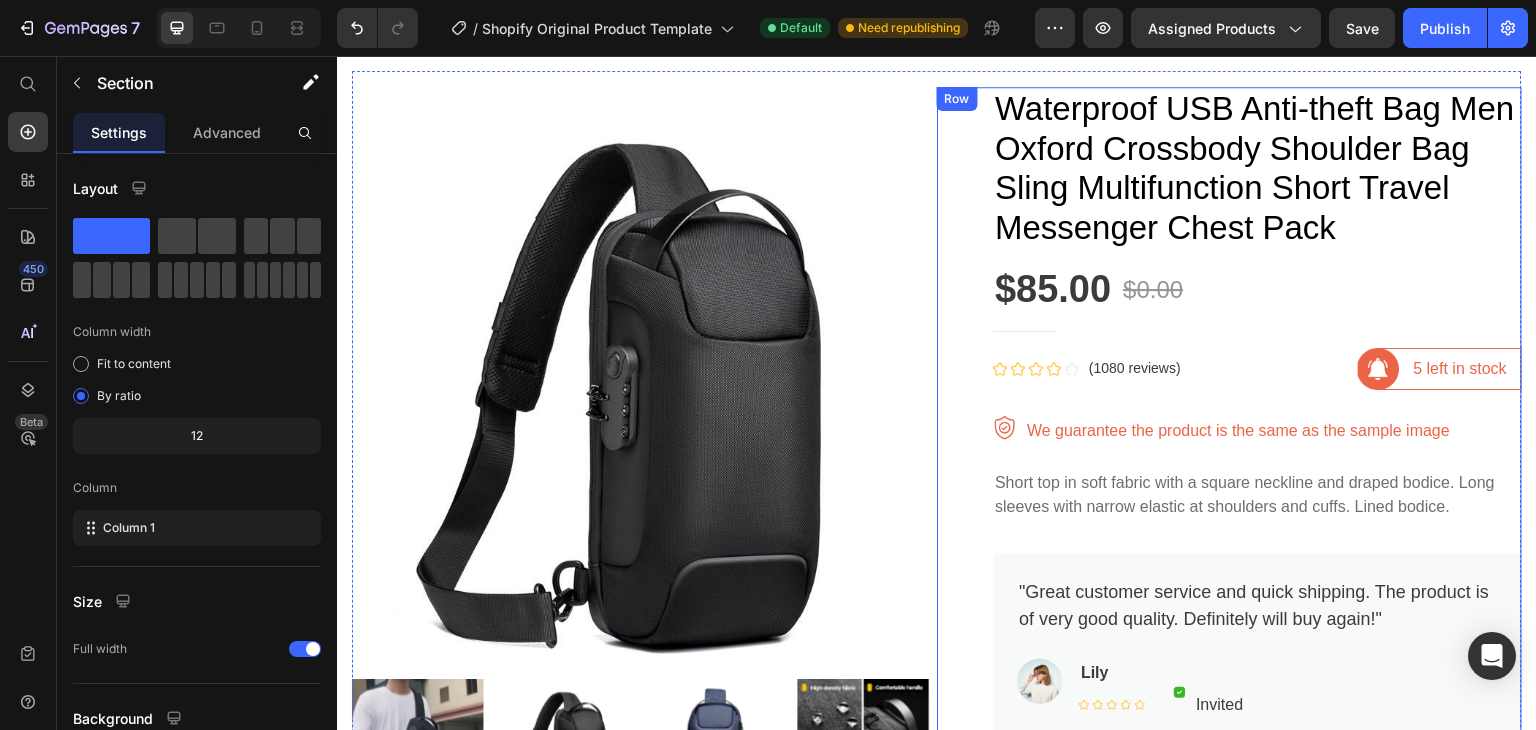 scroll, scrollTop: 73, scrollLeft: 0, axis: vertical 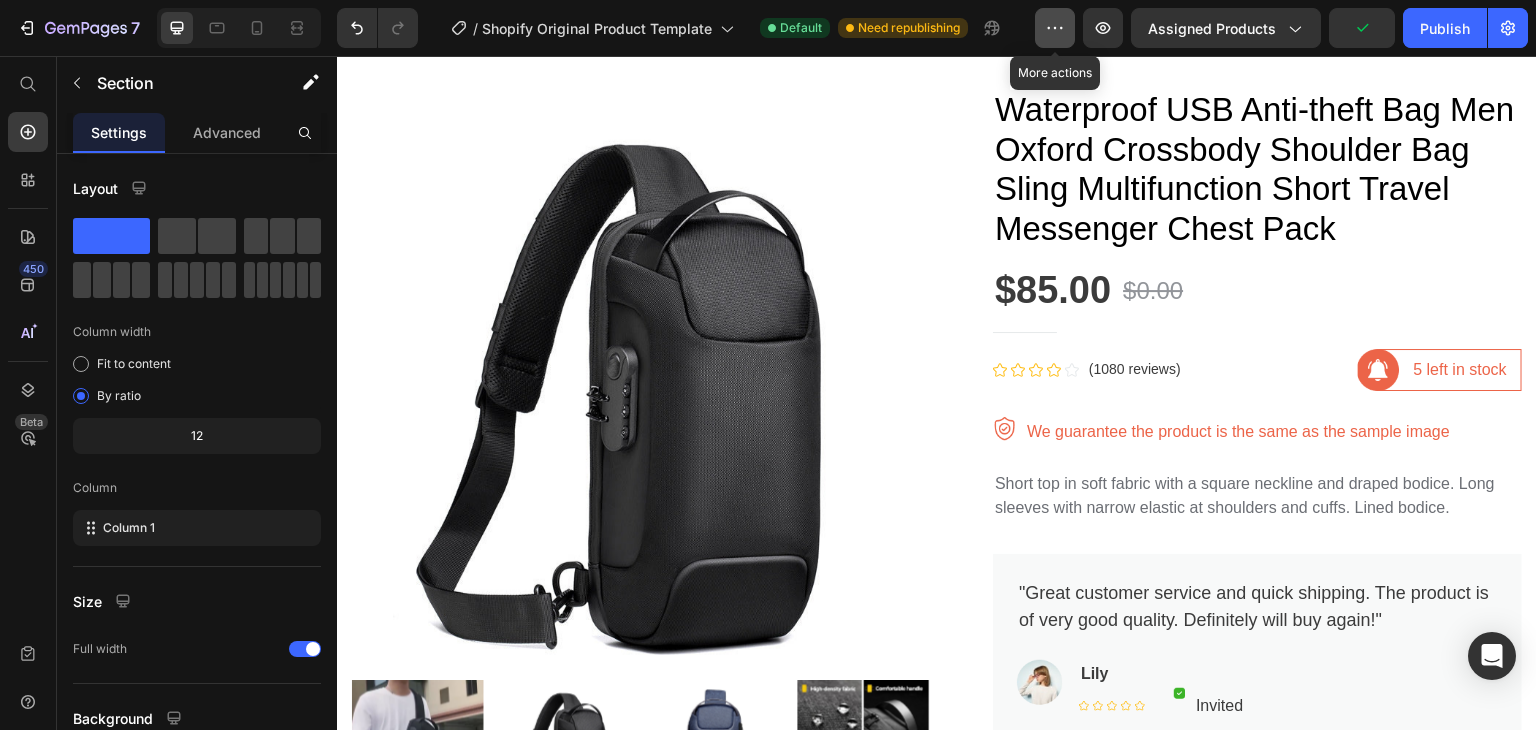 click 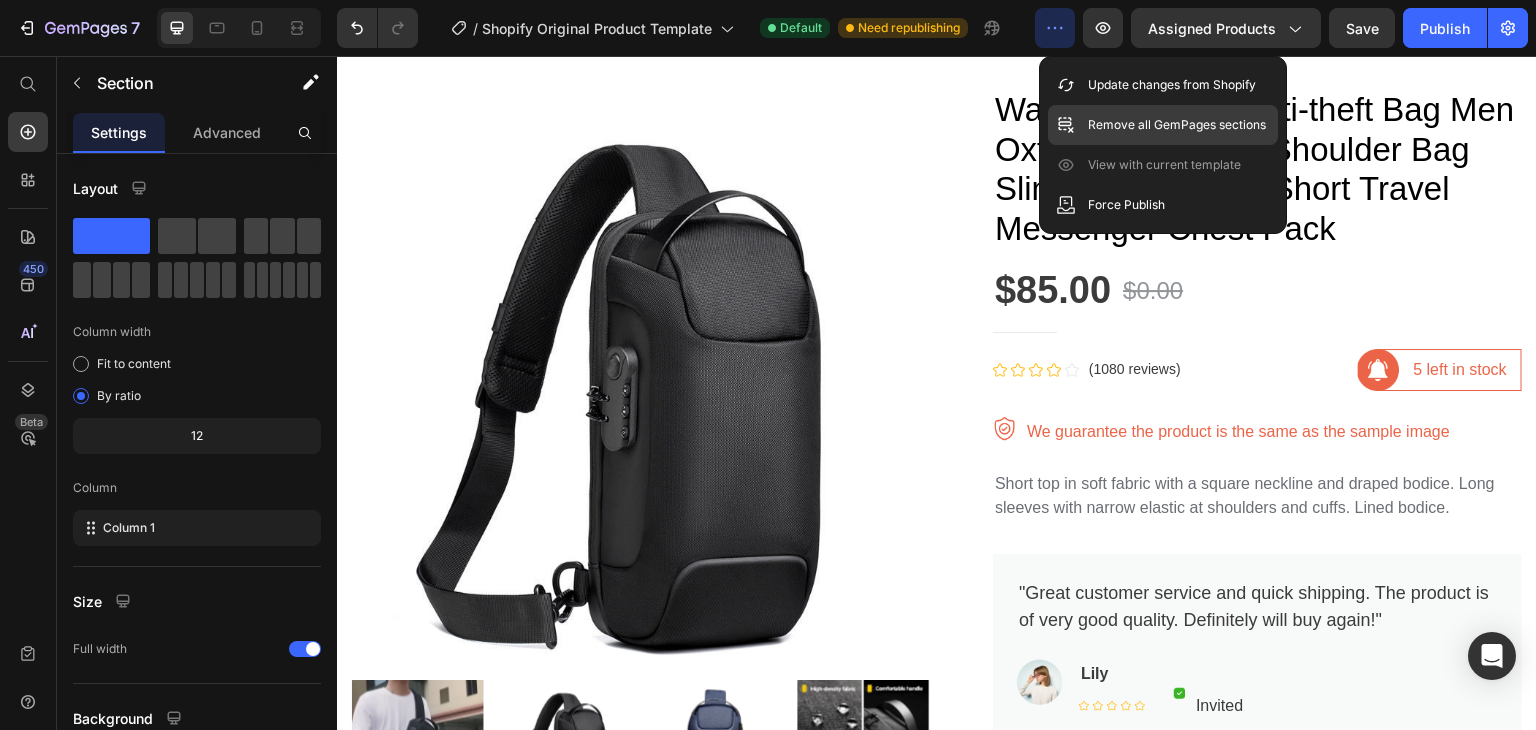 click on "Remove all GemPages sections" 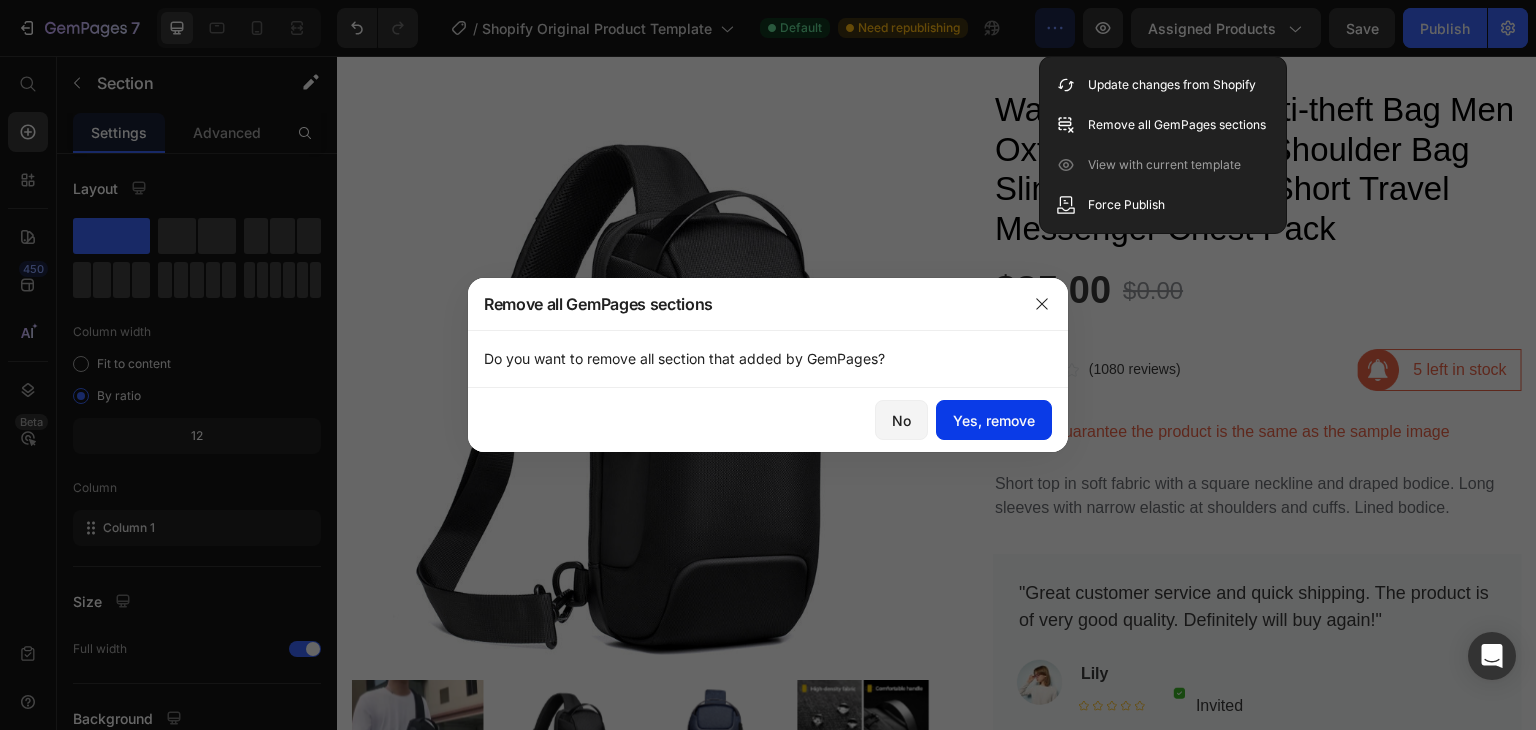 click on "Yes, remove" 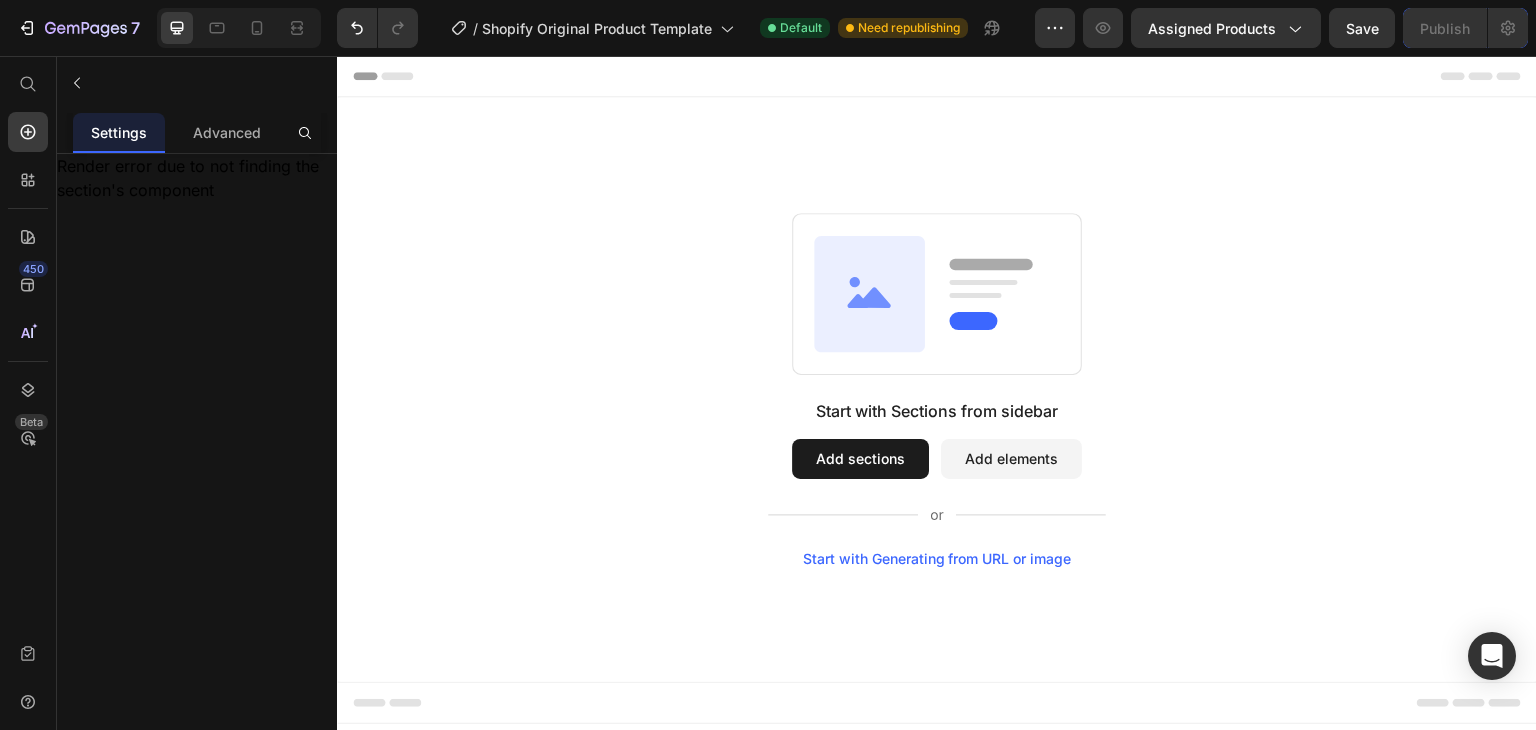 scroll, scrollTop: 0, scrollLeft: 0, axis: both 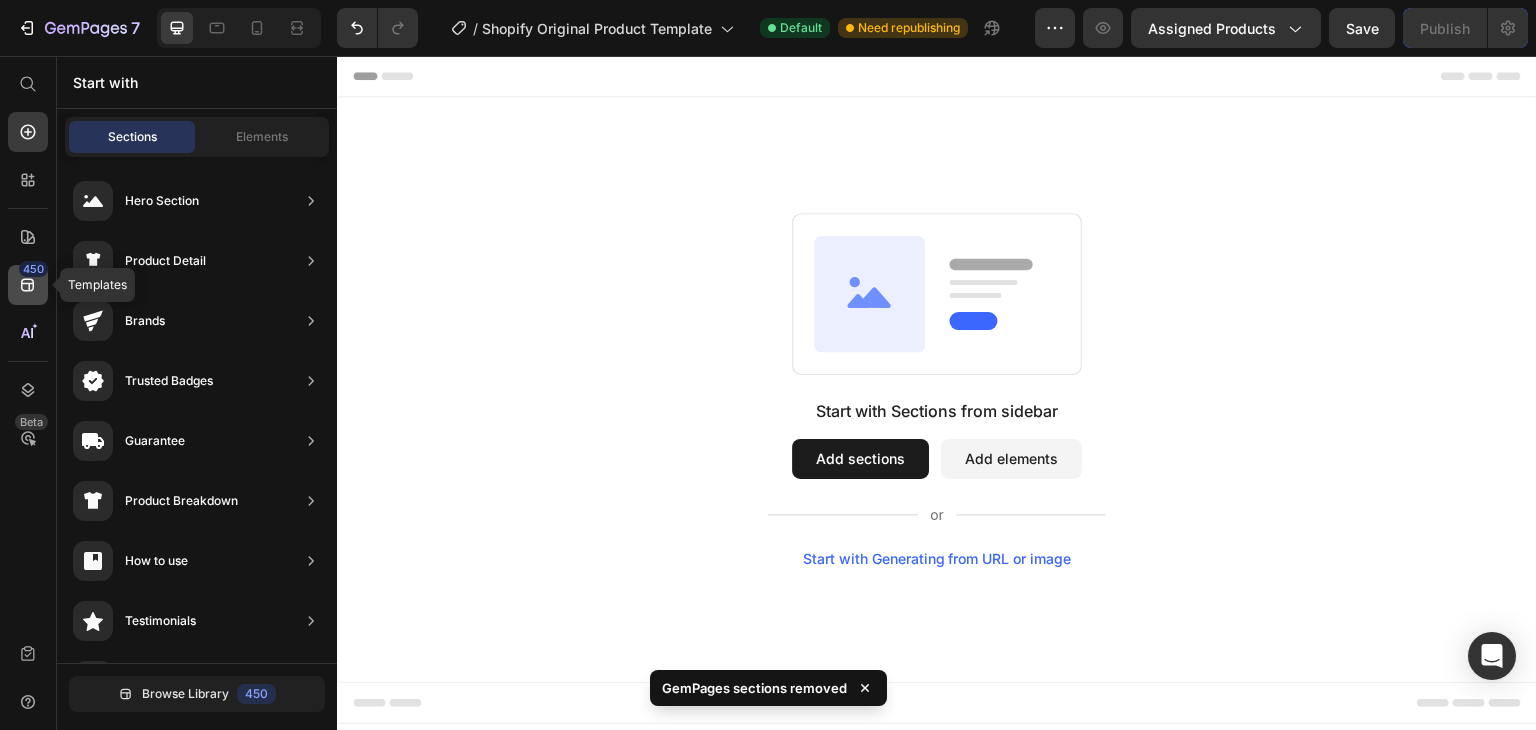 click on "450" at bounding box center [33, 269] 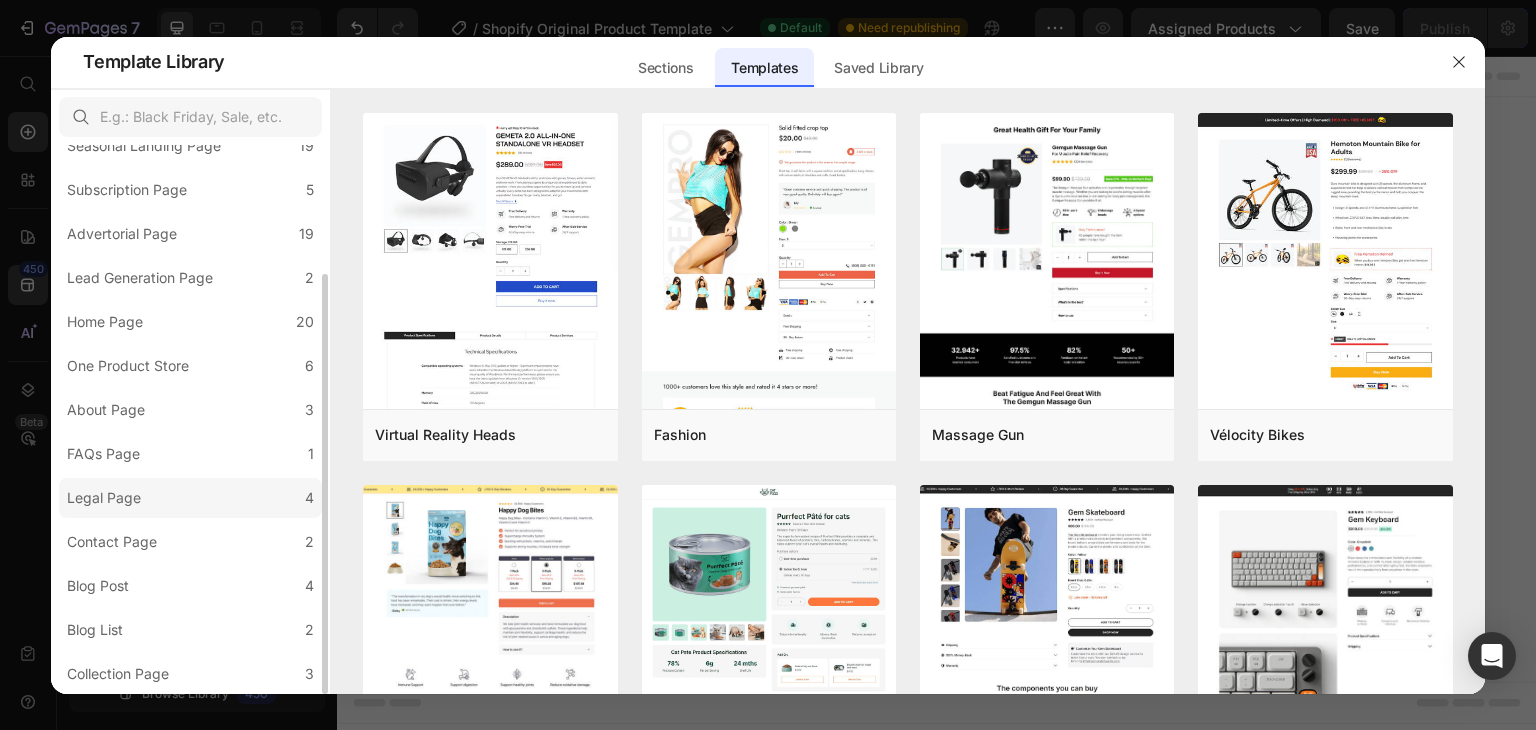 scroll, scrollTop: 0, scrollLeft: 0, axis: both 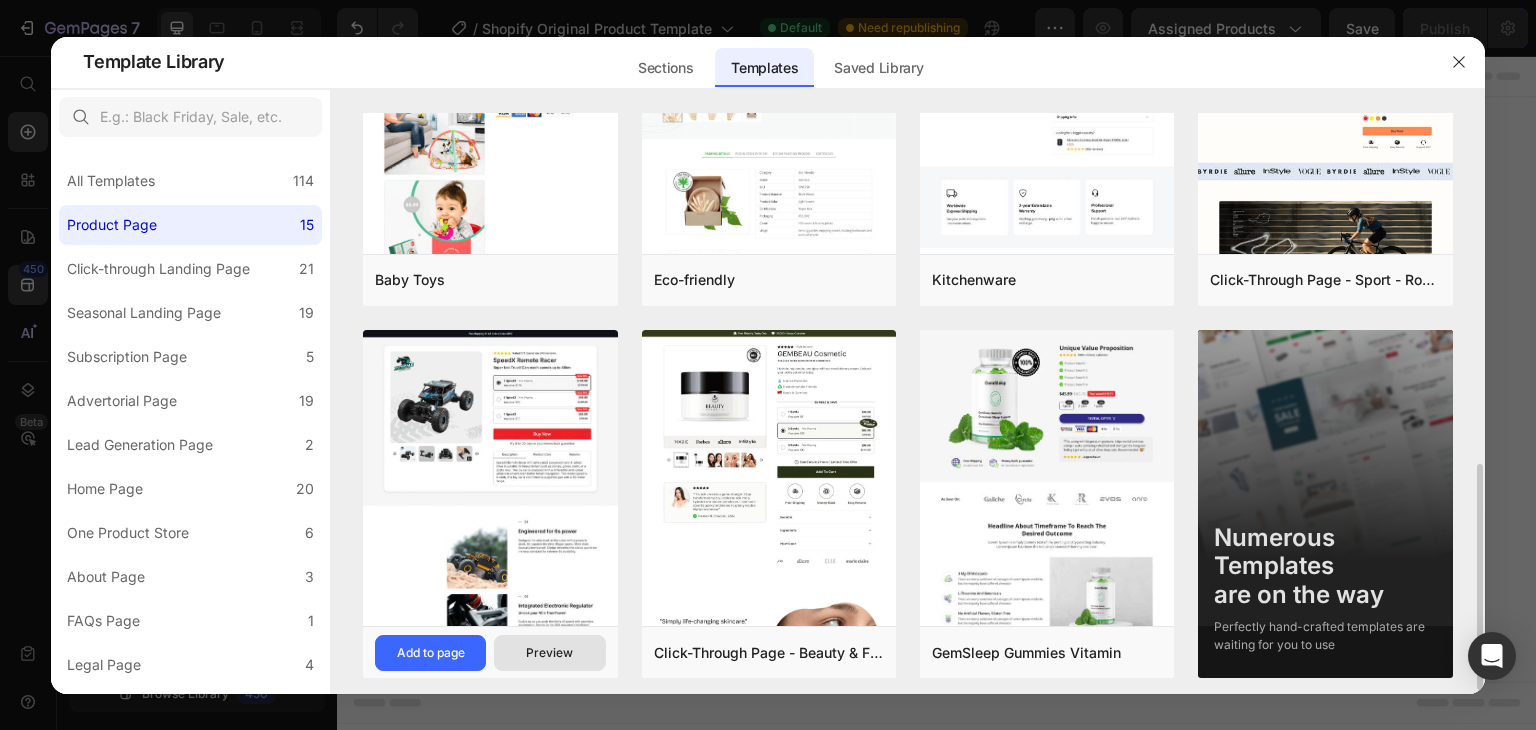 click on "Preview" at bounding box center (549, 653) 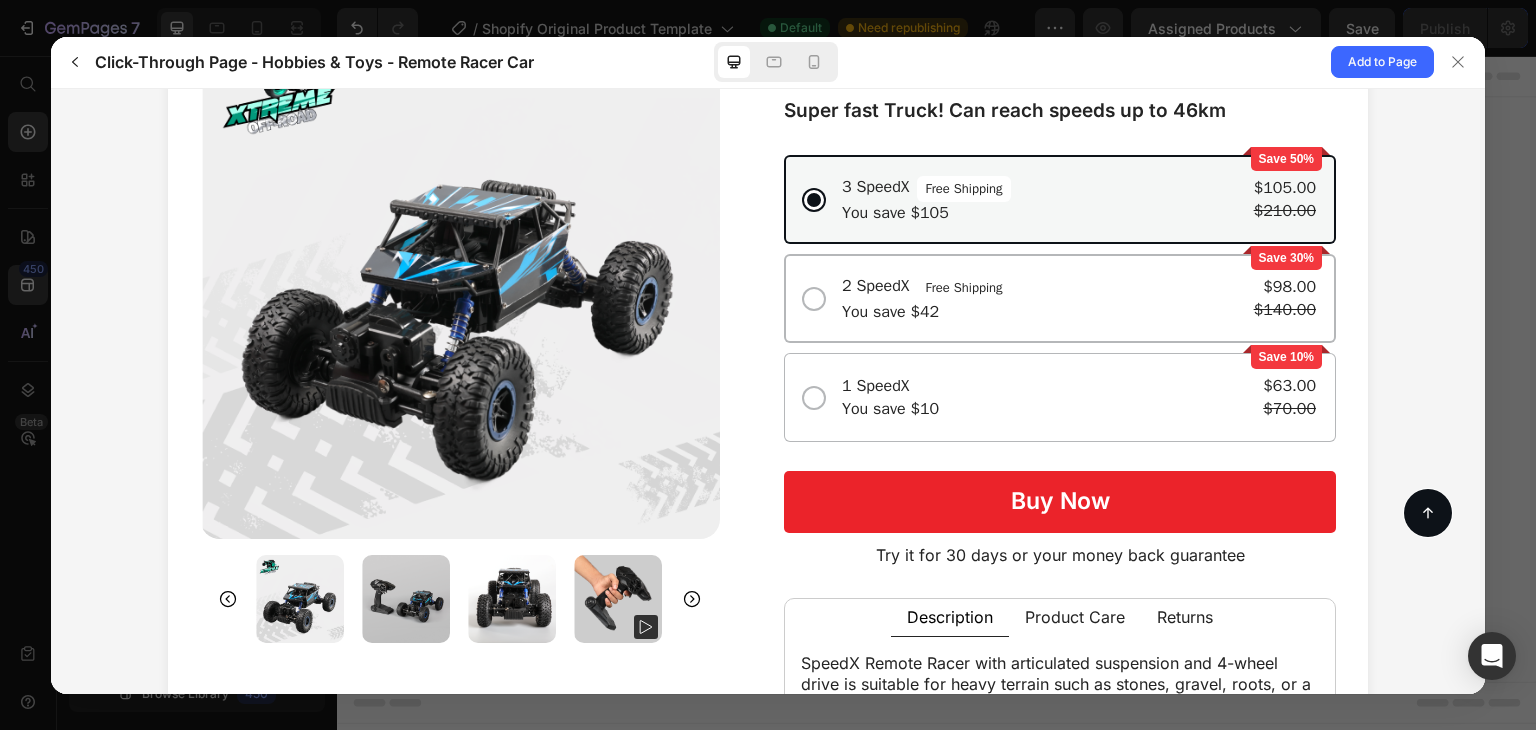 scroll, scrollTop: 400, scrollLeft: 0, axis: vertical 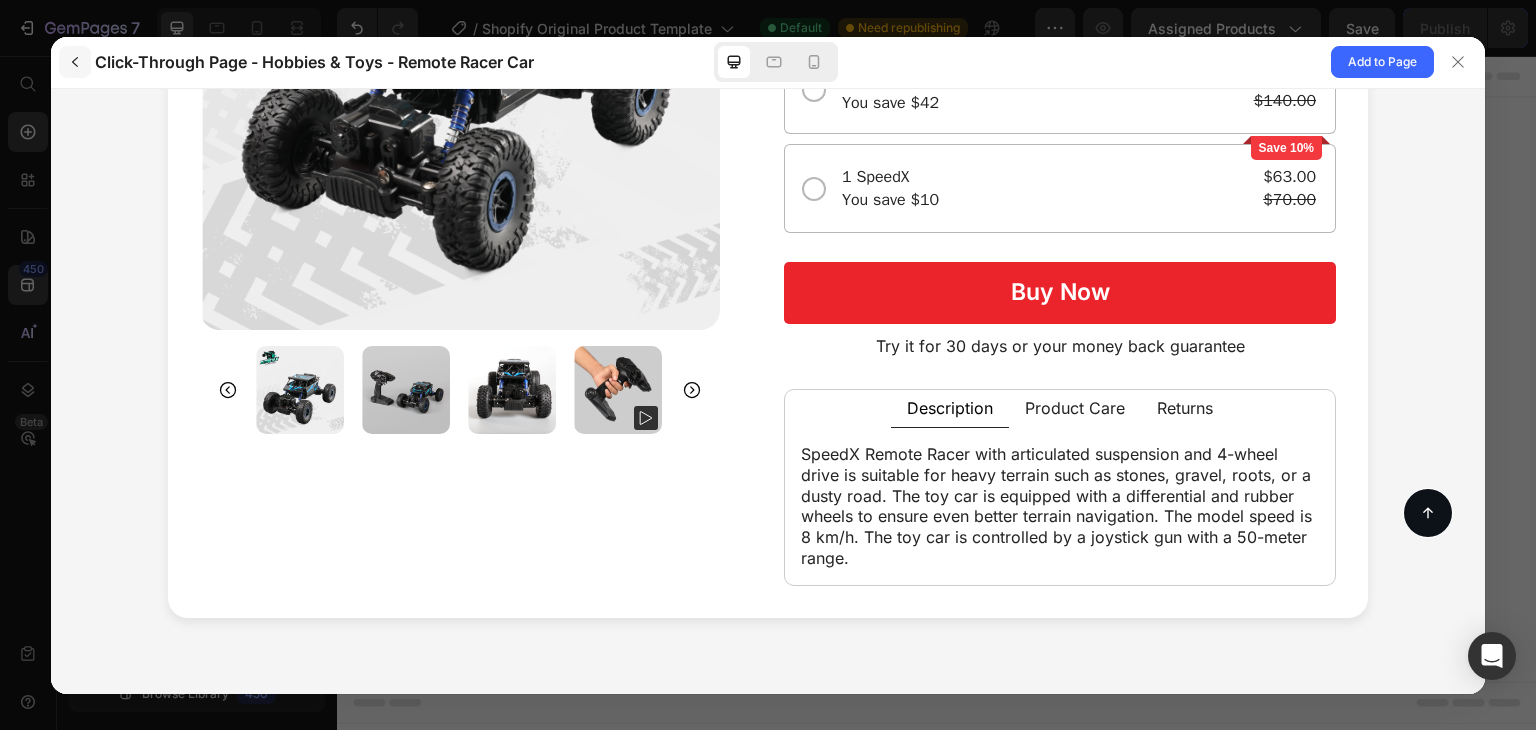 click at bounding box center (75, 62) 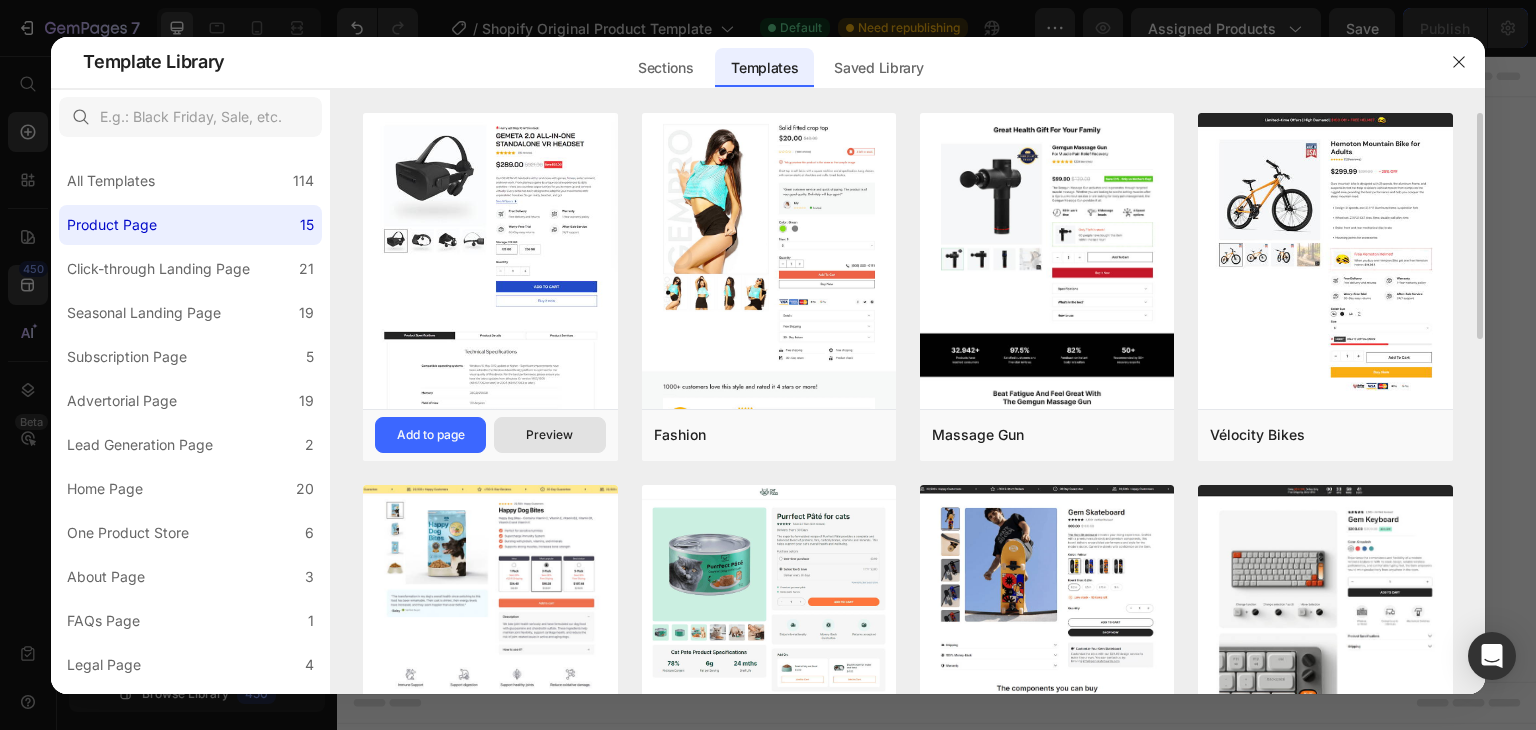 click on "Preview" at bounding box center (549, 435) 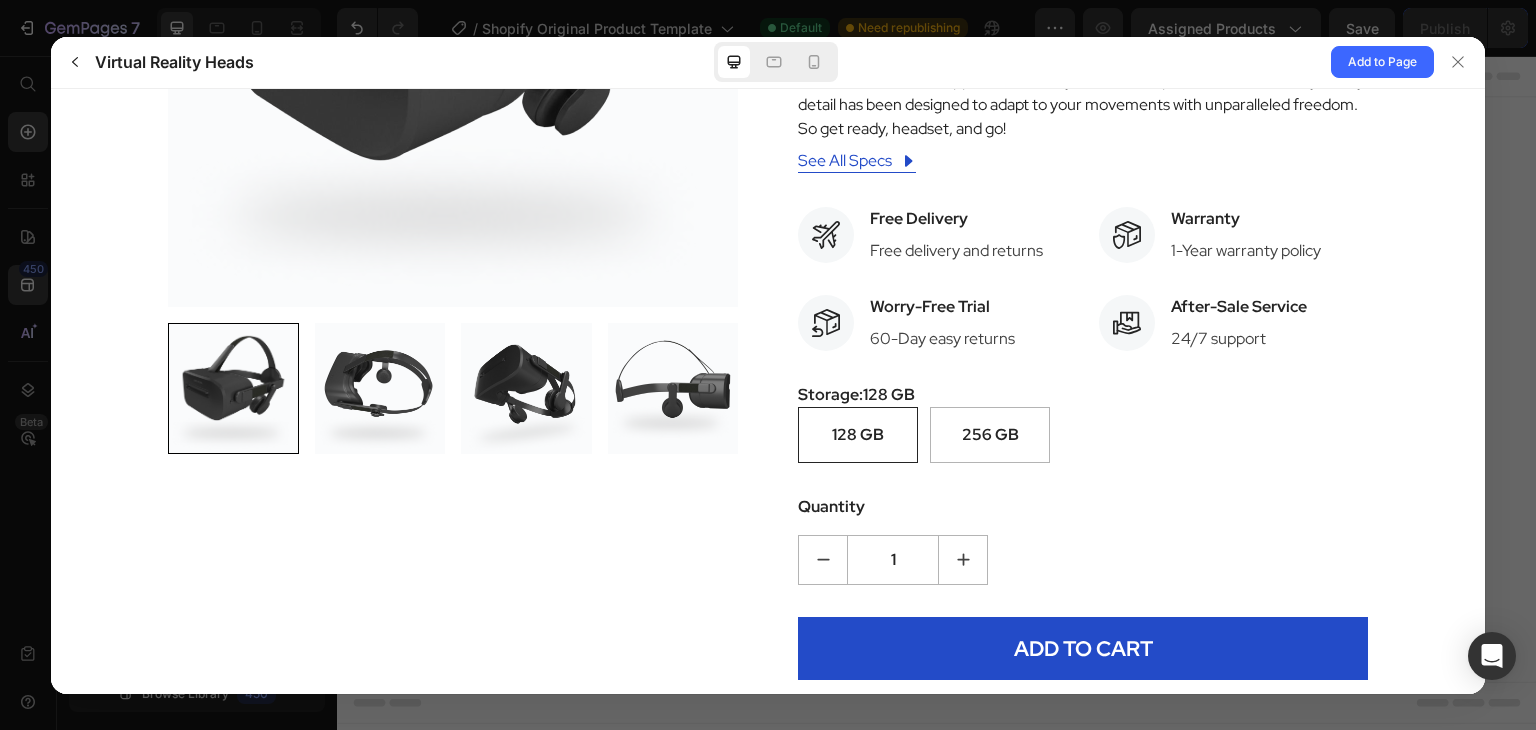 scroll, scrollTop: 600, scrollLeft: 0, axis: vertical 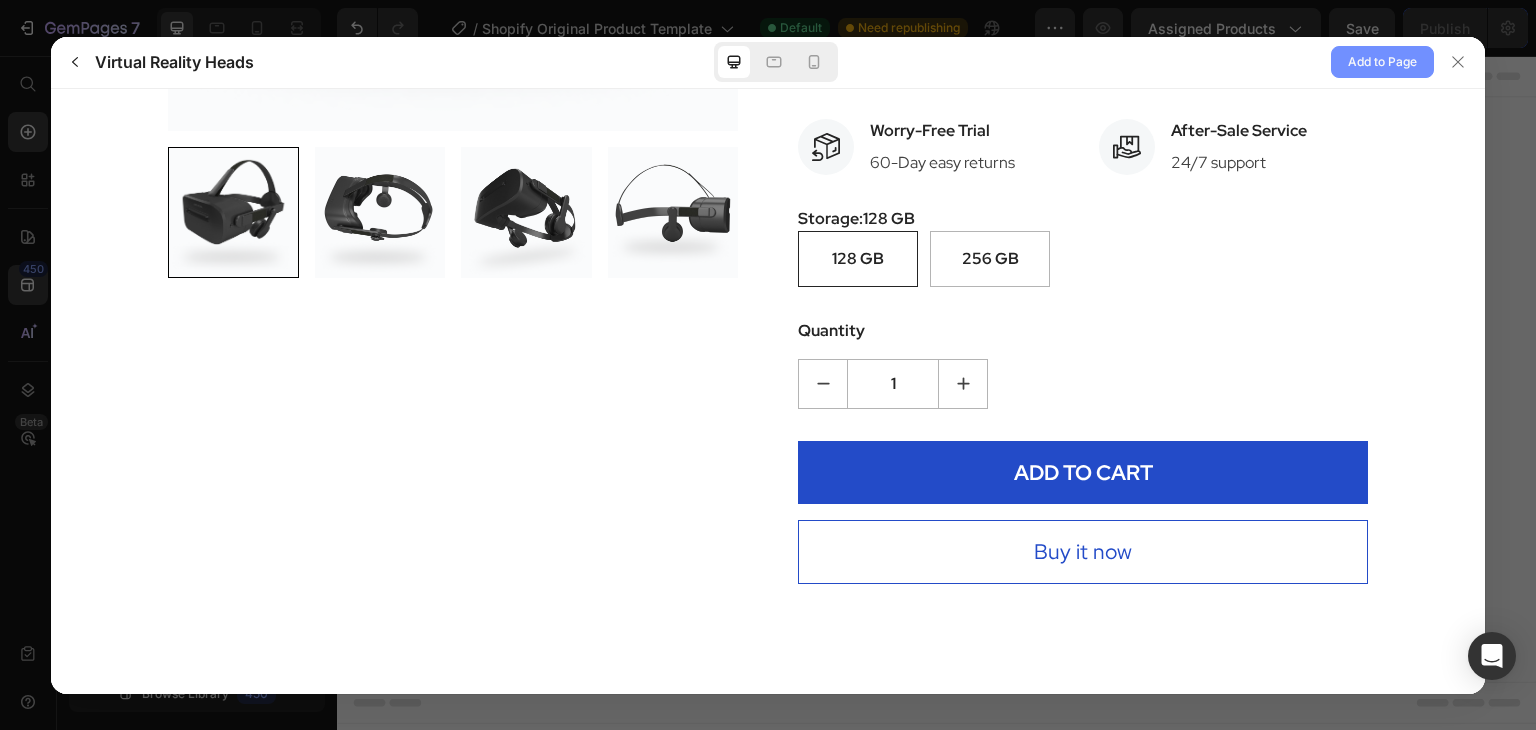 click on "Add to Page" at bounding box center [1382, 62] 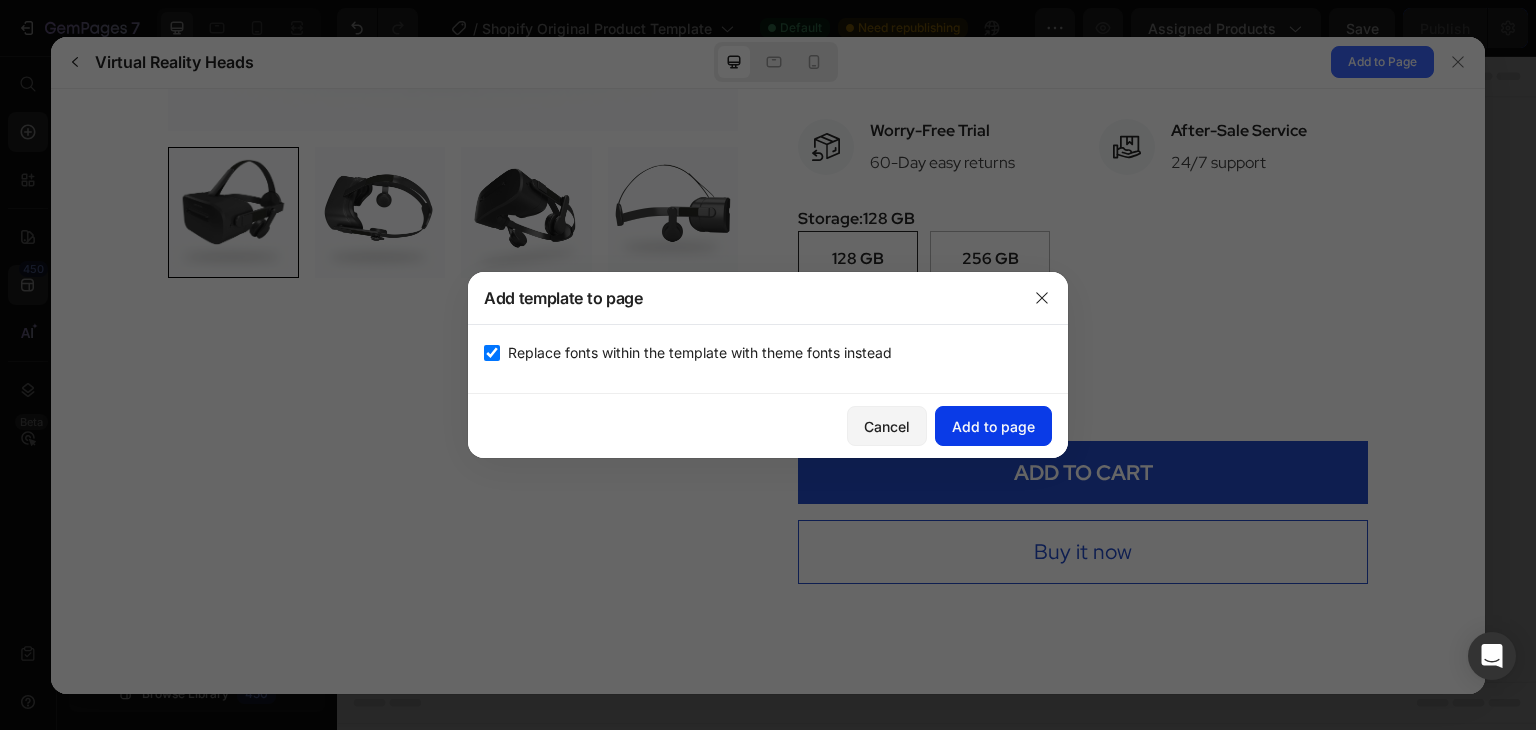 click on "Add to page" at bounding box center [993, 426] 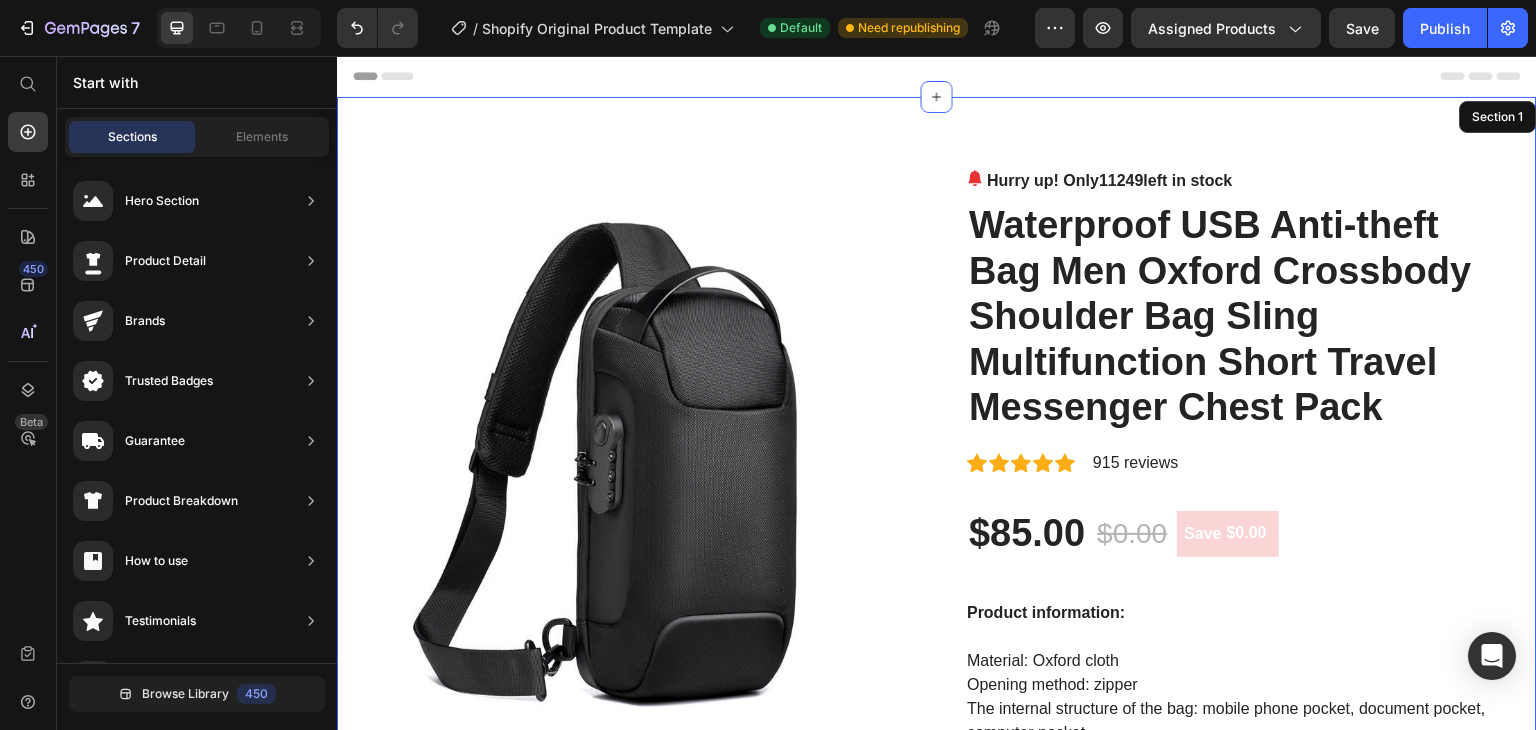 scroll, scrollTop: 40, scrollLeft: 0, axis: vertical 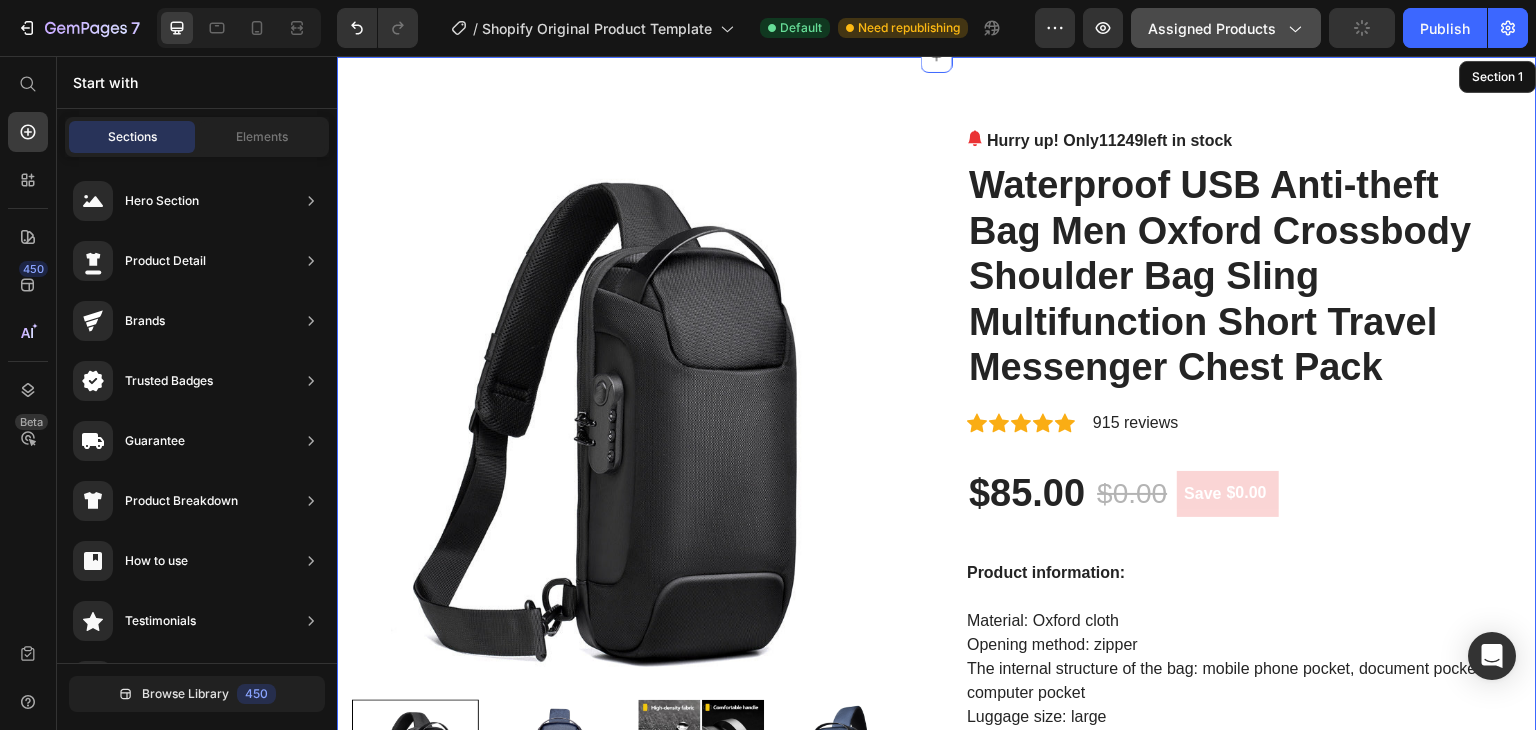 click on "Assigned Products" at bounding box center [1226, 28] 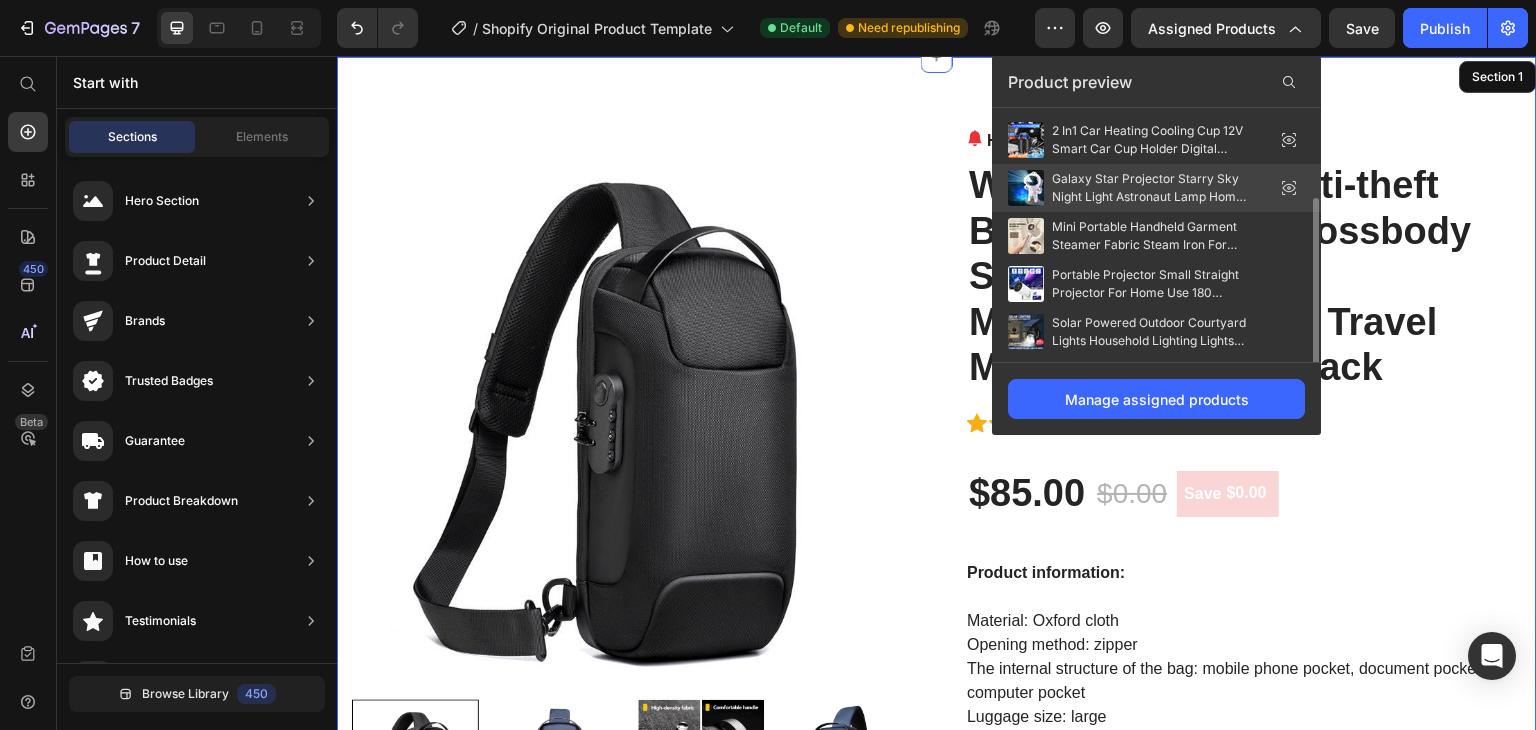 scroll, scrollTop: 49, scrollLeft: 0, axis: vertical 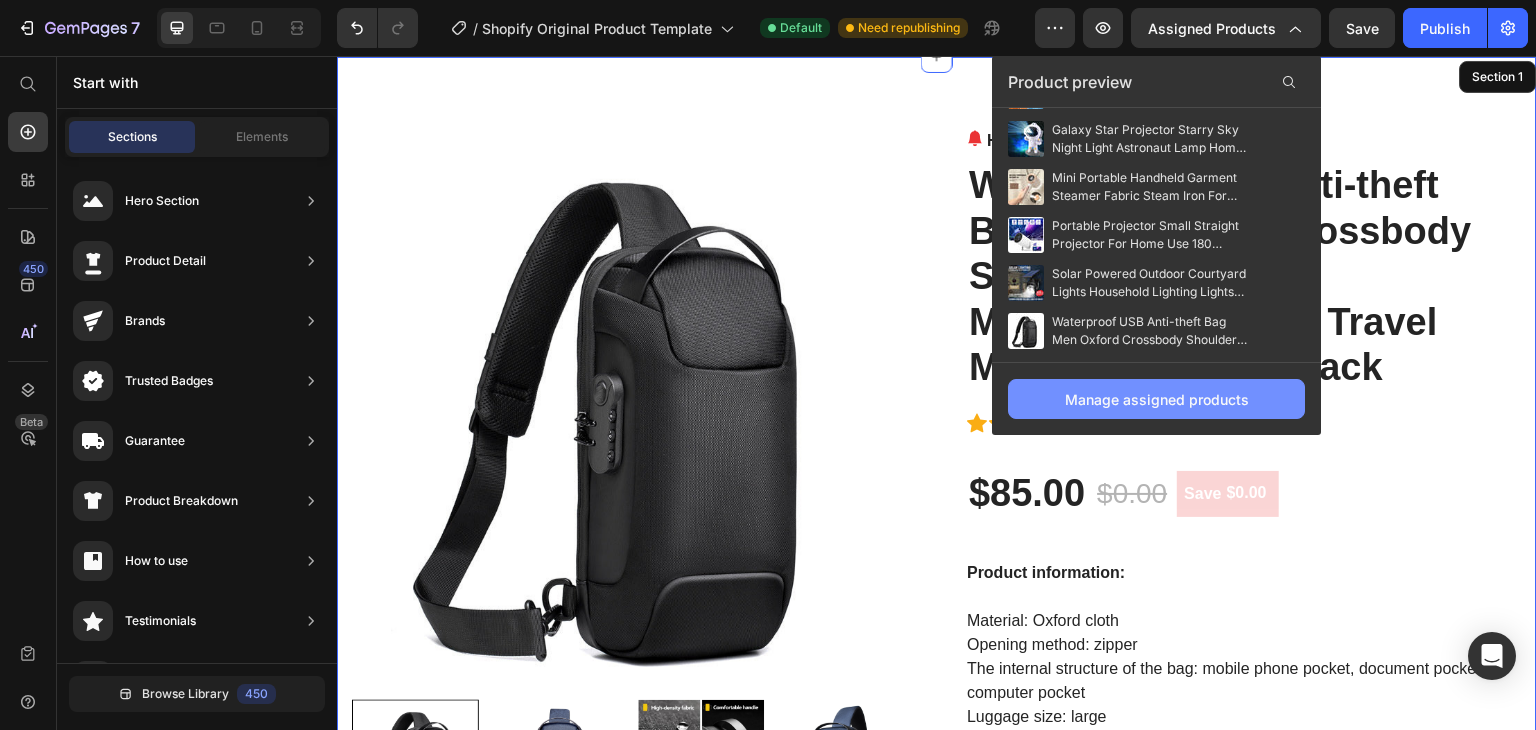 click on "Manage assigned products" at bounding box center (1157, 399) 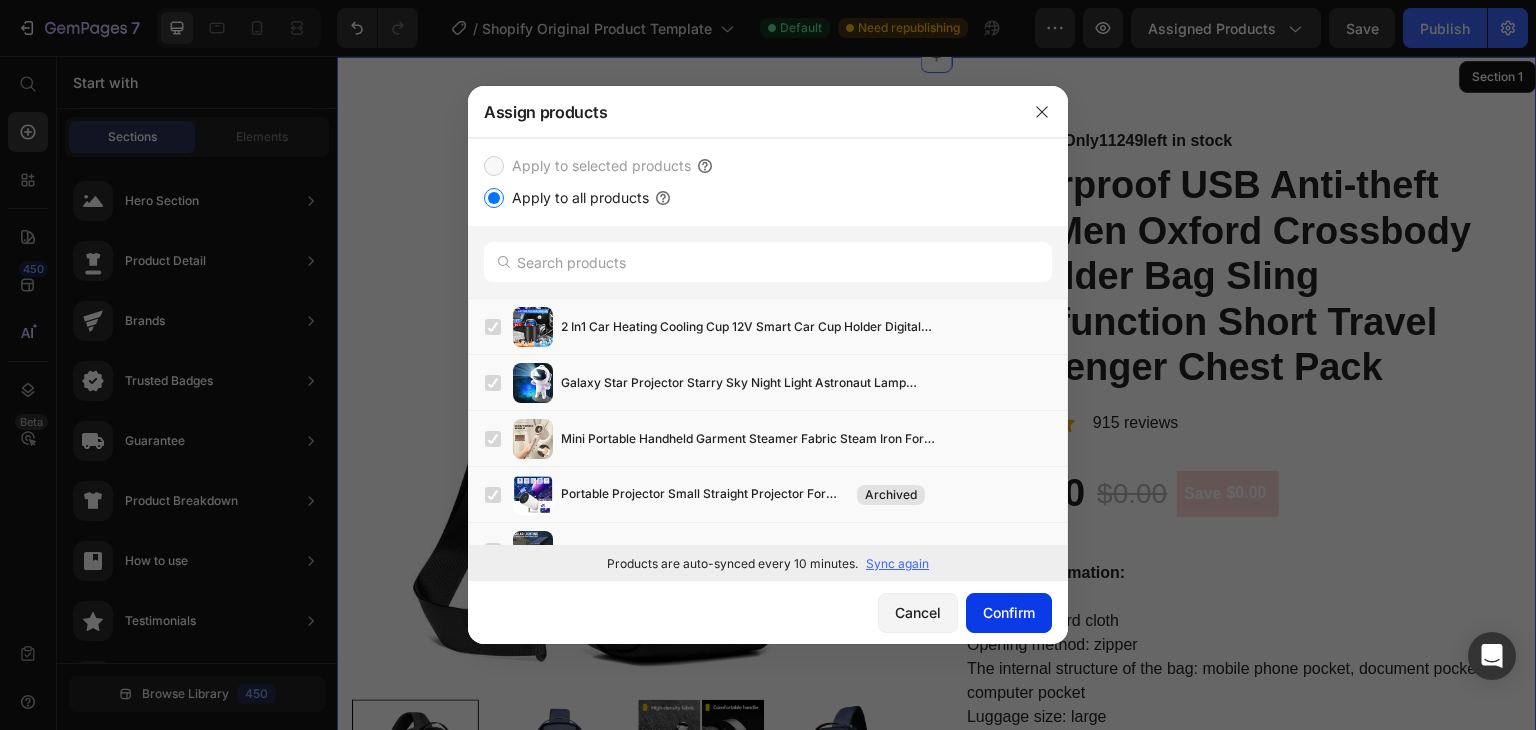 click on "Confirm" at bounding box center (1009, 612) 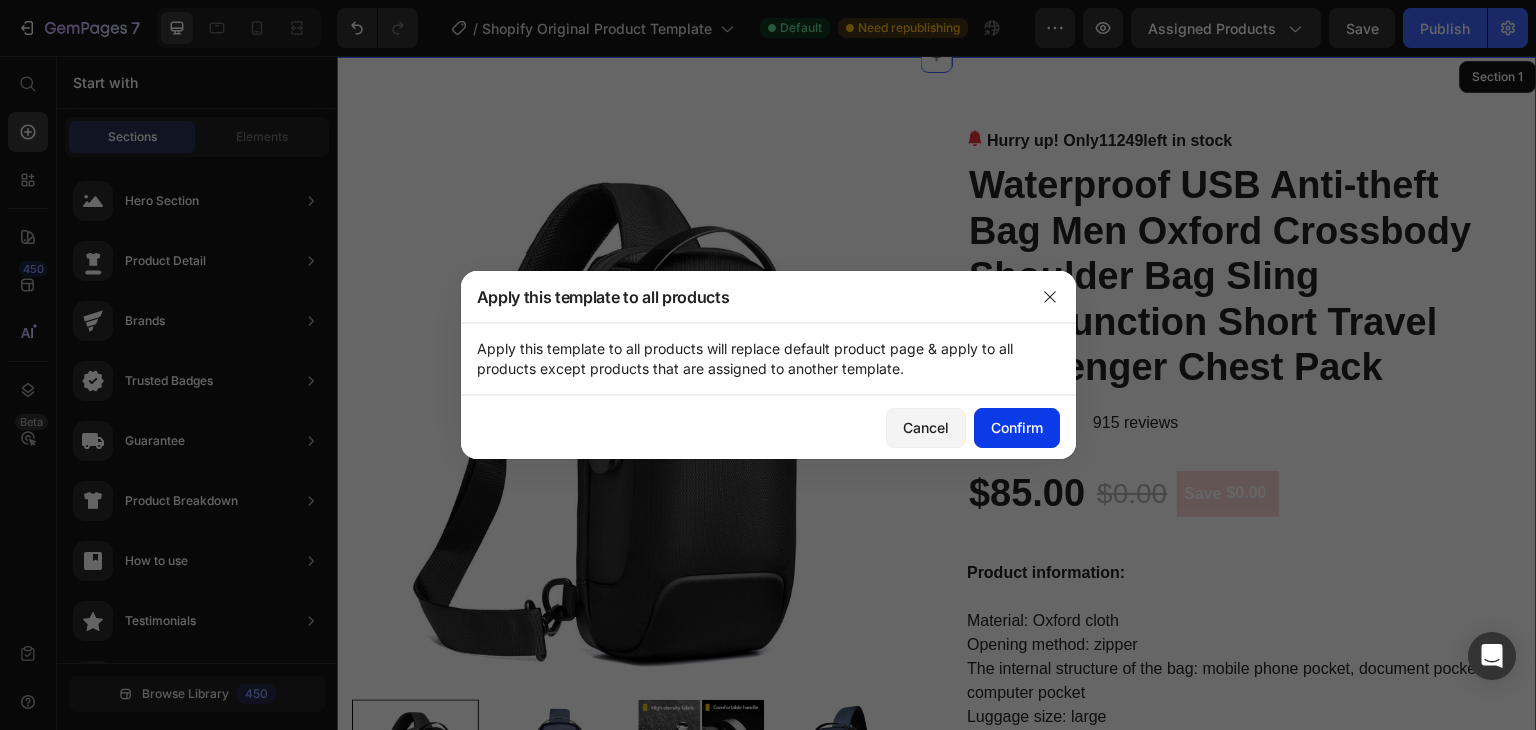 click on "Confirm" at bounding box center (1017, 427) 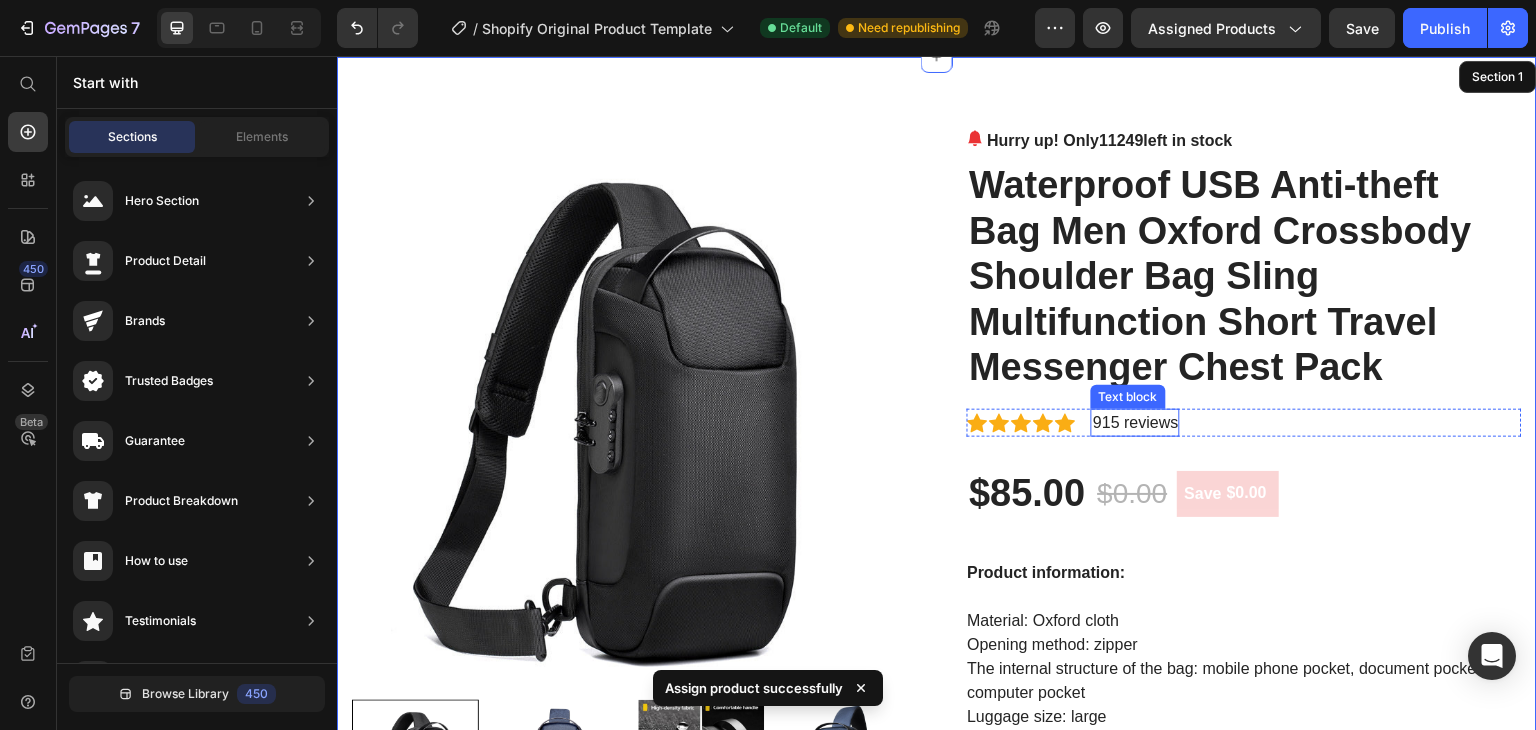 click on "915 reviews" at bounding box center [1135, 423] 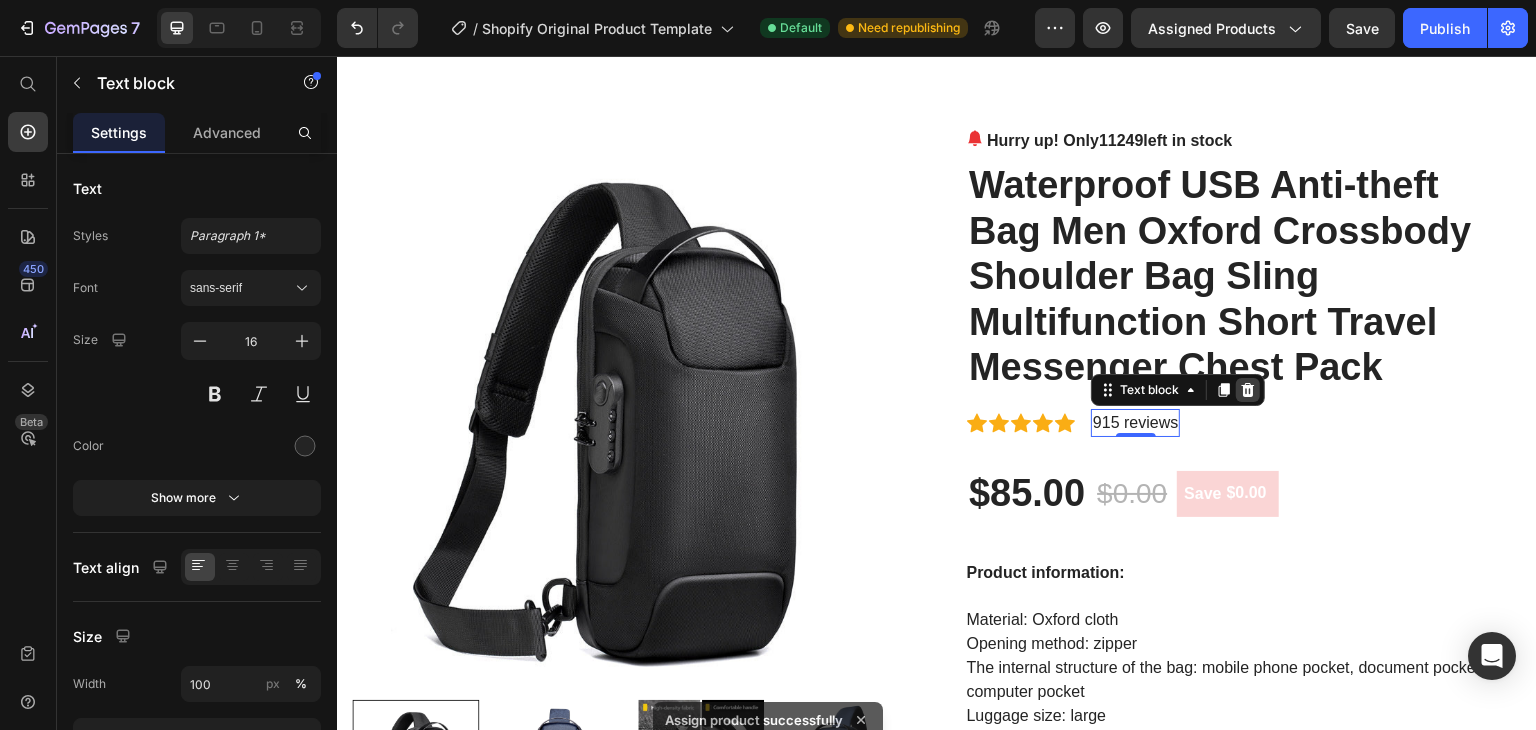 click 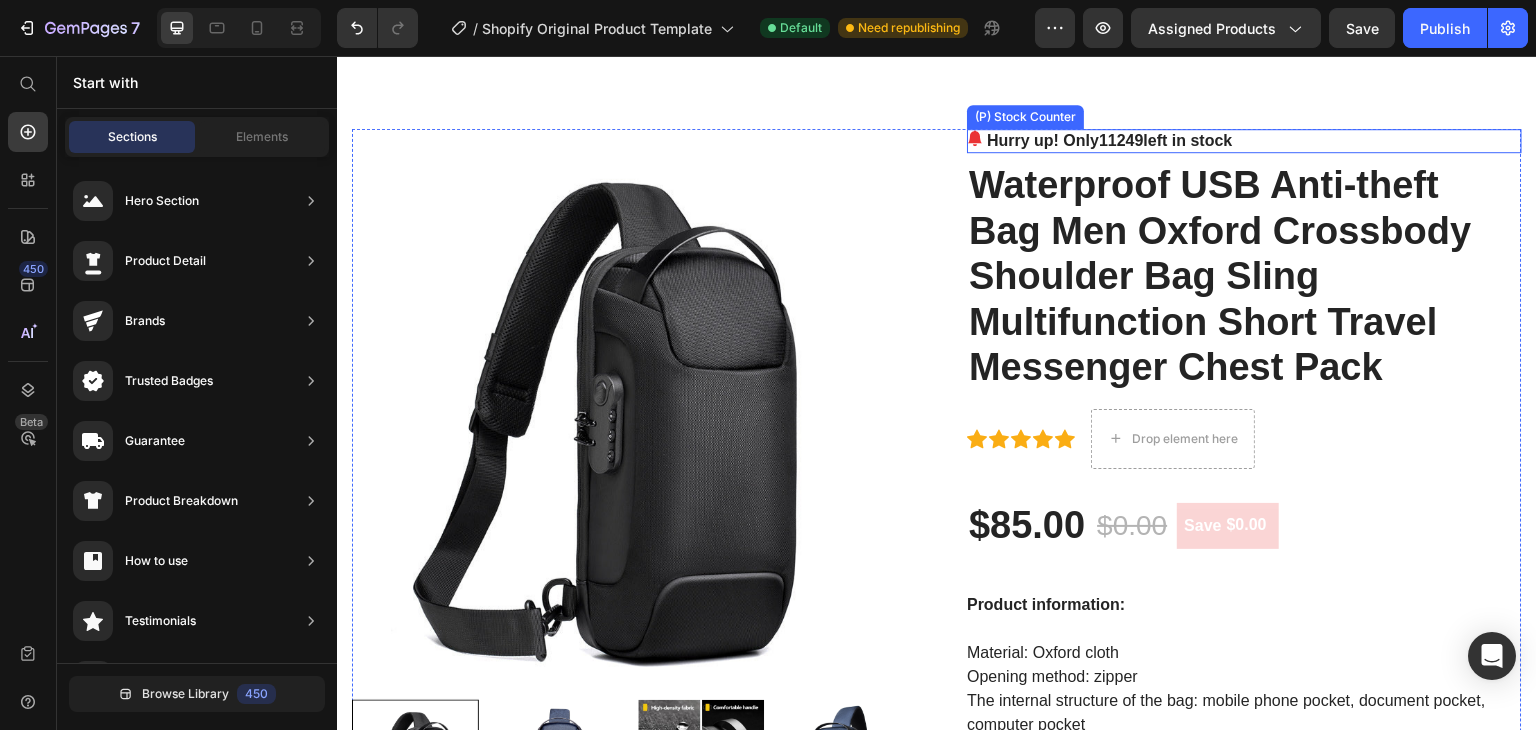 click on "Hurry up! Only  [NUMBER]  left in stock" at bounding box center [1109, 141] 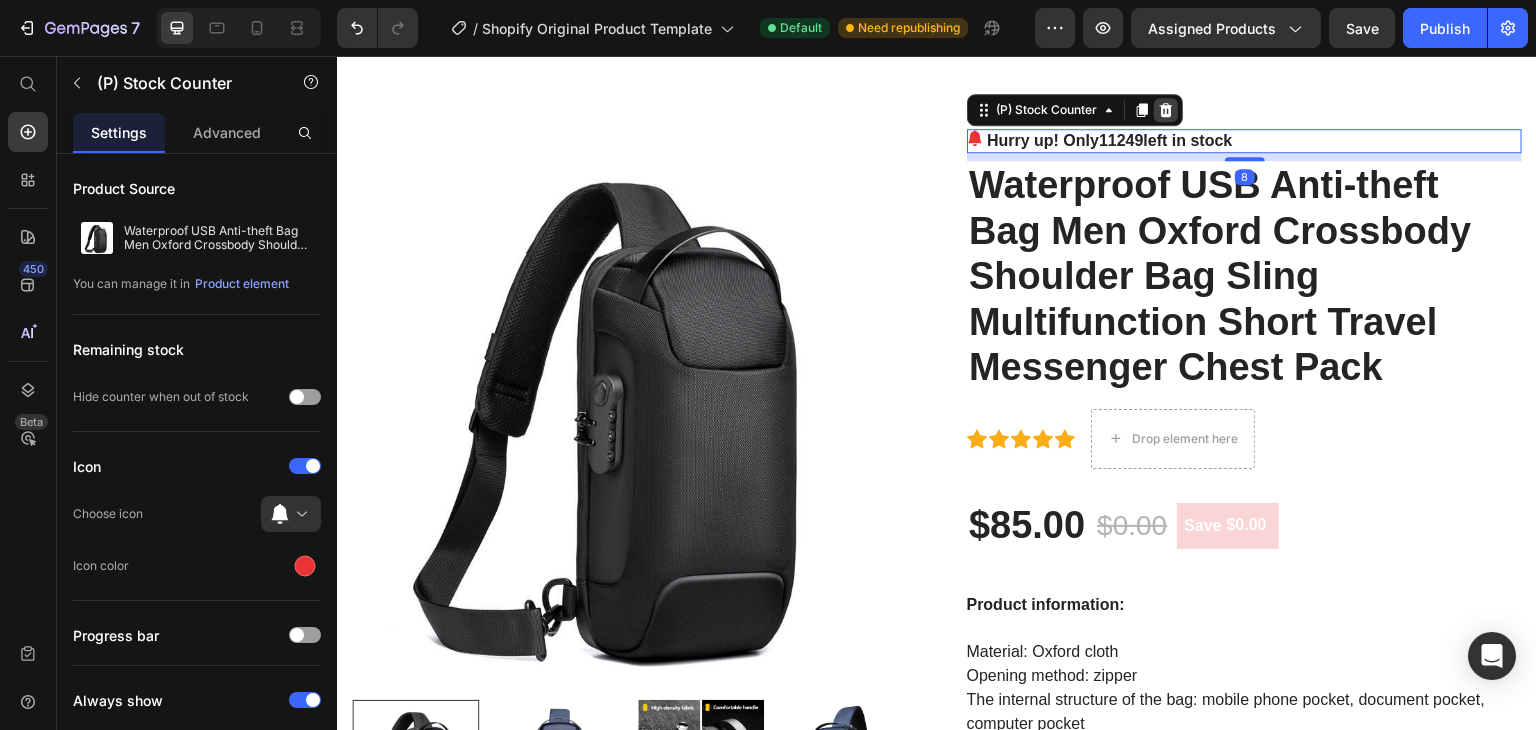 click 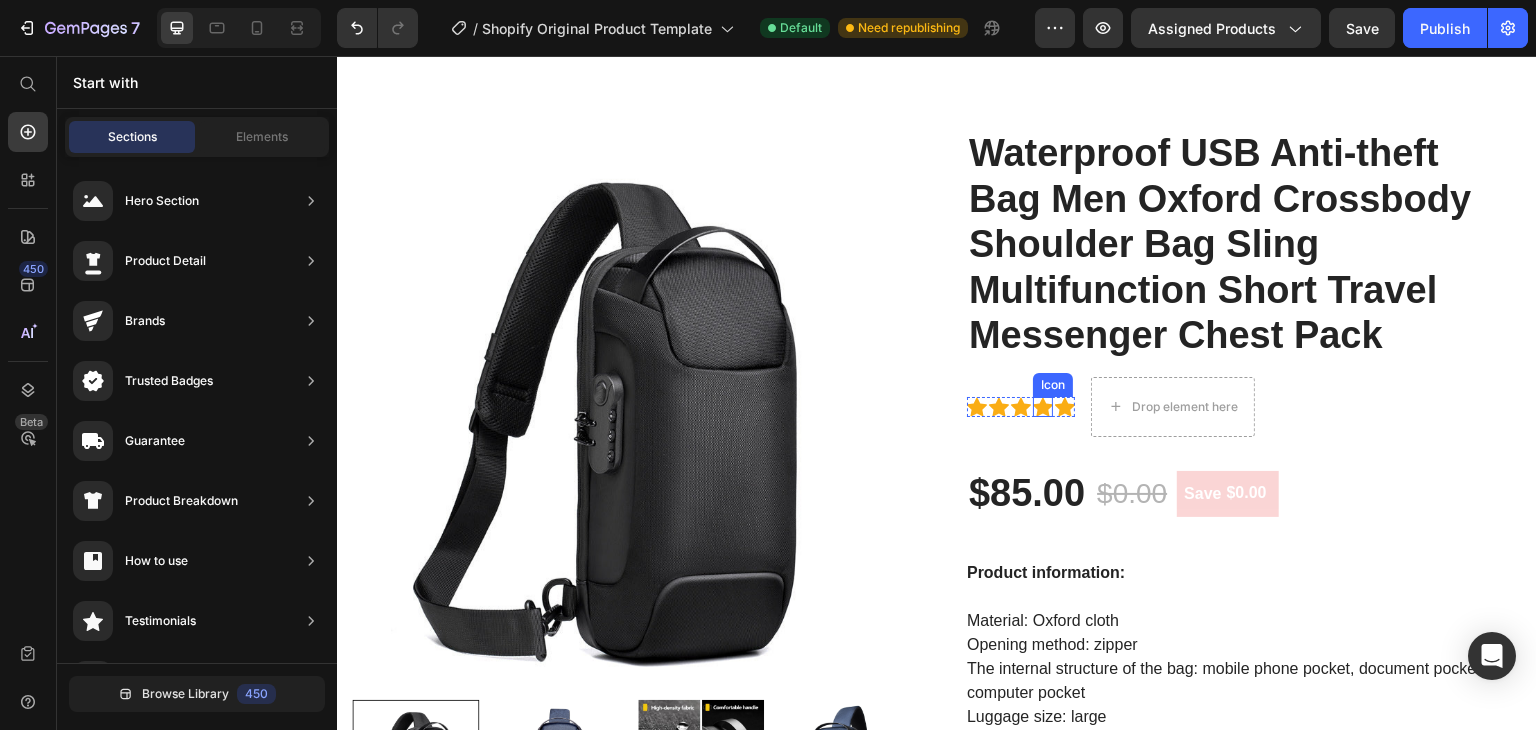 click 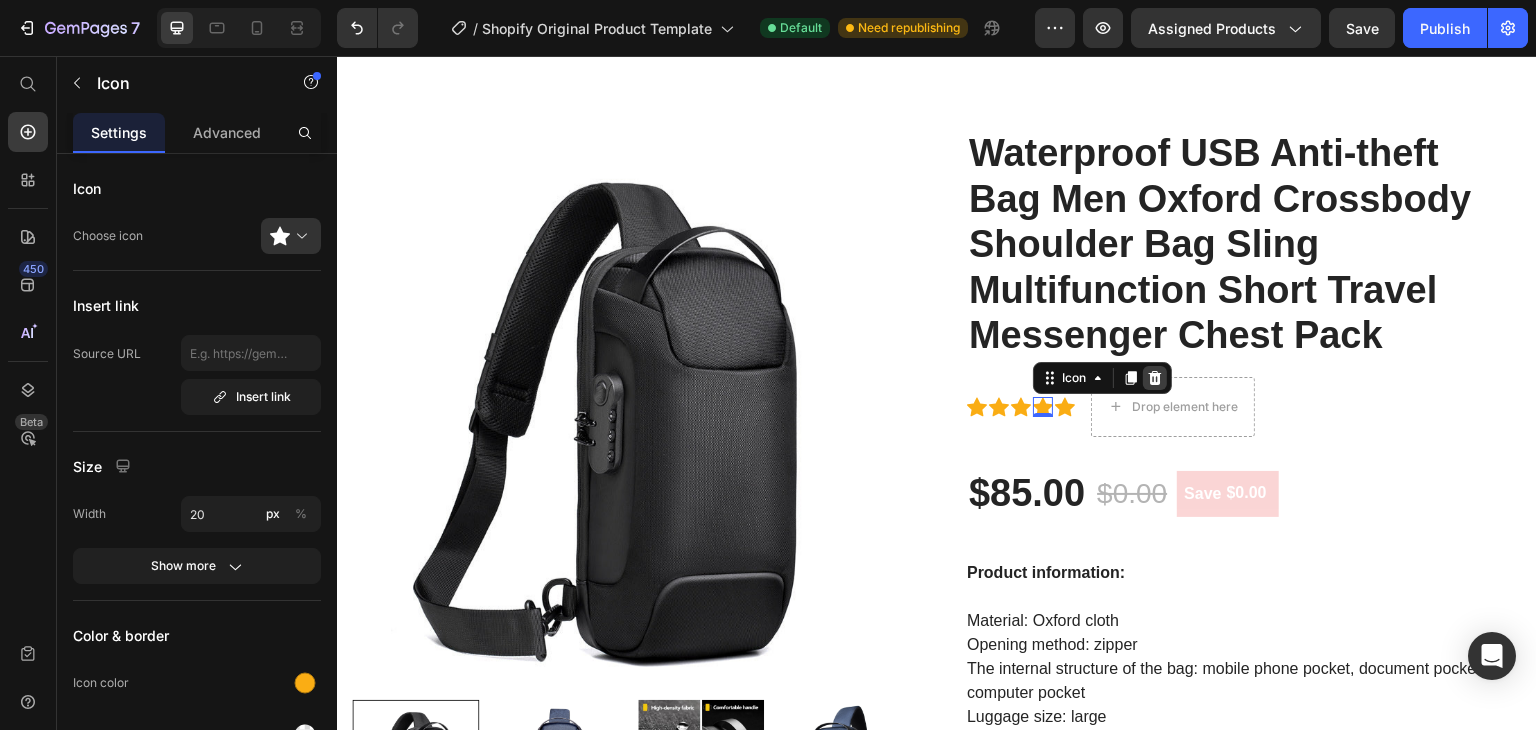 click 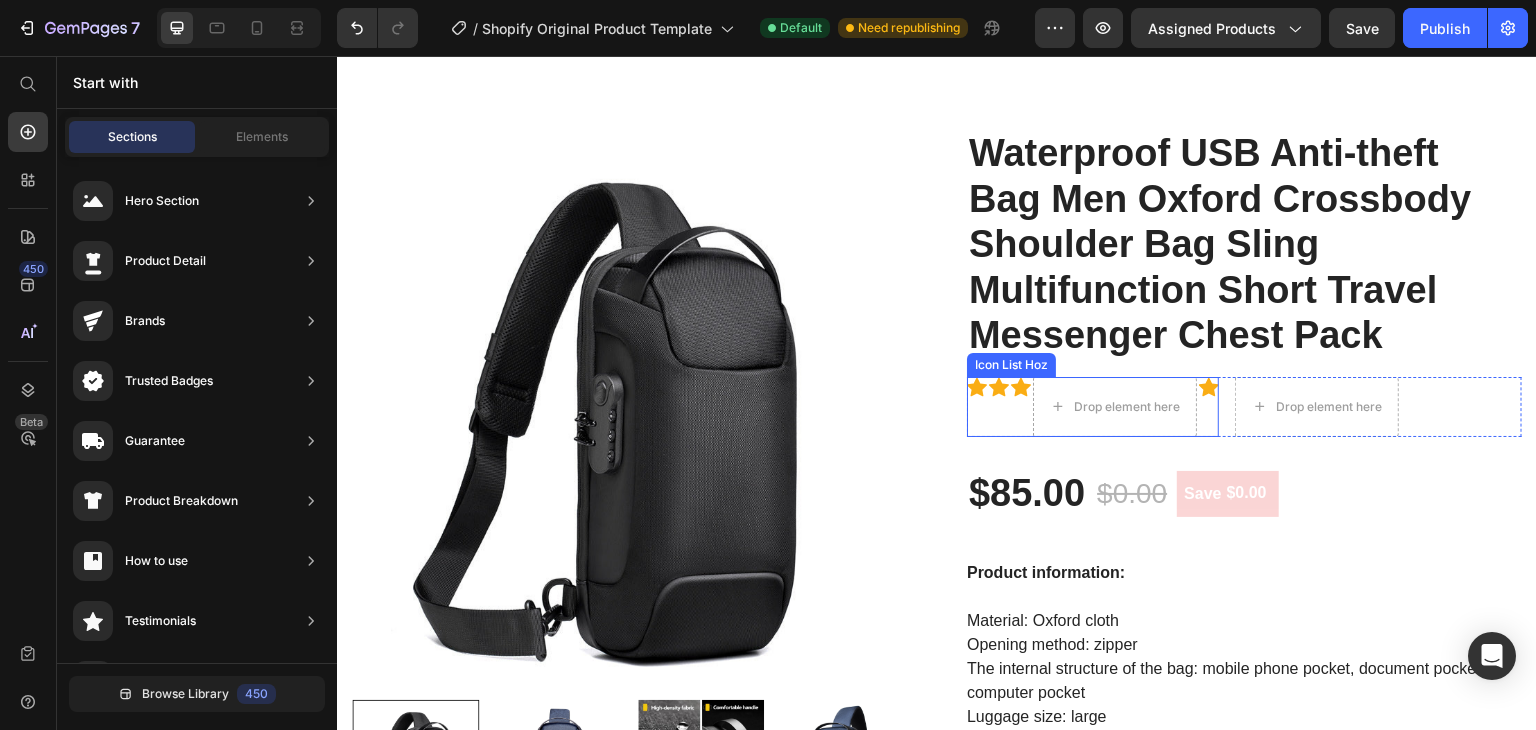click on "Icon" at bounding box center [977, 407] 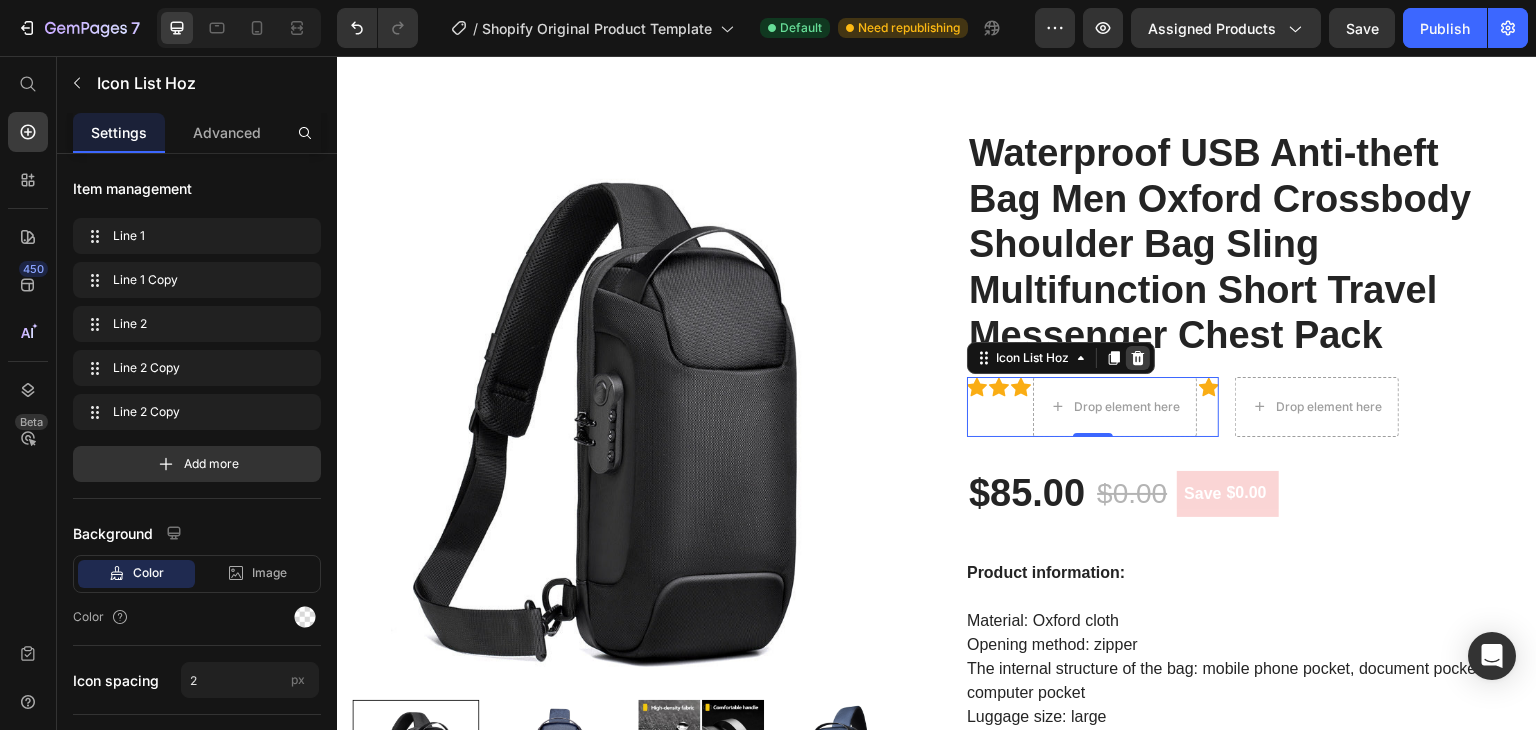 click 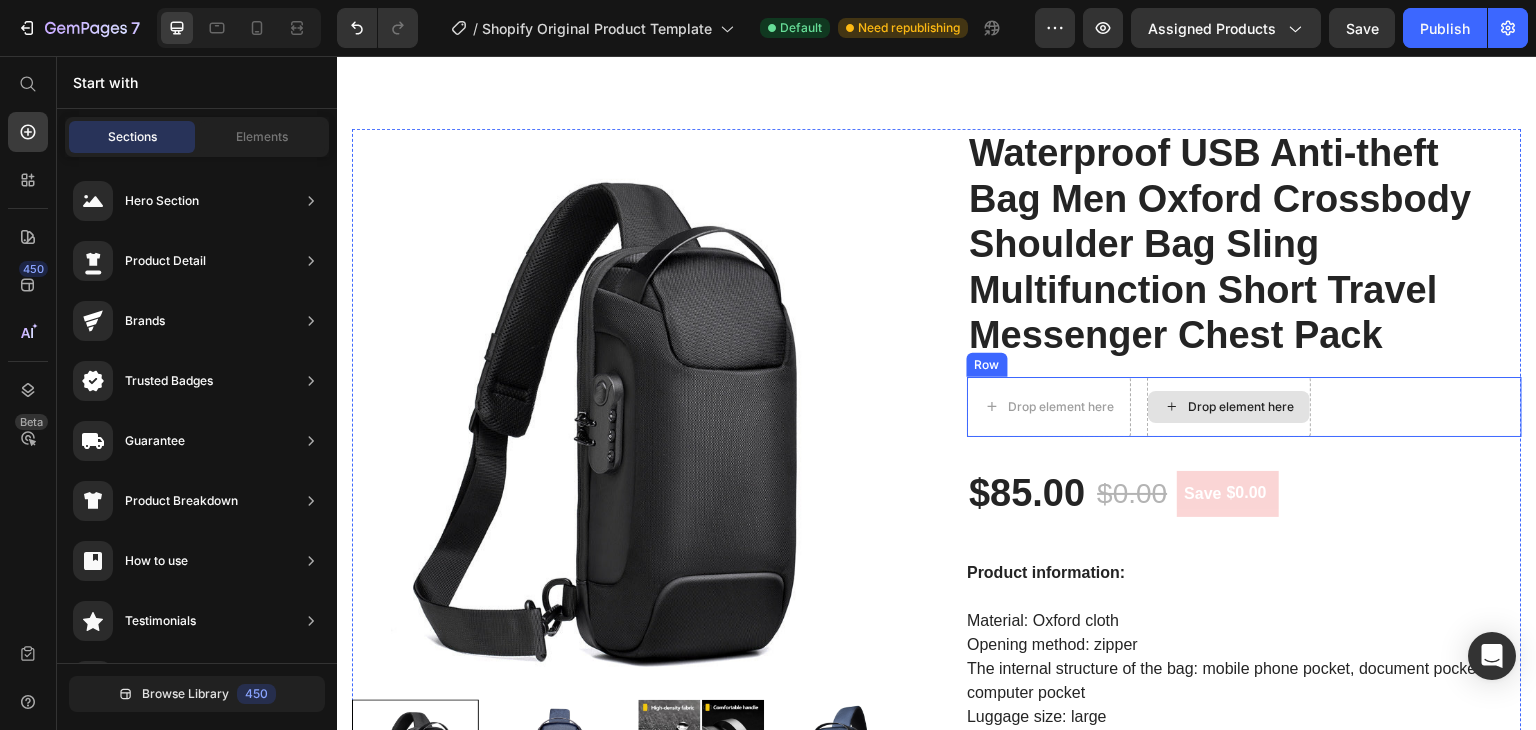click on "Drop element here
Drop element here Row" at bounding box center (1244, 407) 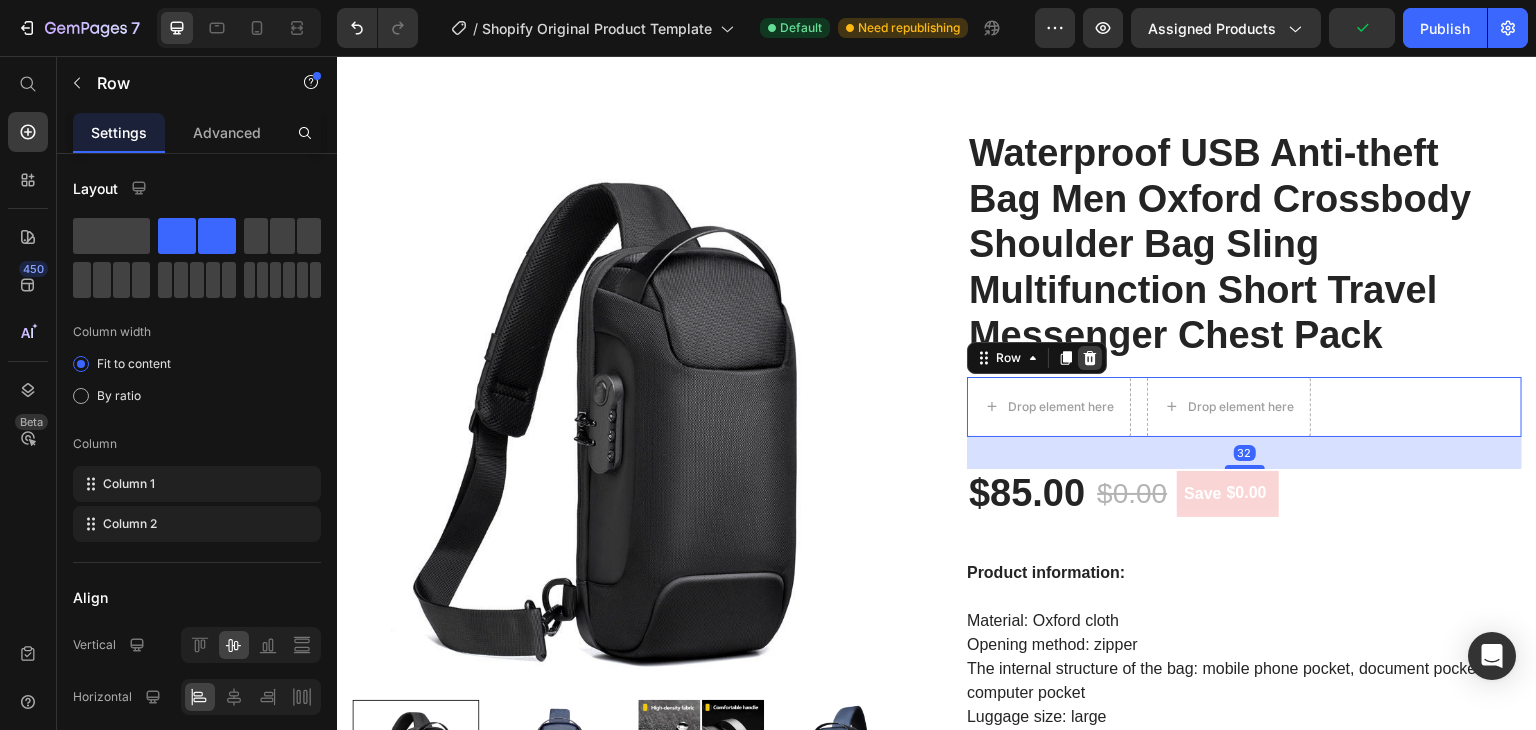 click 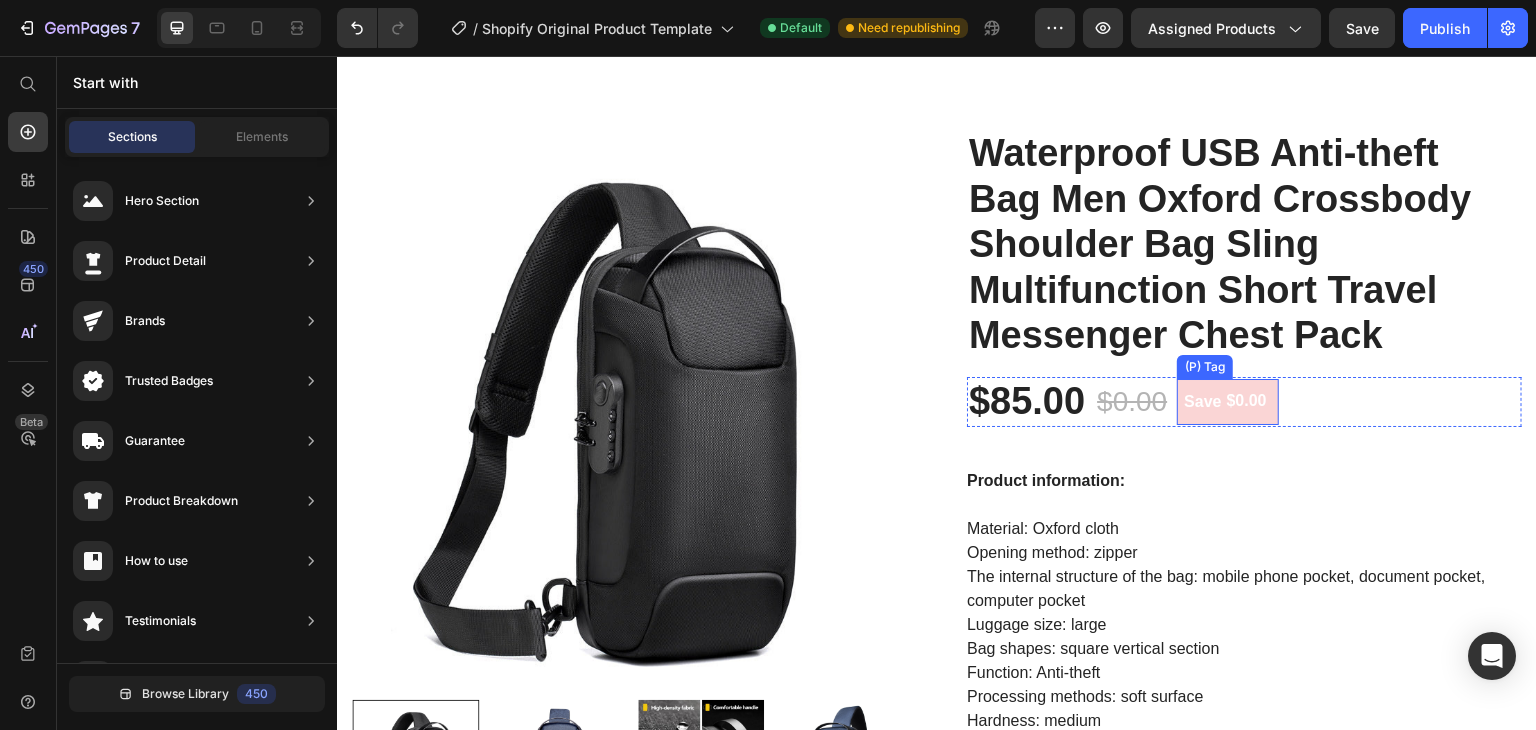 click on "$0.00" at bounding box center [1247, 401] 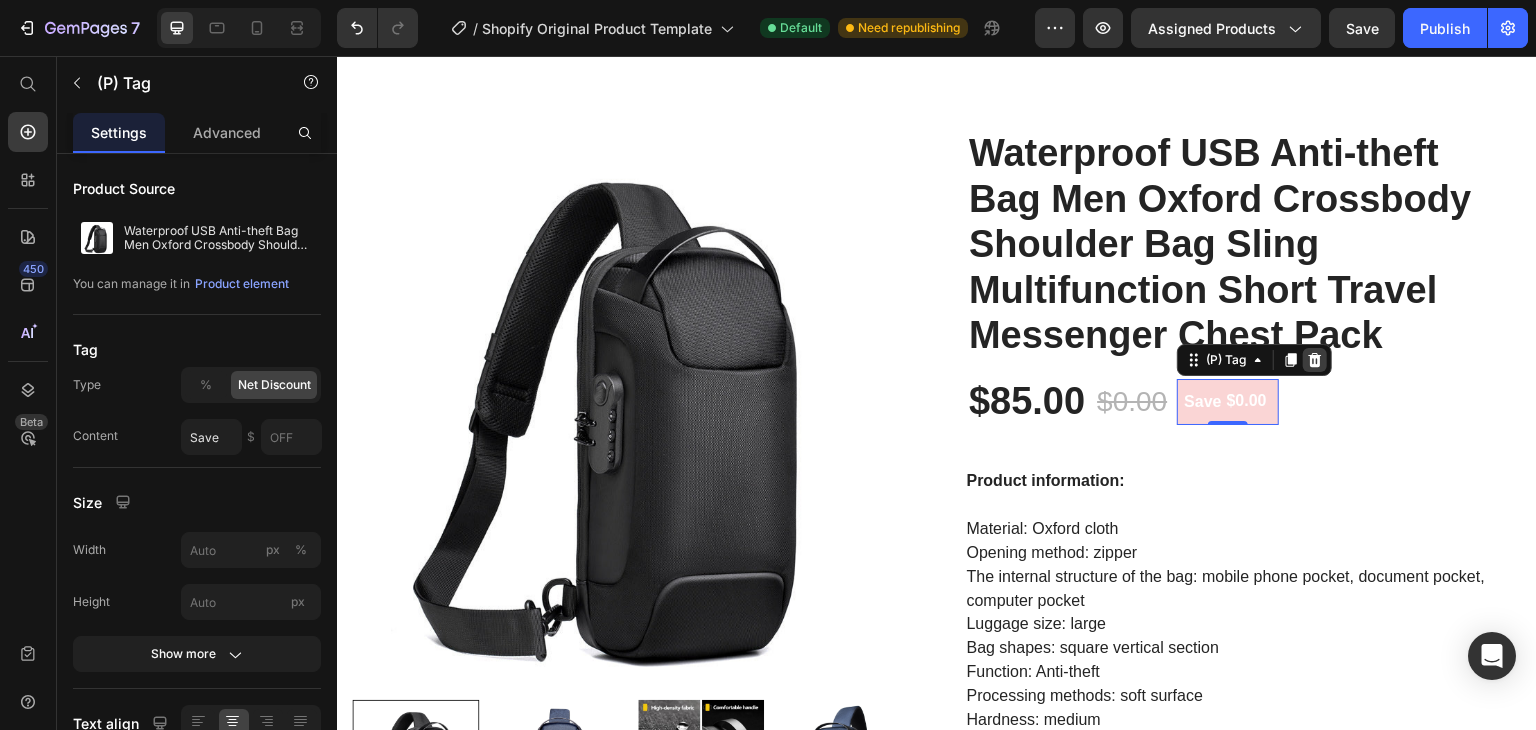 click 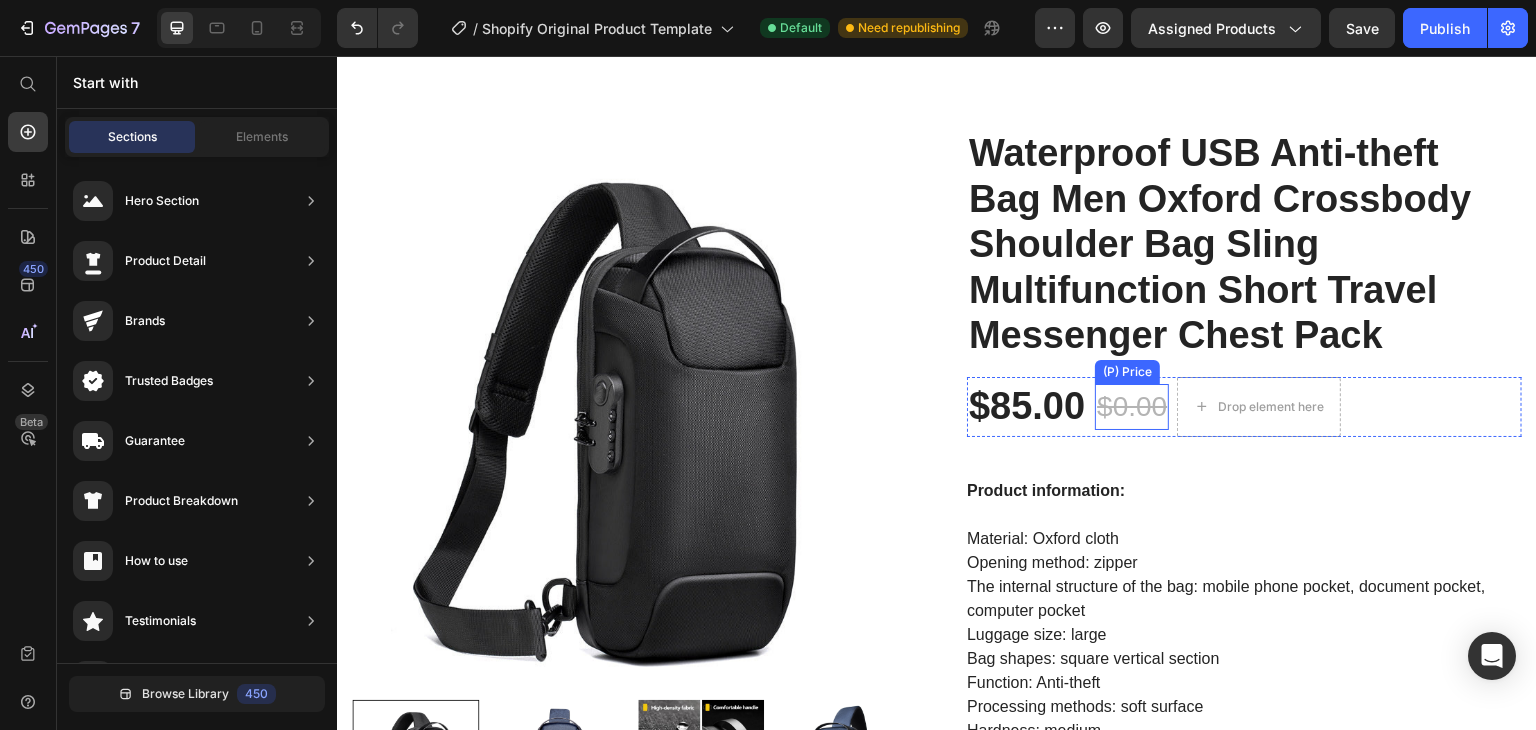 click on "$0.00" at bounding box center (1132, 407) 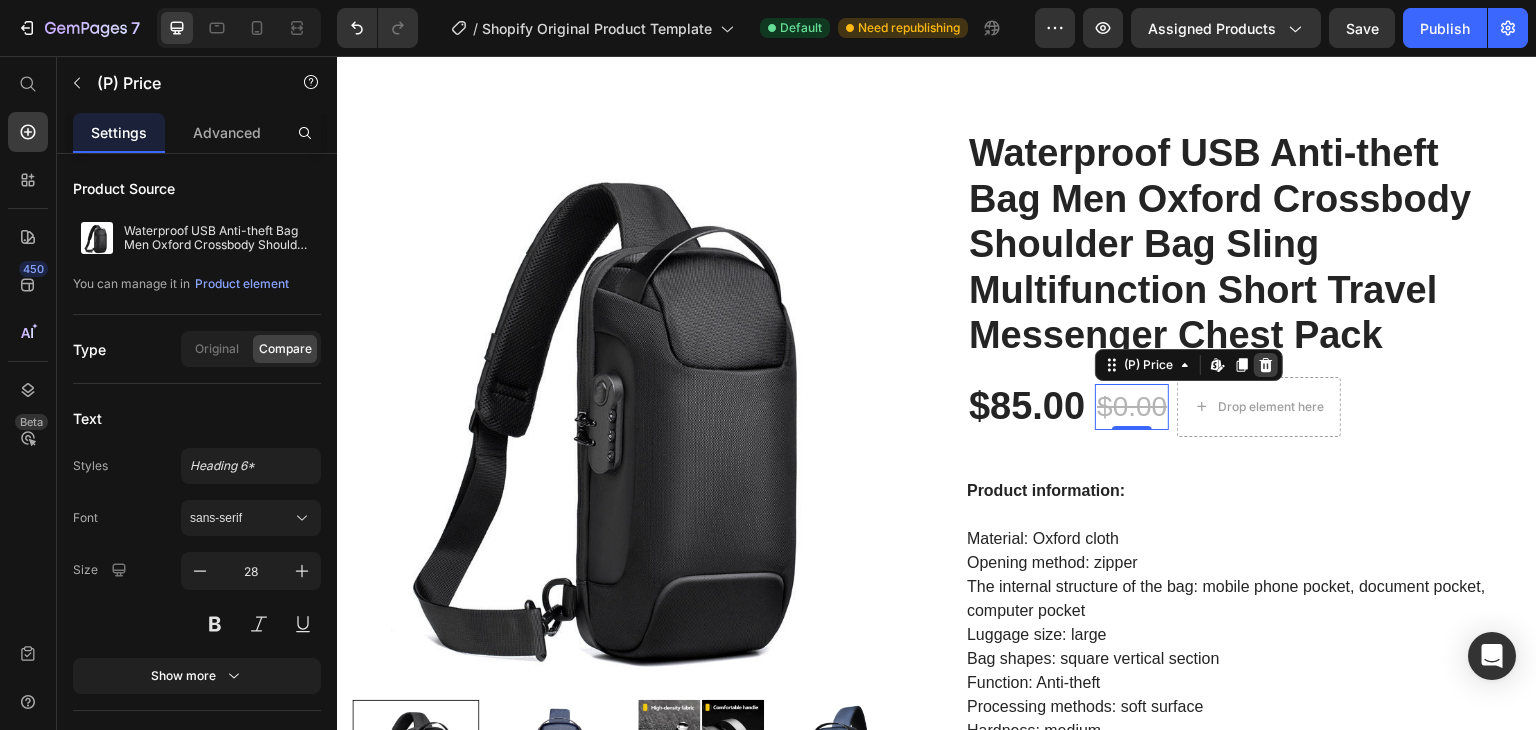 click 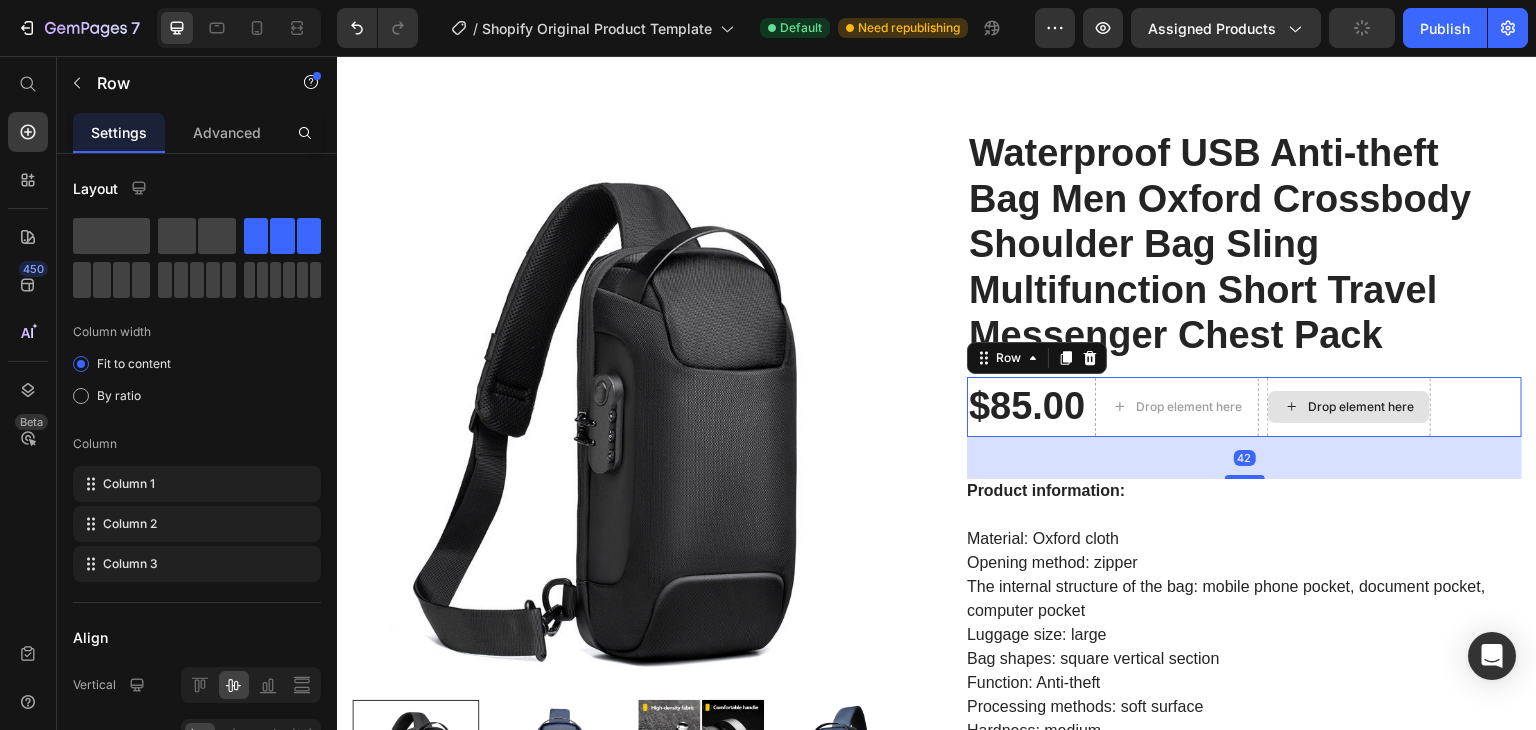 click on "Drop element here" at bounding box center (1349, 407) 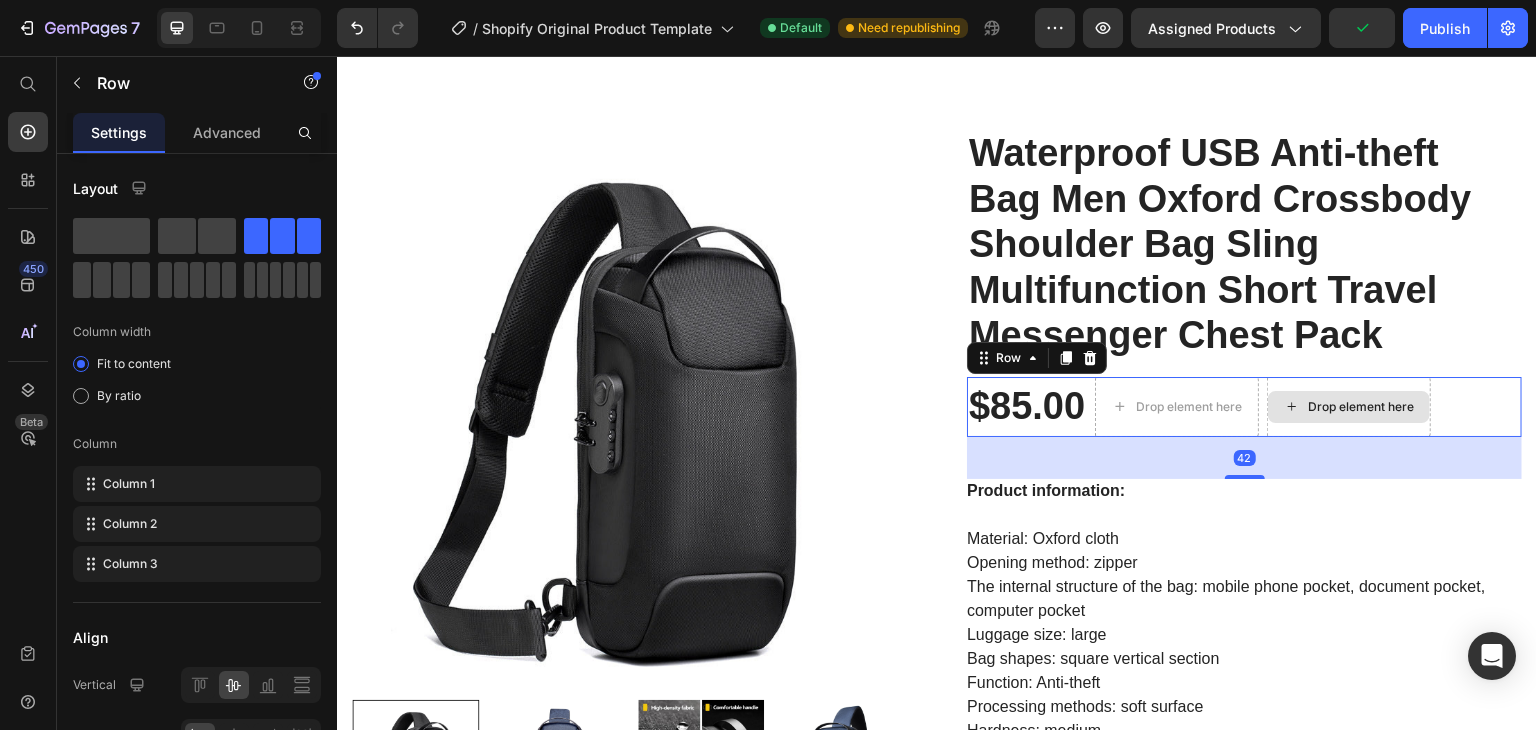 click on "Drop element here" at bounding box center (1349, 407) 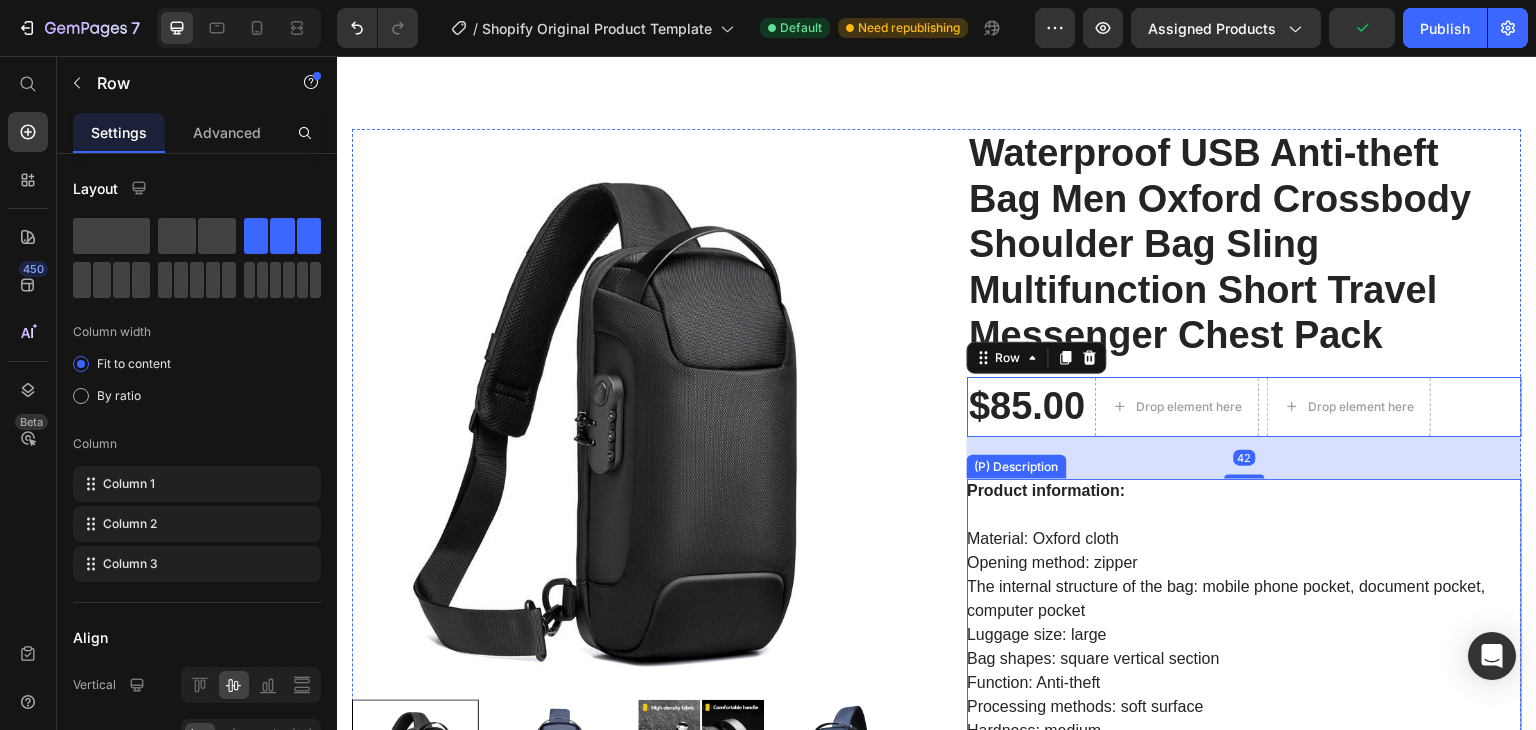 click on "Product information:
Material: Oxford cloth
Opening method: zipper
The internal structure of the bag: mobile phone pocket, document pocket, computer pocket
Luggage size: large
Bag shapes: square vertical section
Function: Anti-theft
Processing methods: soft surface
Hardness: medium
Popular elements: locomotives
Carrying parts: soft handle
Strap root number: single
Outer bag type: inner patch pocket
Lining texture: polyester
Size: Length: 16cm. Thickness: 9.5cm Height: 33cm.
Color: 9530 upgraded black, 9530 upgraded army green, 9530 upgraded blue, 9530 upgraded camouflage, 9530 upgraded red, 9530 upgraded gray, 9530 upgraded new blue
Packing list:
Shoulder bag*1" at bounding box center (1244, 6134) 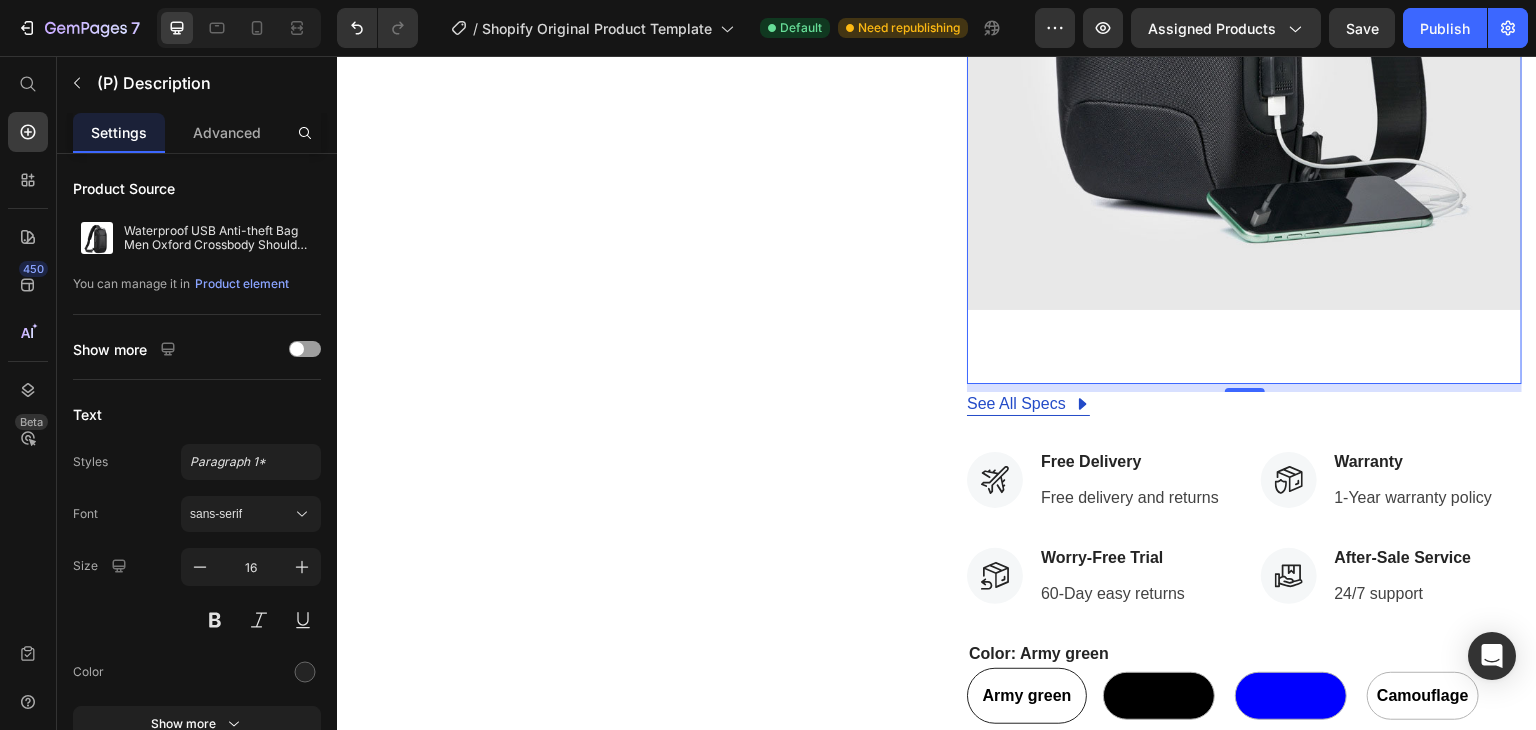 scroll, scrollTop: 11440, scrollLeft: 0, axis: vertical 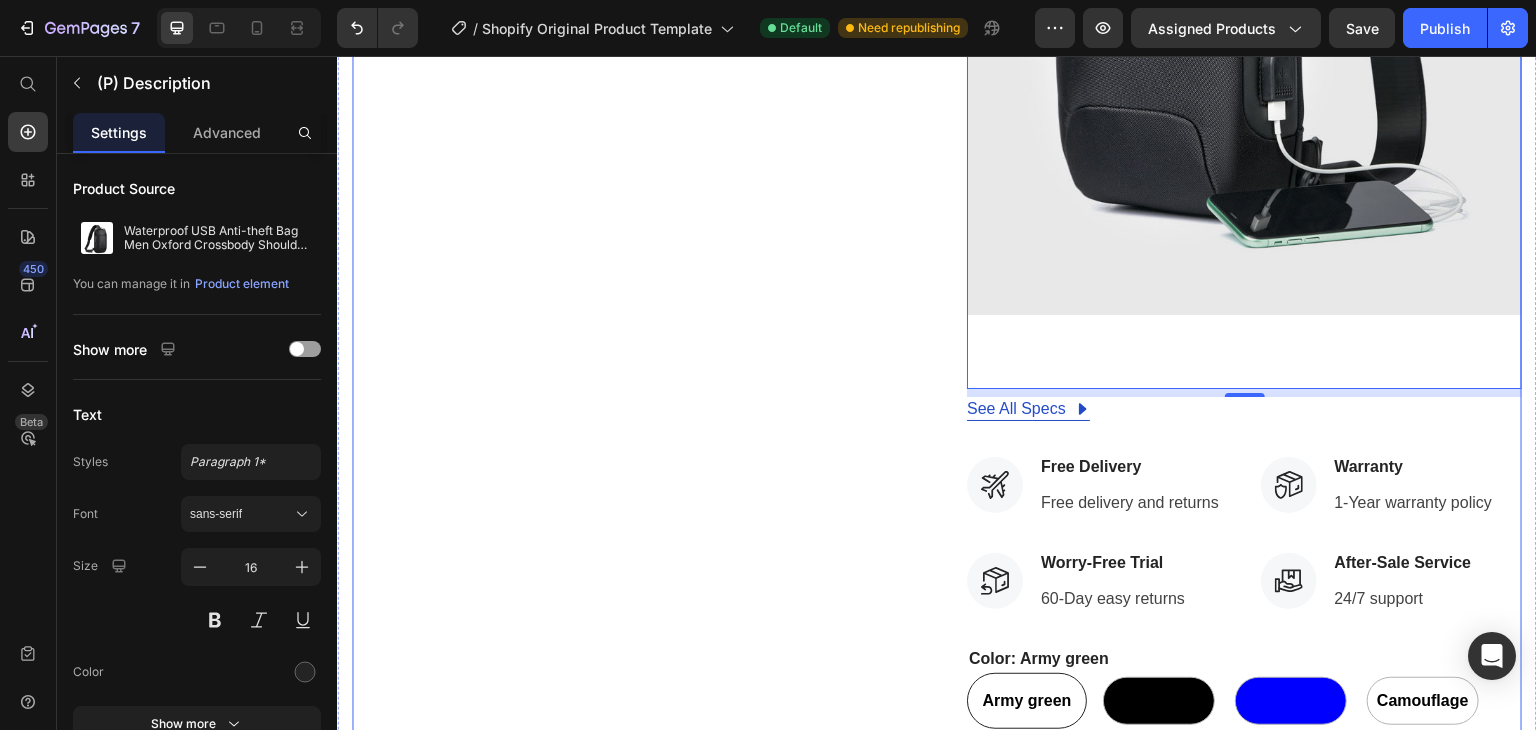click on "Waterproof USB Anti-theft Bag Men Oxford Crossbody Shoulder Bag Sling Multifunction Short Travel Messenger Chest Pack (P) Title $85.00 (P) Price
Drop element here
Drop element here Row
Product information:
Material: Oxford cloth
Opening method: zipper
The internal structure of the bag: mobile phone pocket, document pocket, computer pocket
Luggage size: large
Bag shapes: square vertical section
Function: Anti-theft
Processing methods: soft surface
Hardness: medium
Popular elements: locomotives
Carrying parts: soft handle
Strap root number: single
Outer bag type: inner patch pocket
Lining texture: polyester
Size: Length: 16cm. Thickness: 9.5cm Height: 33cm.
Color: 9530 upgraded black, 9530 upgraded army green, 9530 upgraded blue, 9530 upgraded camouflage, 9530 upgraded red, 9530 upgraded gray, 9530 upgraded new blue
Packing list:
Shoulder bag*1" at bounding box center [1244, -5087] 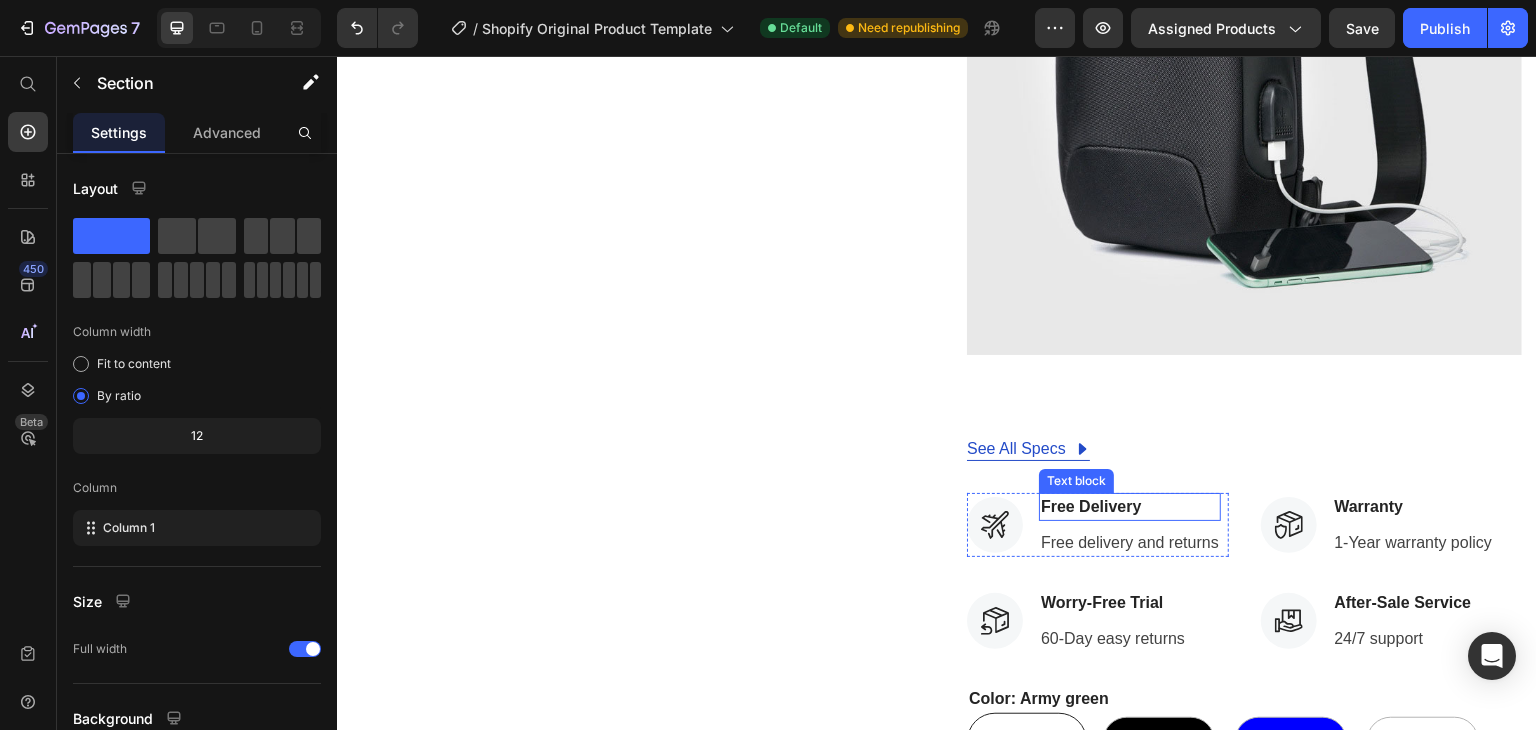 scroll, scrollTop: 11423, scrollLeft: 0, axis: vertical 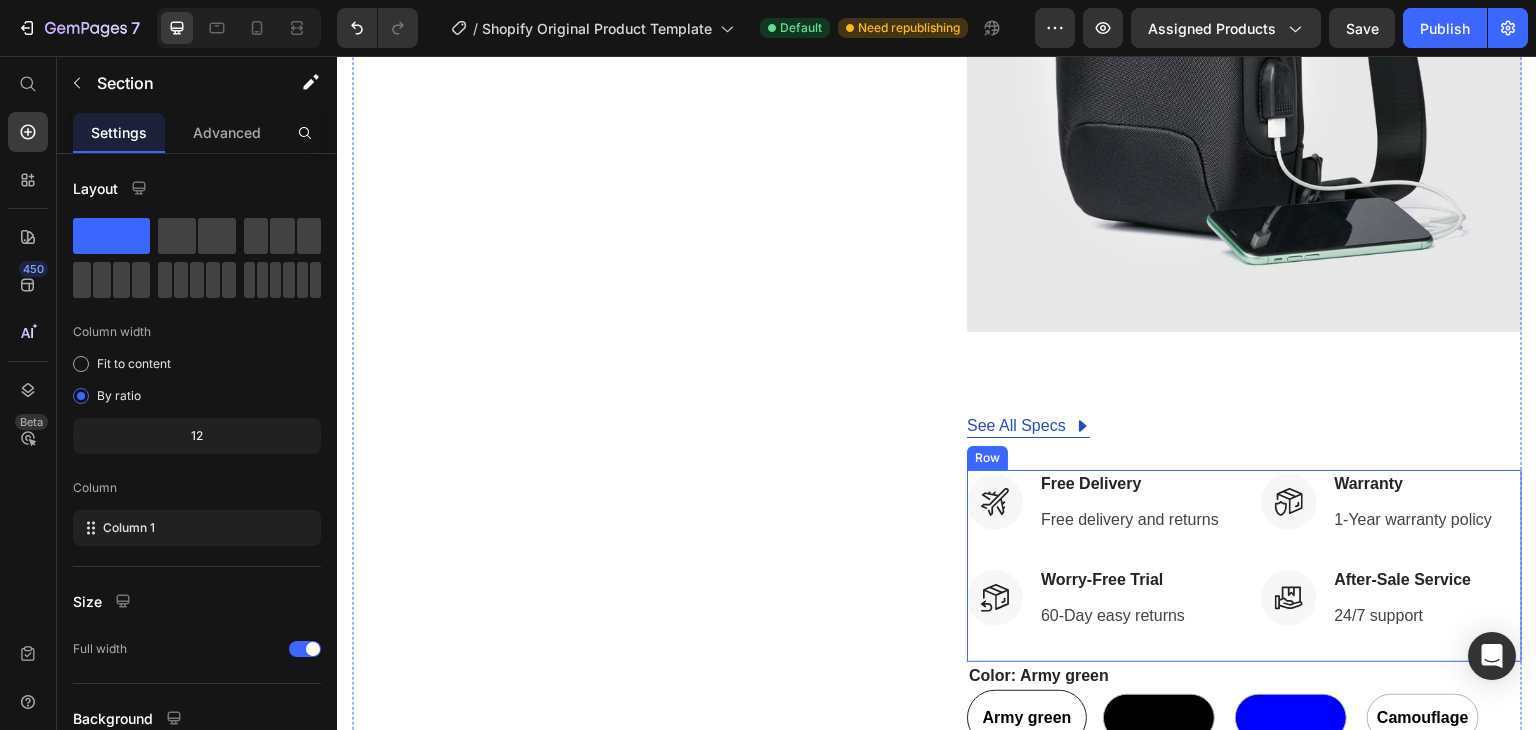 click on "Icon Free Delivery Text block Free delivery and returns Text block Icon List
Icon Worry-Free Trial Text block 60-Day easy returns Text block Icon List
Icon Warranty Text block 1-Year warranty policy Text block Icon List
Icon After-Sale Service Text block 24/7 support Text block Icon List Row" at bounding box center (1244, 566) 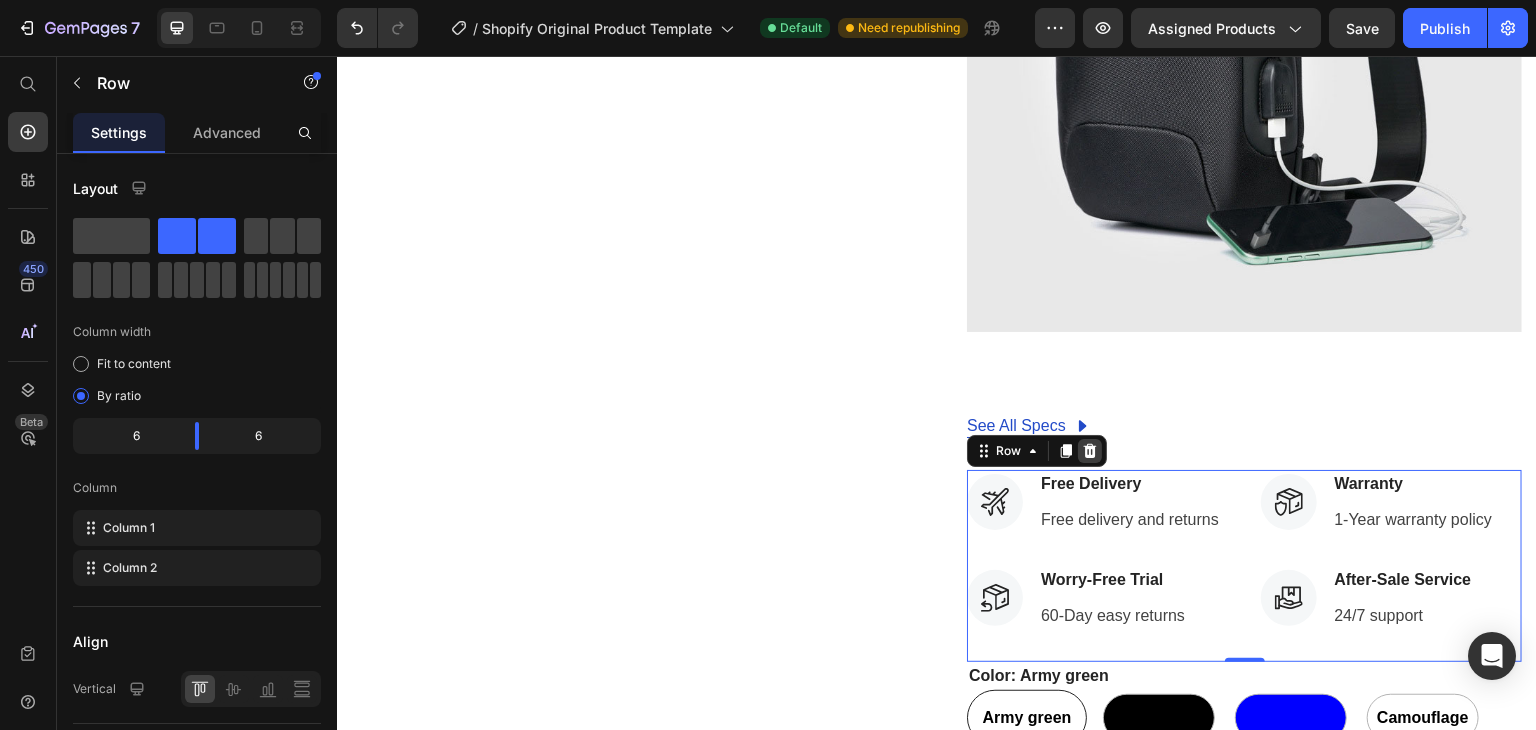 click 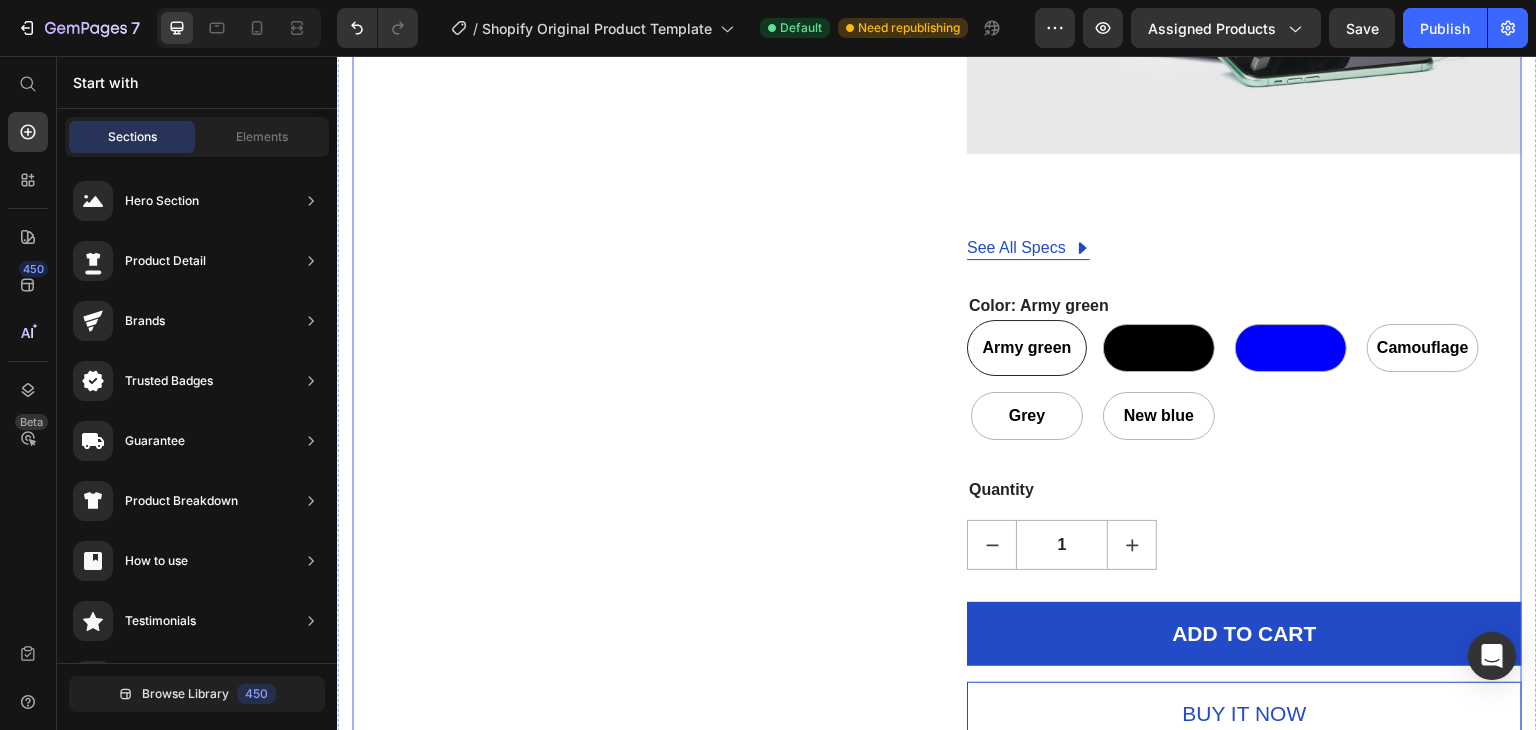 scroll, scrollTop: 11623, scrollLeft: 0, axis: vertical 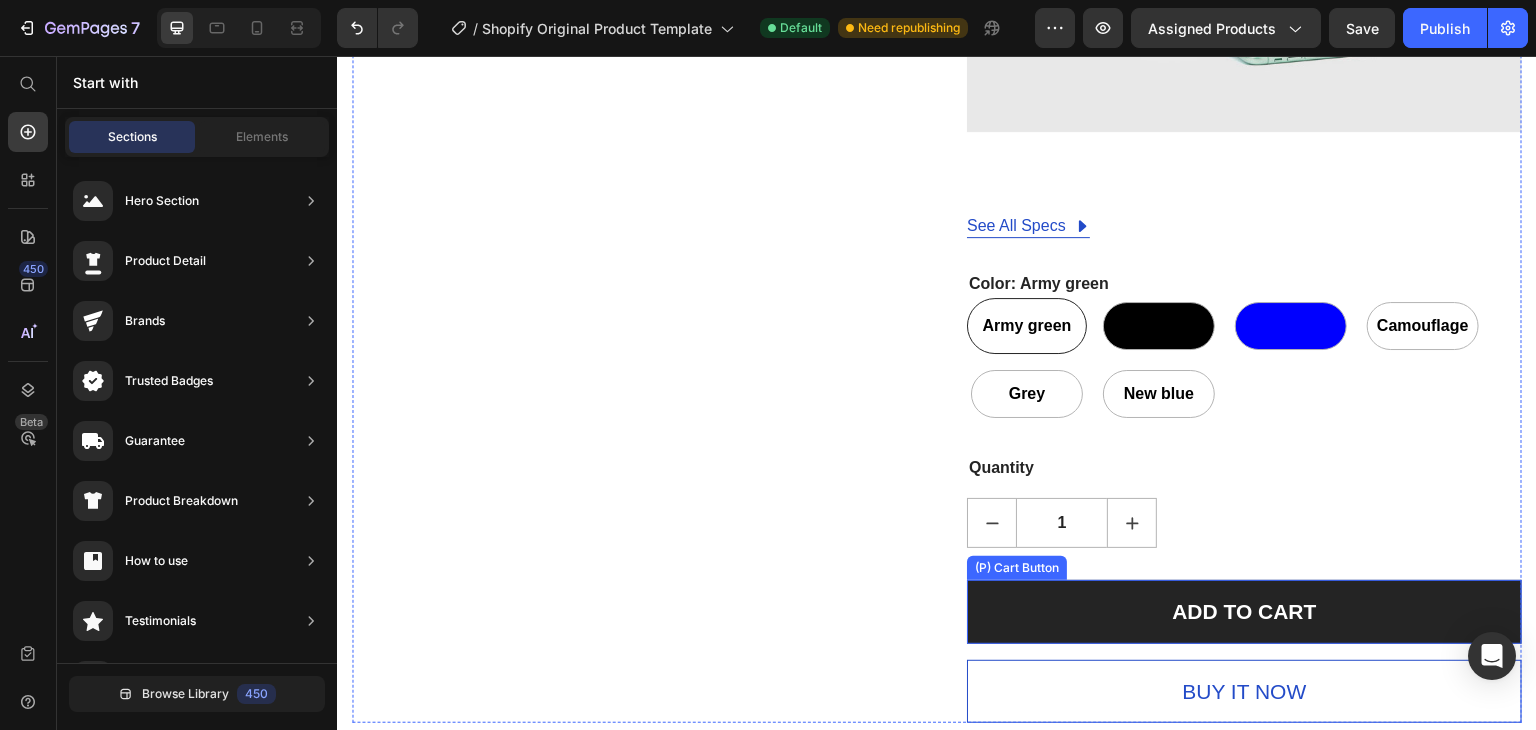 click on "ADD TO CART" at bounding box center [1244, 612] 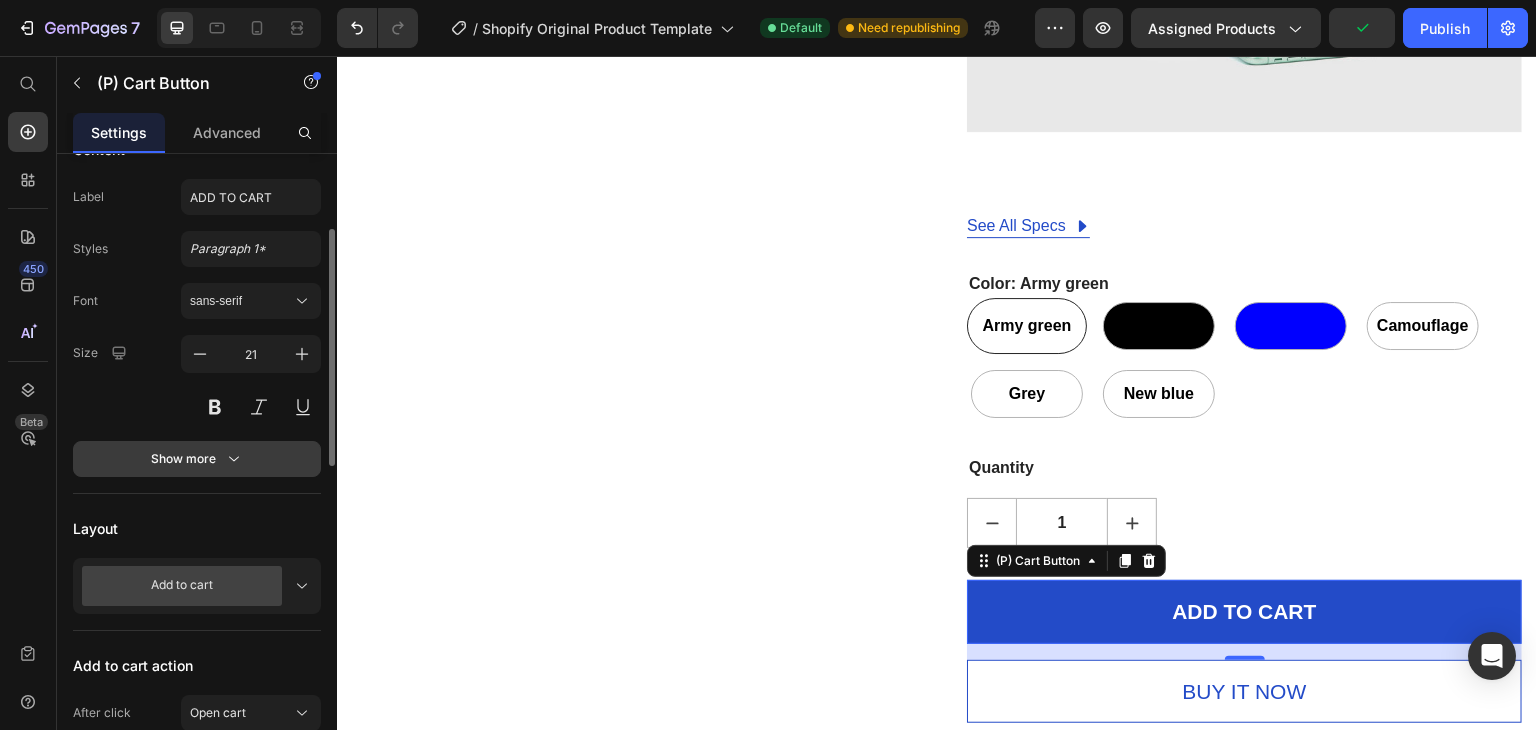 scroll, scrollTop: 400, scrollLeft: 0, axis: vertical 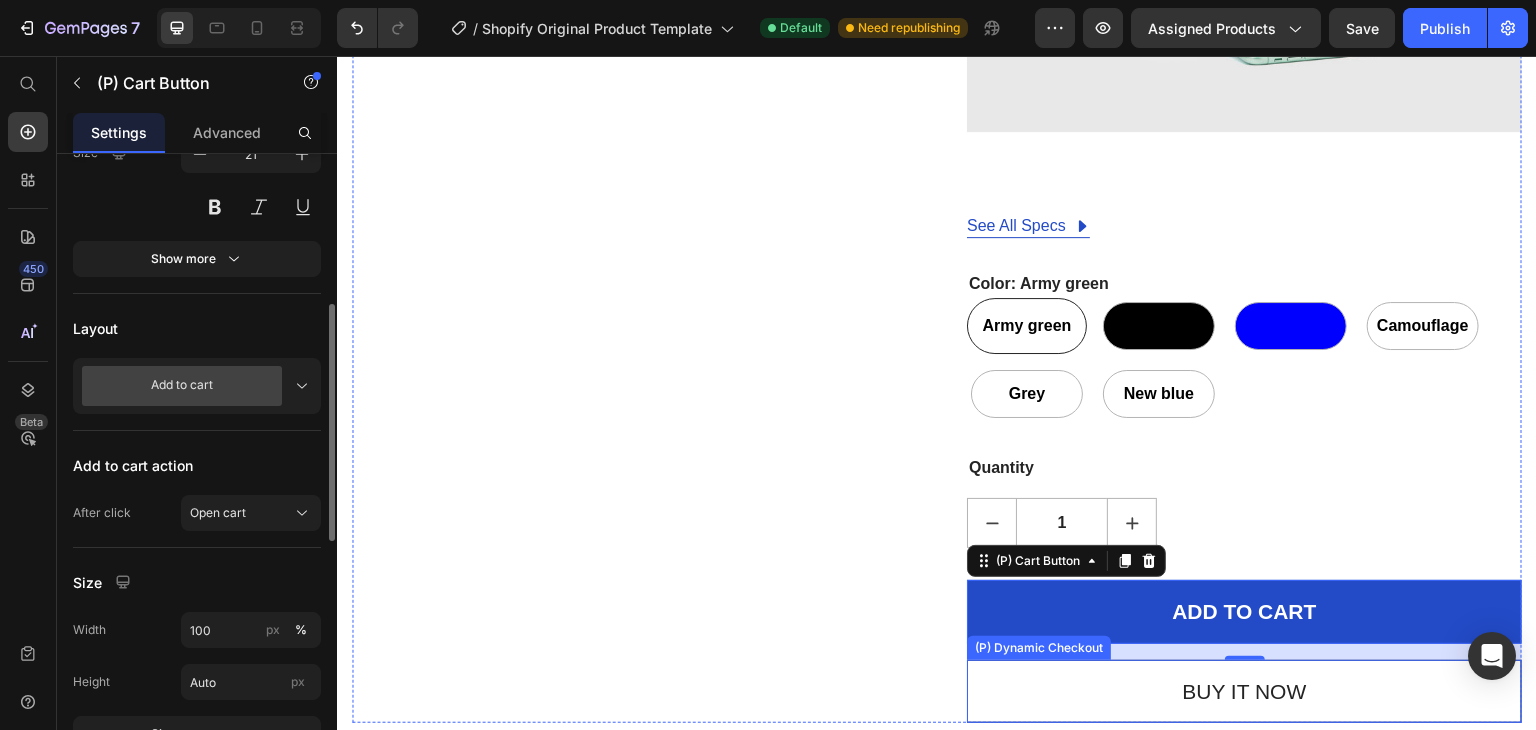 click on "Buy it now" at bounding box center [1244, 692] 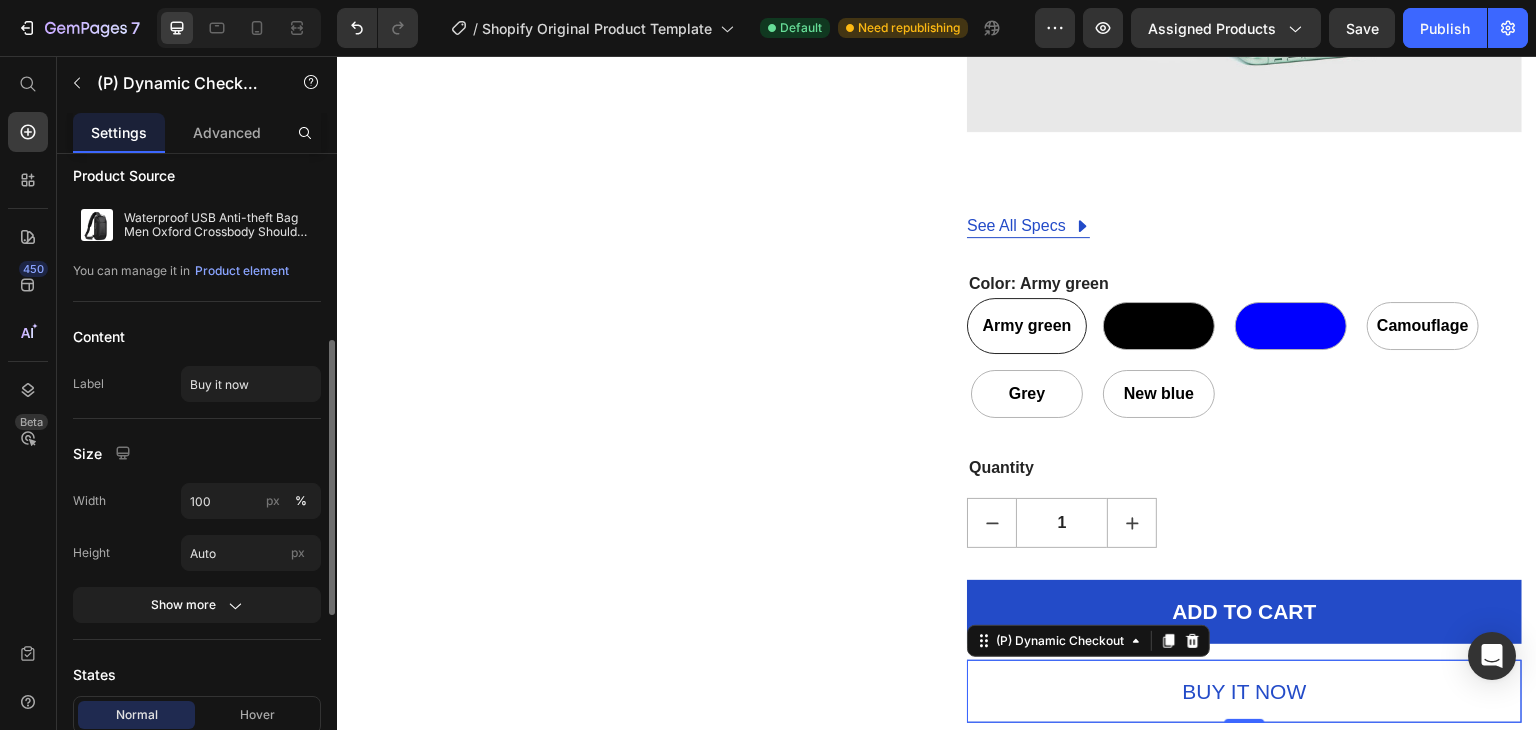scroll, scrollTop: 200, scrollLeft: 0, axis: vertical 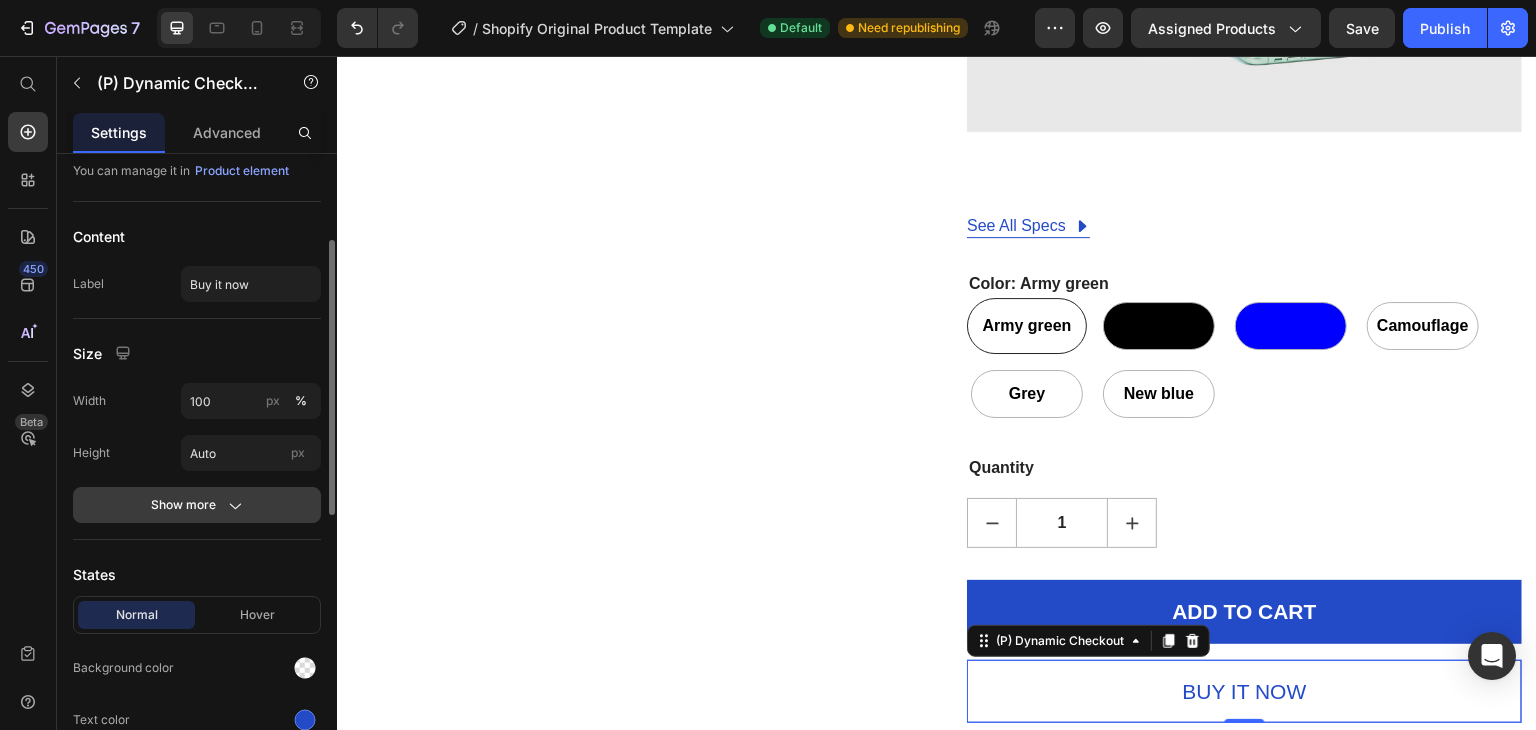 click on "Show more" at bounding box center (197, 505) 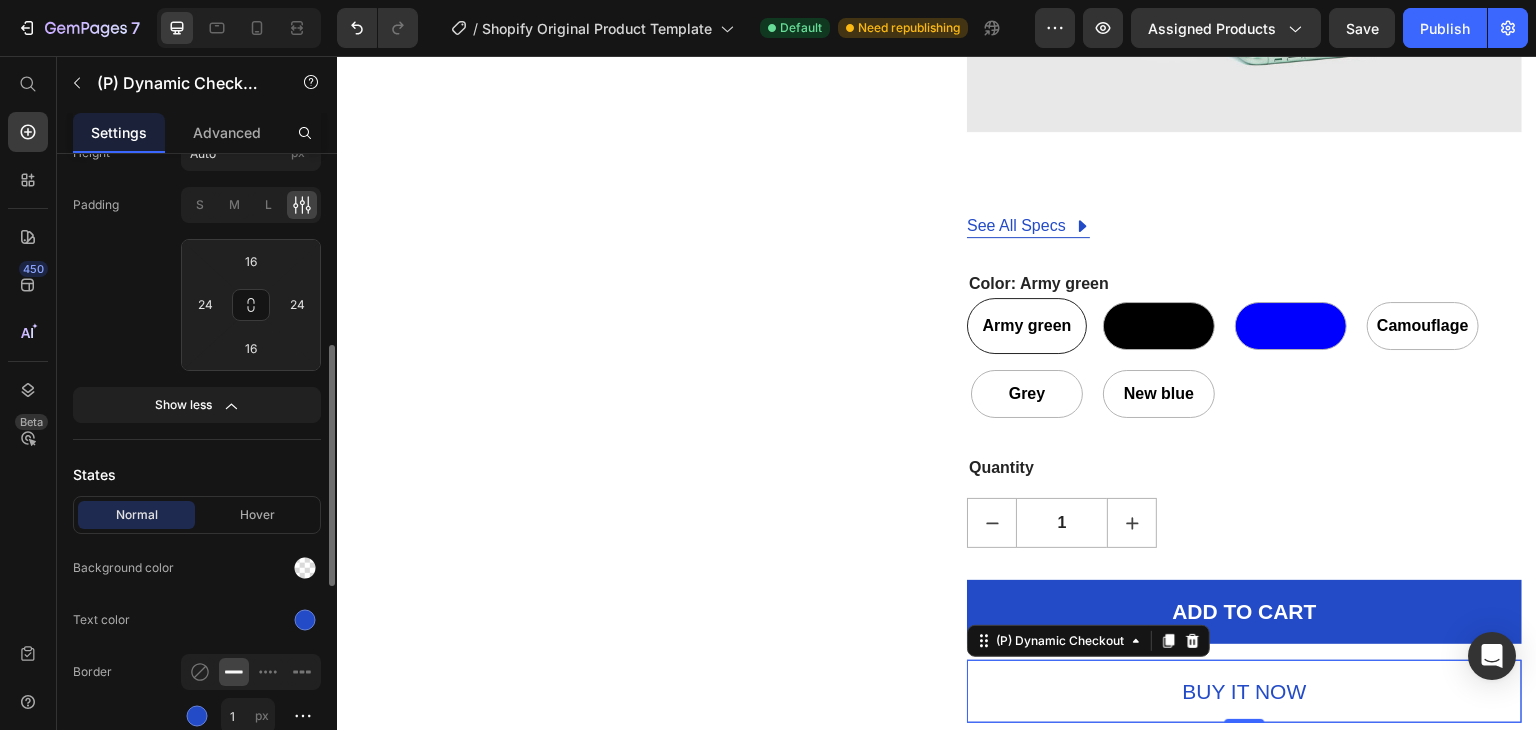scroll, scrollTop: 700, scrollLeft: 0, axis: vertical 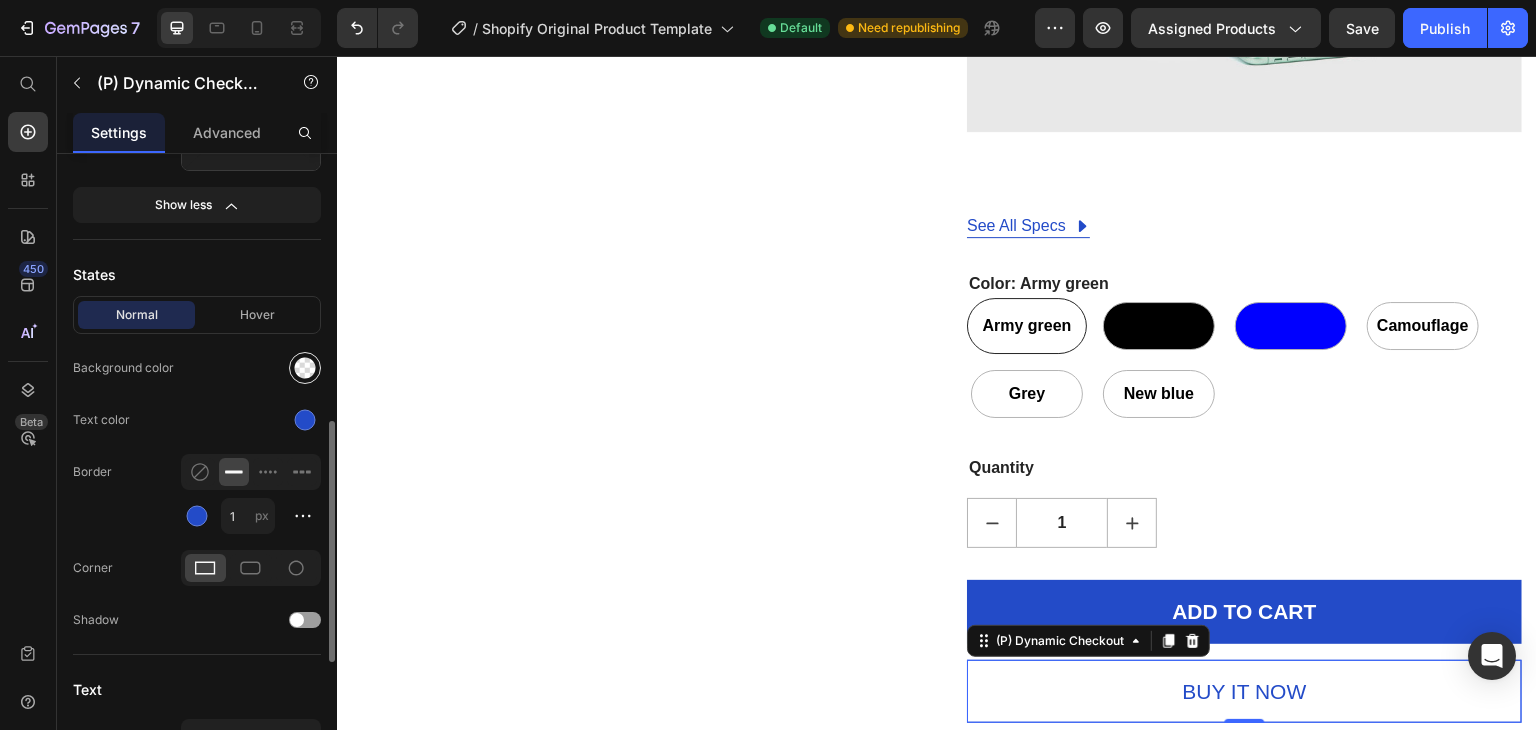 click at bounding box center [305, 368] 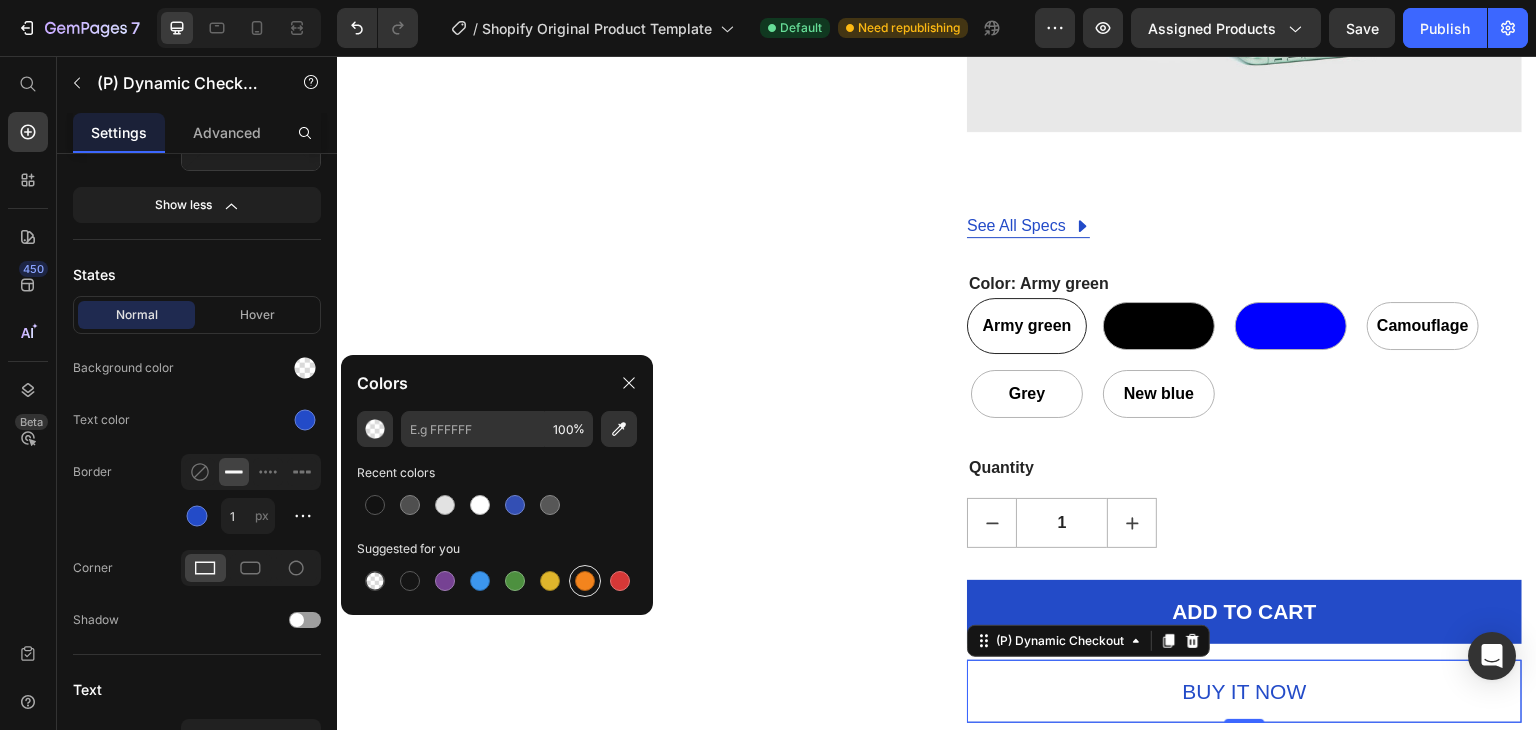 click at bounding box center [585, 581] 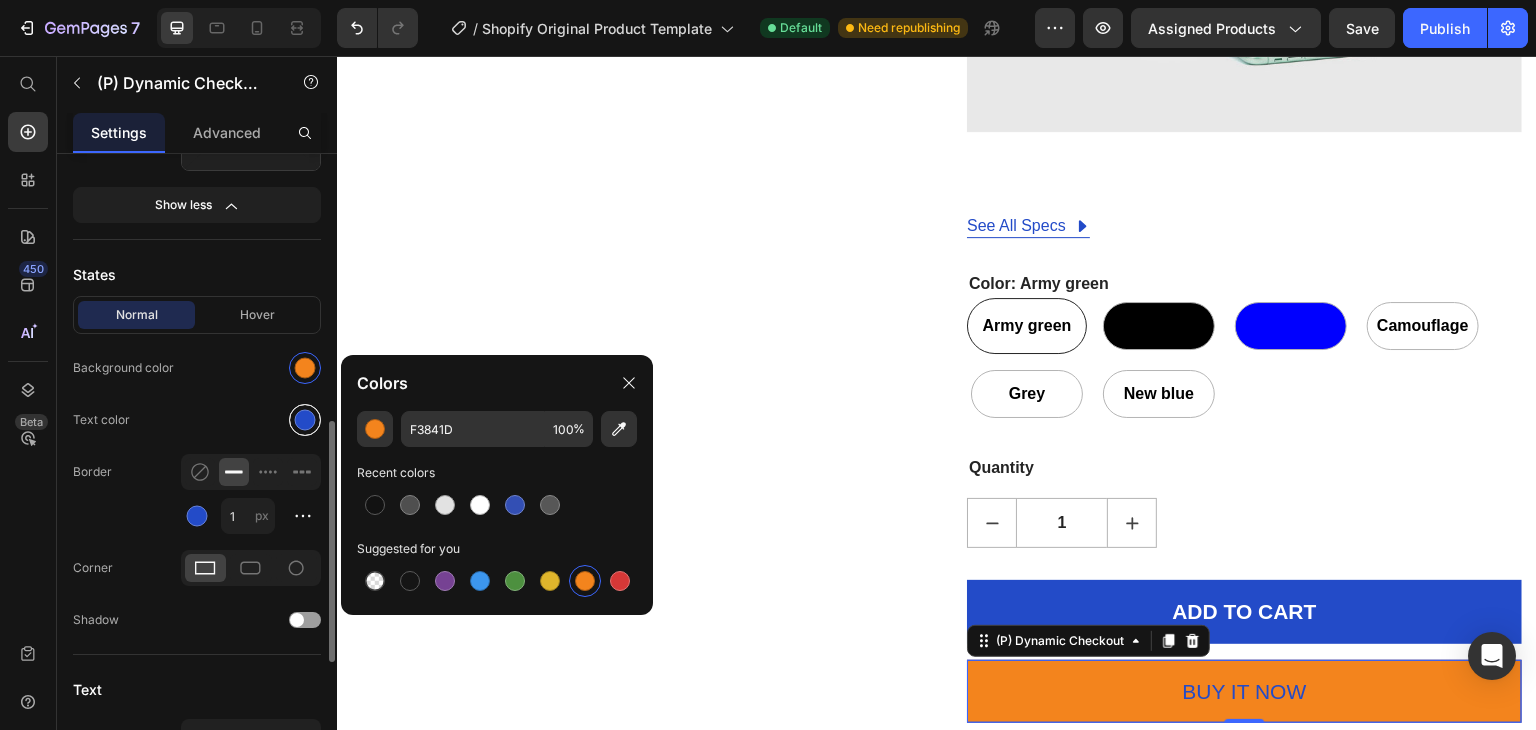 click at bounding box center (305, 420) 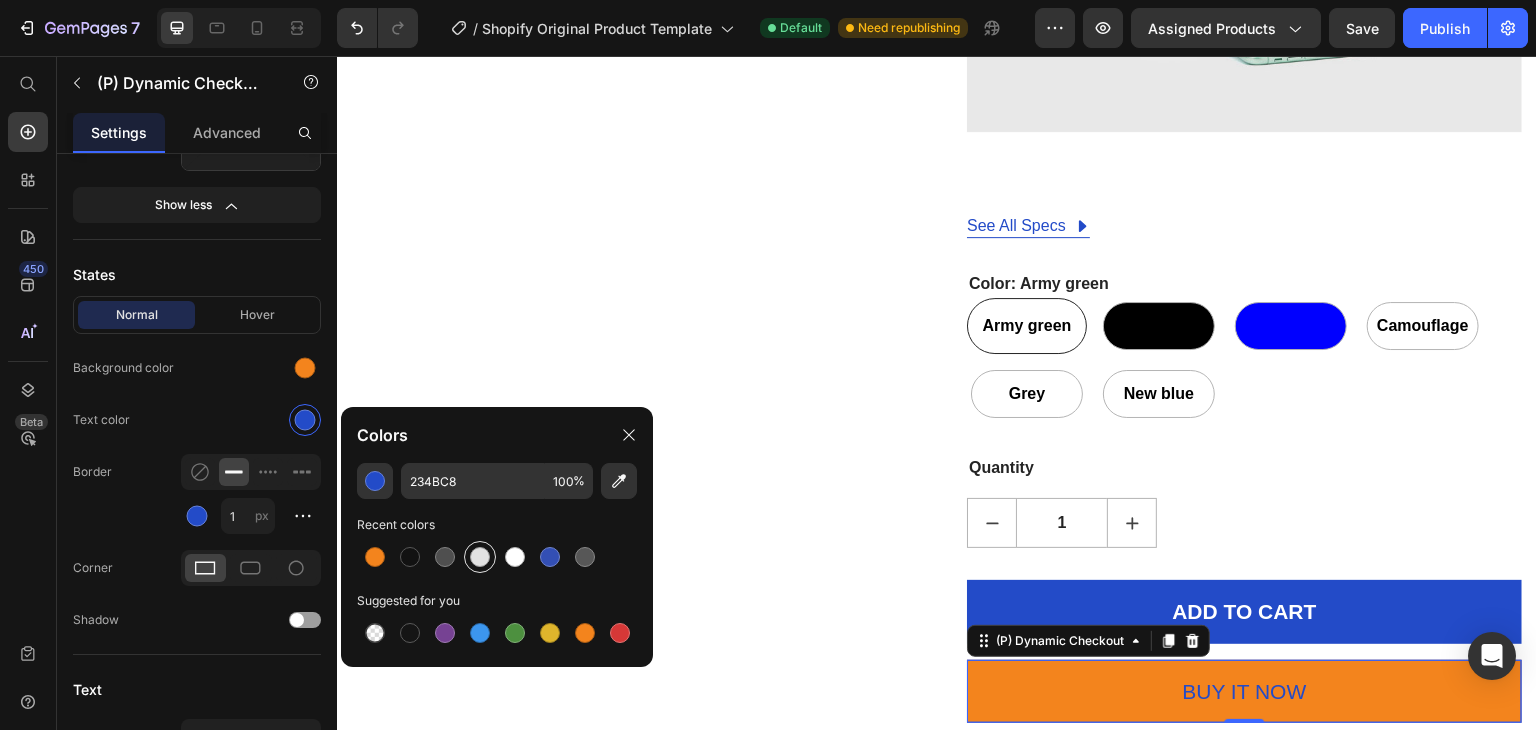 click at bounding box center [480, 557] 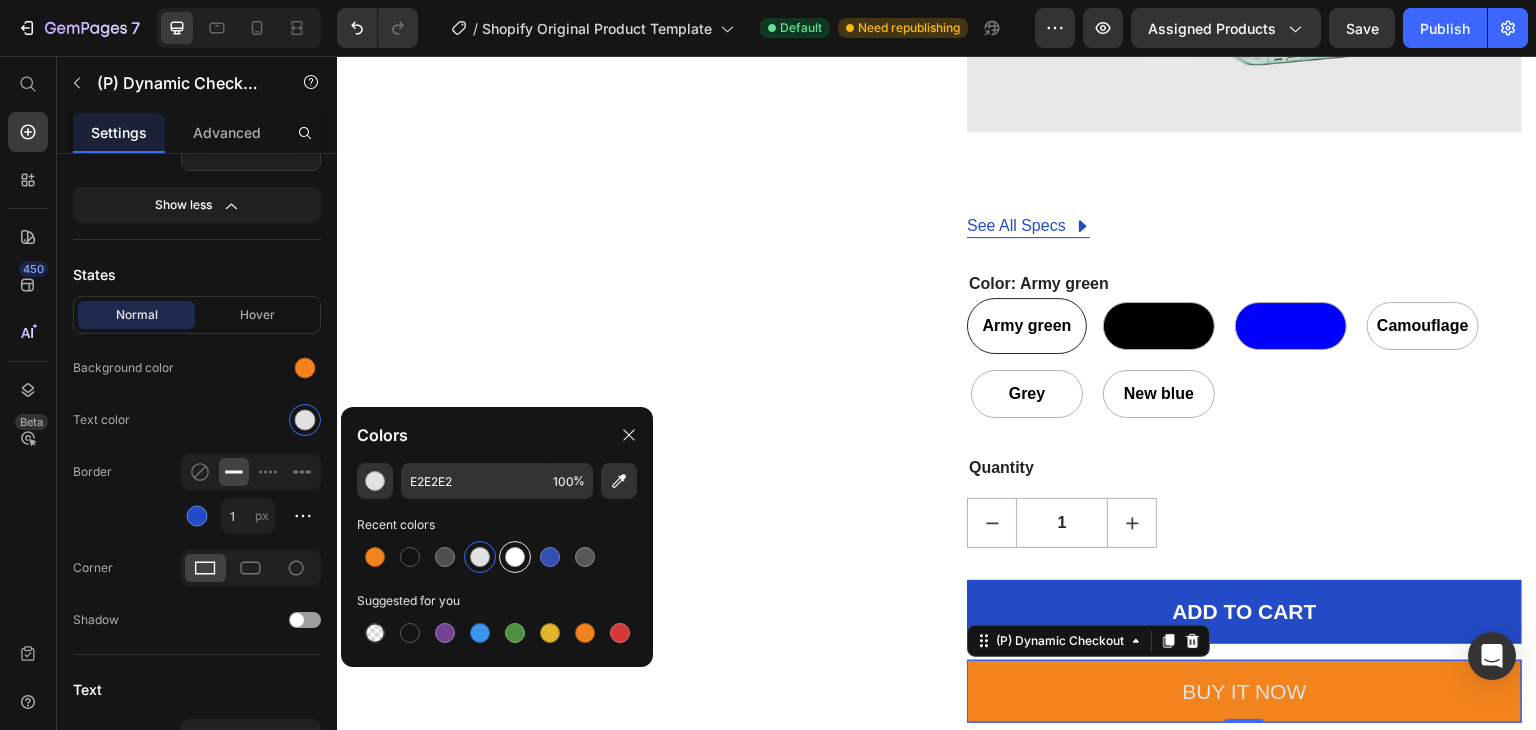 click at bounding box center (515, 557) 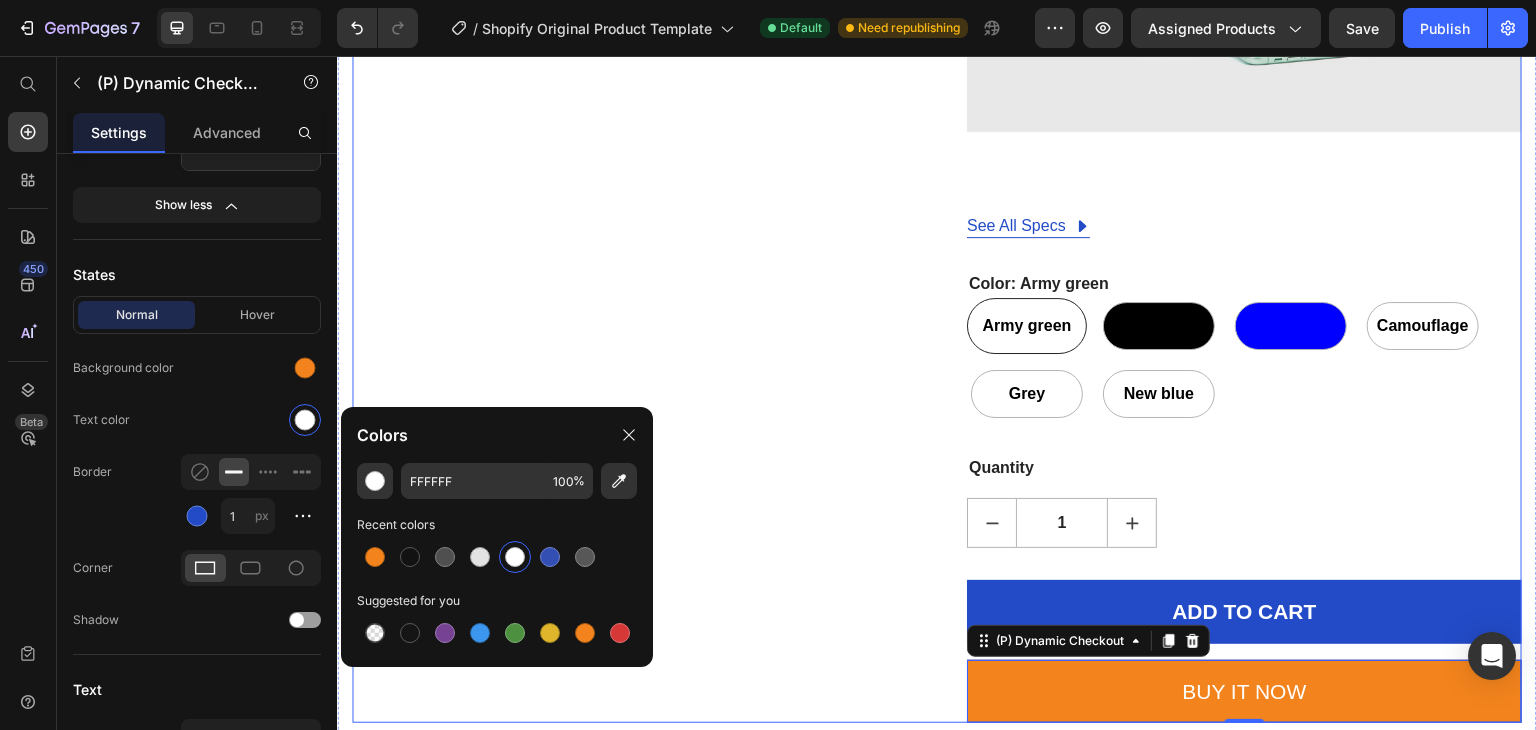 click on "Product Images" at bounding box center (629, -5366) 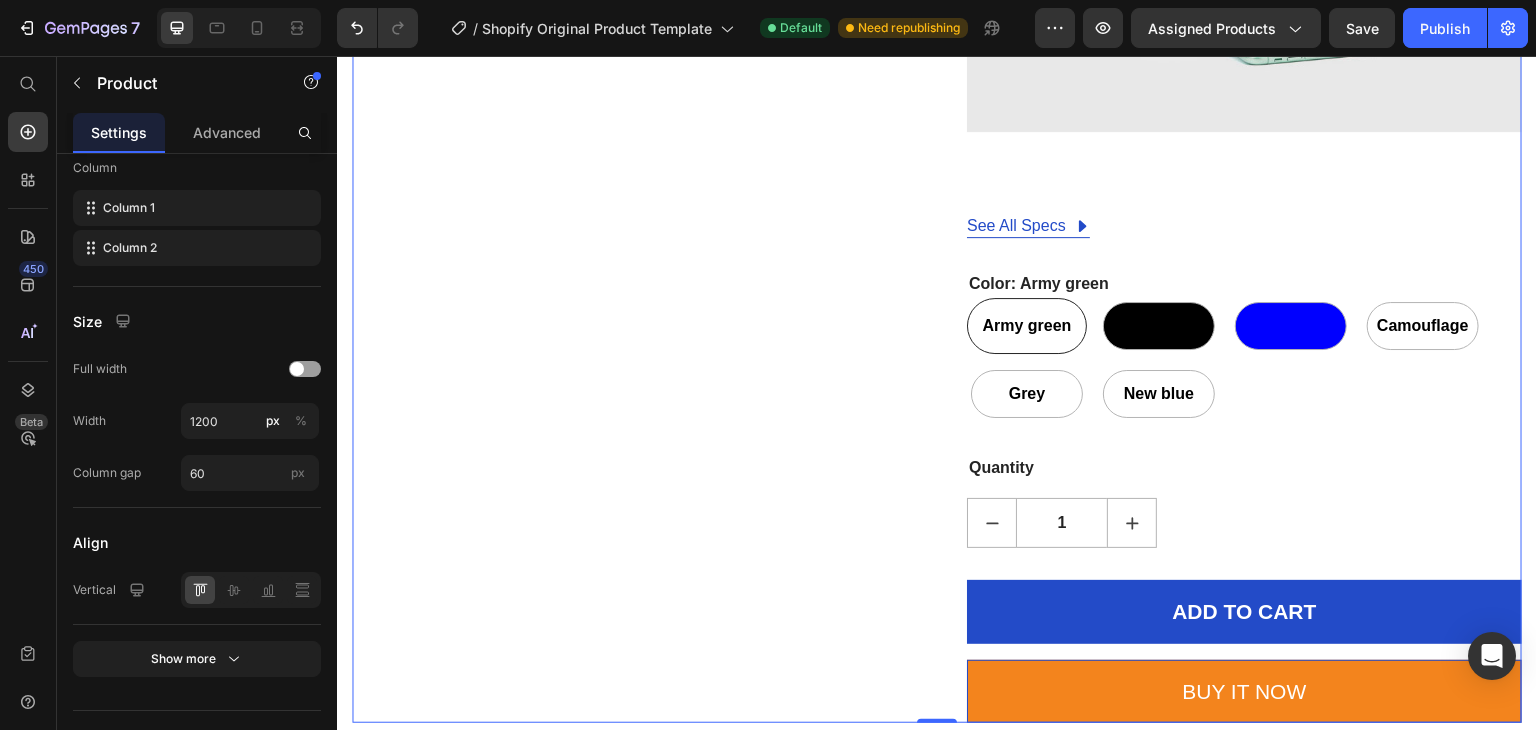 scroll, scrollTop: 0, scrollLeft: 0, axis: both 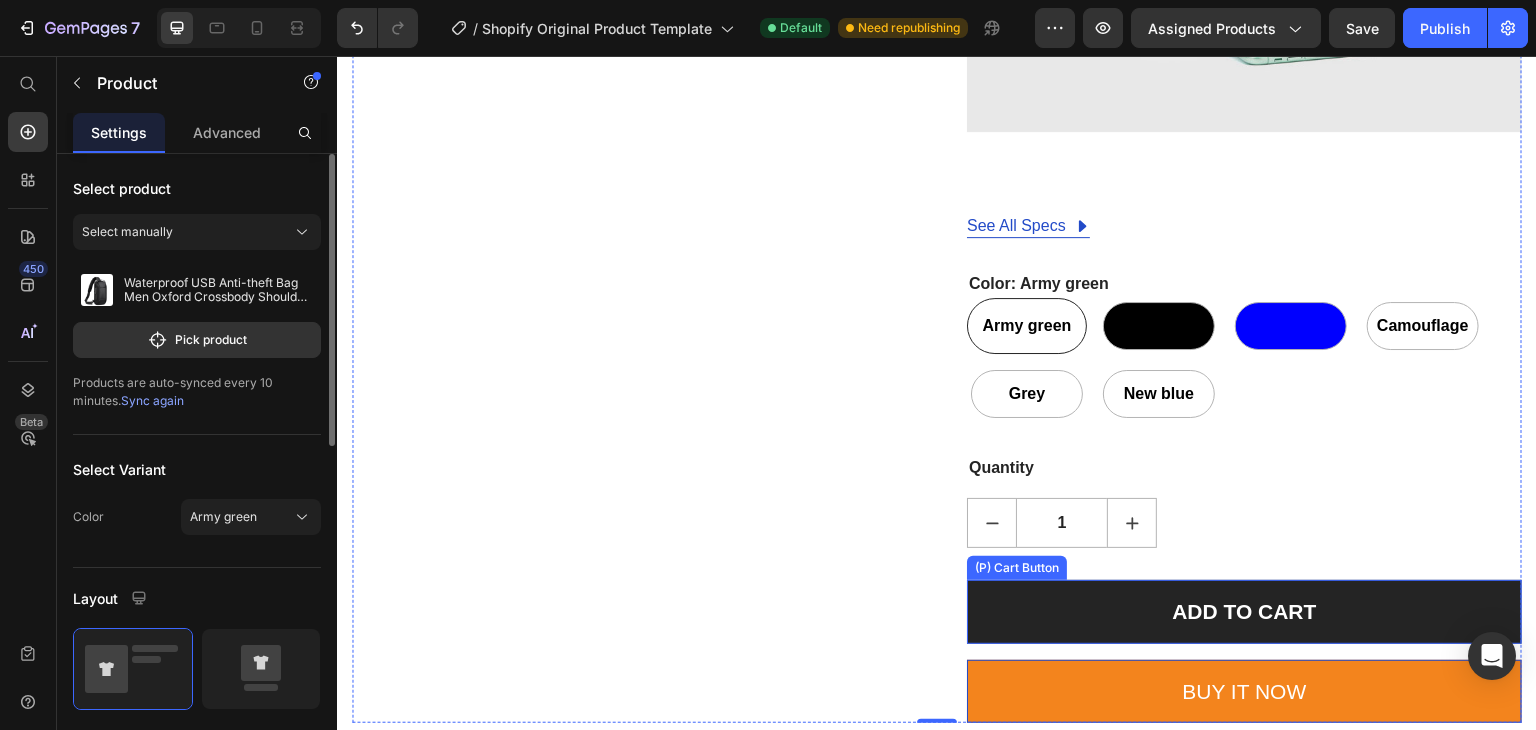 click on "ADD TO CART" at bounding box center (1244, 612) 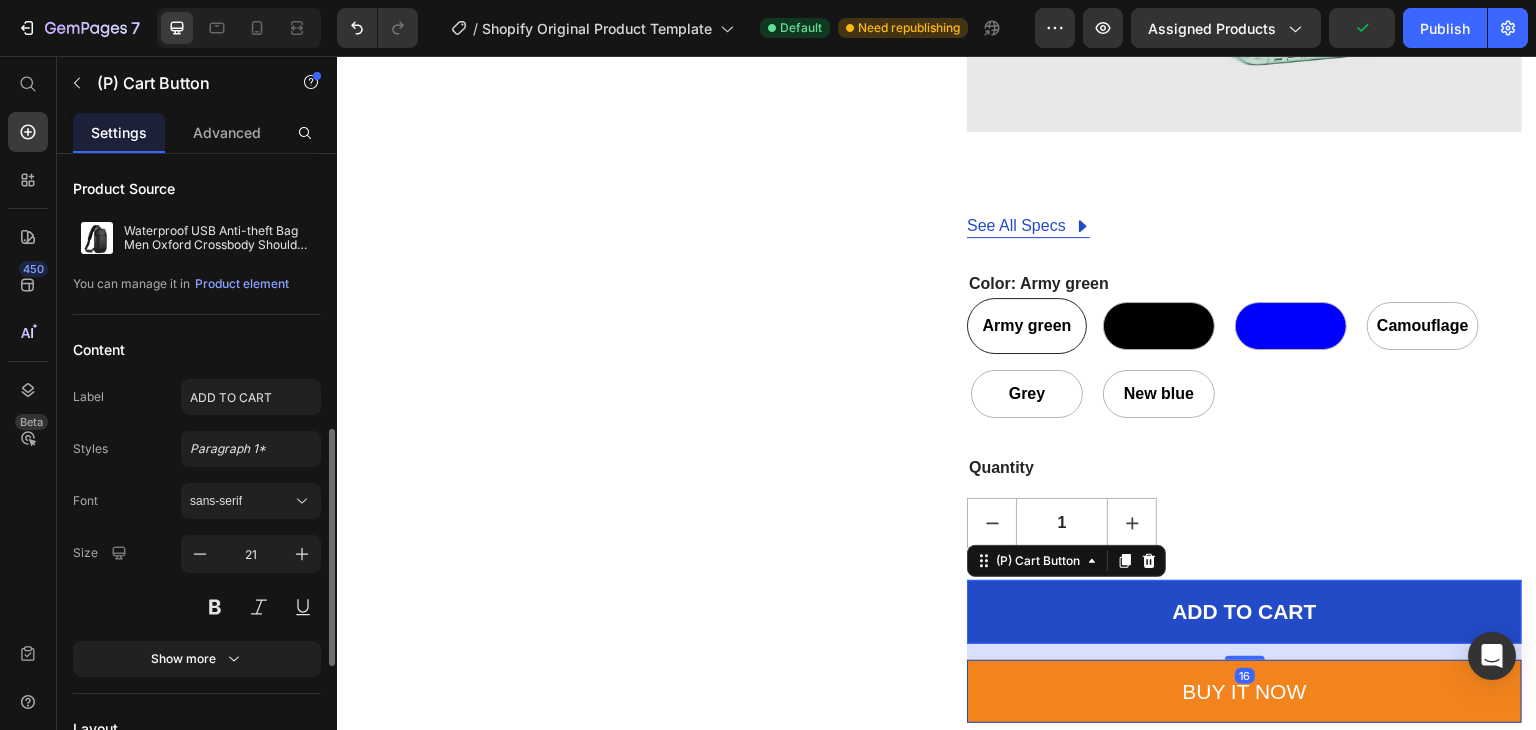 scroll, scrollTop: 200, scrollLeft: 0, axis: vertical 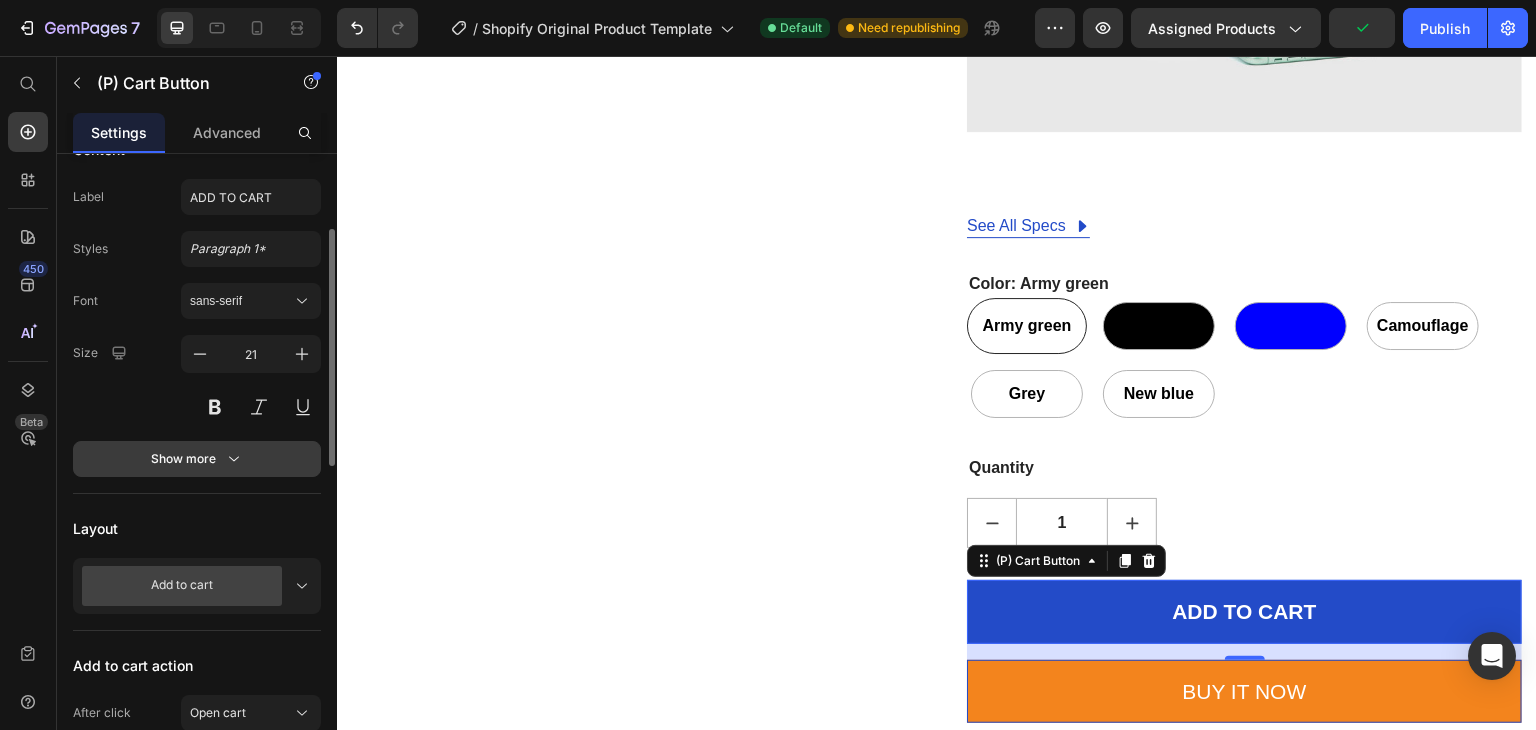 click on "Show more" at bounding box center (197, 459) 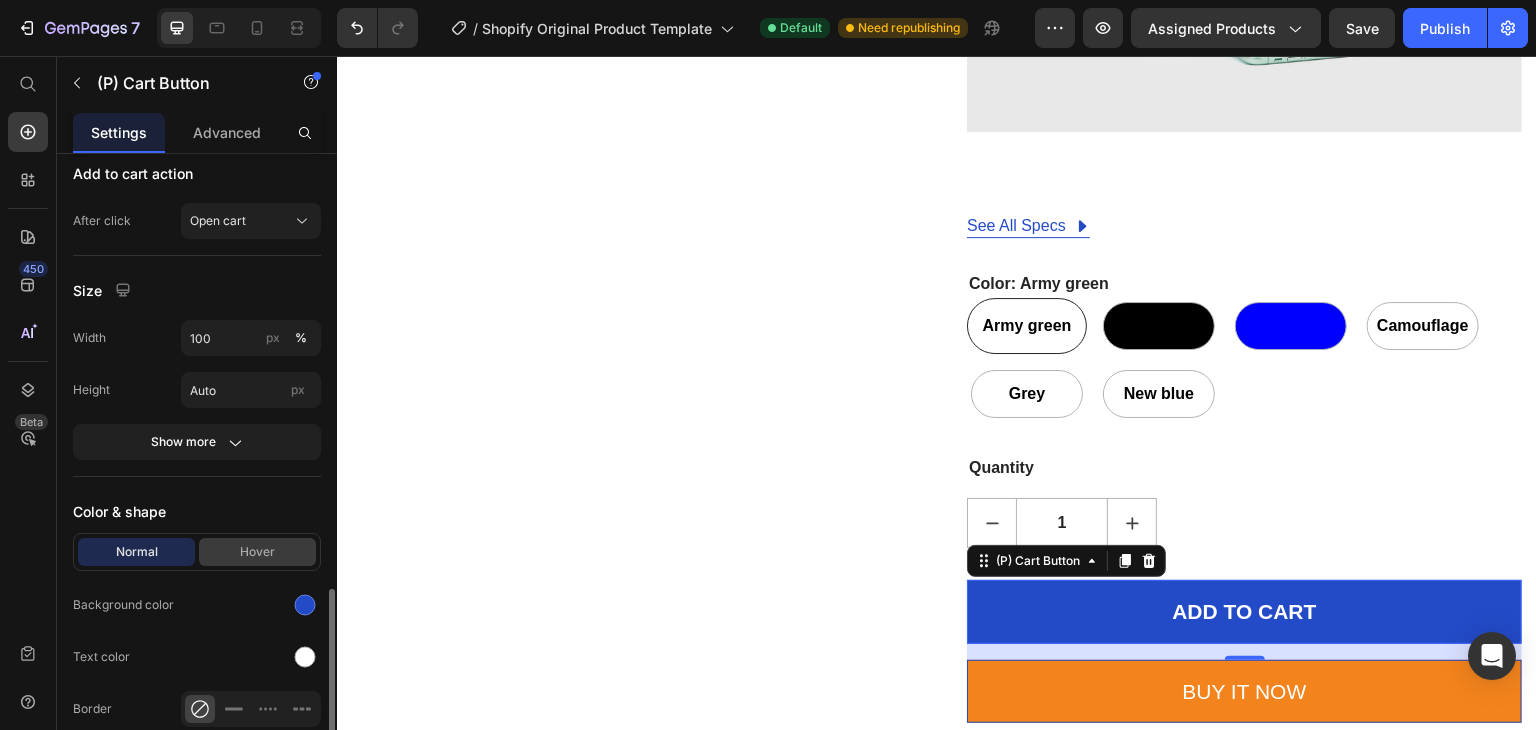 scroll, scrollTop: 1000, scrollLeft: 0, axis: vertical 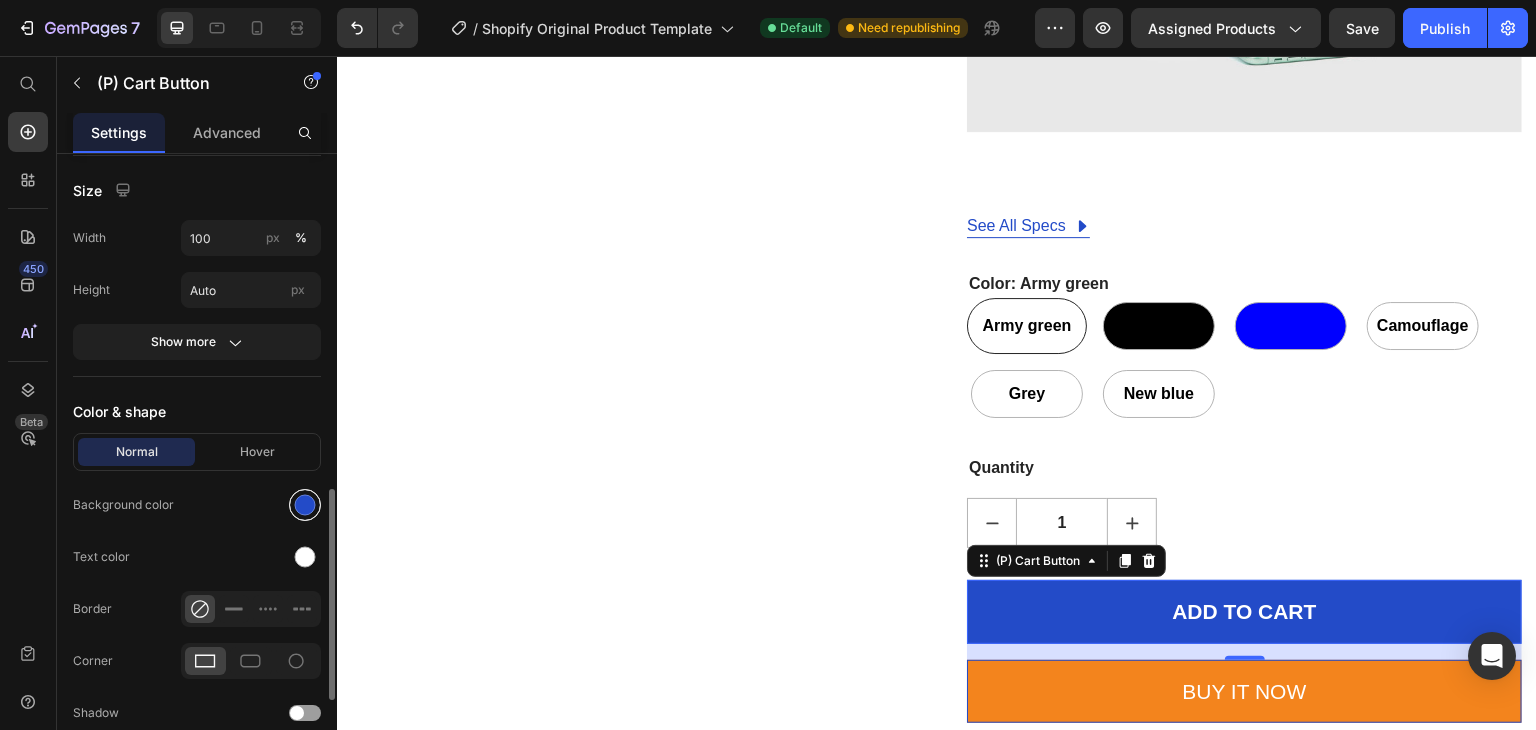click at bounding box center (305, 505) 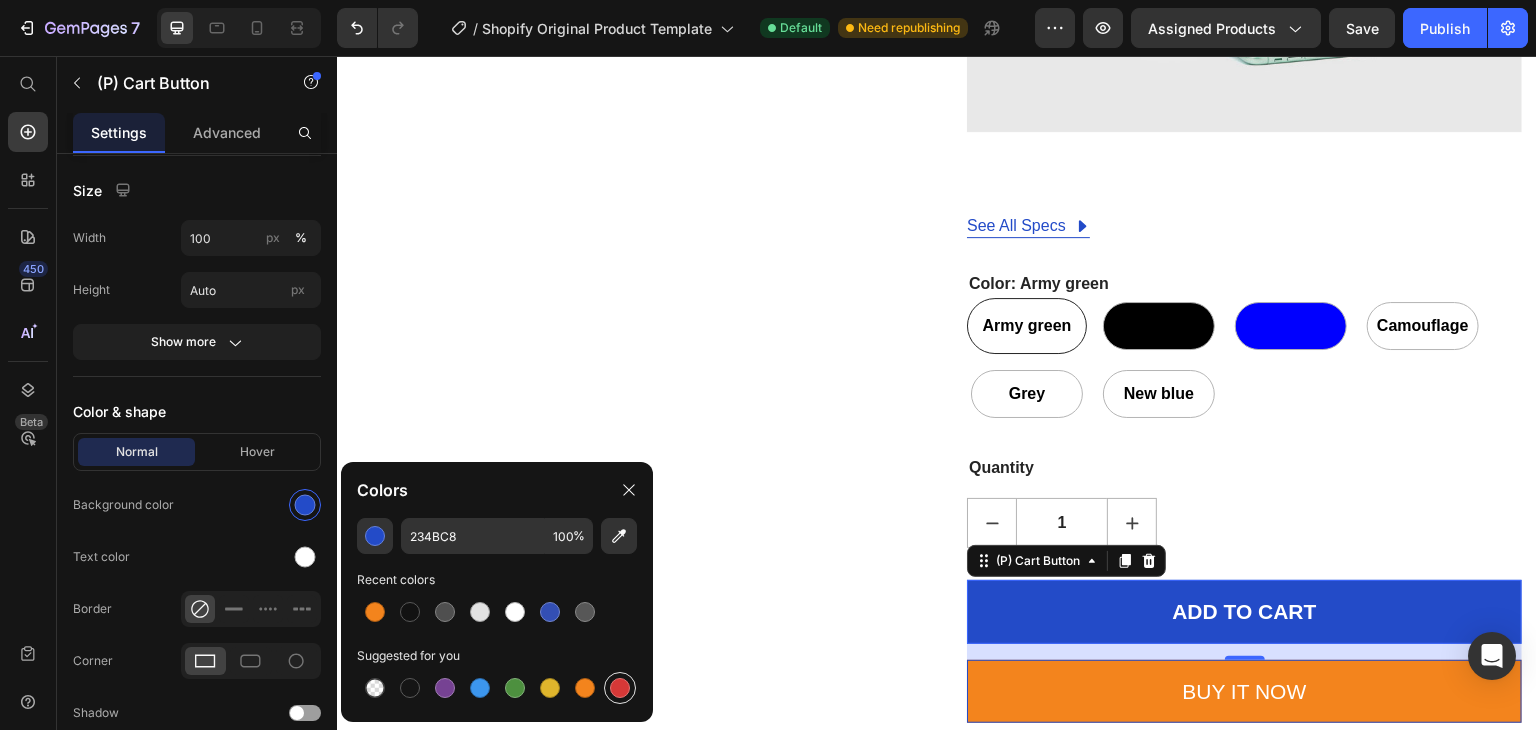 click at bounding box center [620, 688] 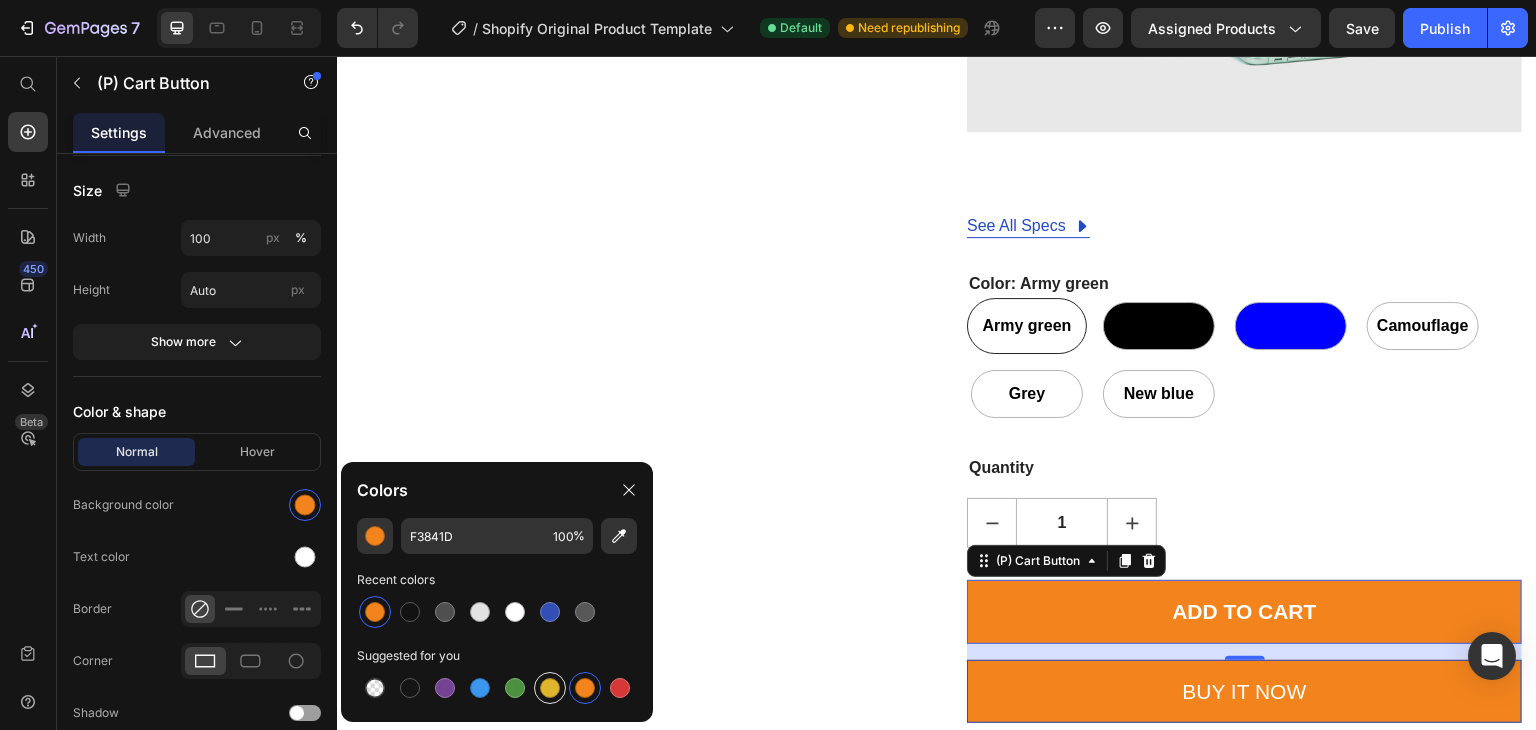 click at bounding box center [550, 688] 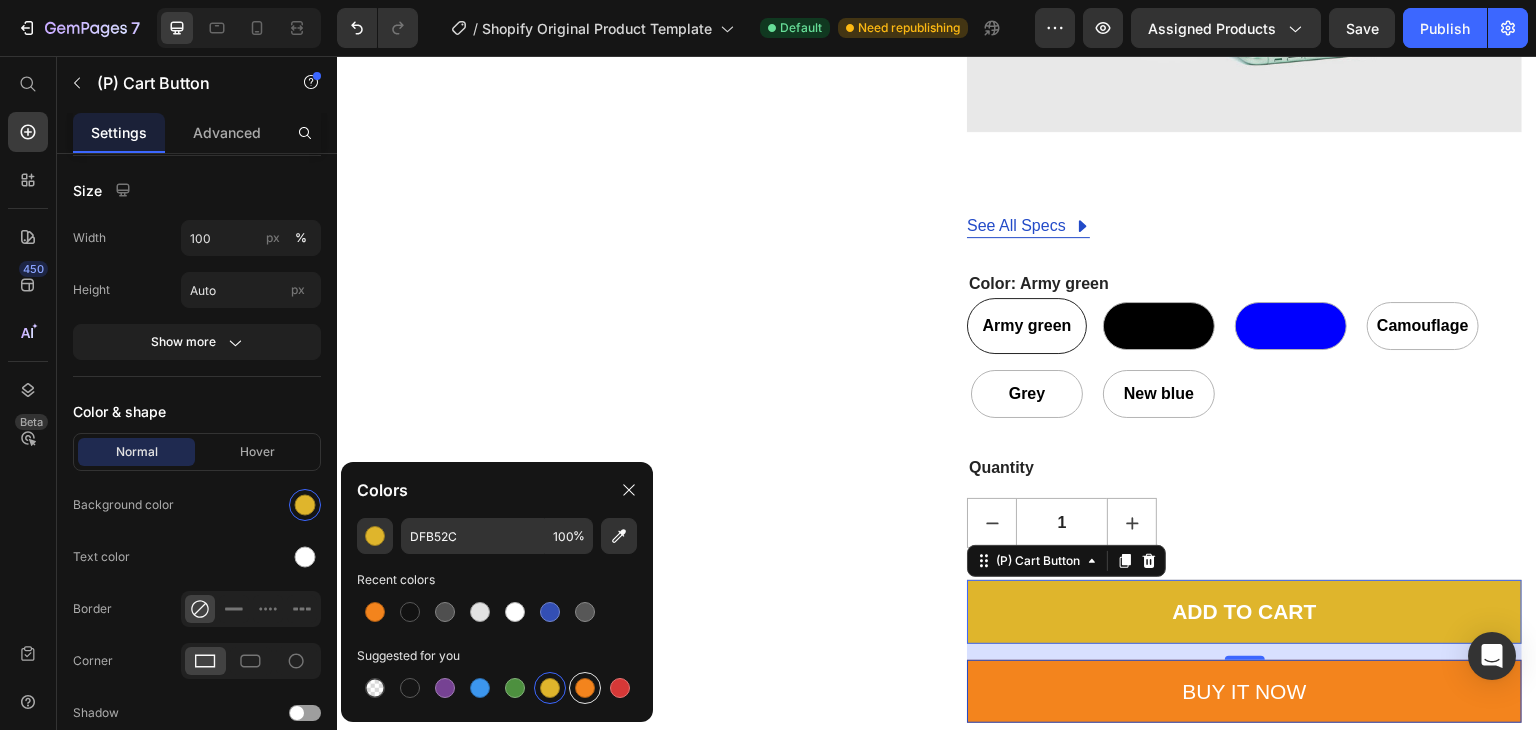 click at bounding box center [585, 688] 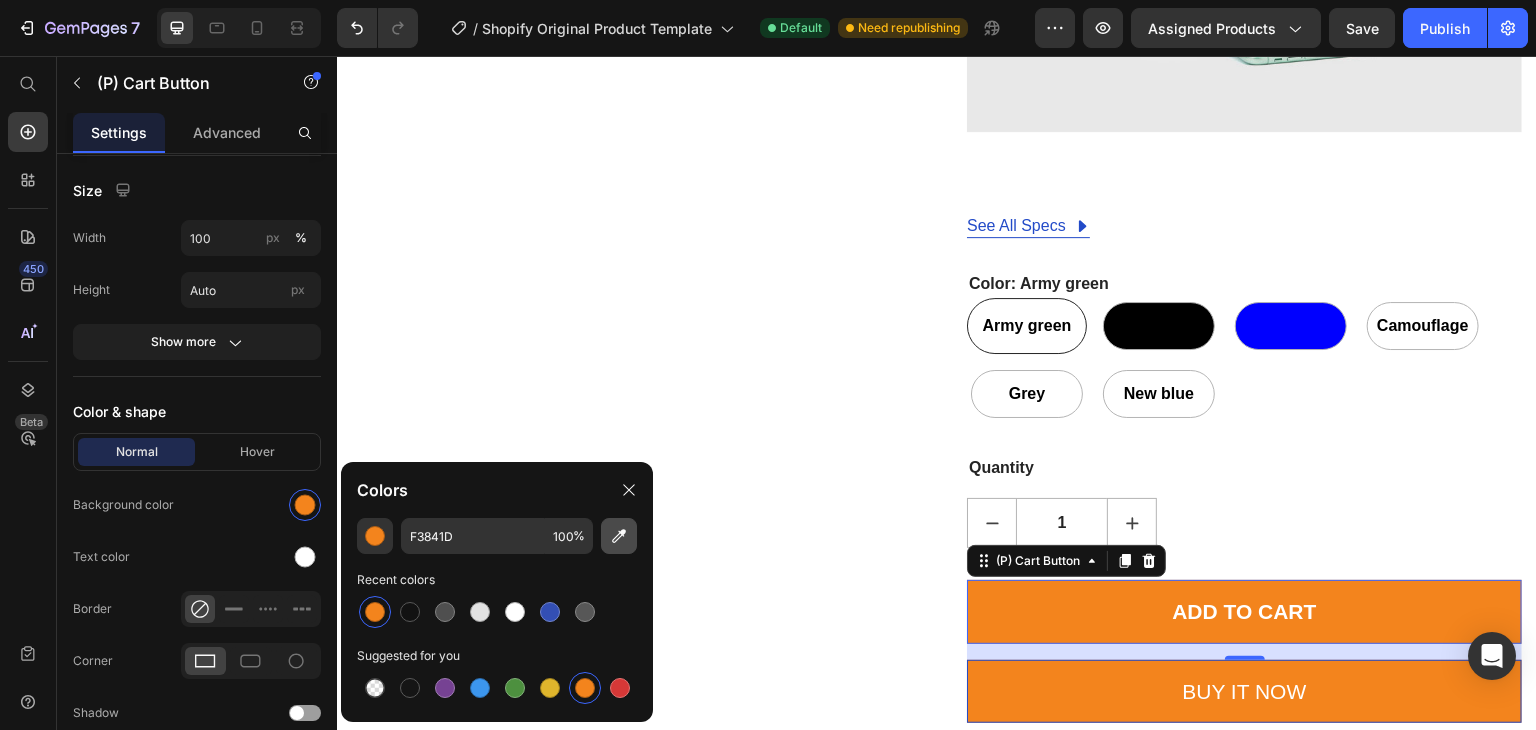 click at bounding box center (619, 536) 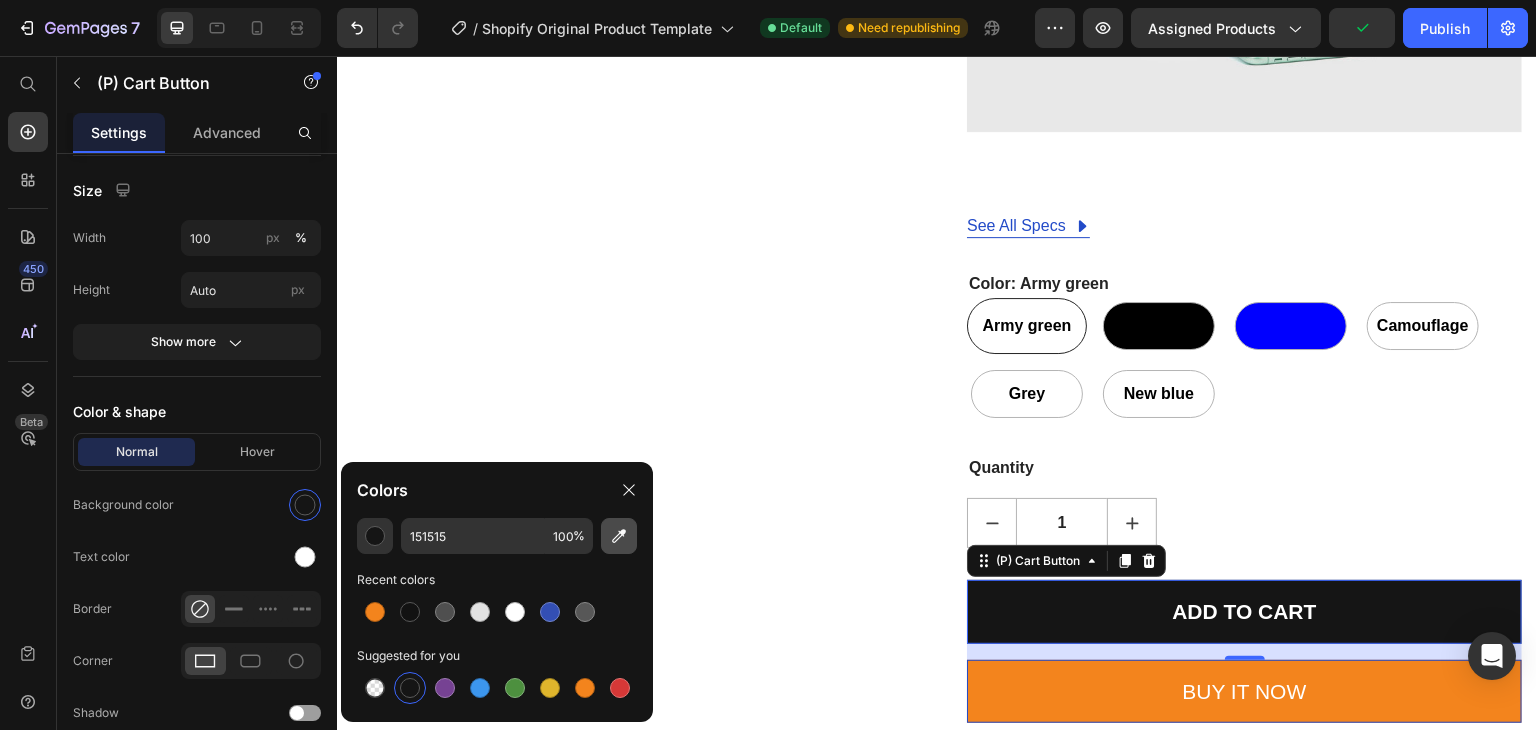 click 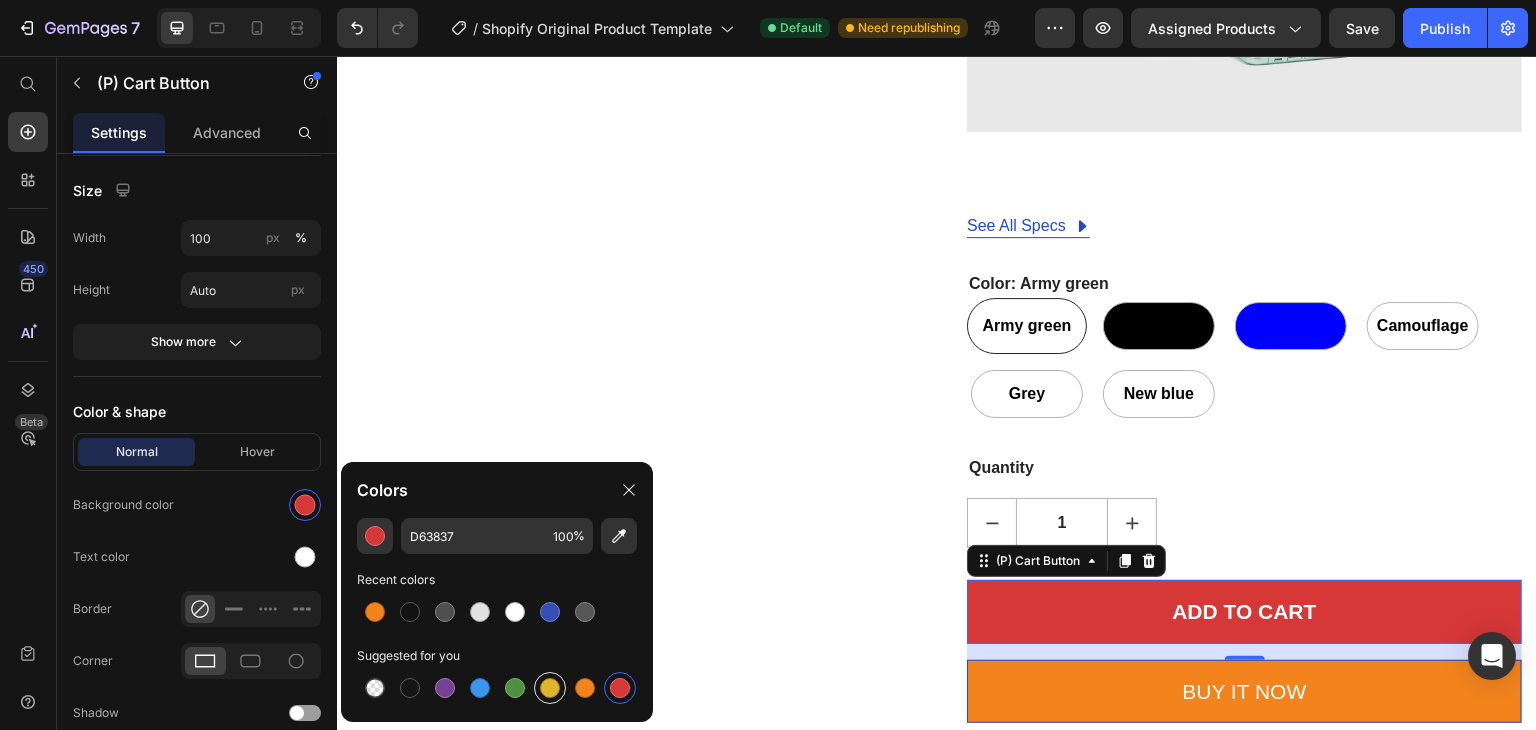 click at bounding box center [550, 688] 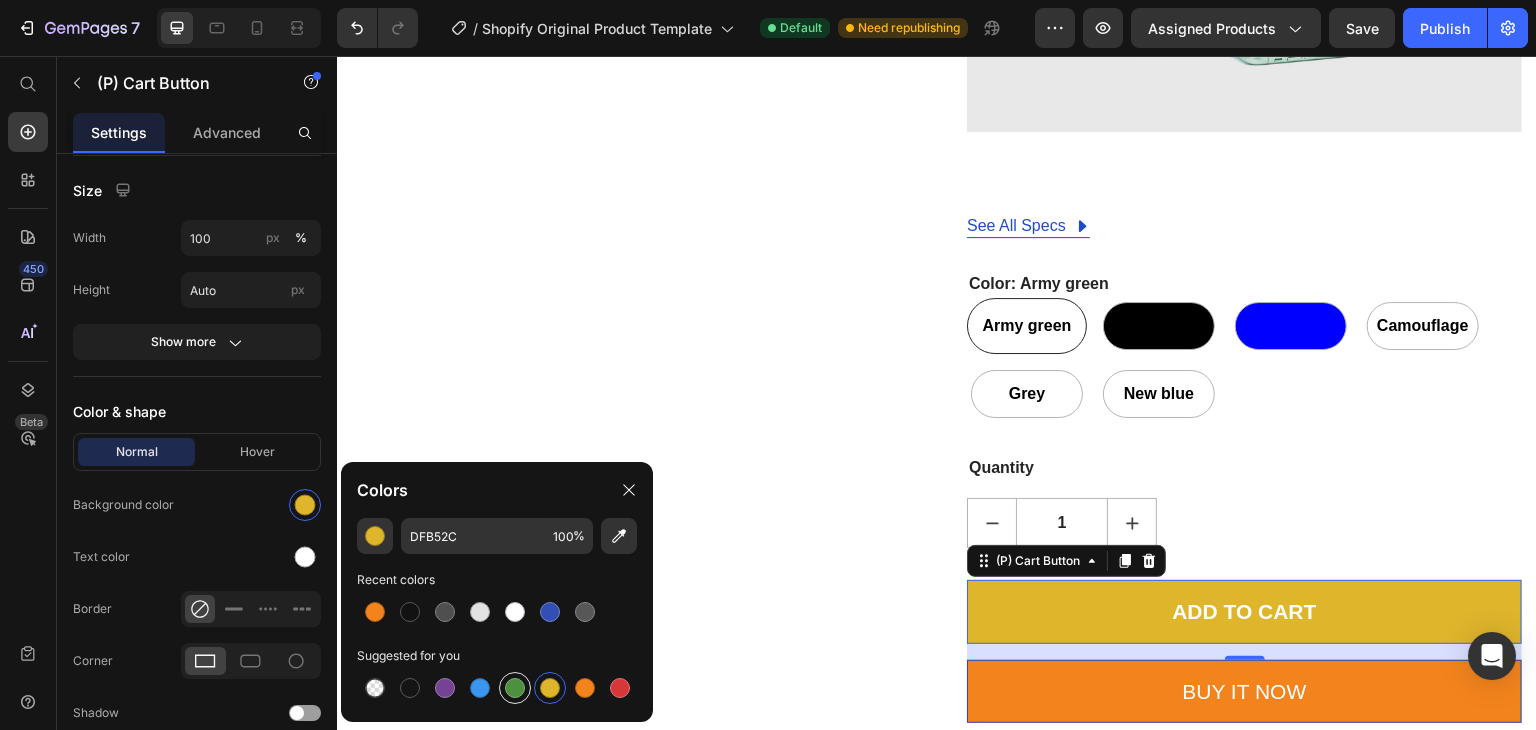 click at bounding box center (515, 688) 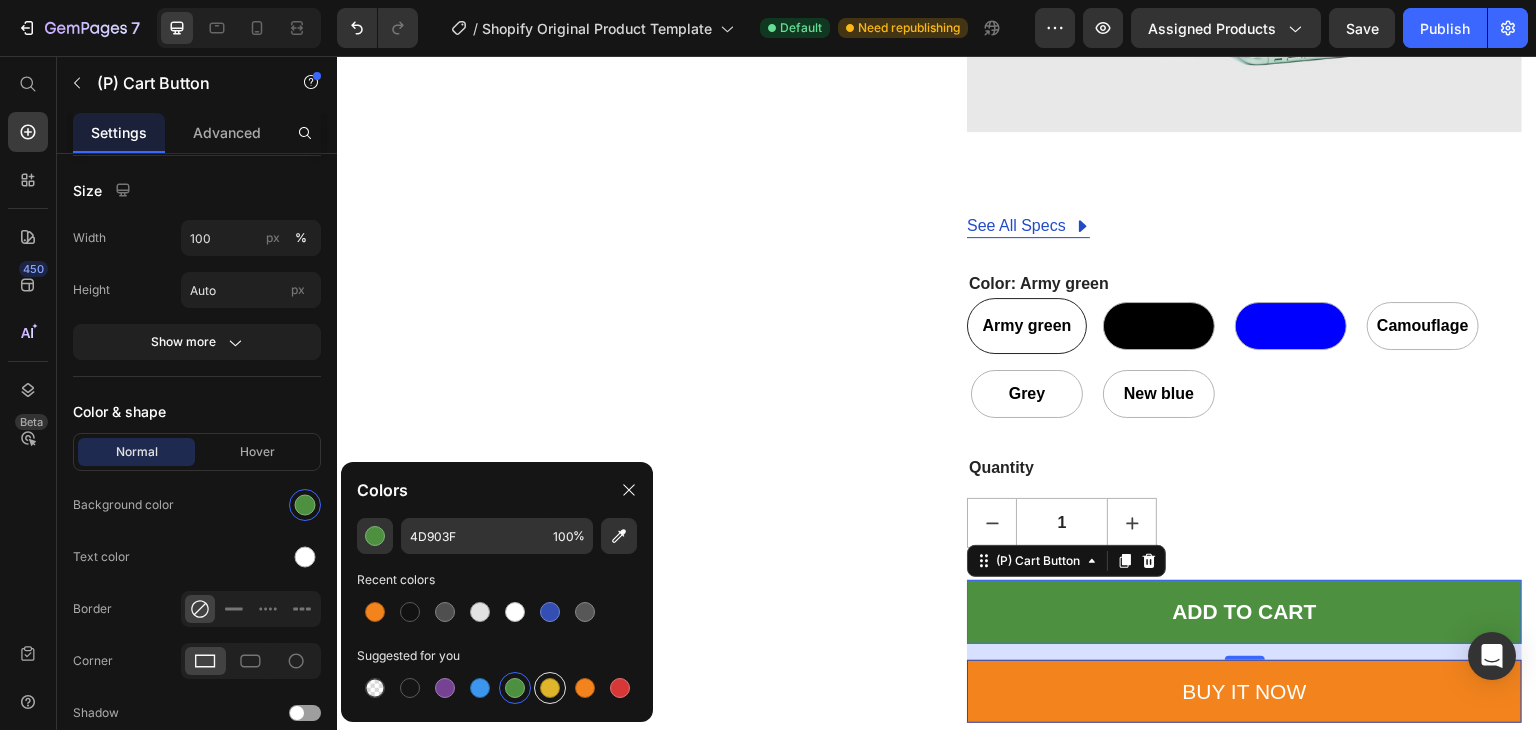 click at bounding box center [550, 688] 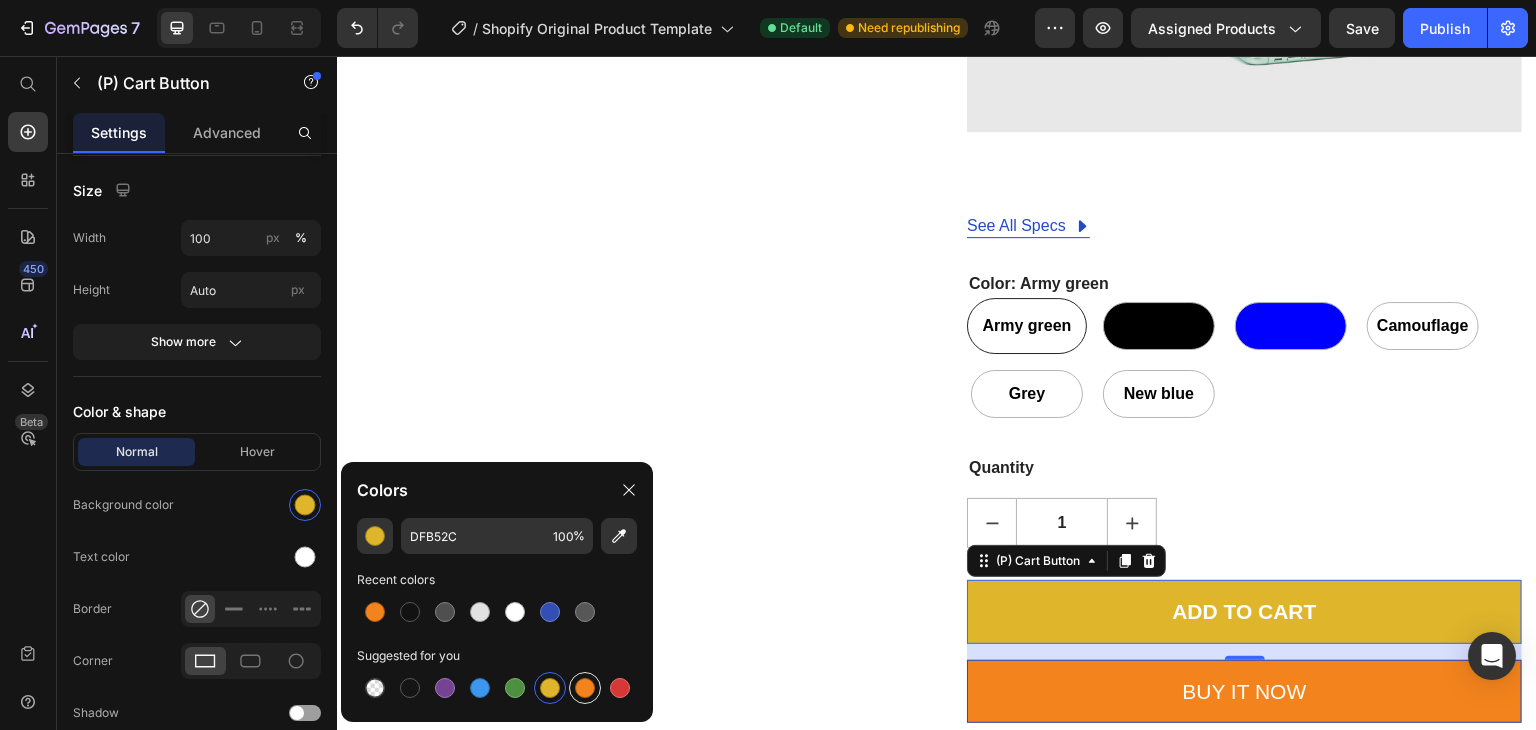 click at bounding box center [585, 688] 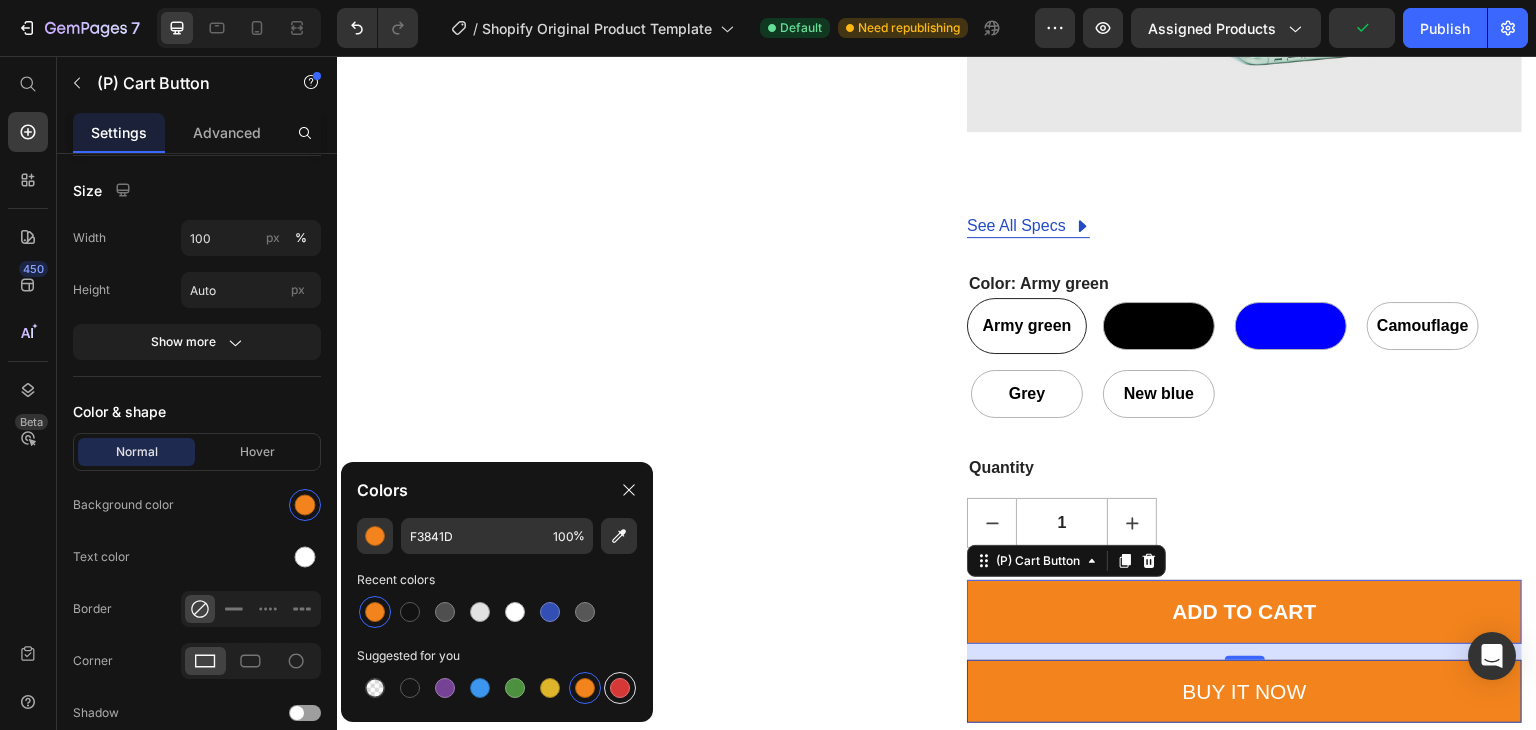 click at bounding box center (620, 688) 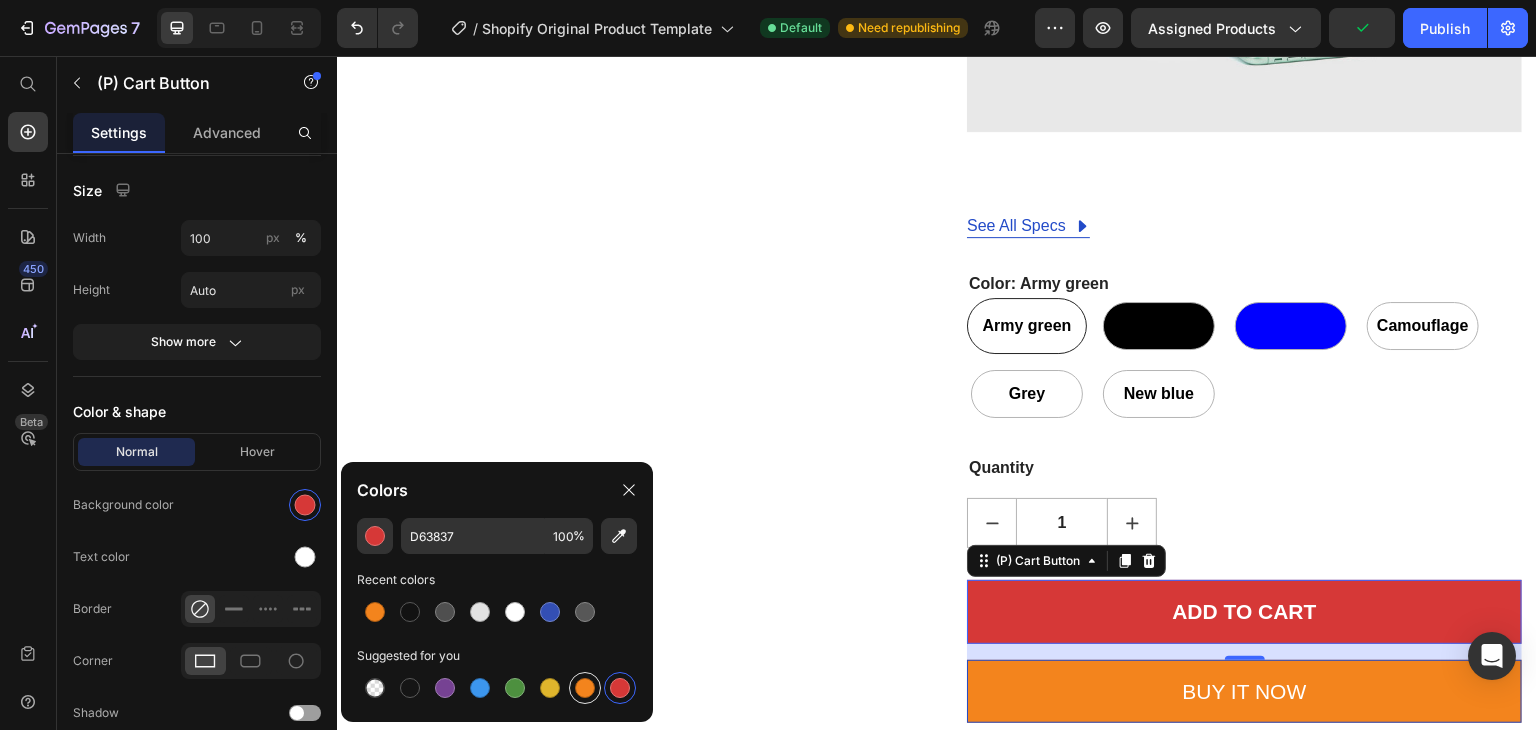 click at bounding box center (585, 688) 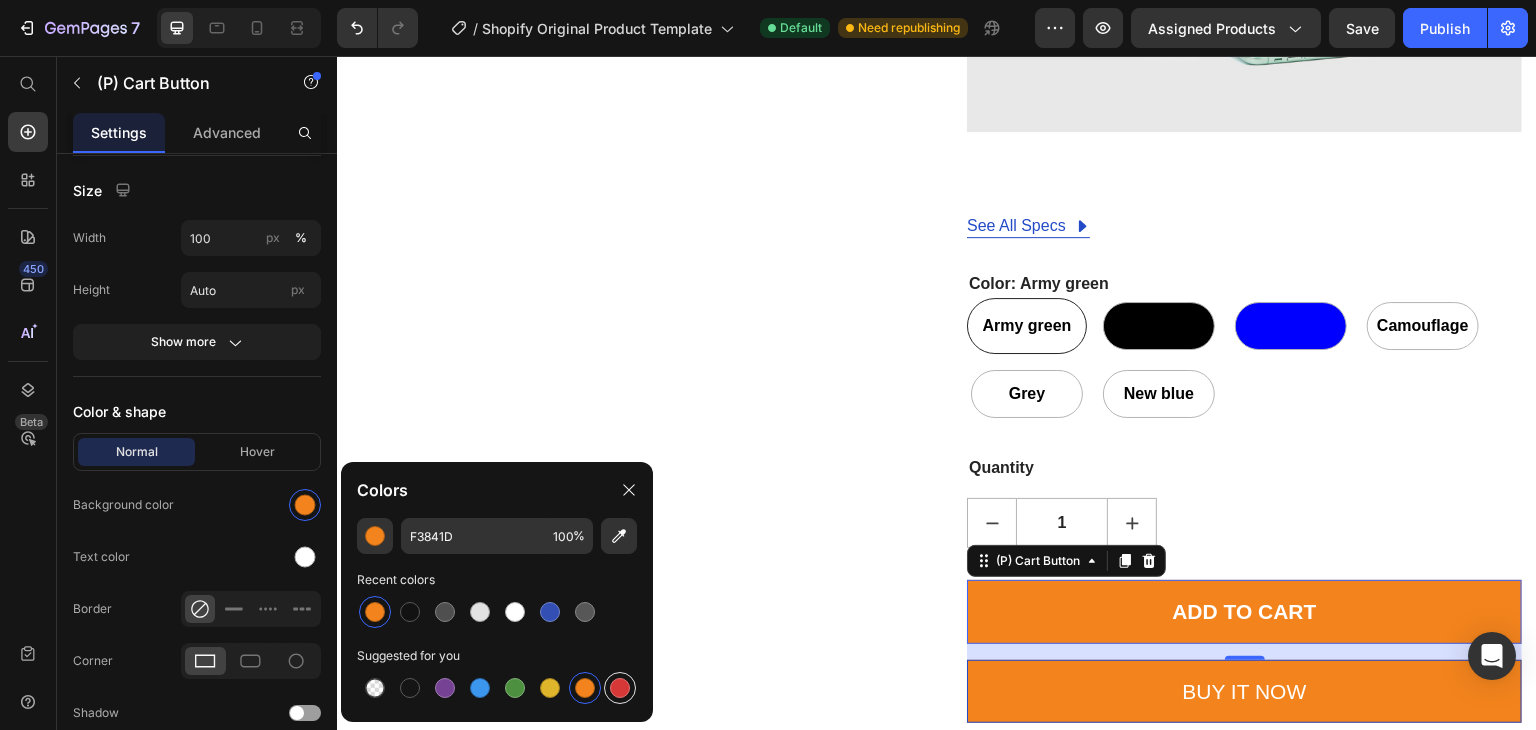 click at bounding box center (620, 688) 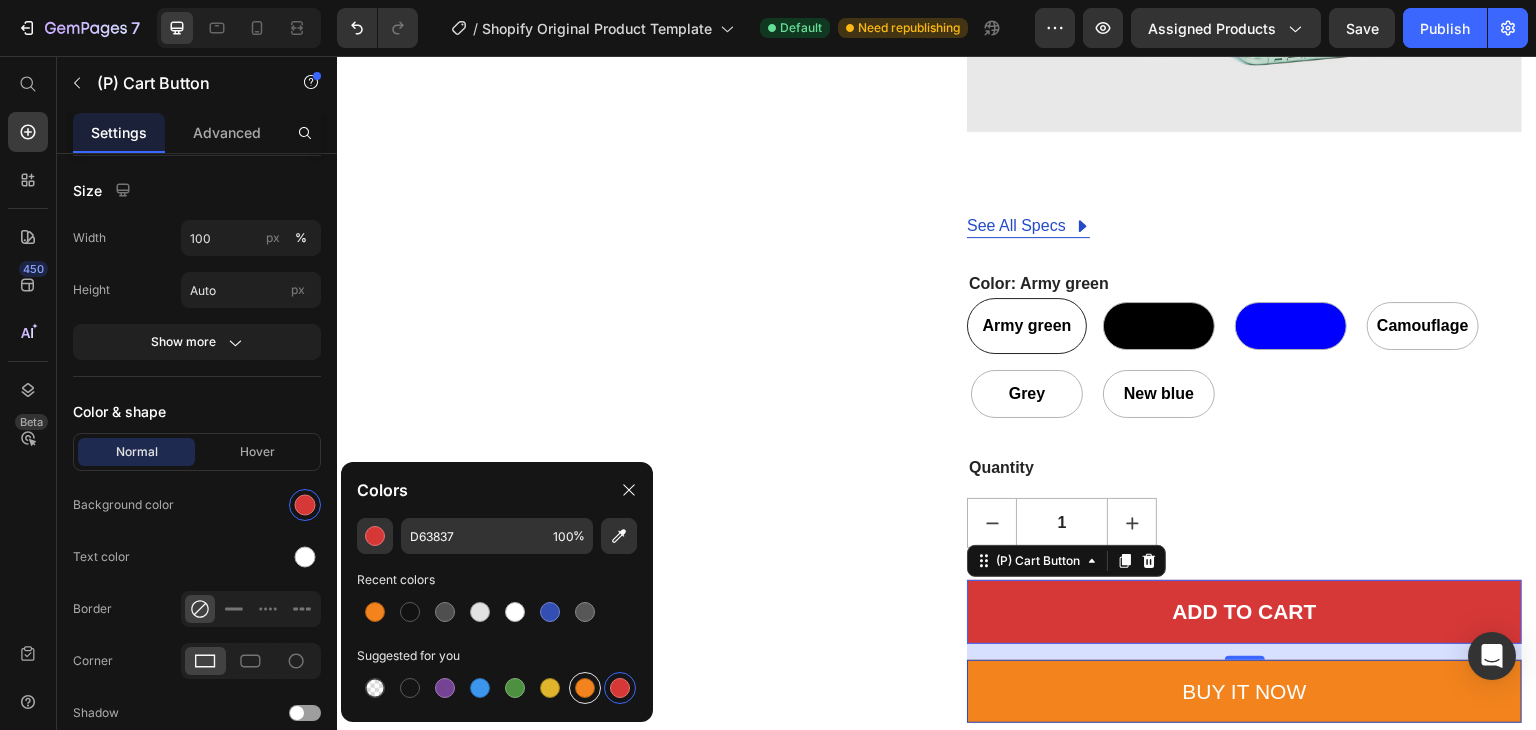 click at bounding box center (585, 688) 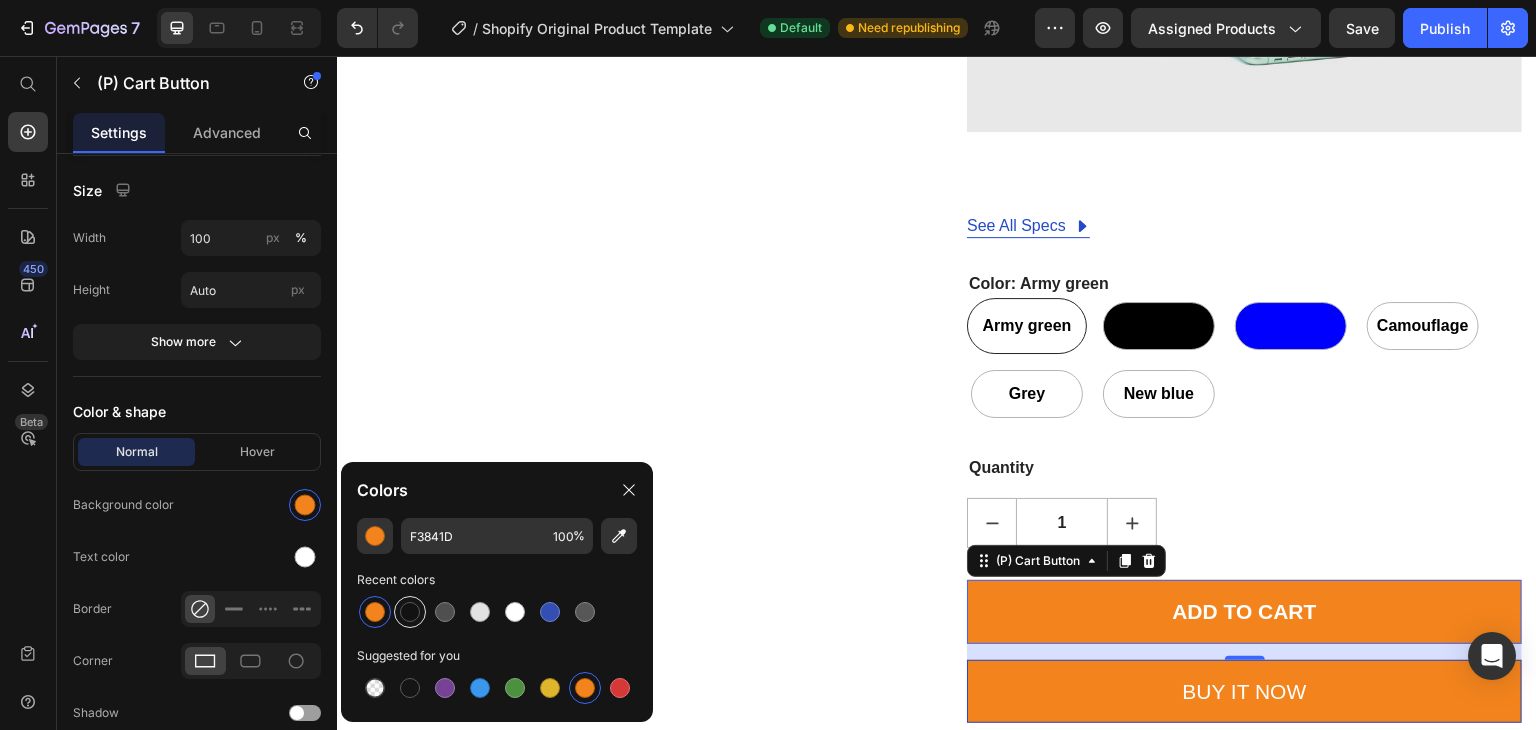 click at bounding box center (410, 612) 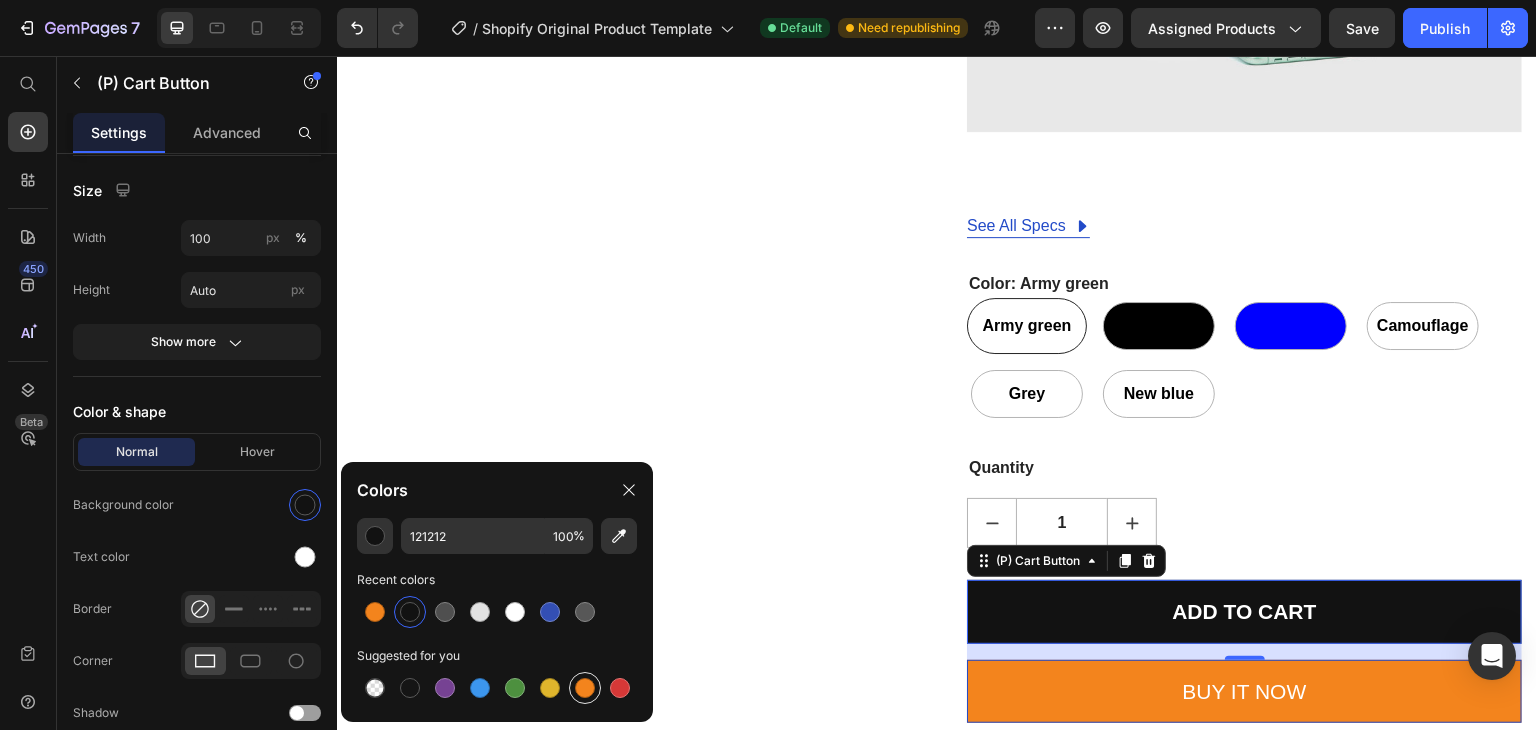 click at bounding box center [585, 688] 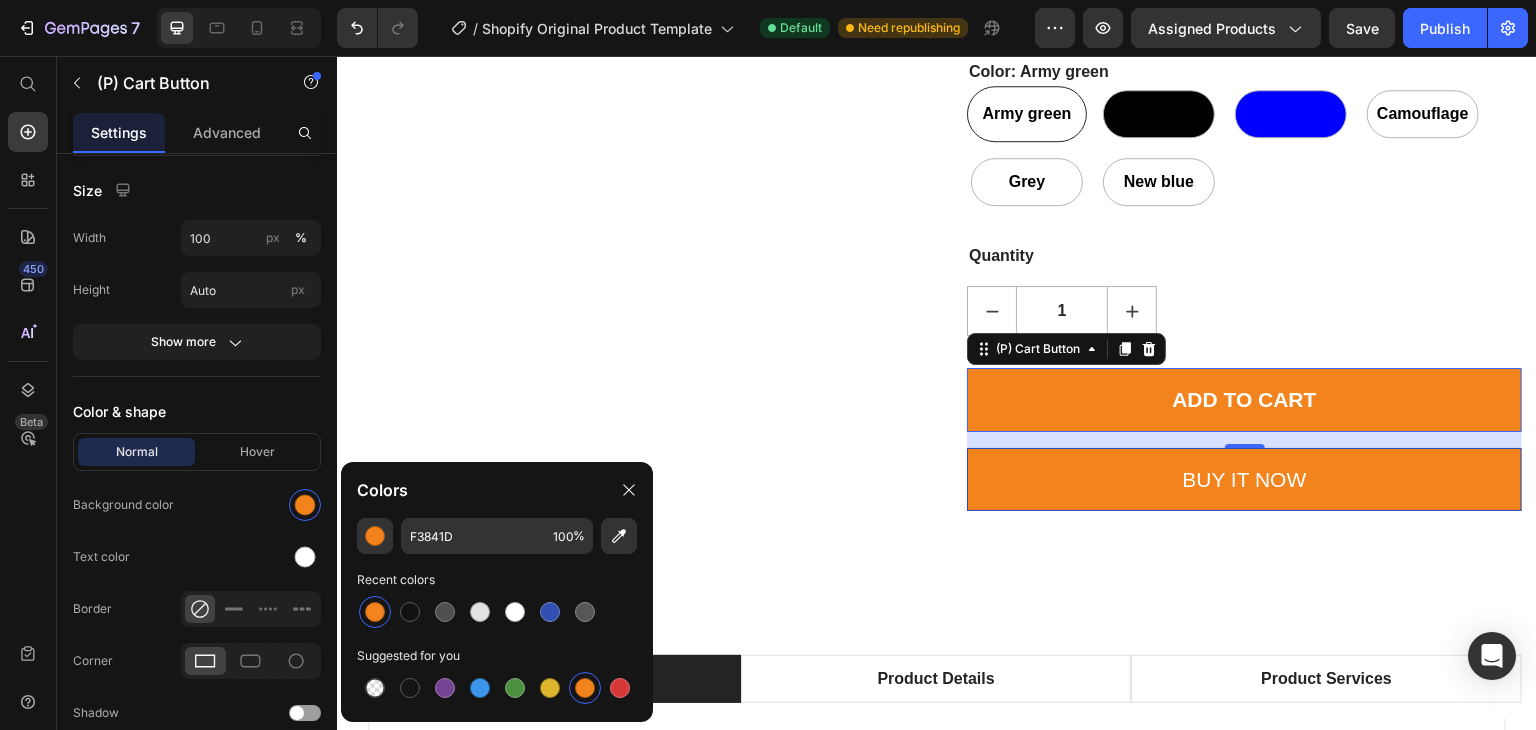 scroll, scrollTop: 11823, scrollLeft: 0, axis: vertical 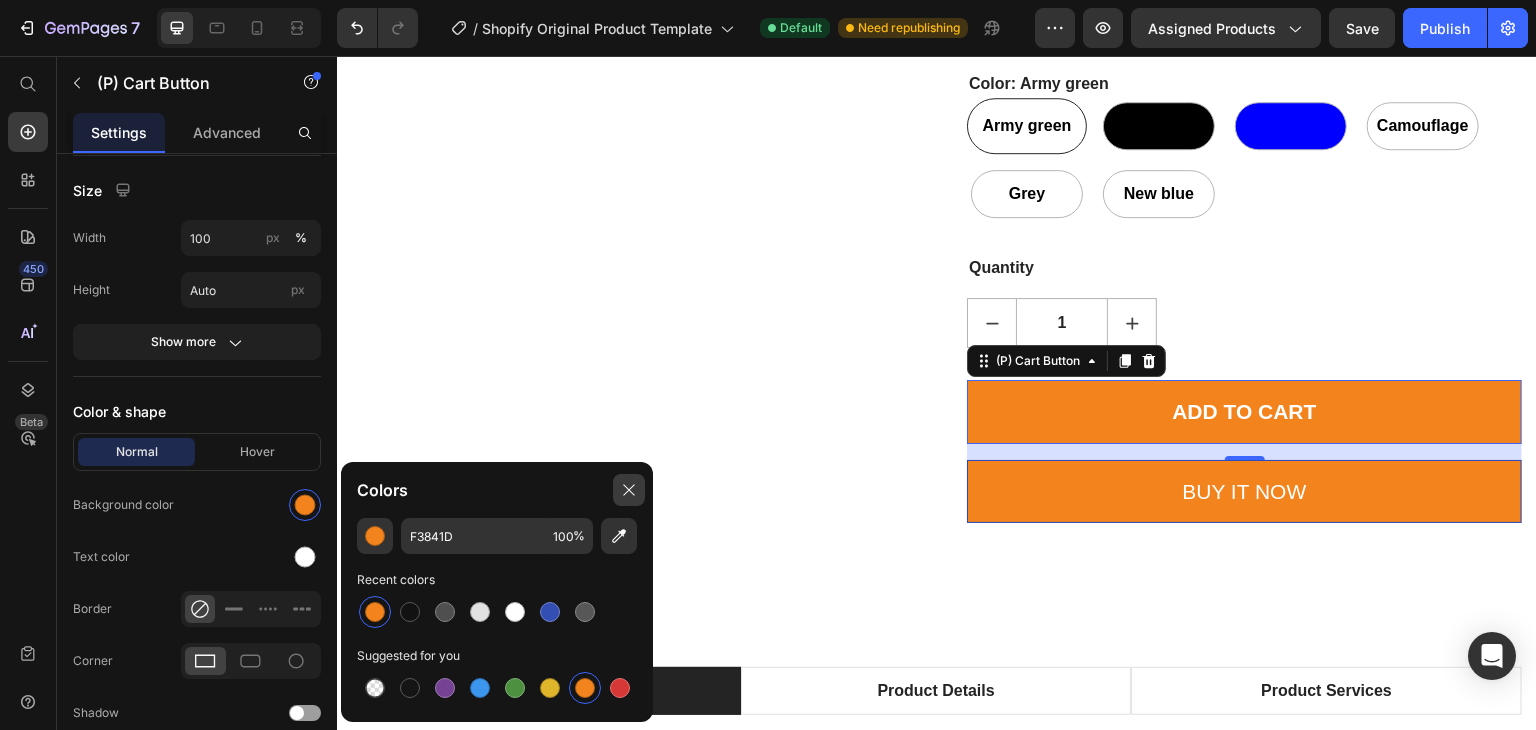 click 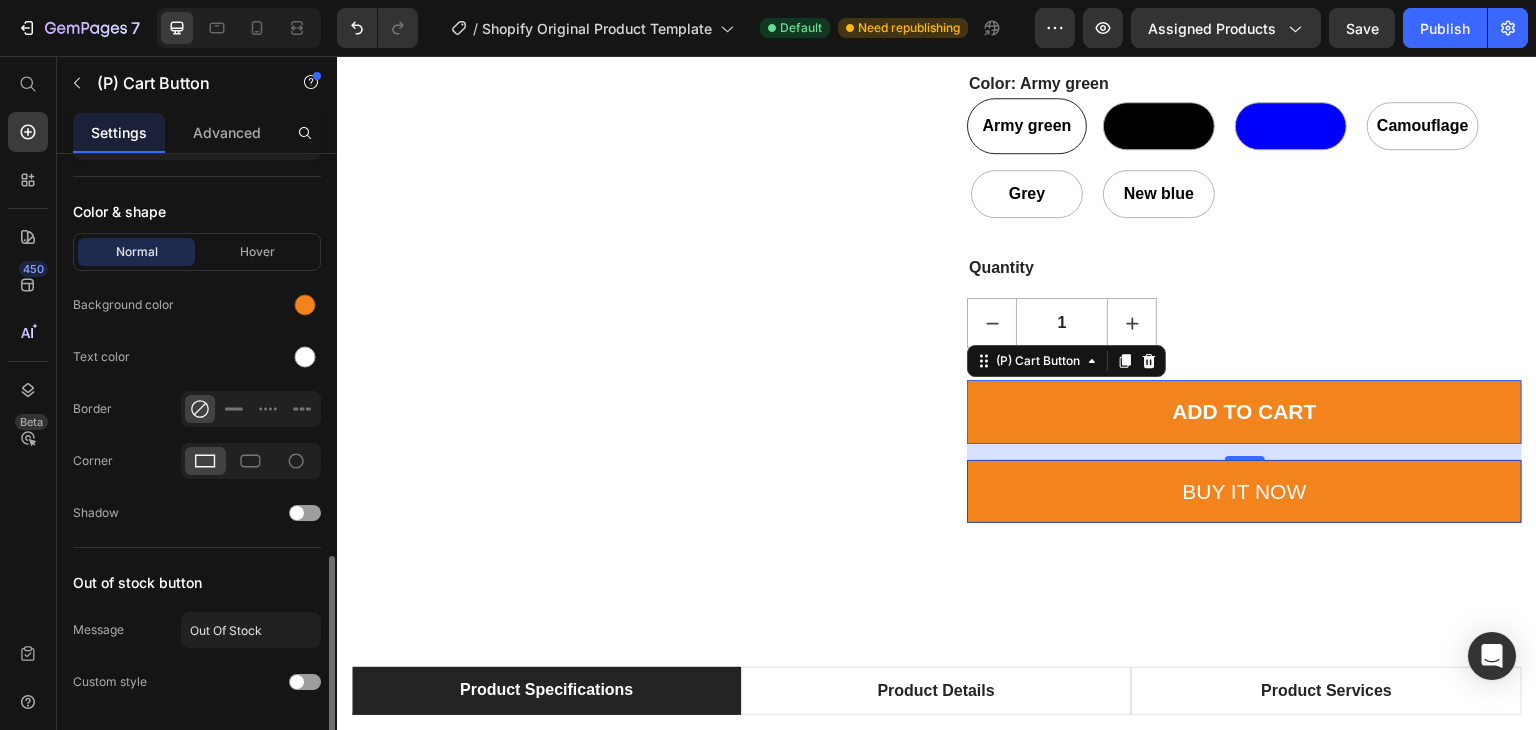scroll, scrollTop: 1000, scrollLeft: 0, axis: vertical 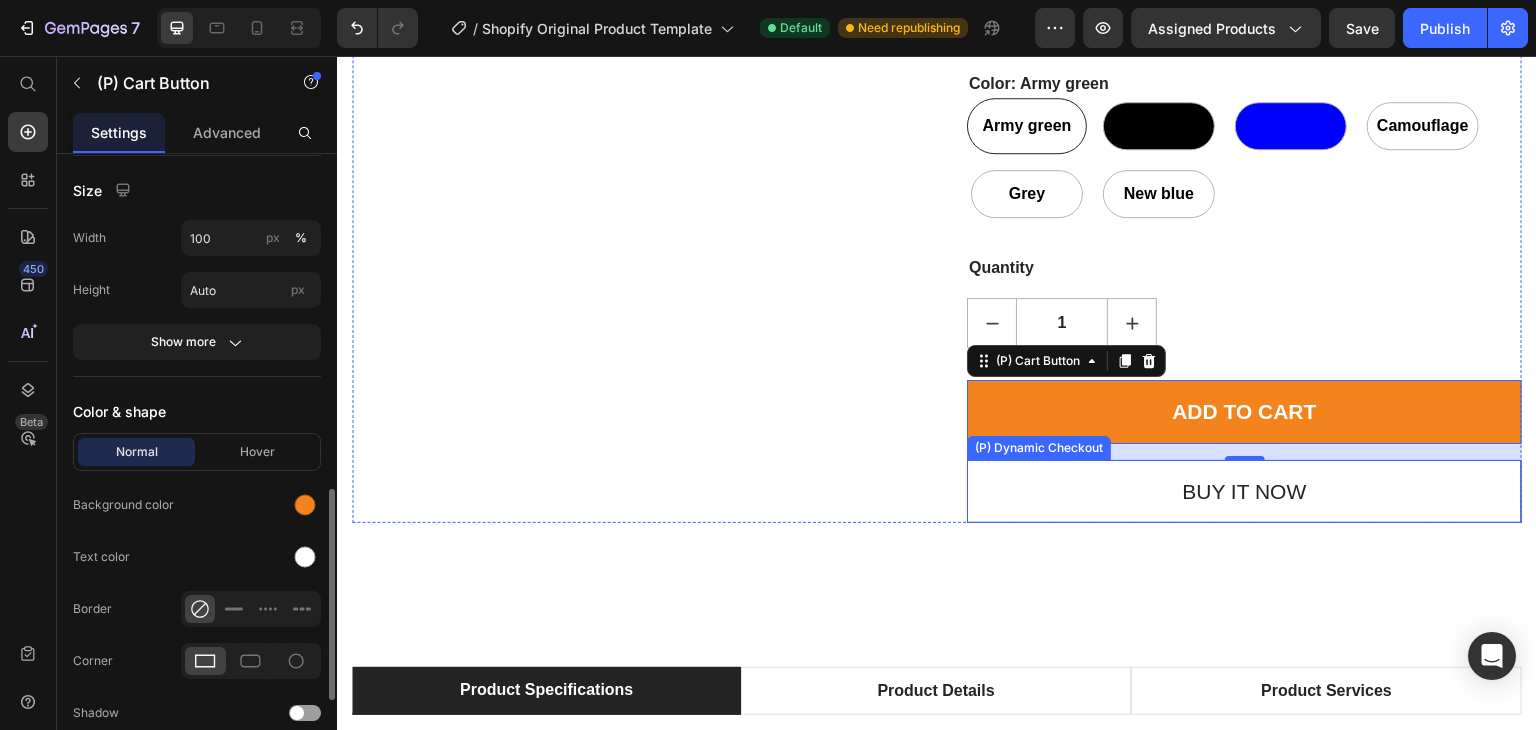 click on "Buy it now" at bounding box center (1244, 492) 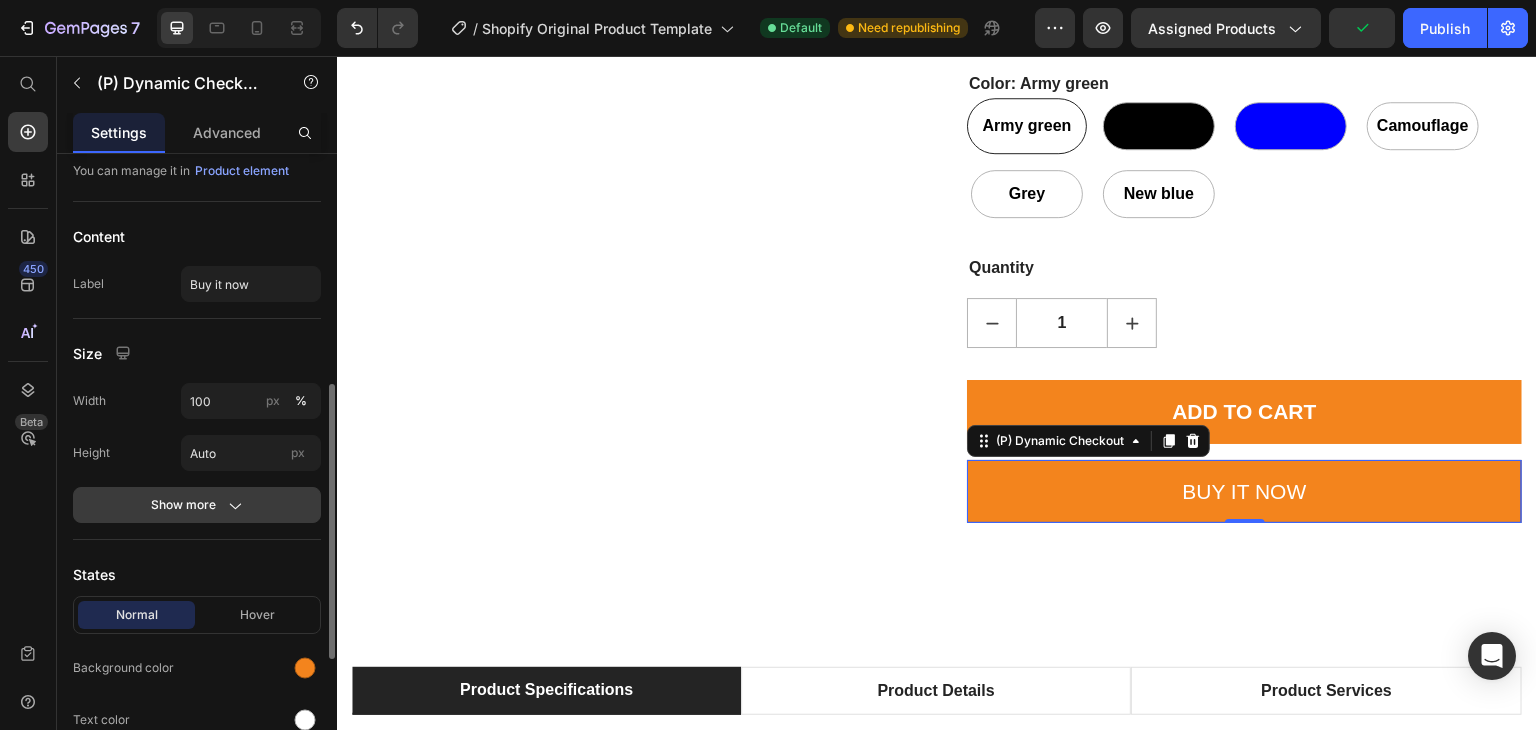 scroll, scrollTop: 300, scrollLeft: 0, axis: vertical 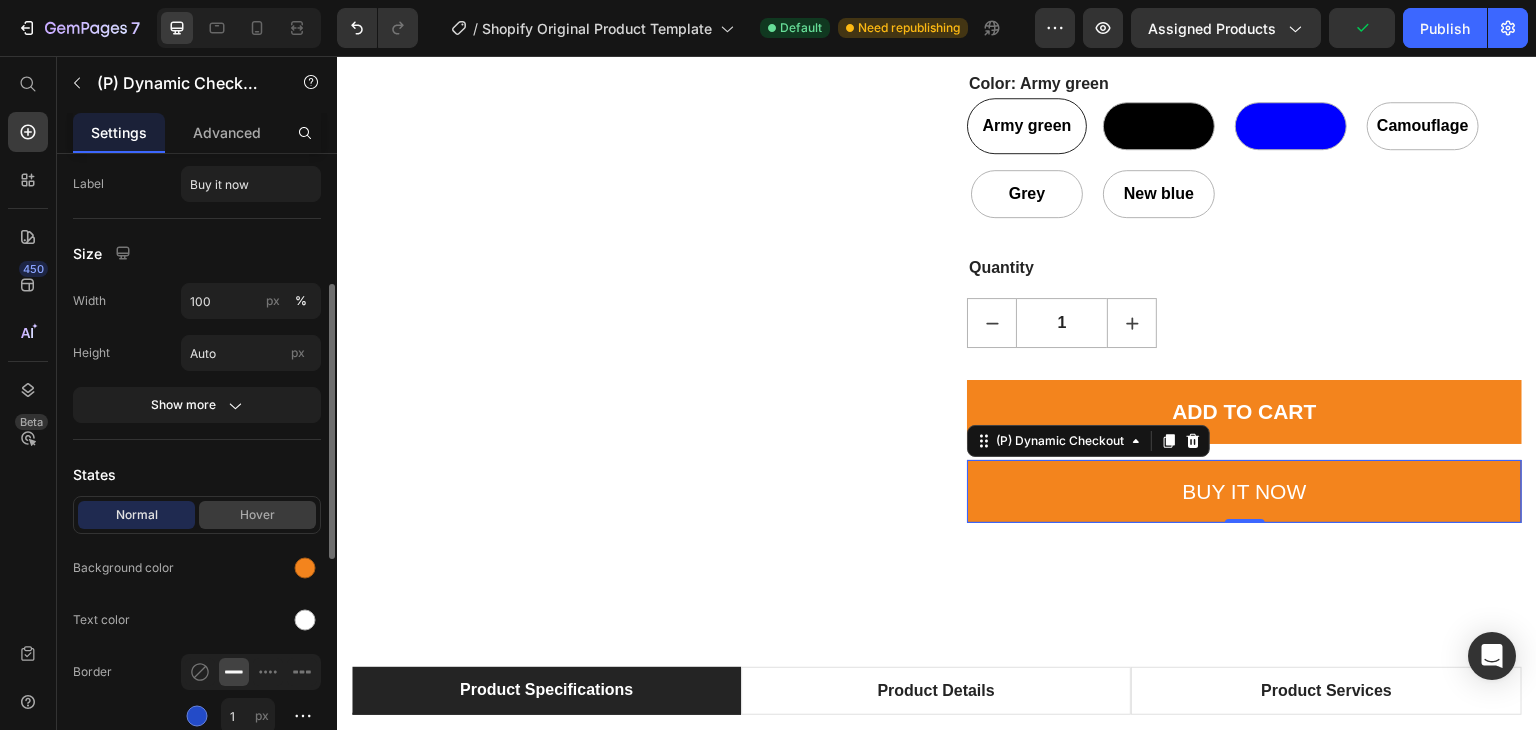click on "Hover" at bounding box center (257, 515) 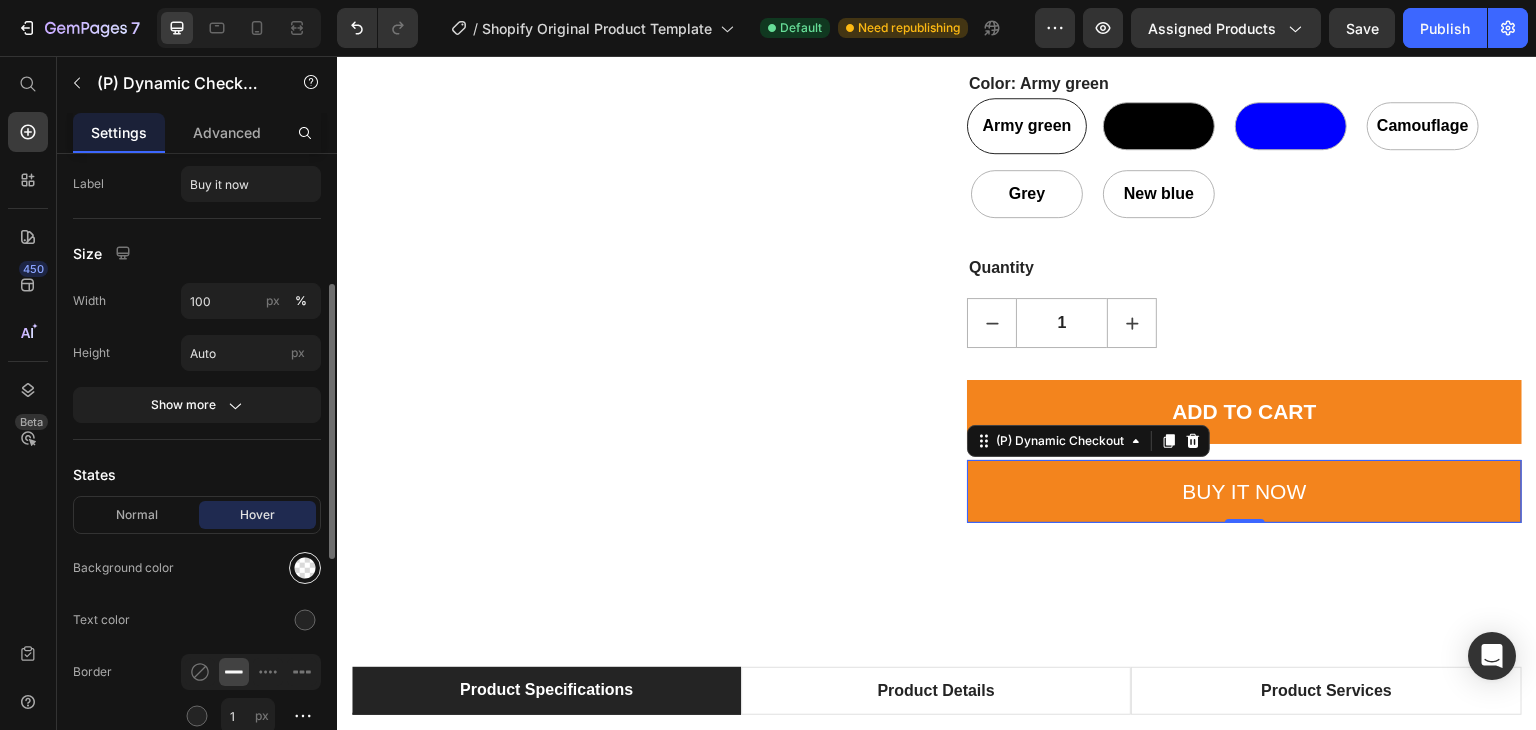 click at bounding box center (305, 568) 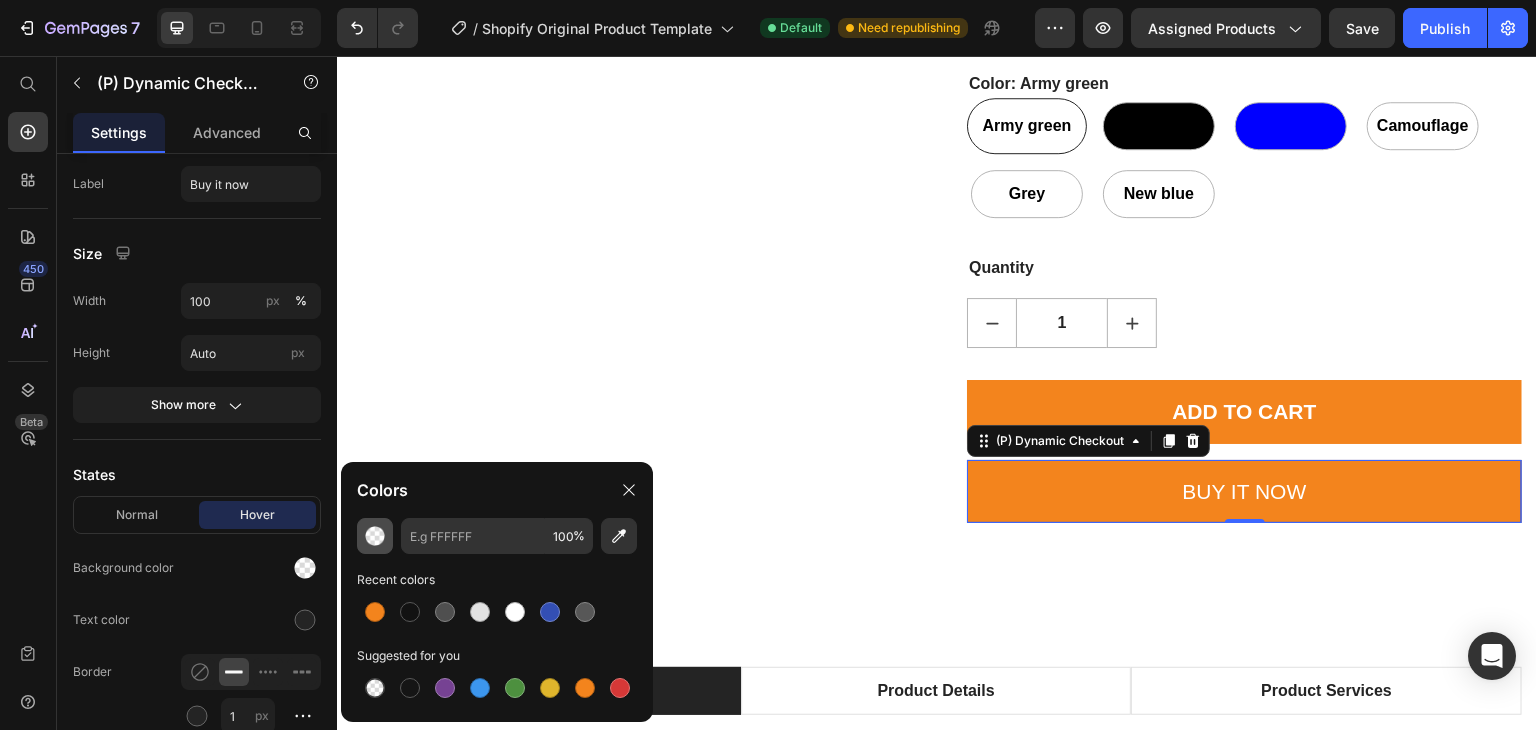 click at bounding box center (375, 536) 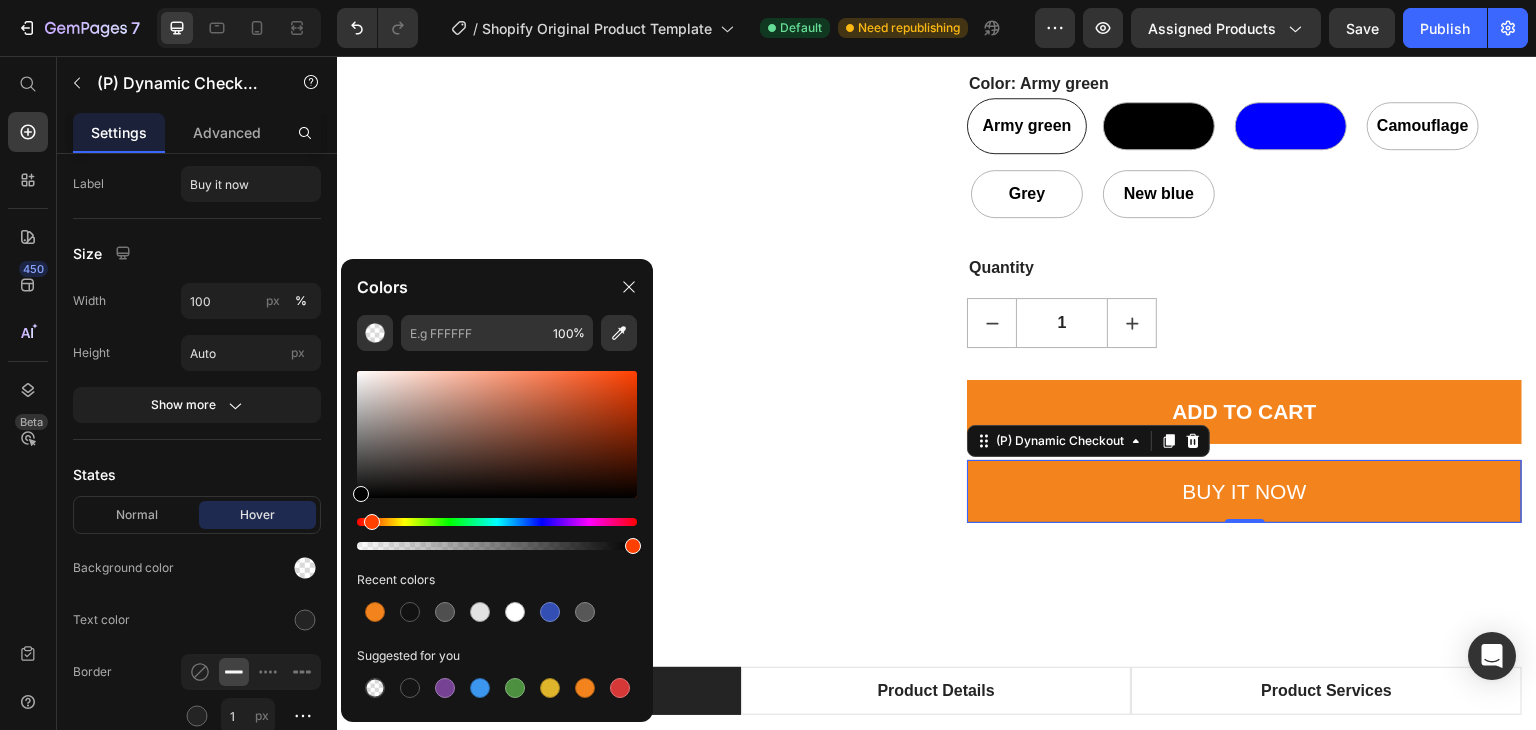 click at bounding box center [372, 522] 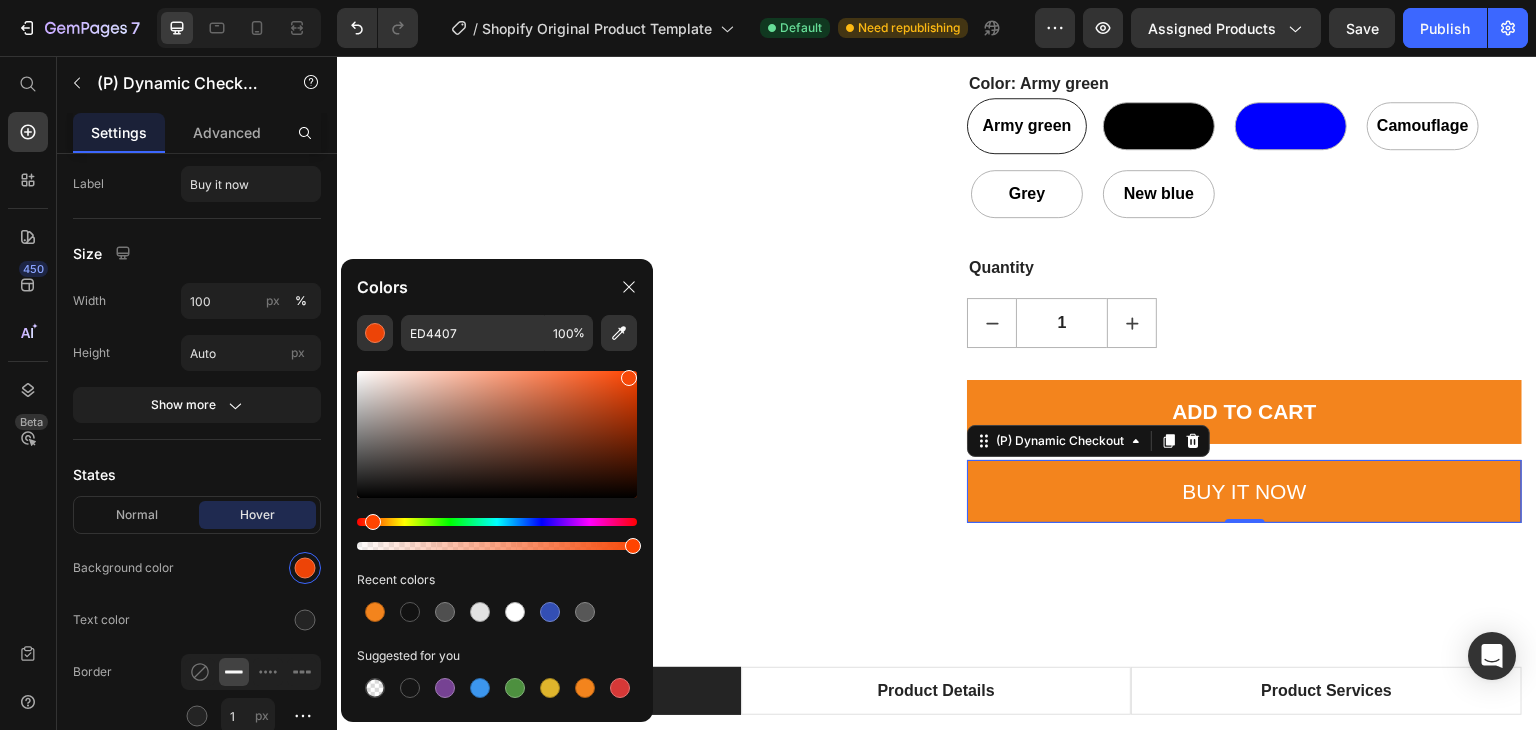 drag, startPoint x: 362, startPoint y: 497, endPoint x: 628, endPoint y: 373, distance: 293.48254 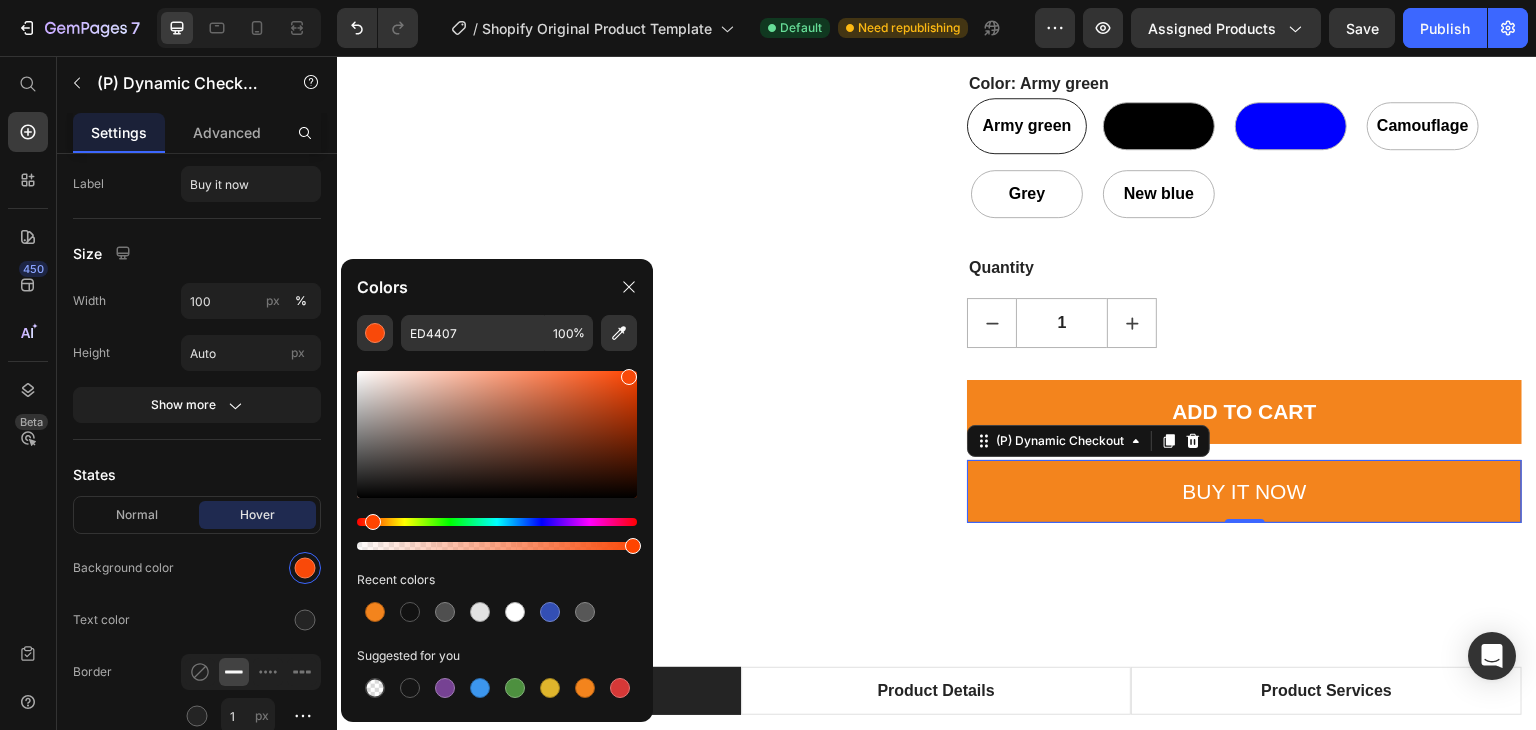 type on "F94909" 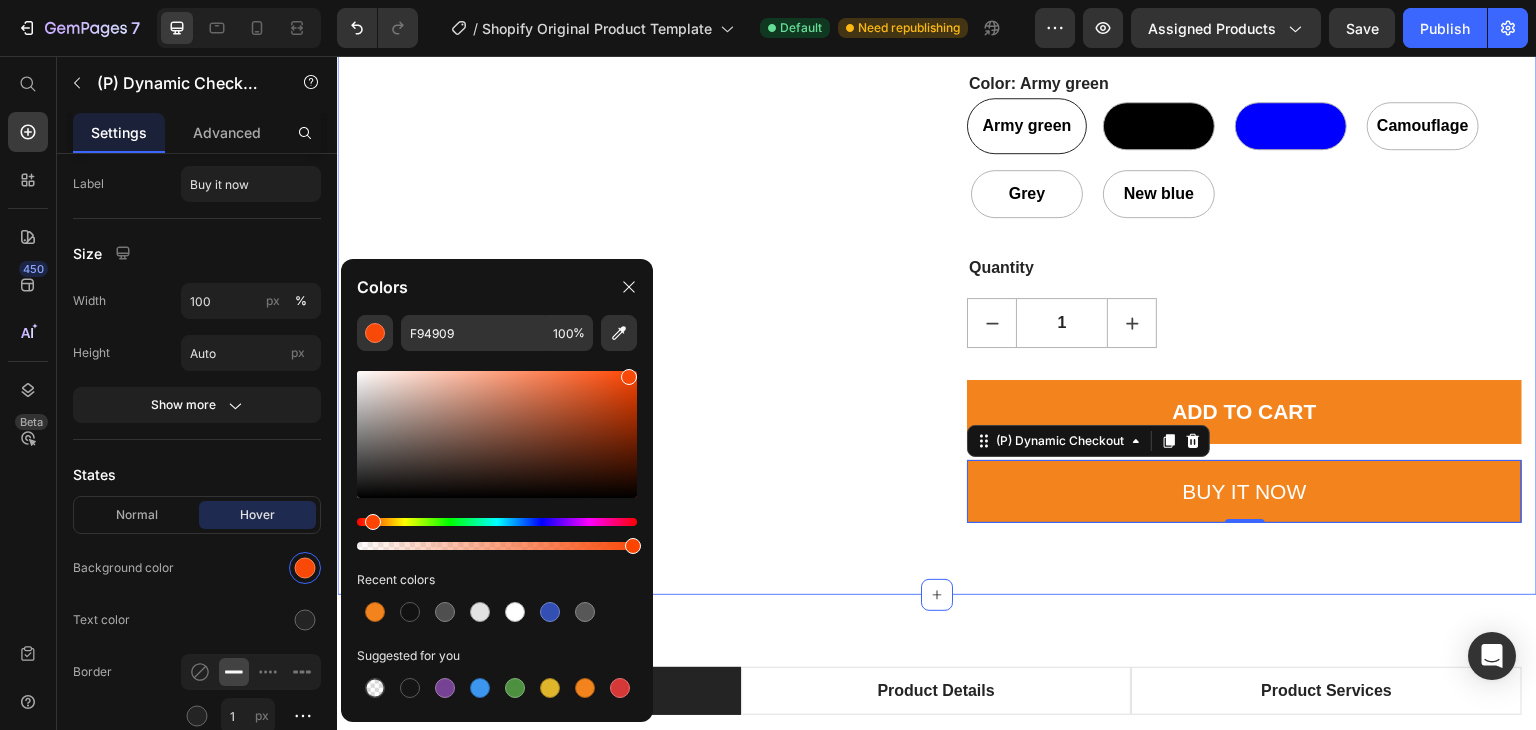 click on "Product Images Waterproof USB Anti-theft Bag Men Oxford Crossbody Shoulder Bag Sling Multifunction Short Travel Messenger Chest Pack (P) Title $85.00 (P) Price
Drop element here
Drop element here Row
Product information:
Material: Oxford cloth
Opening method: zipper
The internal structure of the bag: mobile phone pocket, document pocket, computer pocket
Luggage size: large
Bag shapes: square vertical section
Function: Anti-theft
Processing methods: soft surface
Hardness: medium
Popular elements: locomotives
Carrying parts: soft handle
Strap root number: single
Outer bag type: inner patch pocket
Lining texture: polyester
Size: Length: 16cm. Thickness: 9.5cm Height: 33cm.
Color: 9530 upgraded black, 9530 upgraded army green, 9530 upgraded blue, 9530 upgraded camouflage, 9530 upgraded red, 9530 upgraded gray, 9530 upgraded new blue
Packing list:
Shoulder bag*1" at bounding box center (937, -5566) 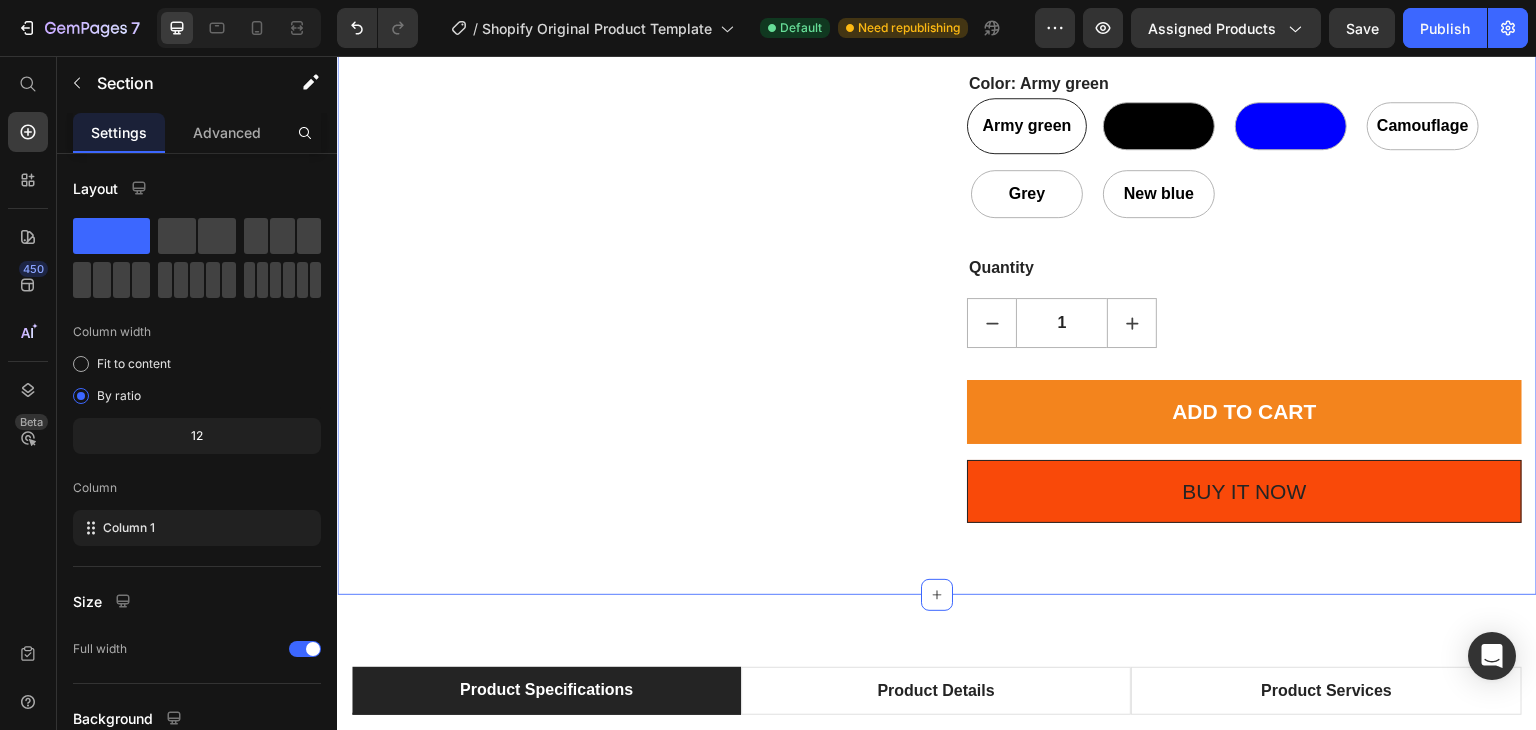 click on "Buy it now" at bounding box center [1244, 492] 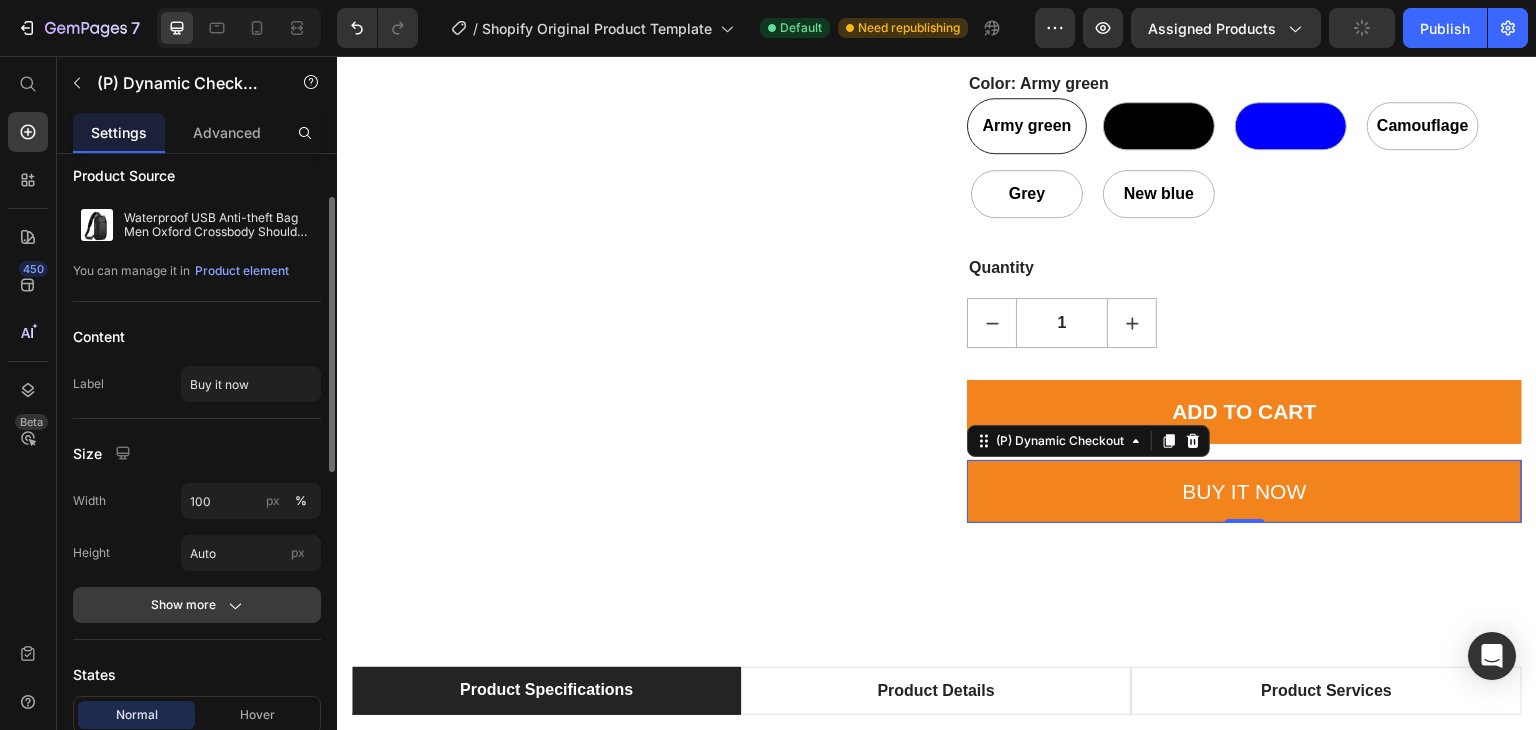scroll, scrollTop: 200, scrollLeft: 0, axis: vertical 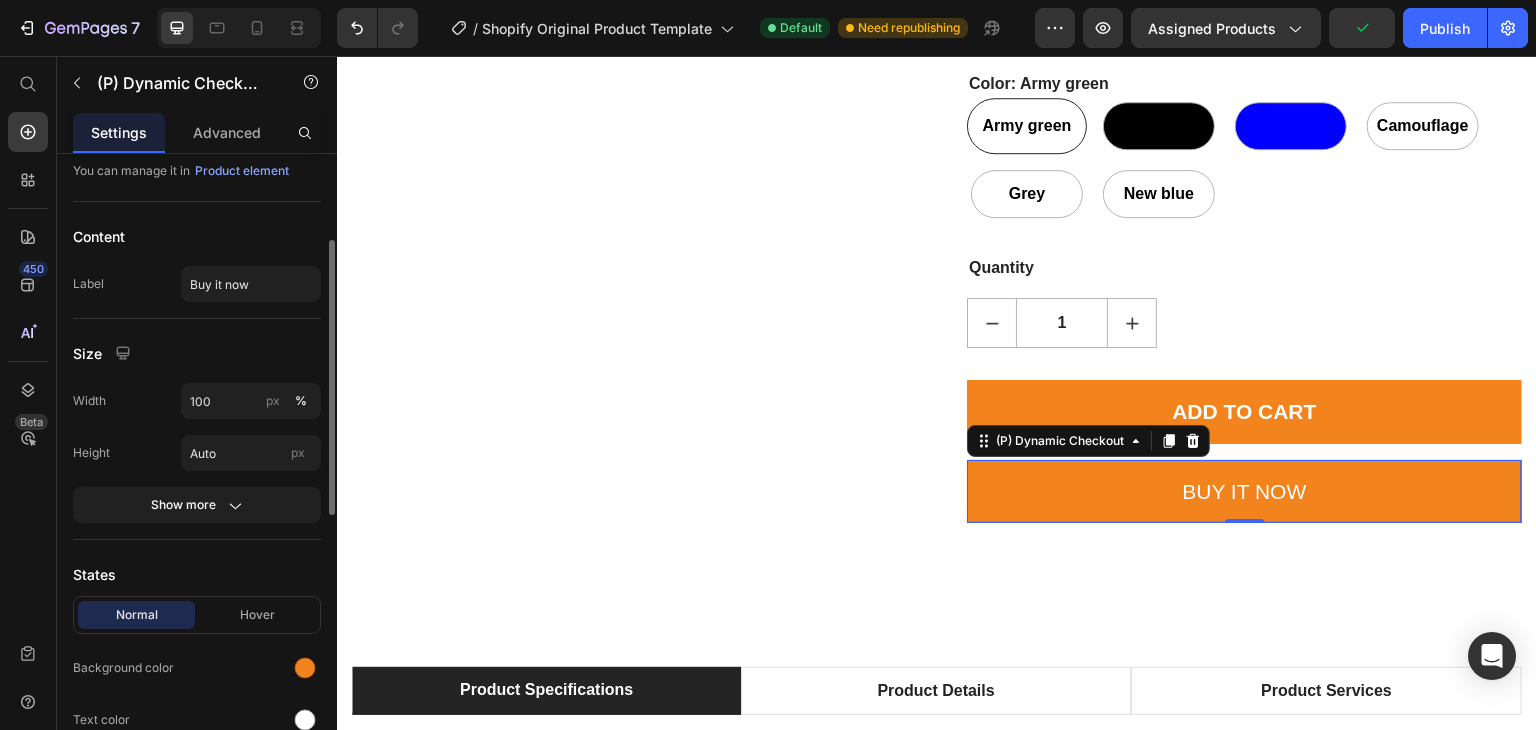 click on "Hover" 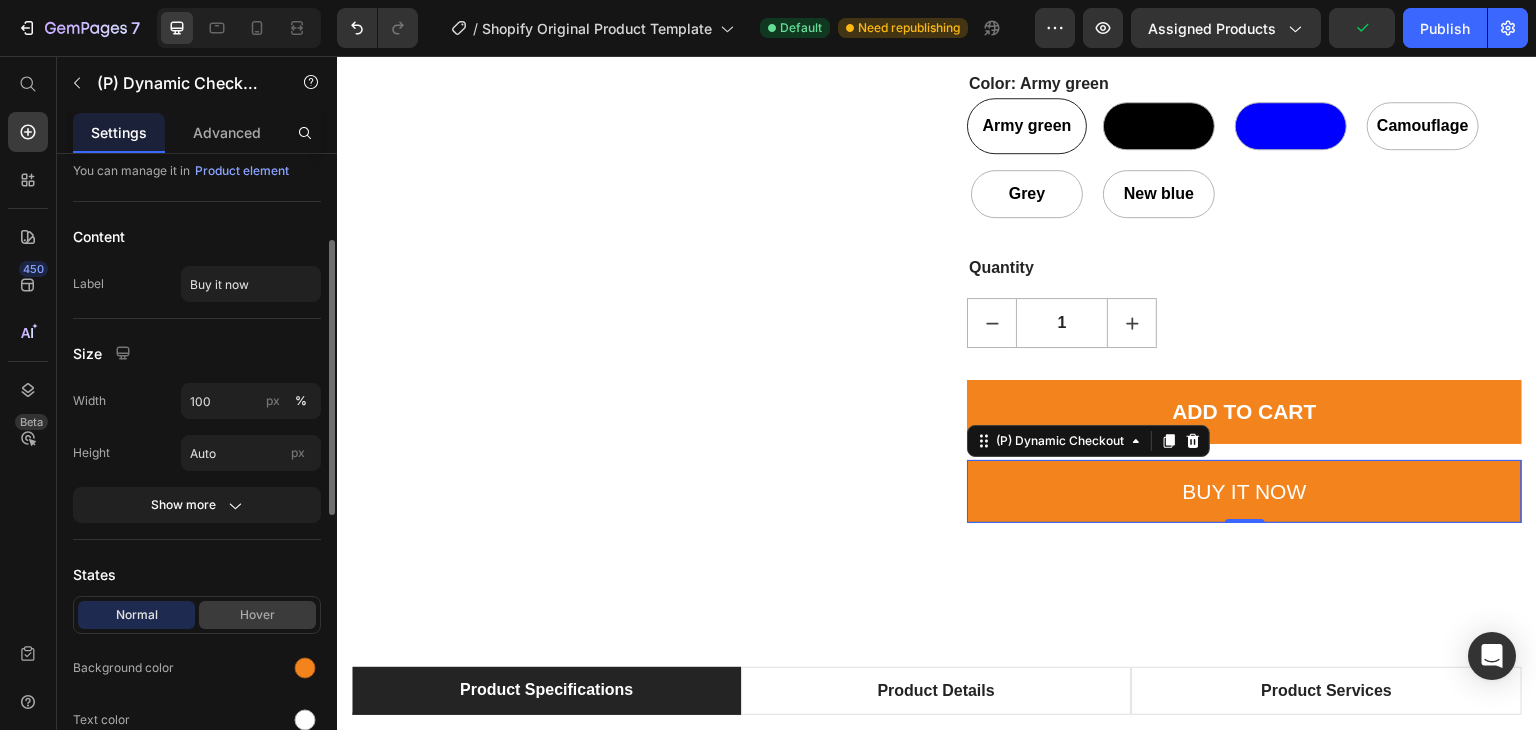 click on "Hover" at bounding box center (257, 615) 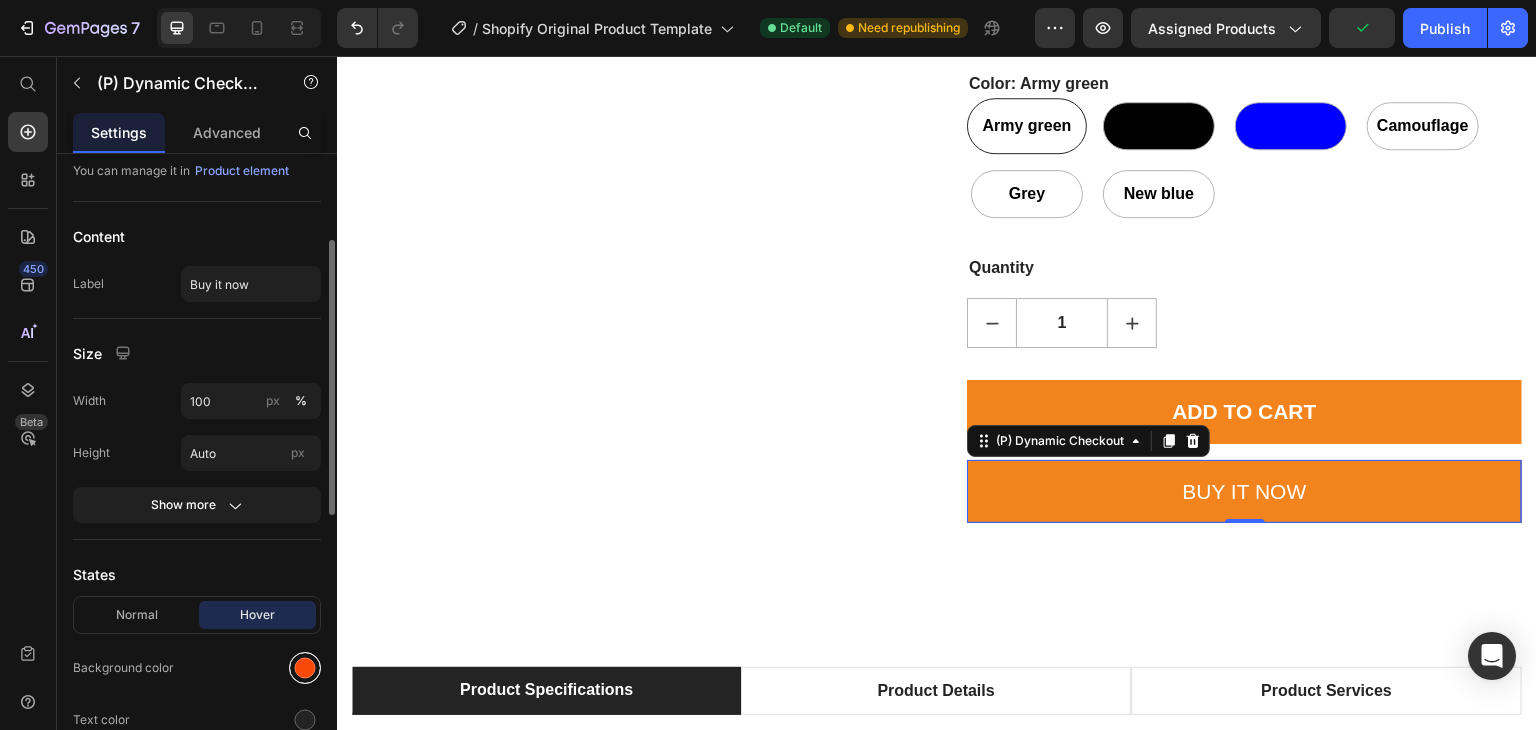 click at bounding box center [305, 668] 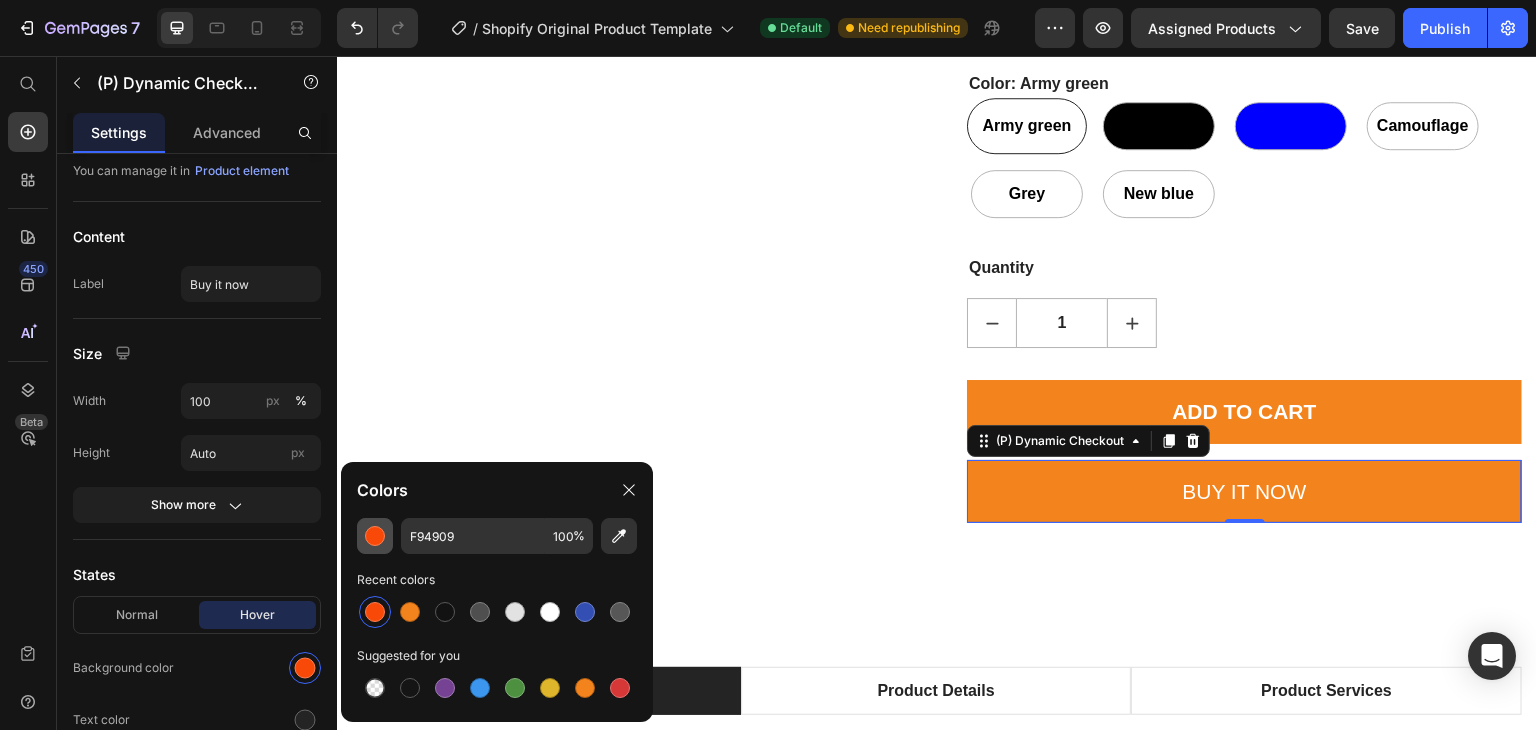 click at bounding box center (375, 536) 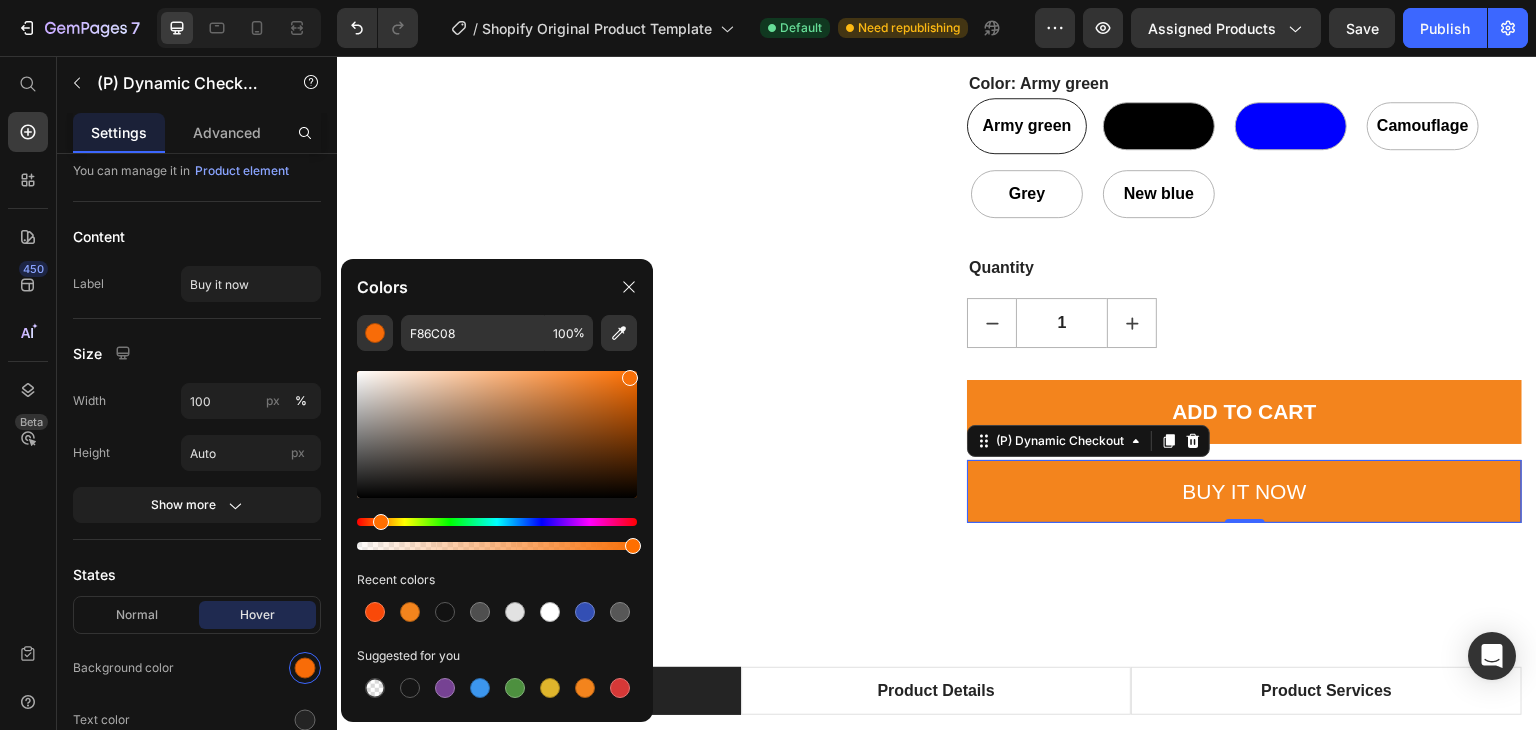 type on "F87008" 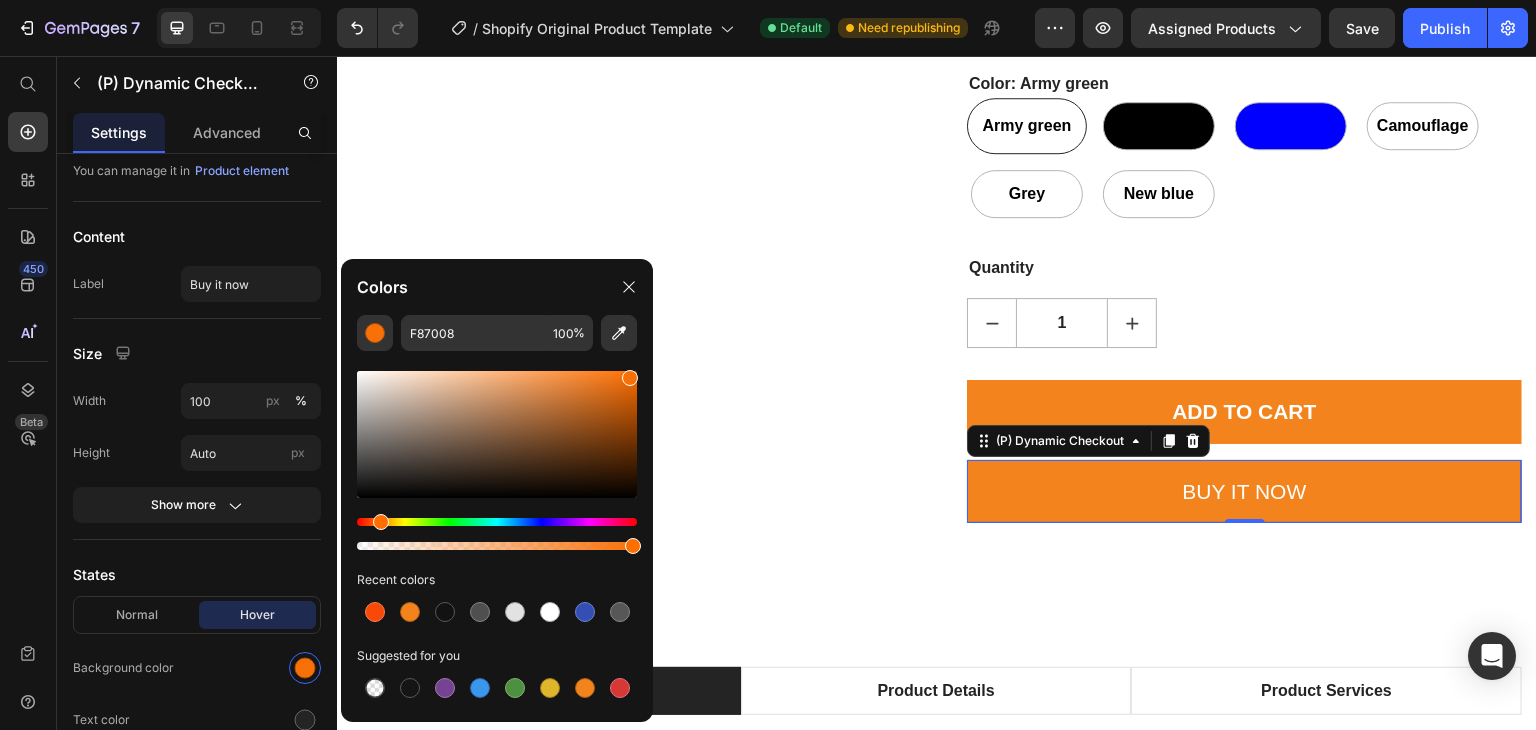 click at bounding box center (381, 522) 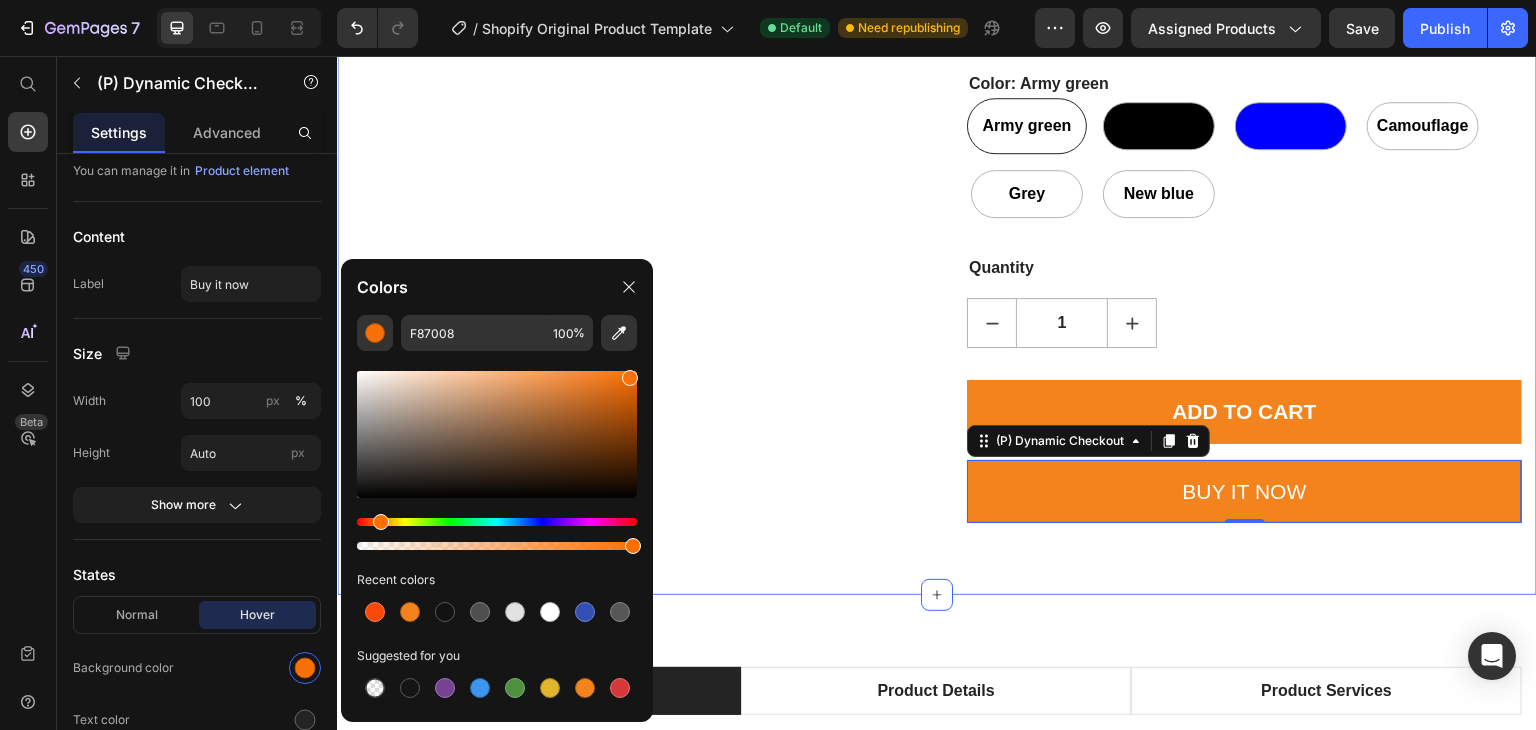 click on "Product Images Waterproof USB Anti-theft Bag Men Oxford Crossbody Shoulder Bag Sling Multifunction Short Travel Messenger Chest Pack (P) Title $85.00 (P) Price
Drop element here
Drop element here Row
Product information:
Material: Oxford cloth
Opening method: zipper
The internal structure of the bag: mobile phone pocket, document pocket, computer pocket
Luggage size: large
Bag shapes: square vertical section
Function: Anti-theft
Processing methods: soft surface
Hardness: medium
Popular elements: locomotives
Carrying parts: soft handle
Strap root number: single
Outer bag type: inner patch pocket
Lining texture: polyester
Size: Length: 16cm. Thickness: 9.5cm Height: 33cm.
Color: 9530 upgraded black, 9530 upgraded army green, 9530 upgraded blue, 9530 upgraded camouflage, 9530 upgraded red, 9530 upgraded gray, 9530 upgraded new blue
Packing list:
Shoulder bag*1" at bounding box center [937, -5566] 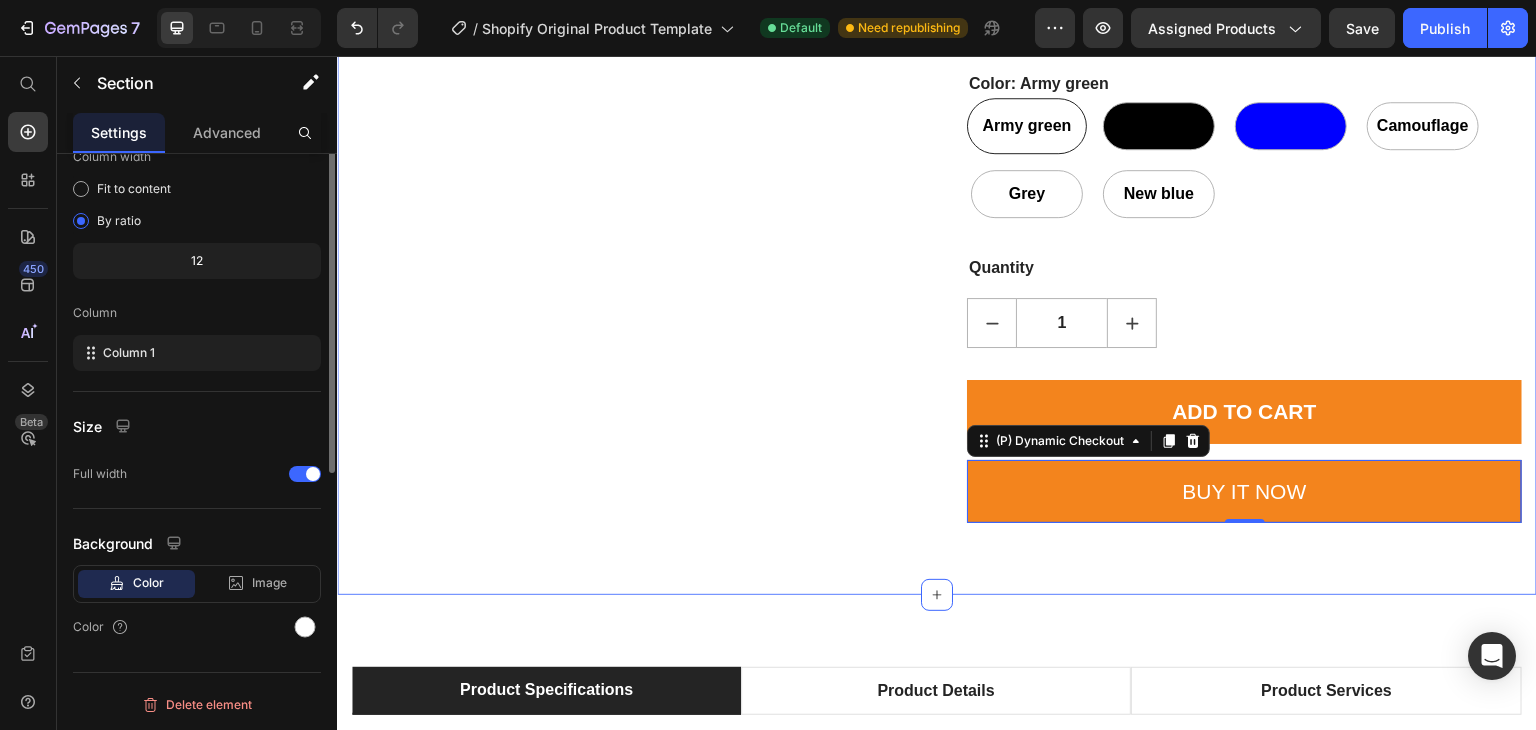 scroll, scrollTop: 0, scrollLeft: 0, axis: both 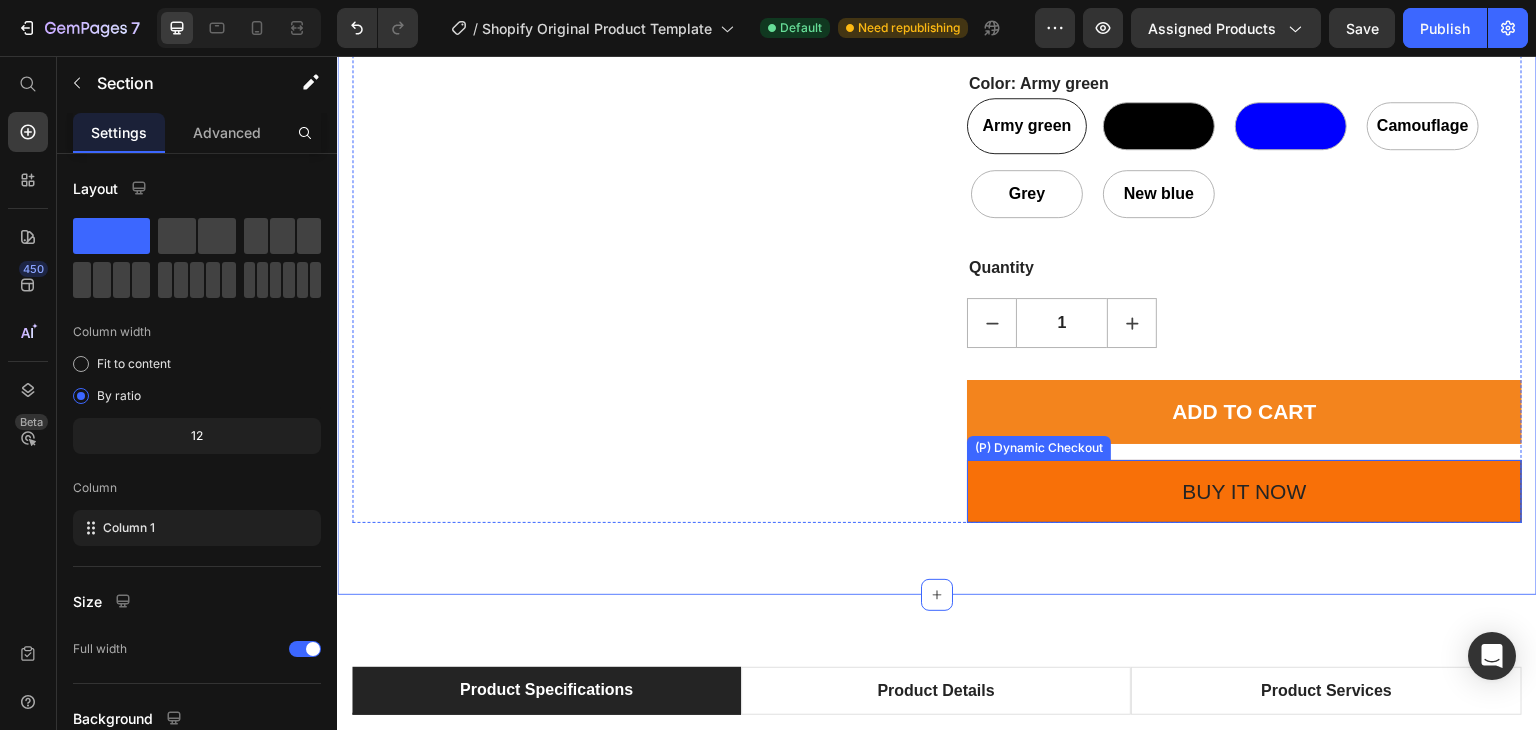 click on "Buy it now" at bounding box center [1244, 492] 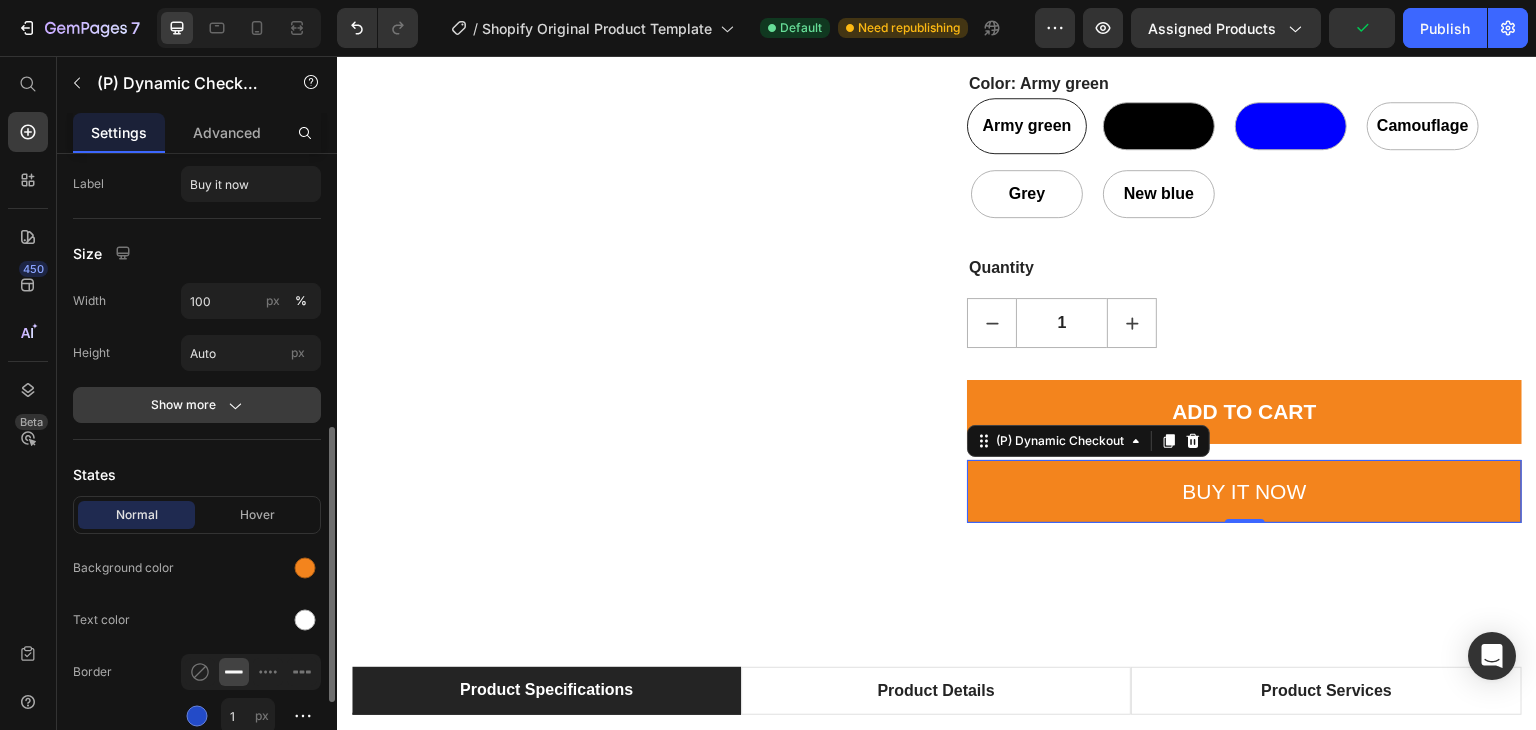 scroll, scrollTop: 400, scrollLeft: 0, axis: vertical 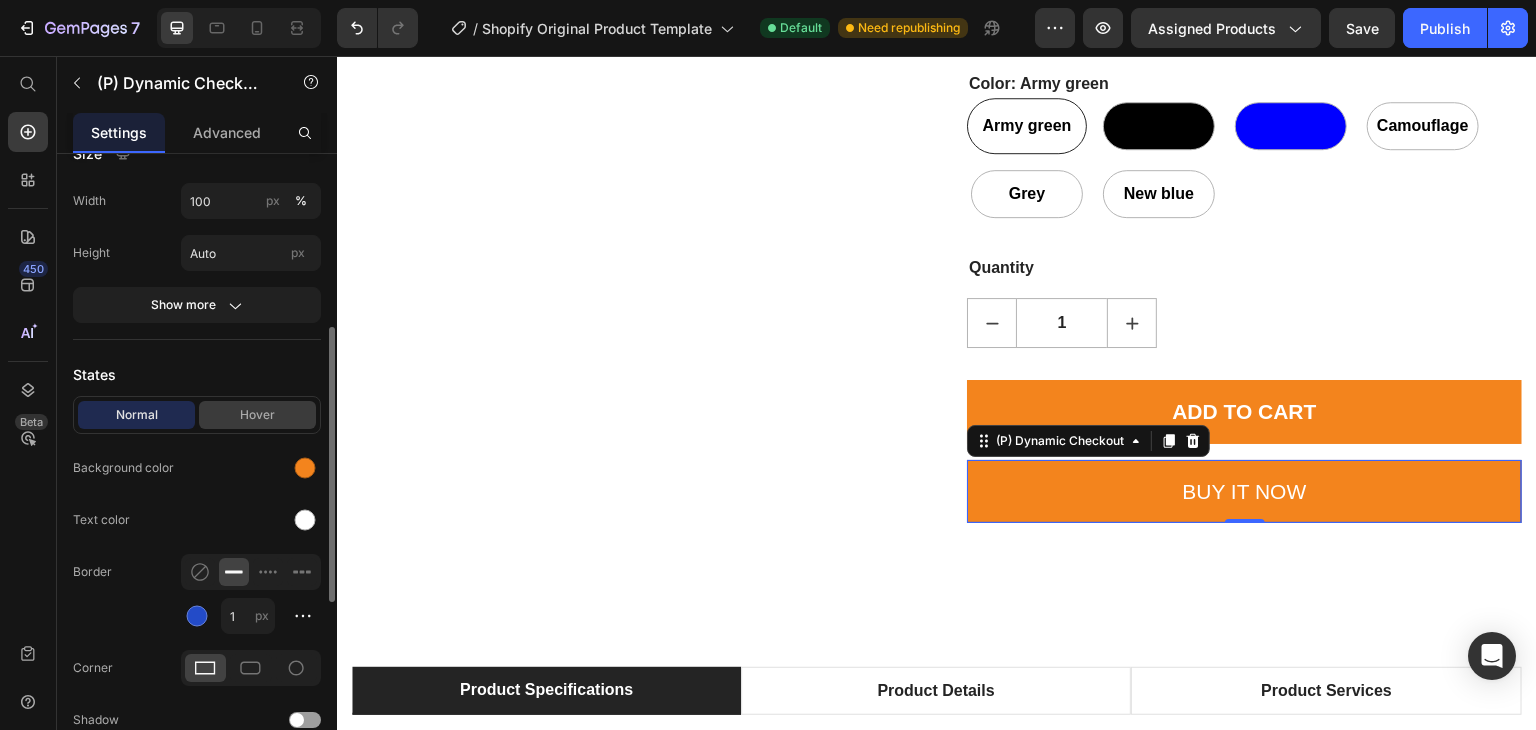 click on "Hover" at bounding box center [257, 415] 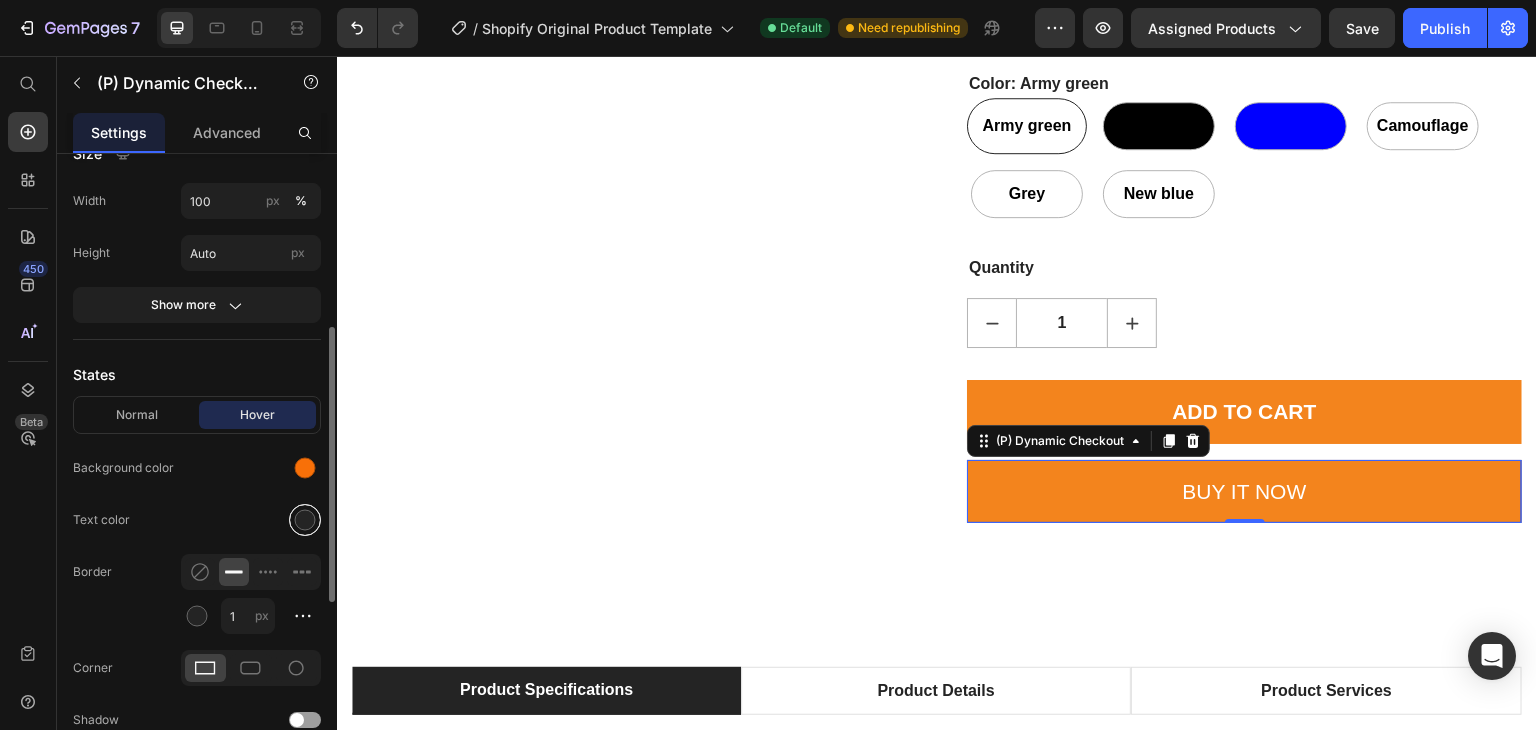 click at bounding box center (305, 520) 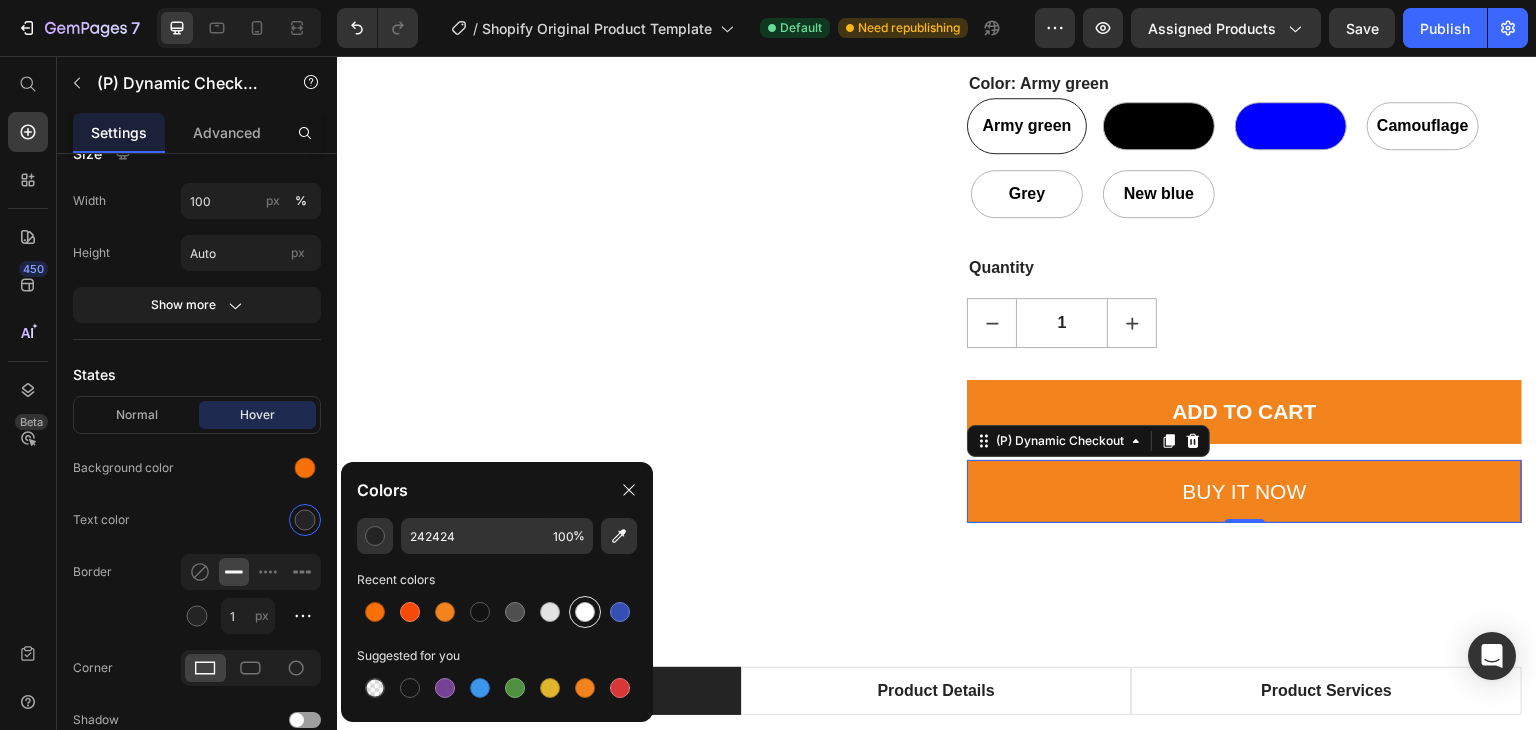 click at bounding box center [585, 612] 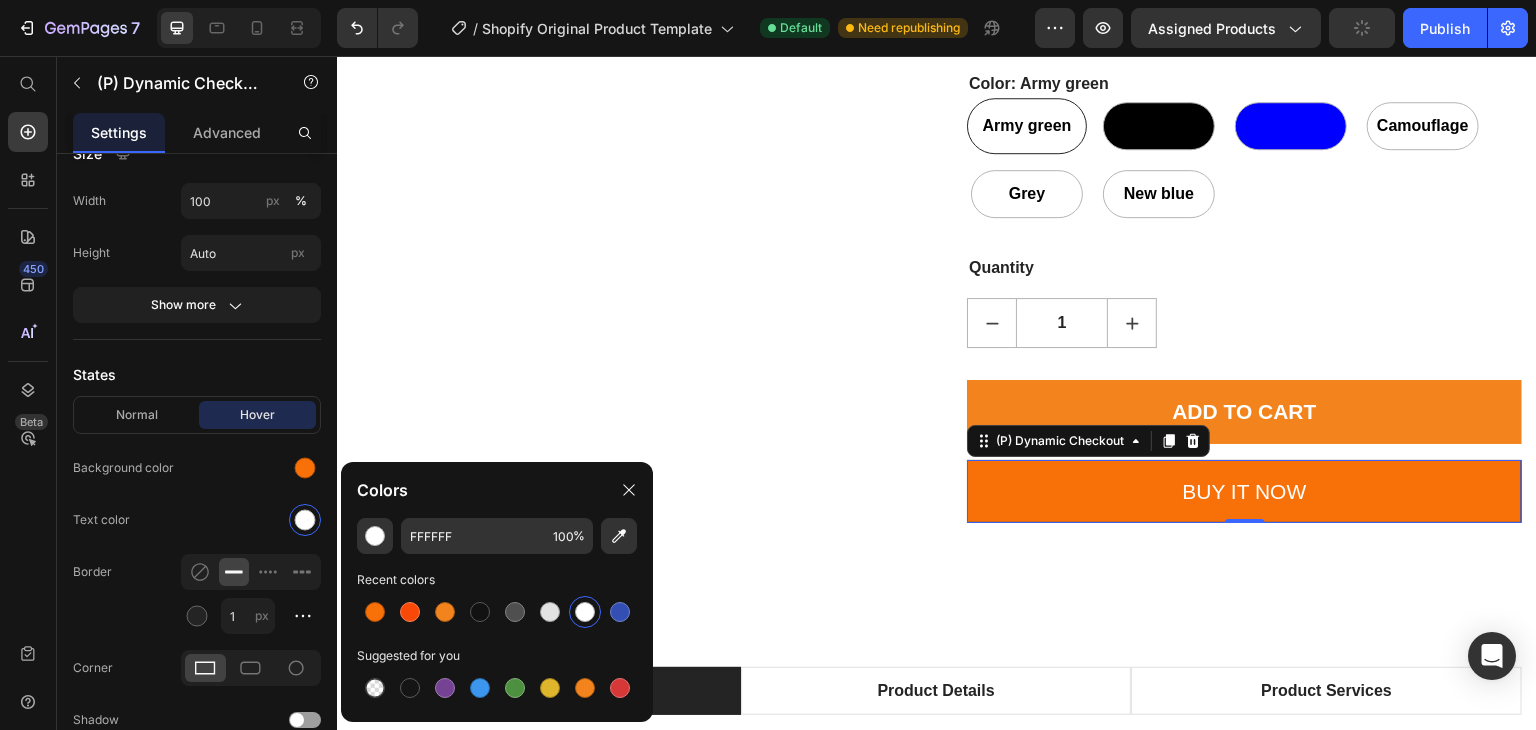 drag, startPoint x: 1107, startPoint y: 307, endPoint x: 1103, endPoint y: 319, distance: 12.649111 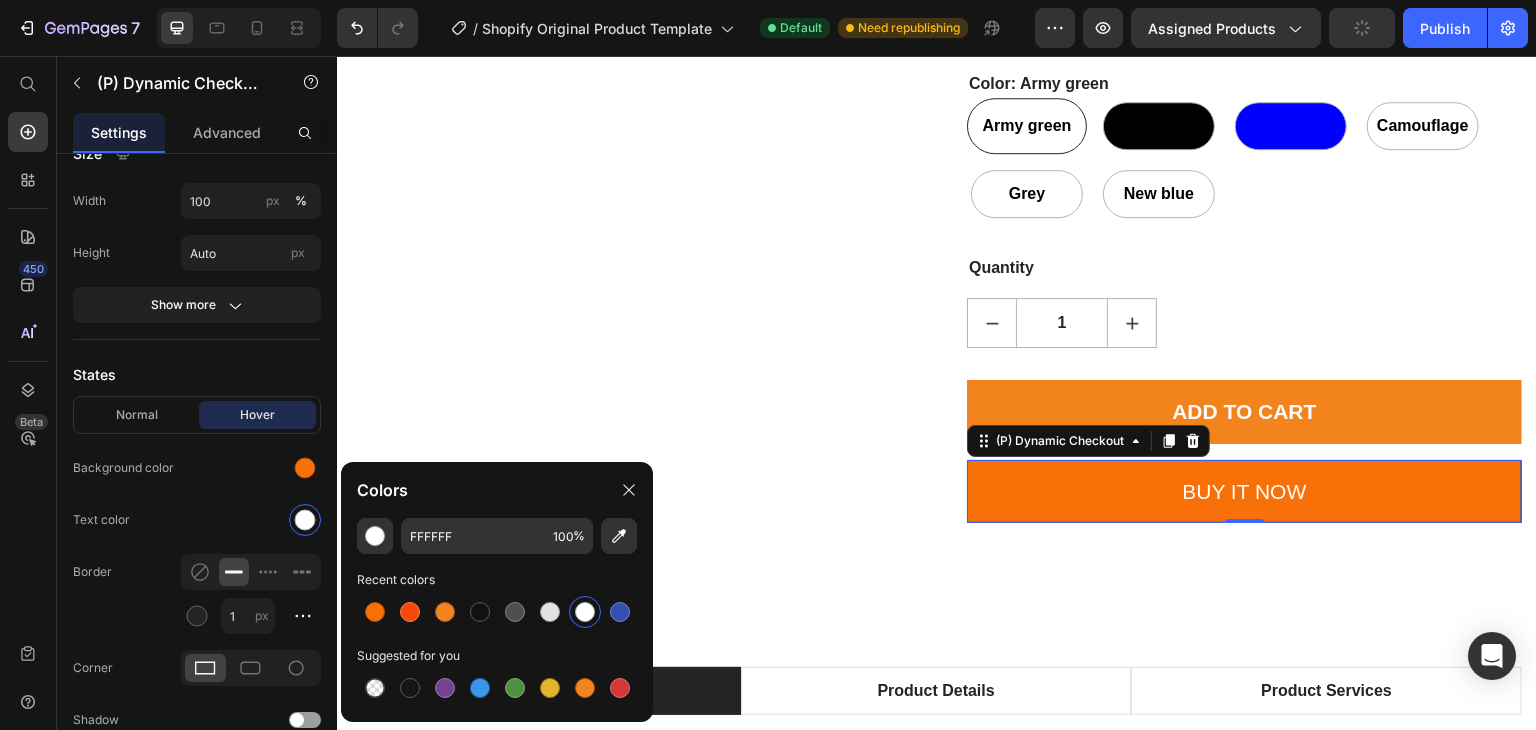 click on "Buy it now" at bounding box center (1244, 492) 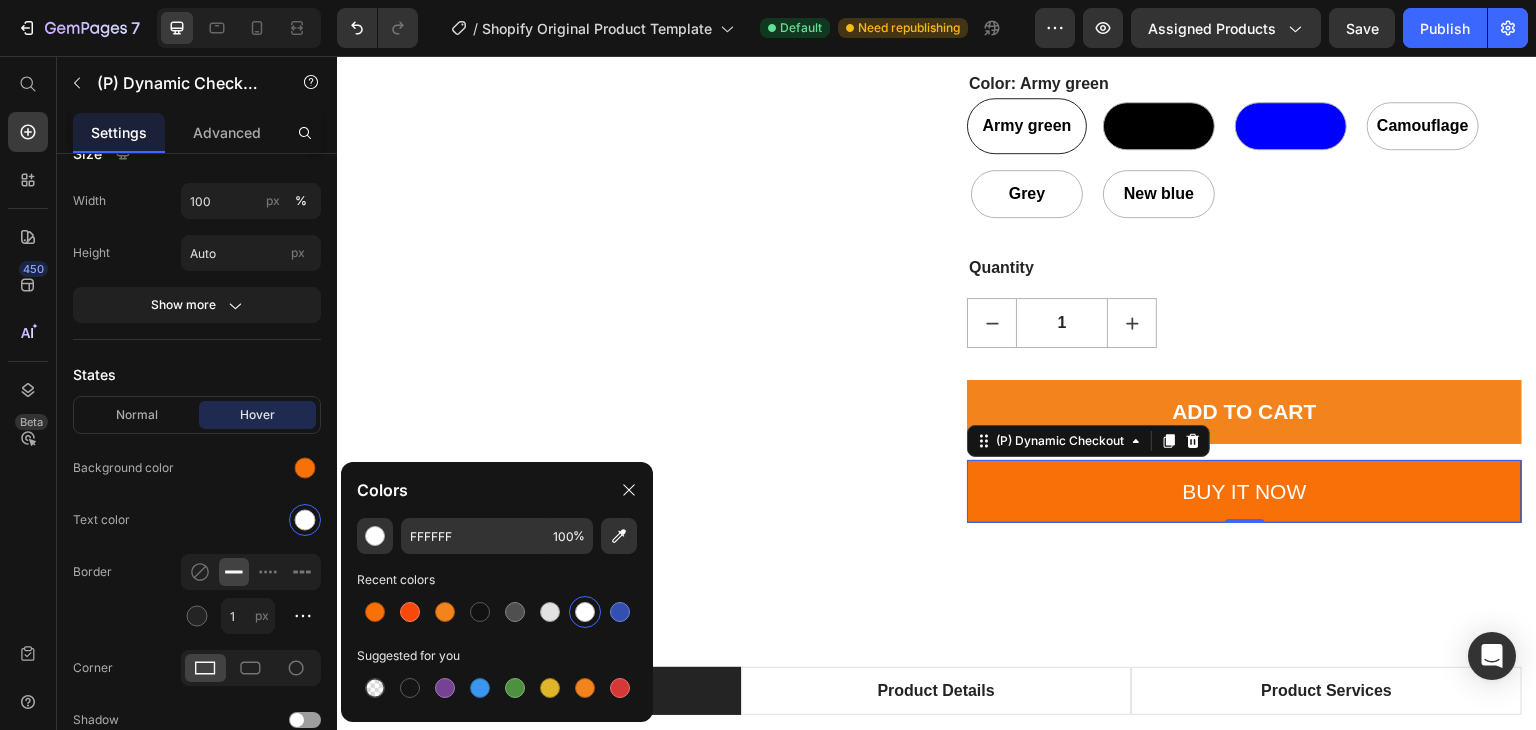 click on "Buy it now" at bounding box center (1244, 492) 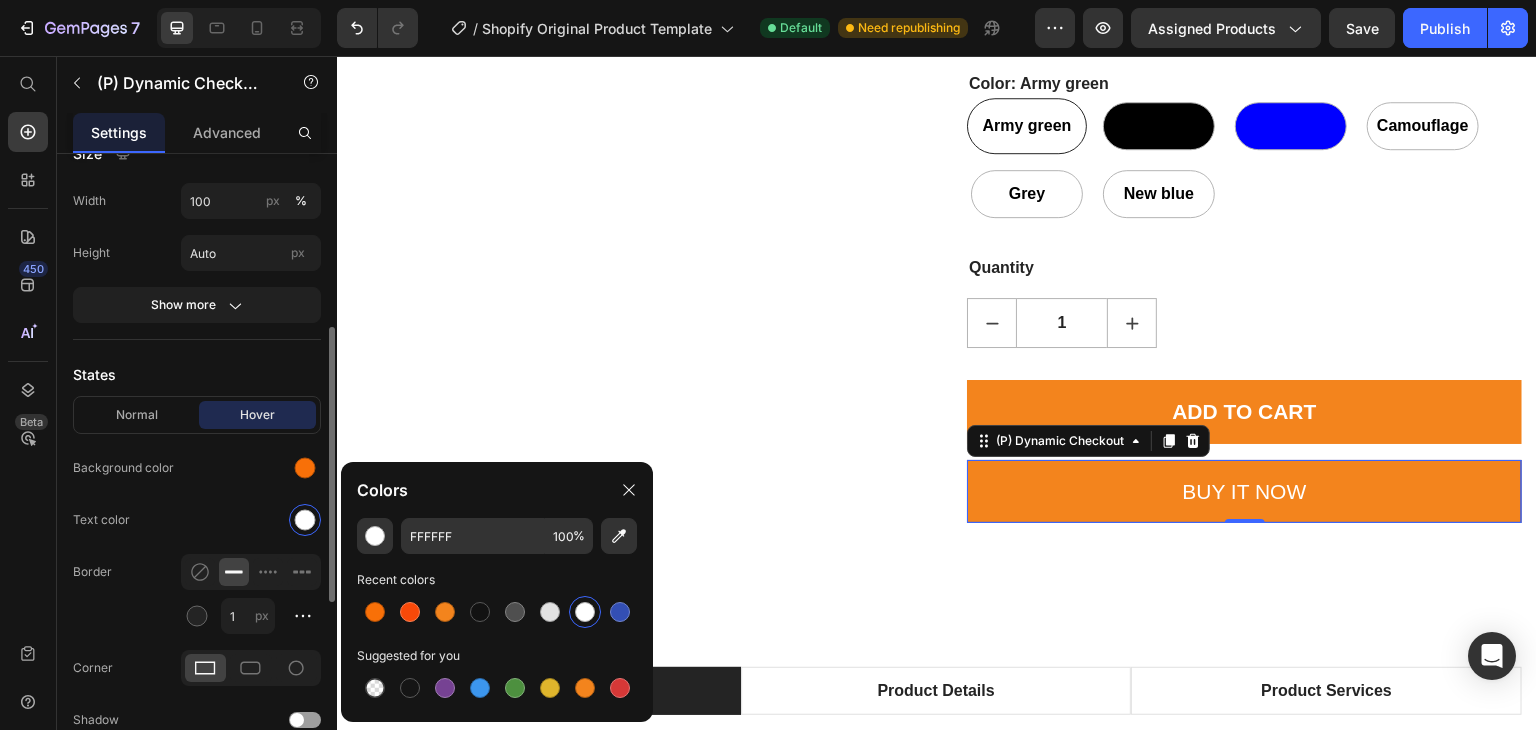click on "Background color" at bounding box center [123, 468] 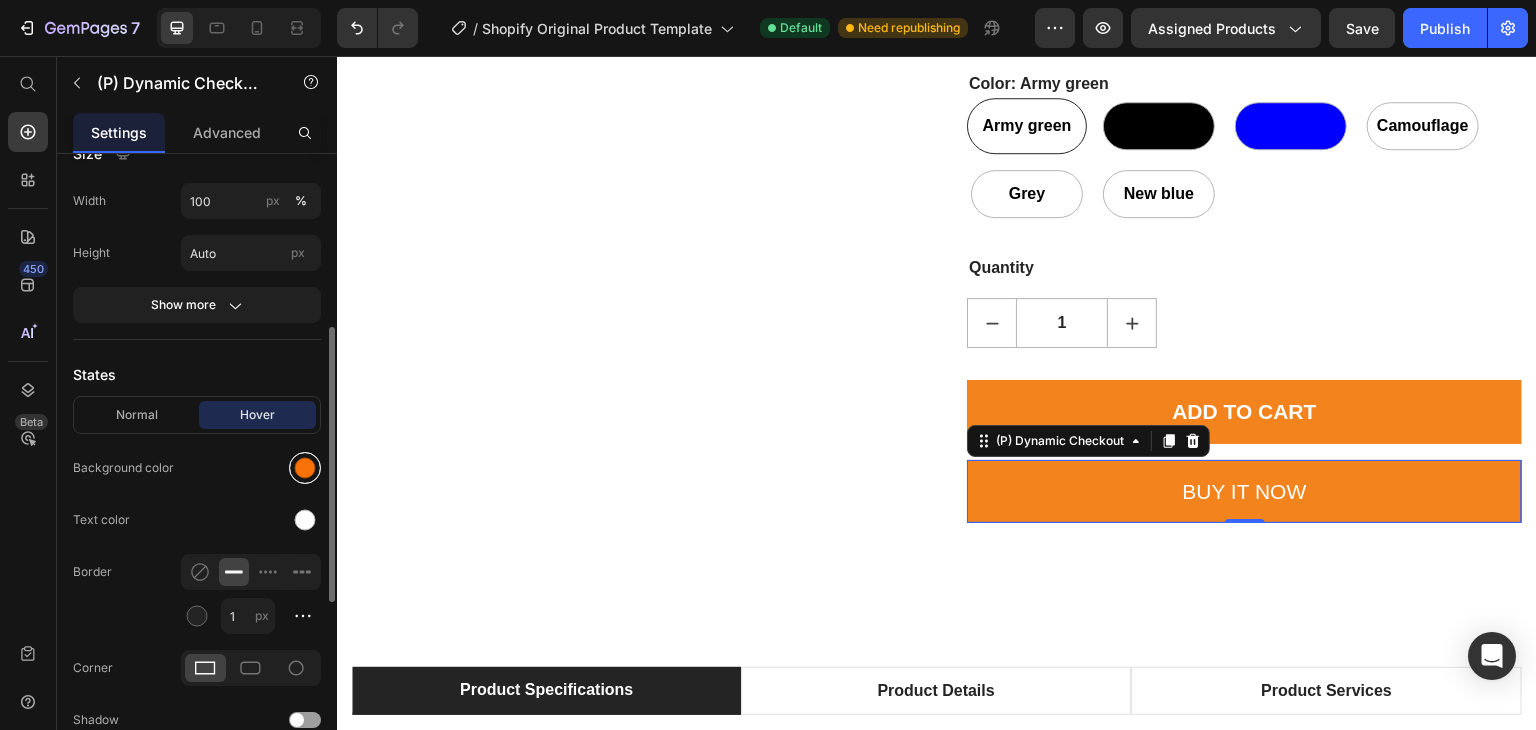 click at bounding box center (305, 468) 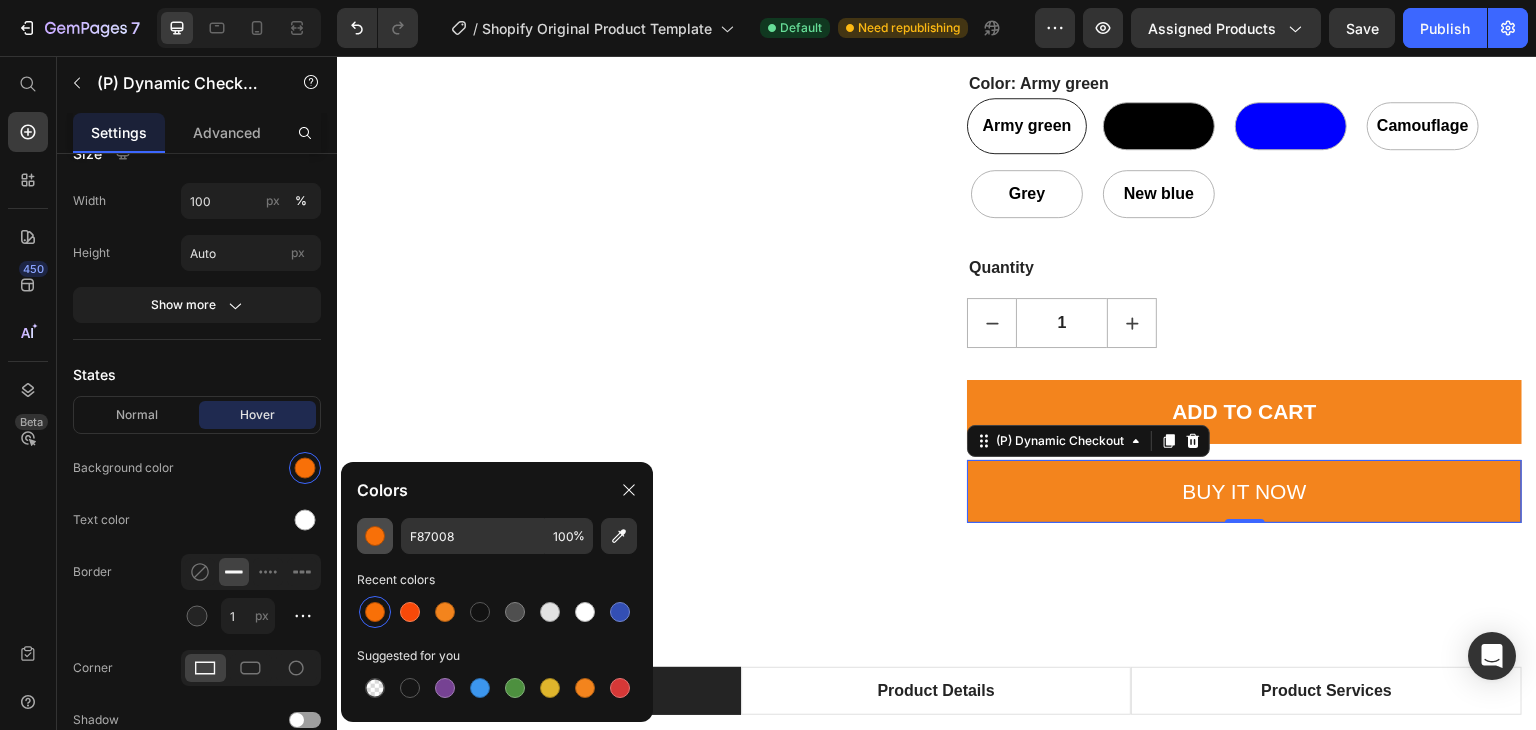 click at bounding box center [375, 536] 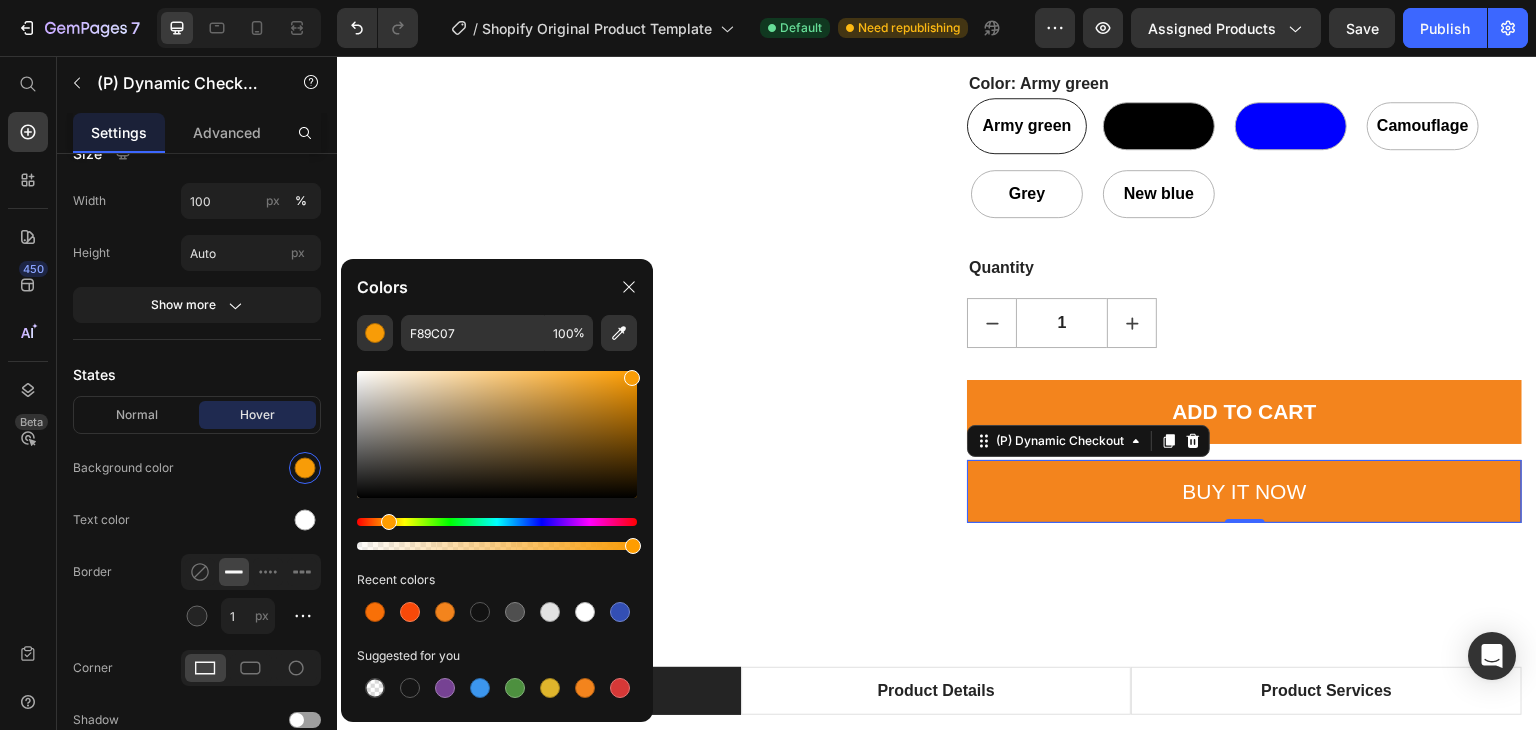 click at bounding box center [389, 522] 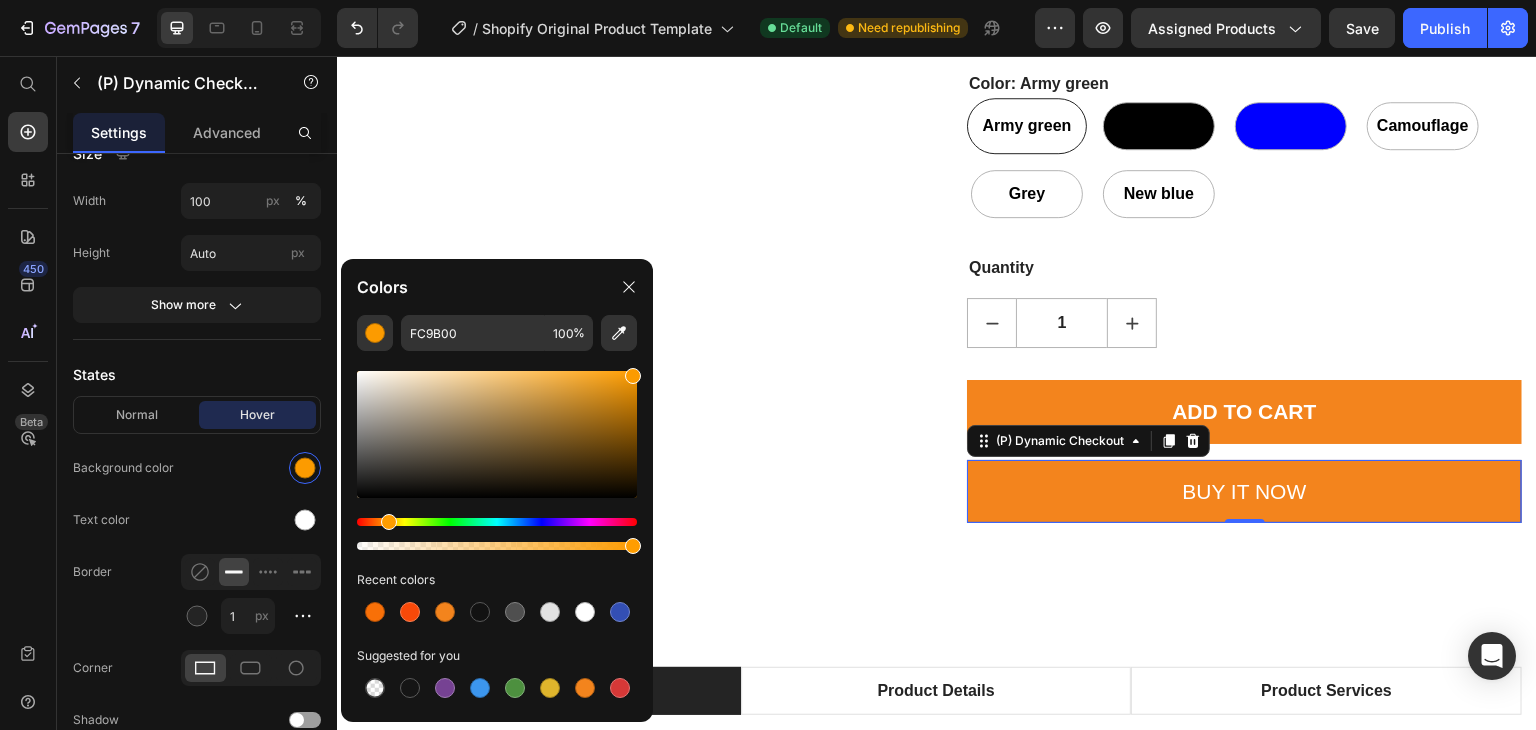 drag, startPoint x: 631, startPoint y: 377, endPoint x: 642, endPoint y: 372, distance: 12.083046 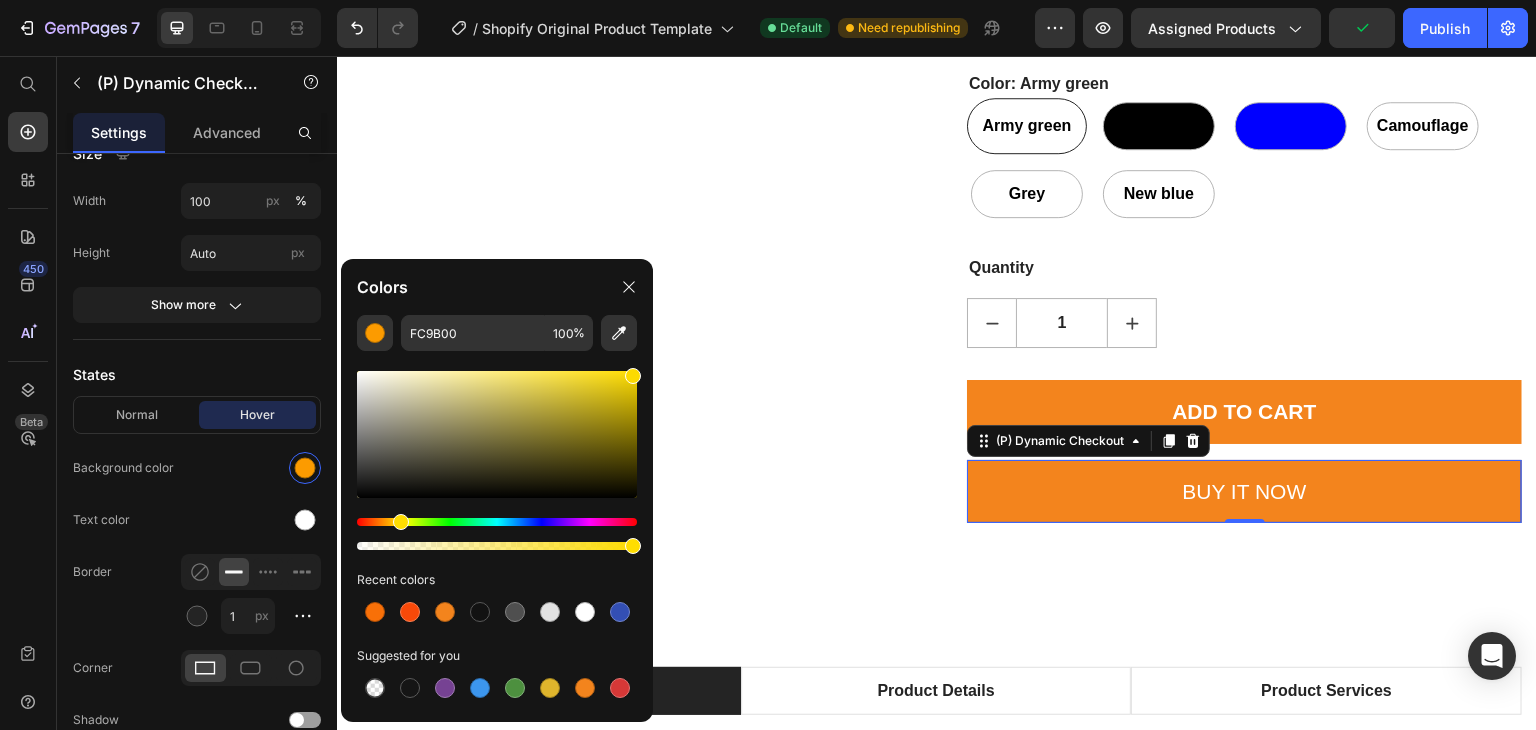 click at bounding box center [401, 522] 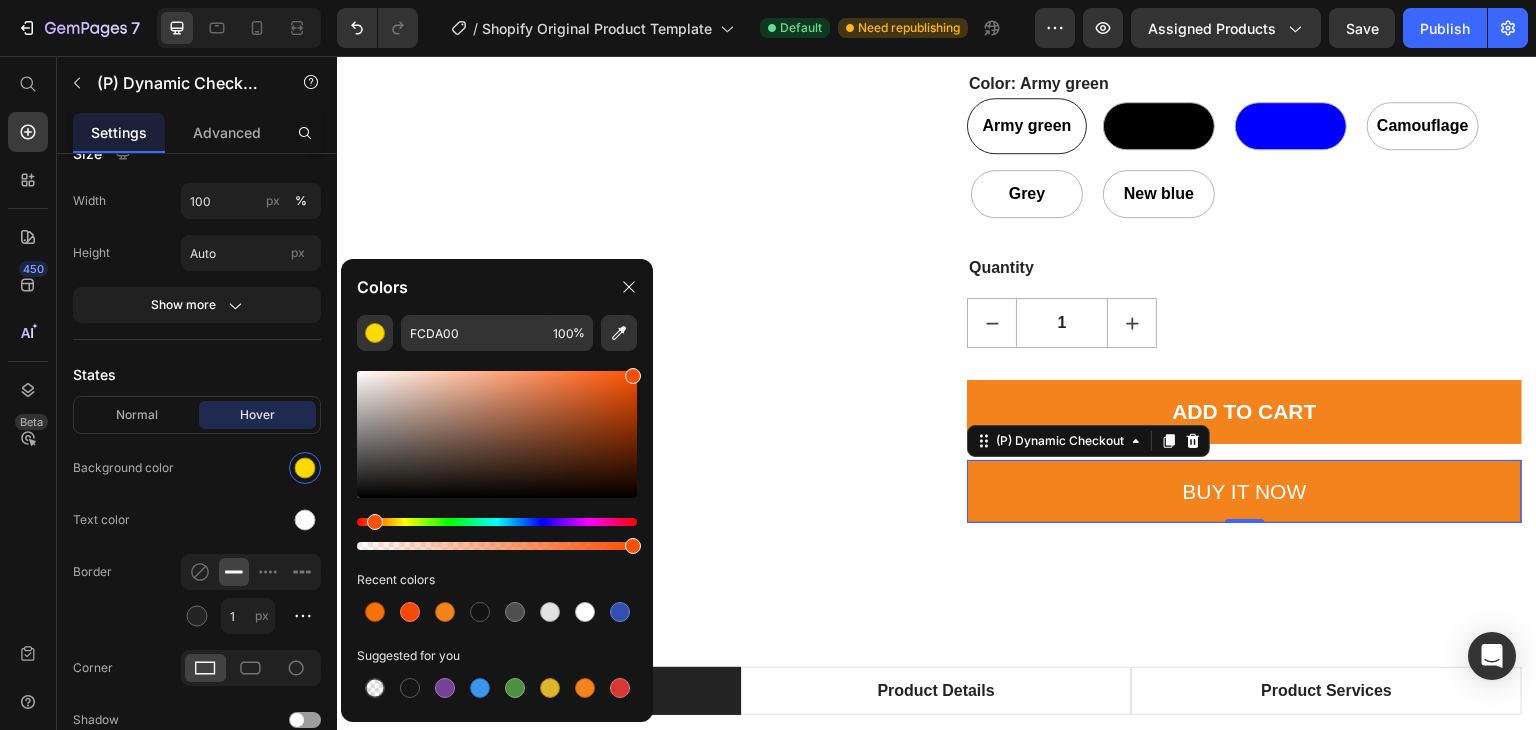 drag, startPoint x: 400, startPoint y: 522, endPoint x: 372, endPoint y: 518, distance: 28.284271 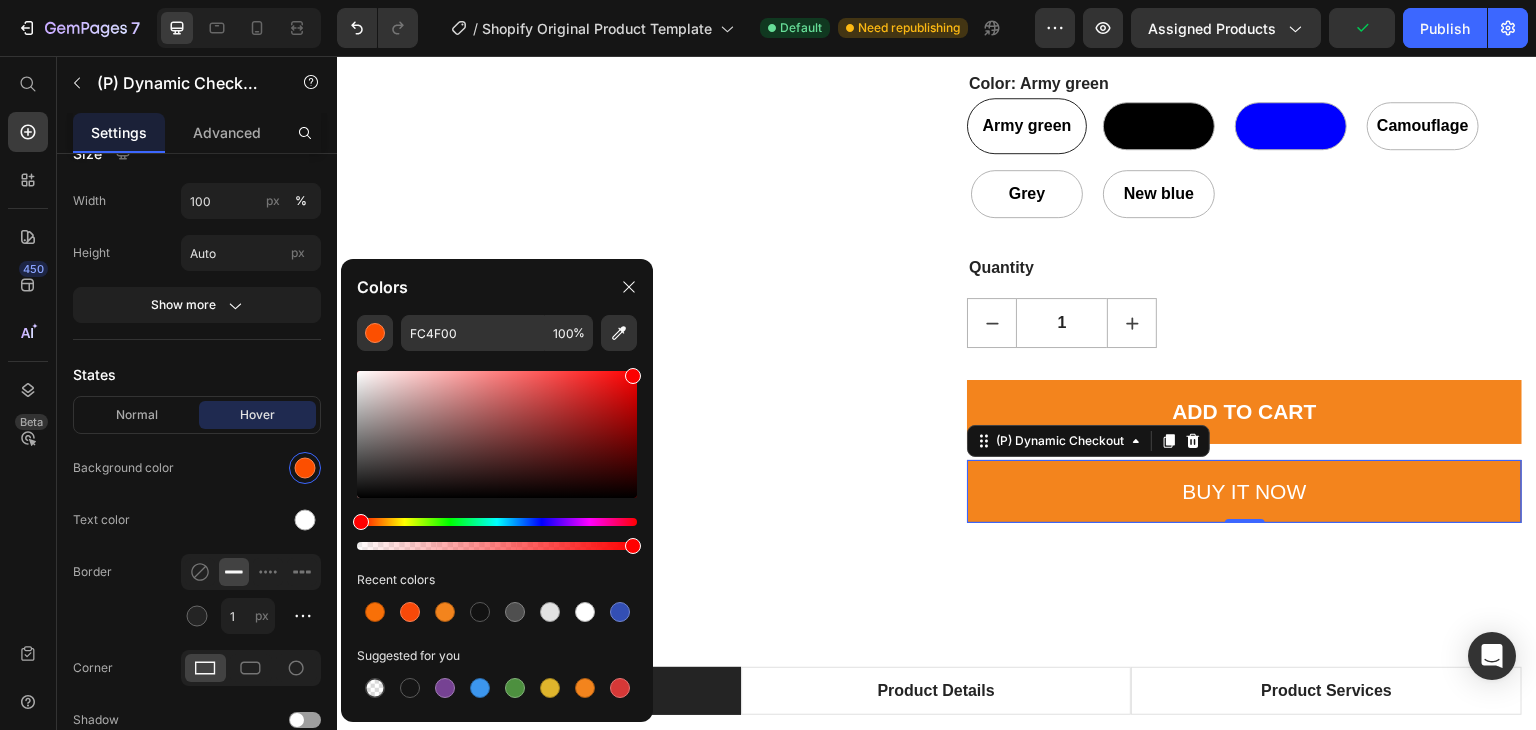 drag, startPoint x: 371, startPoint y: 517, endPoint x: 355, endPoint y: 517, distance: 16 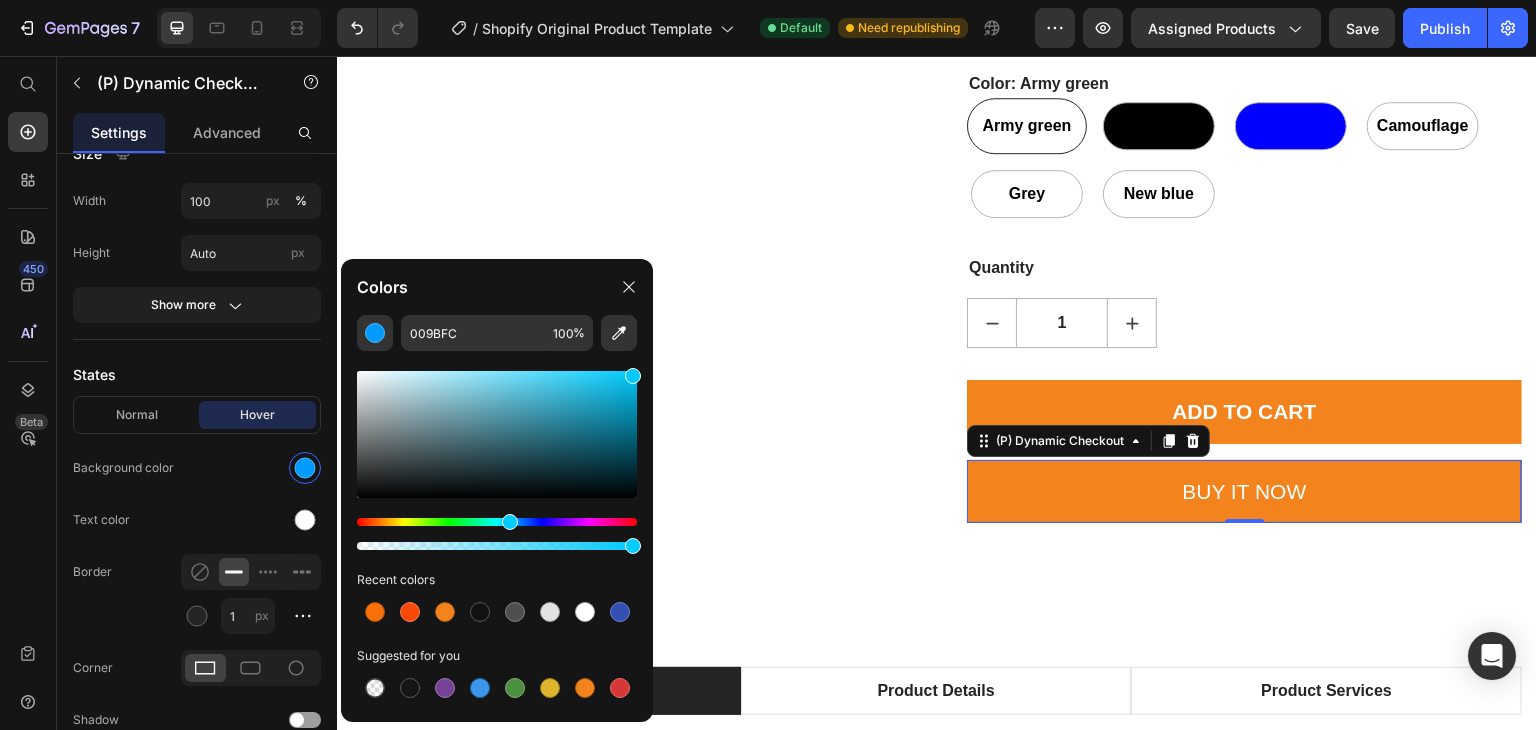 drag, startPoint x: 361, startPoint y: 518, endPoint x: 507, endPoint y: 513, distance: 146.08559 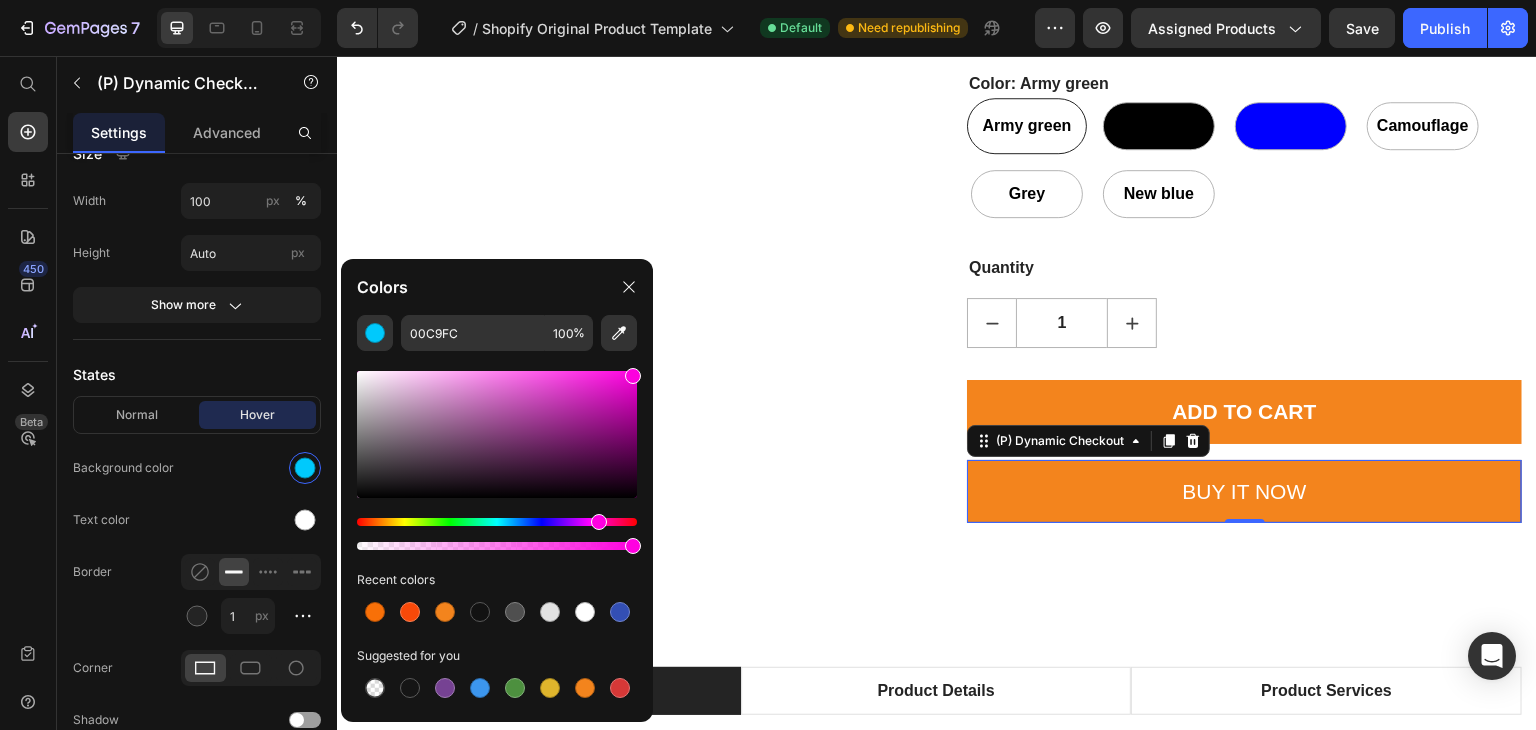 drag, startPoint x: 512, startPoint y: 517, endPoint x: 642, endPoint y: 501, distance: 130.98091 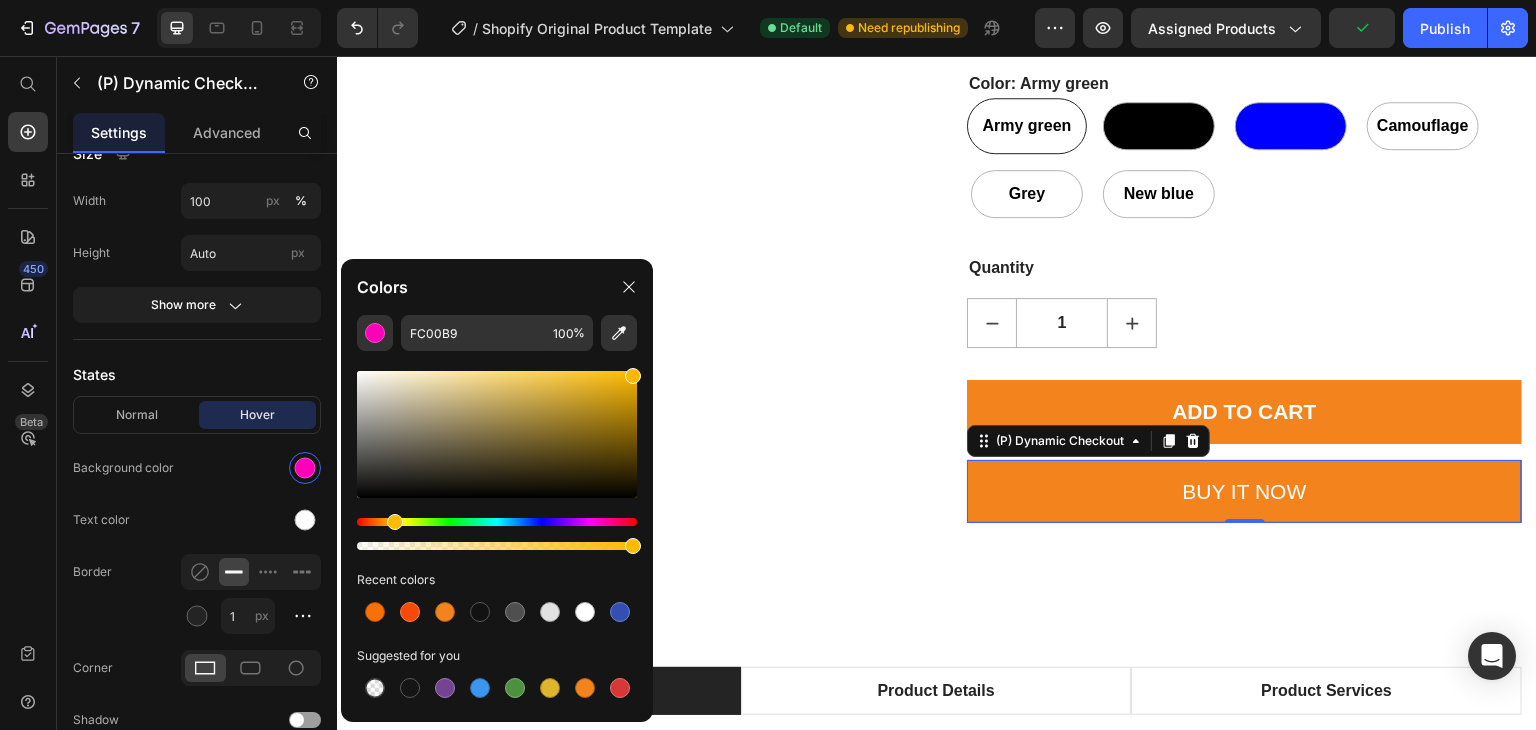 drag, startPoint x: 606, startPoint y: 523, endPoint x: 392, endPoint y: 536, distance: 214.3945 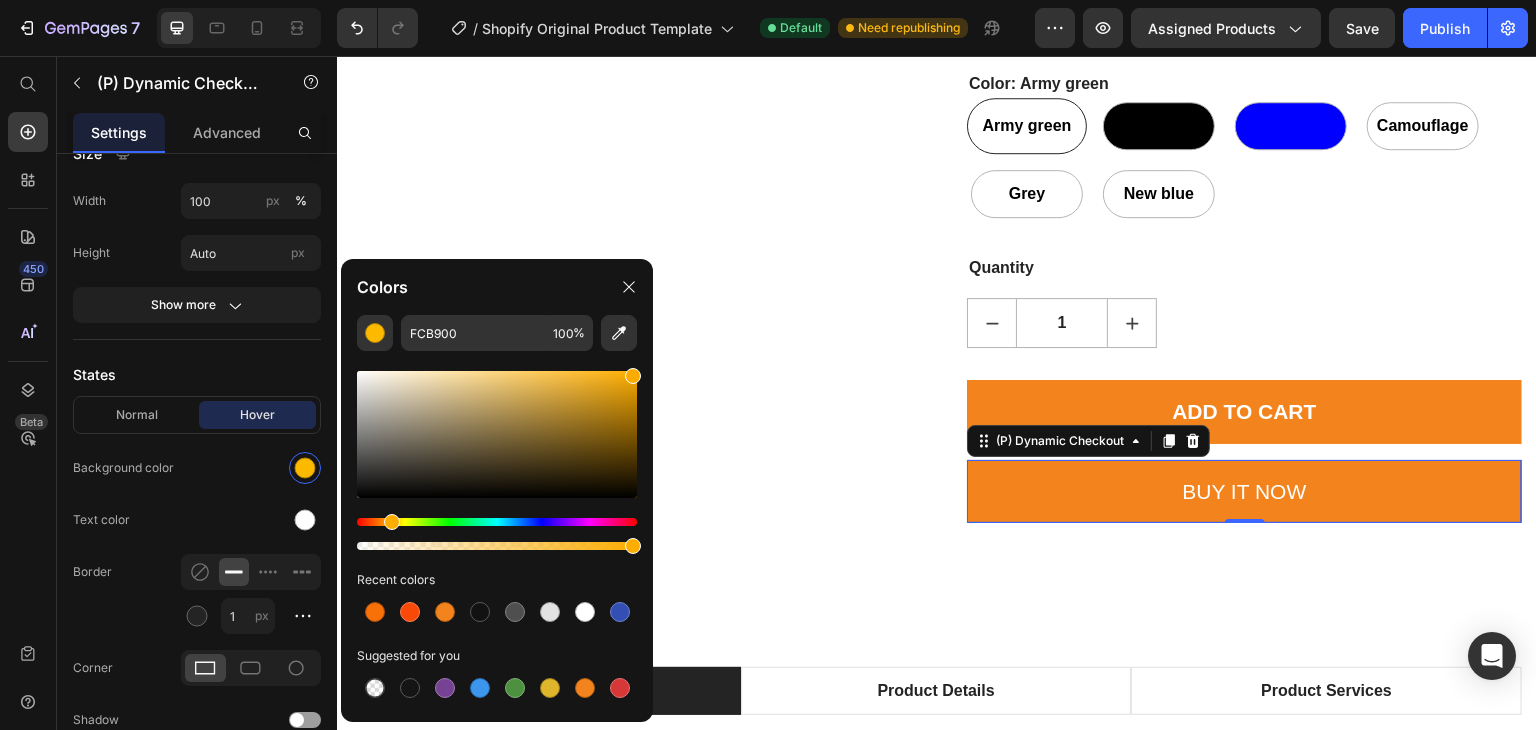 drag, startPoint x: 399, startPoint y: 525, endPoint x: 388, endPoint y: 525, distance: 11 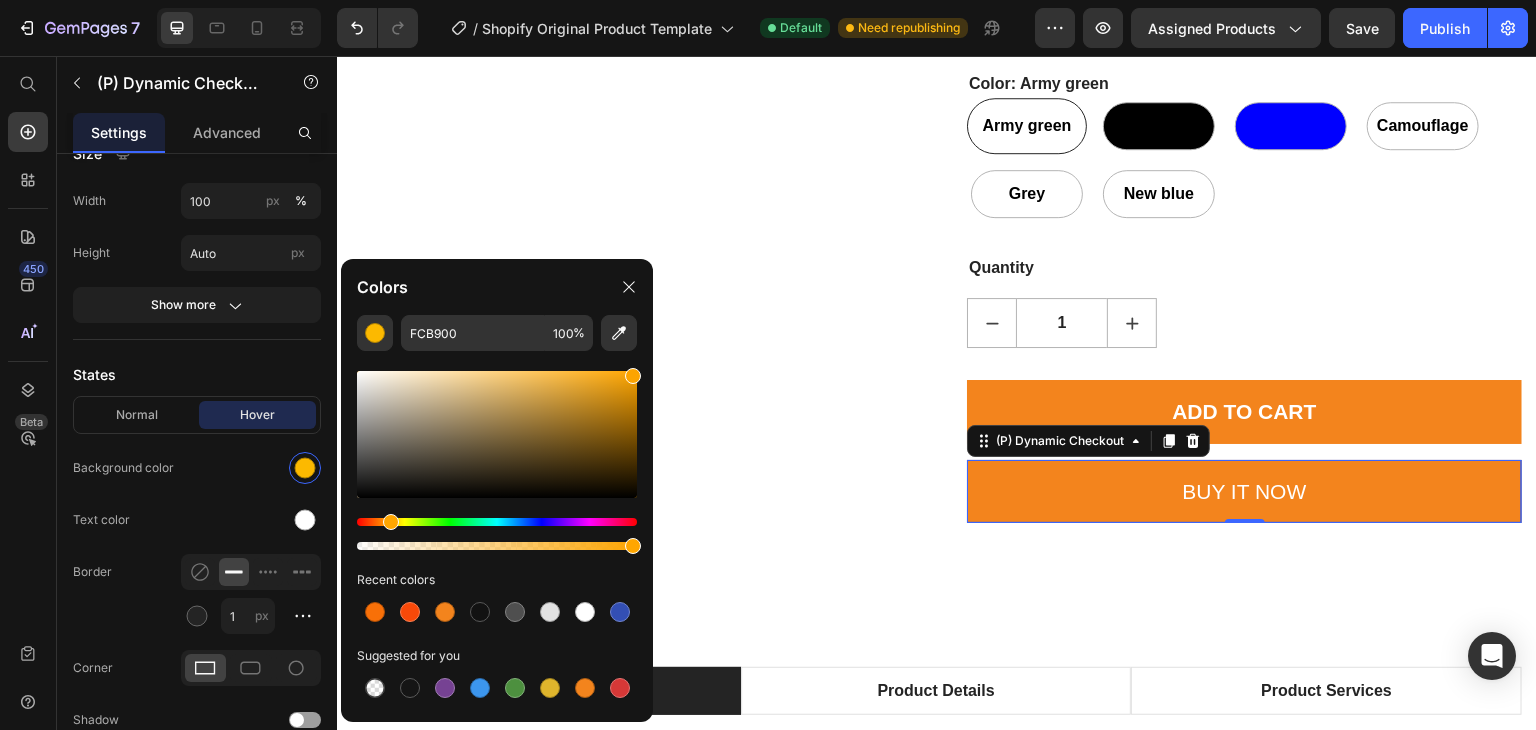 type on "FCA400" 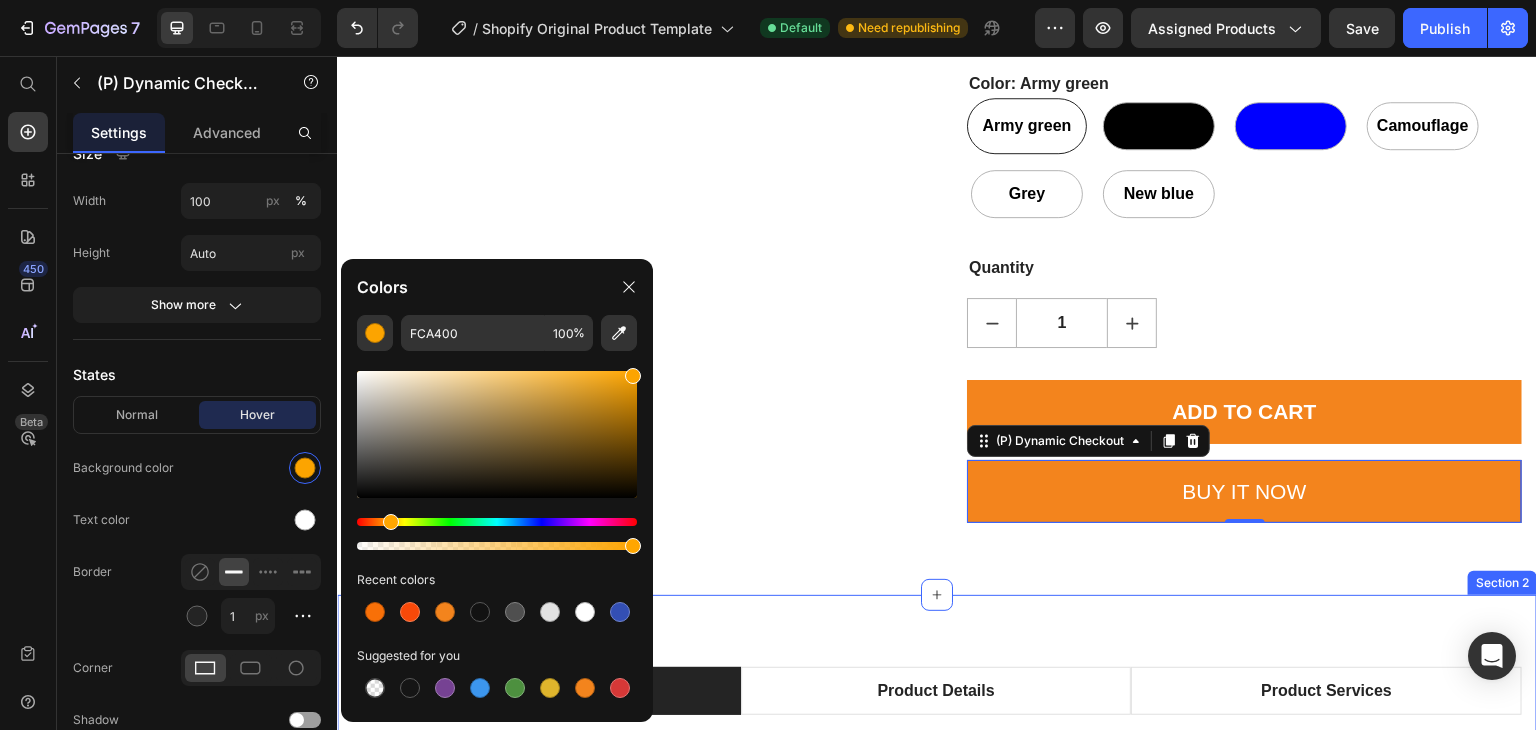 click on "Product Specifications Product Details Product Services Technical Specifications Heading Compatible operating systems Text block Windows 10 May 2019 update or higher - Significant improvements have been added to the Windows Mixed Reality platform to optimize for the visual quality of this device. For the best performance, please ensure you have the latest updates from Windows 10: version 1903/1909 (KB4577062 or later) or 2004 (KB4577063 or later). Text block Row Memory Text block 128GB/256GB Text block Row Field of view Text block 120 degrees Text block Row Resolution Text block 2448 x 2448 pixels per eye Text block Row Weight Text block 560 grams Text block Row Material Text block Magnesium alloy, plastic Text block Row Color Text block Black Text block Row Row What's Included Heading Image VR Headset Text block Image 2 Touch Controllers Text block Image Charging Cable Text block Image Power Adapter Text block Image Glasses Spacer Text block Icon List Image Row Row Professional Support Heading Image Image" at bounding box center (937, 1031) 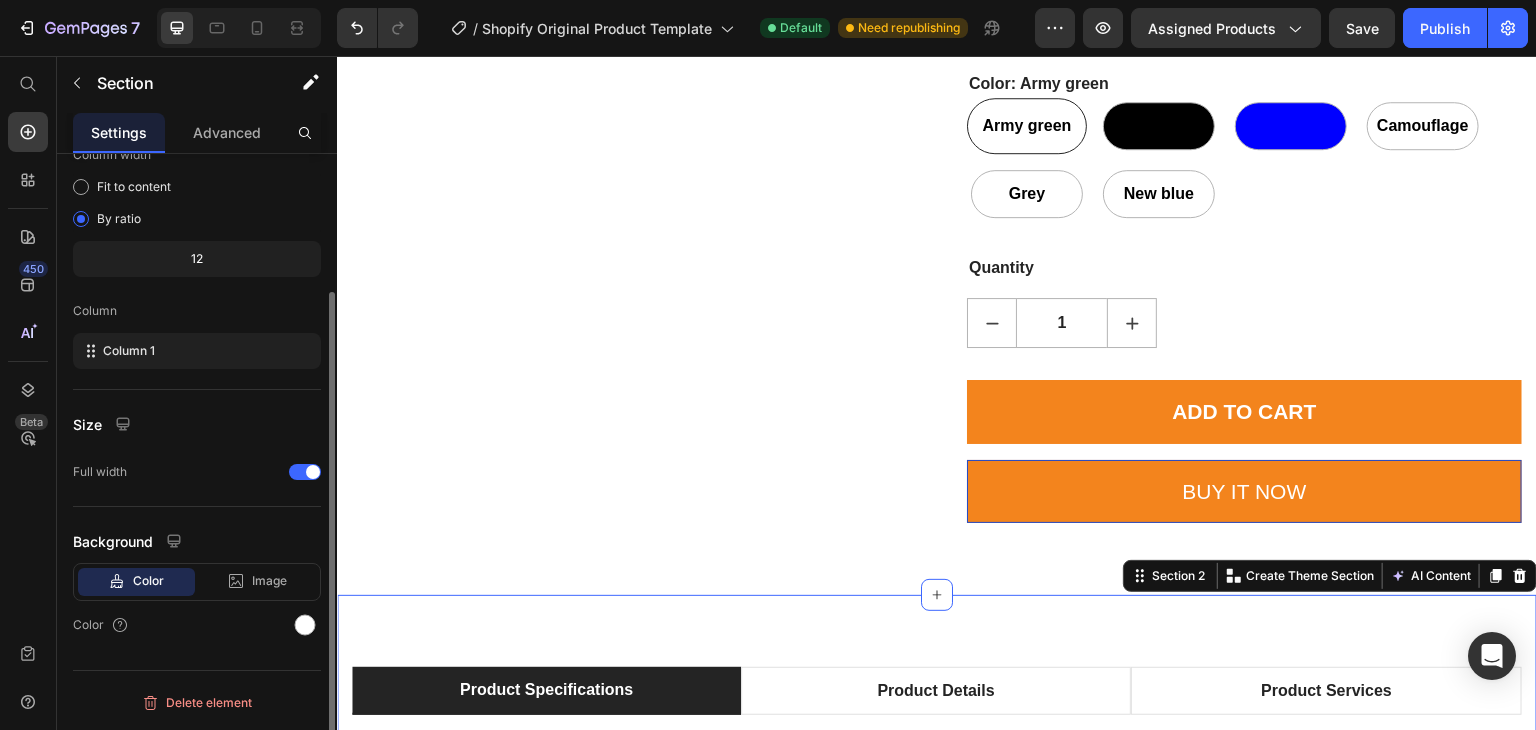 scroll, scrollTop: 0, scrollLeft: 0, axis: both 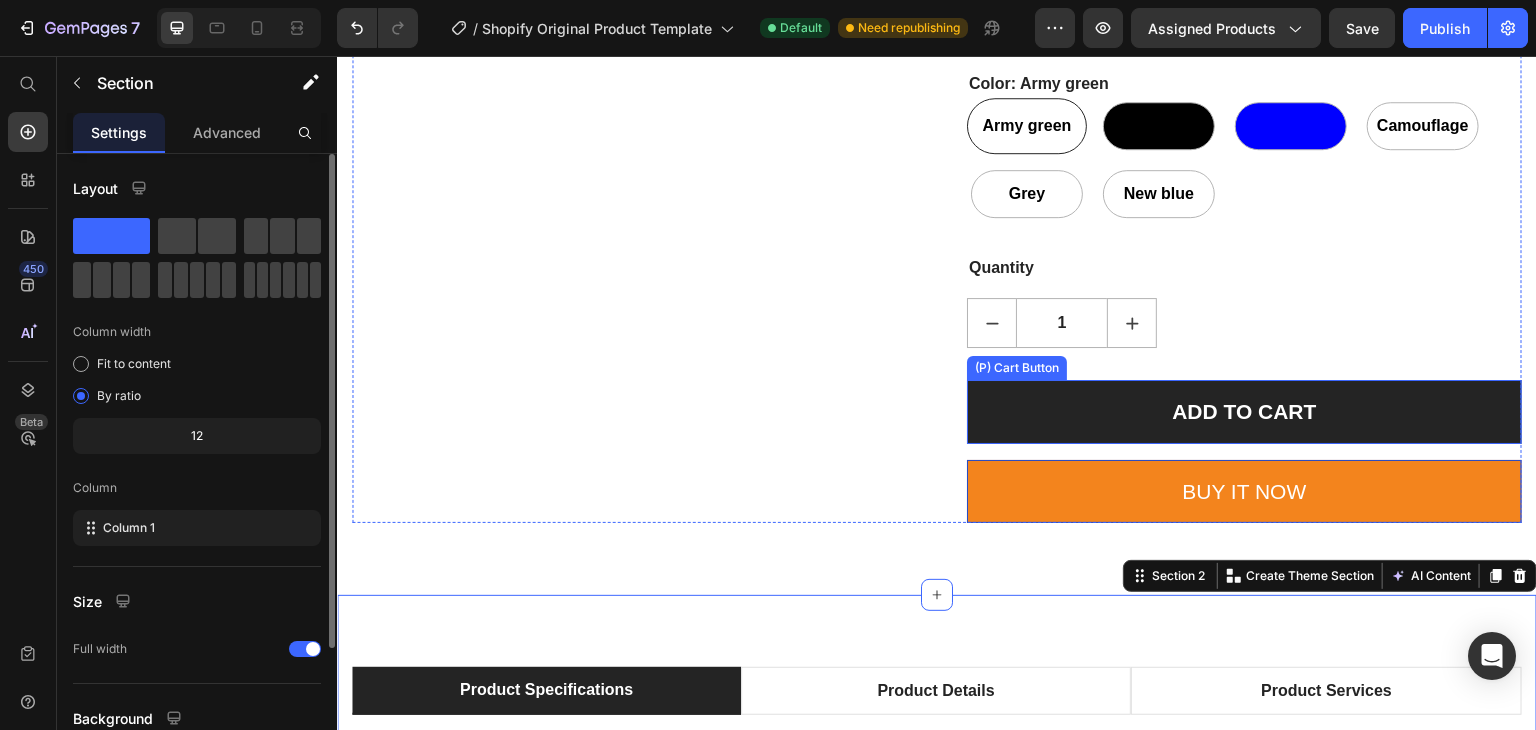 click on "ADD TO CART" at bounding box center (1244, 412) 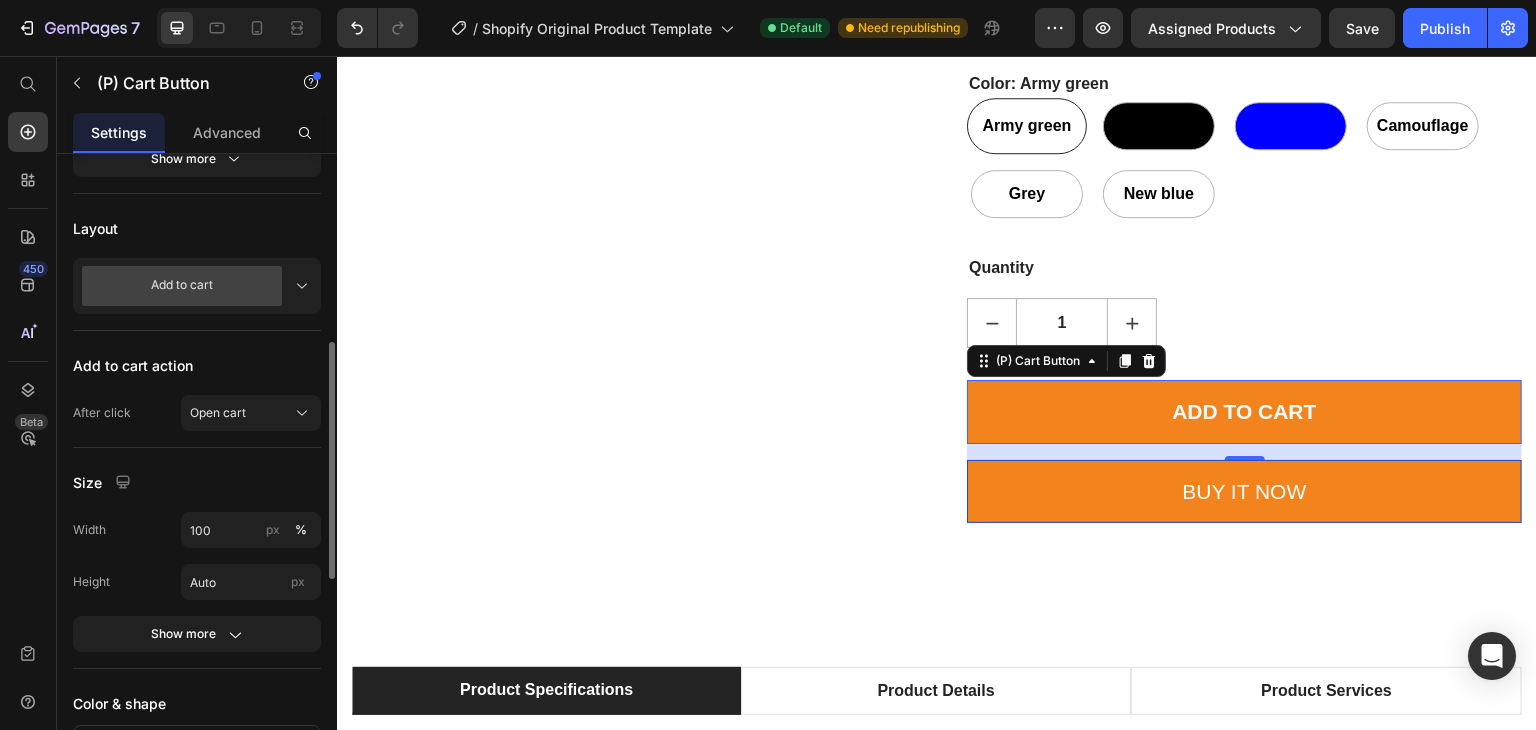 scroll, scrollTop: 400, scrollLeft: 0, axis: vertical 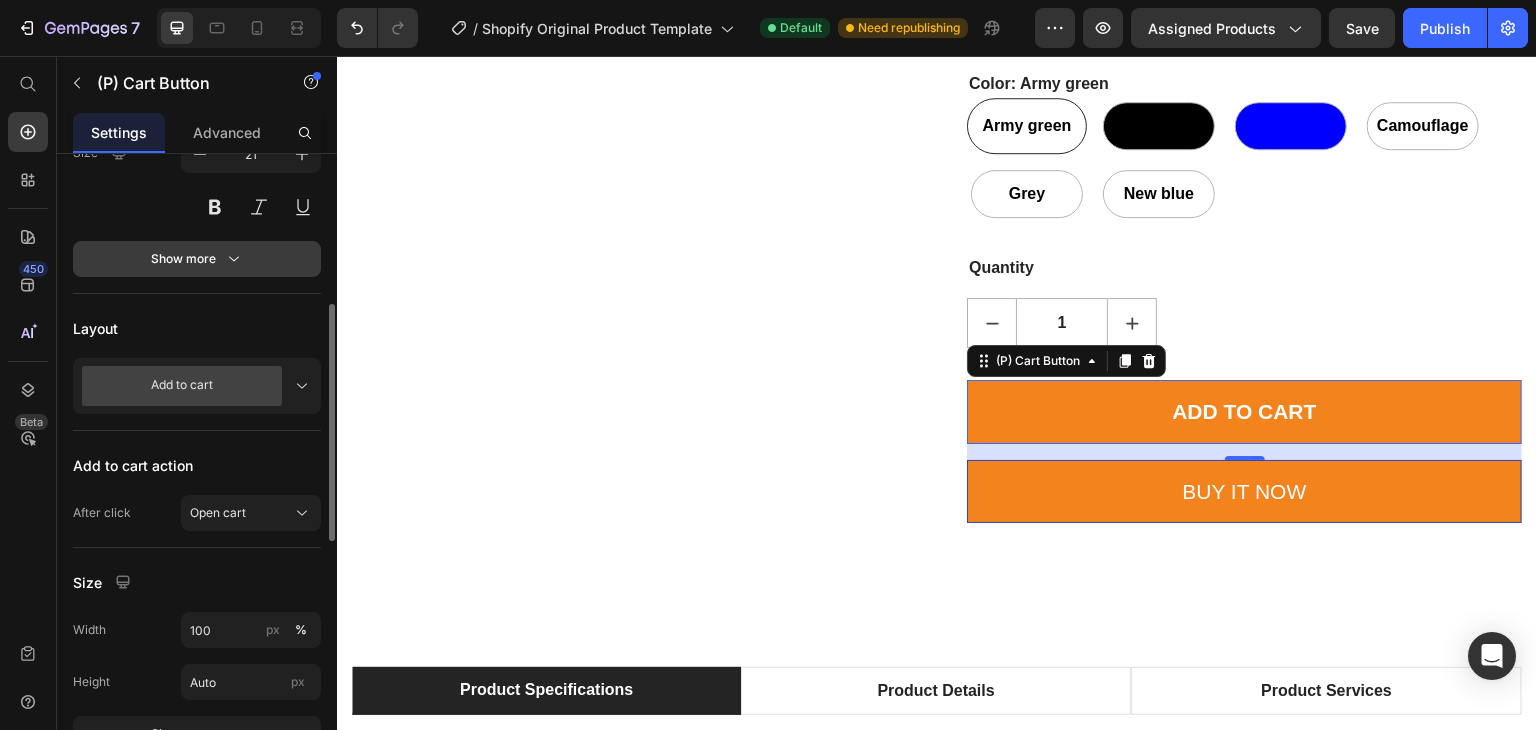 click on "Show more" at bounding box center (197, 259) 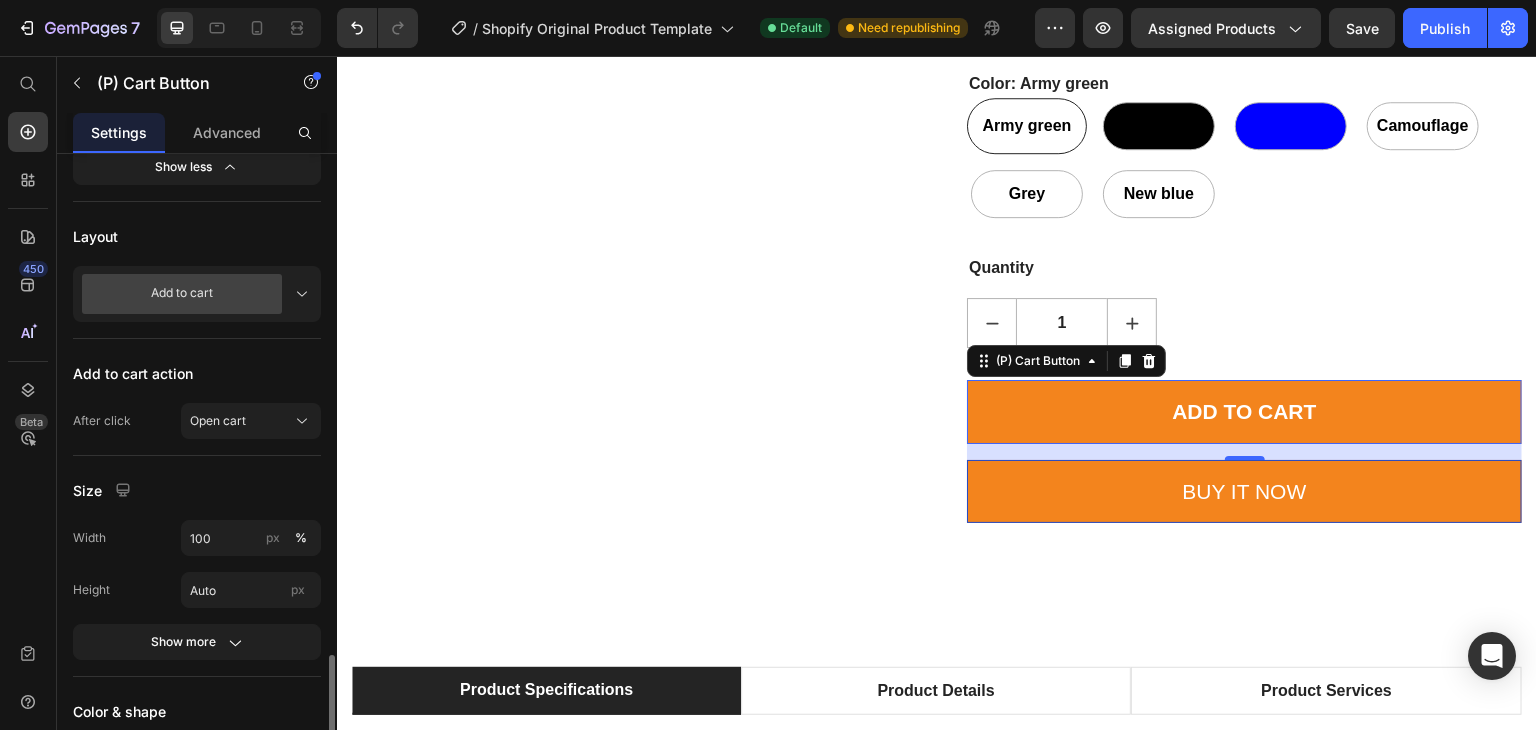 scroll, scrollTop: 900, scrollLeft: 0, axis: vertical 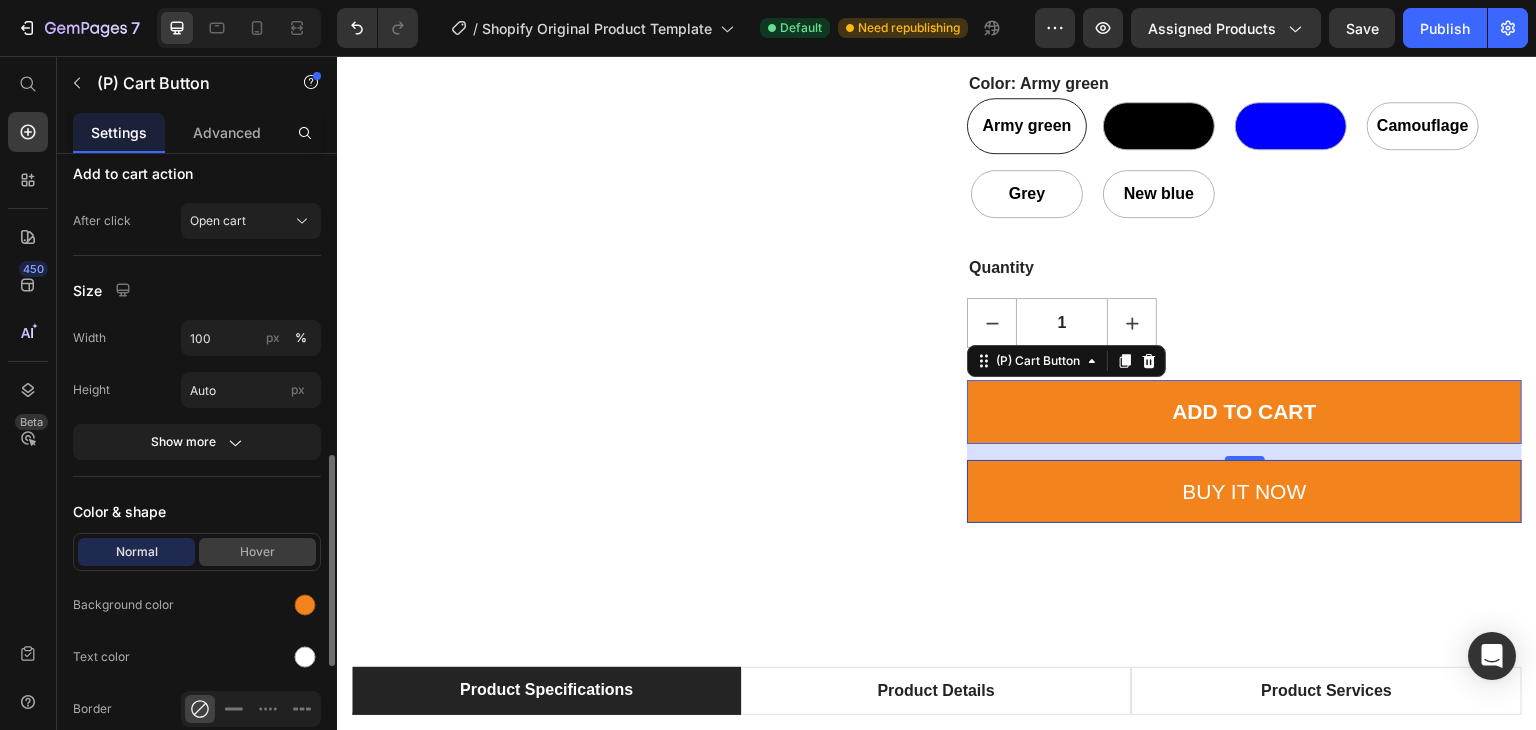 click on "Hover" at bounding box center [257, 552] 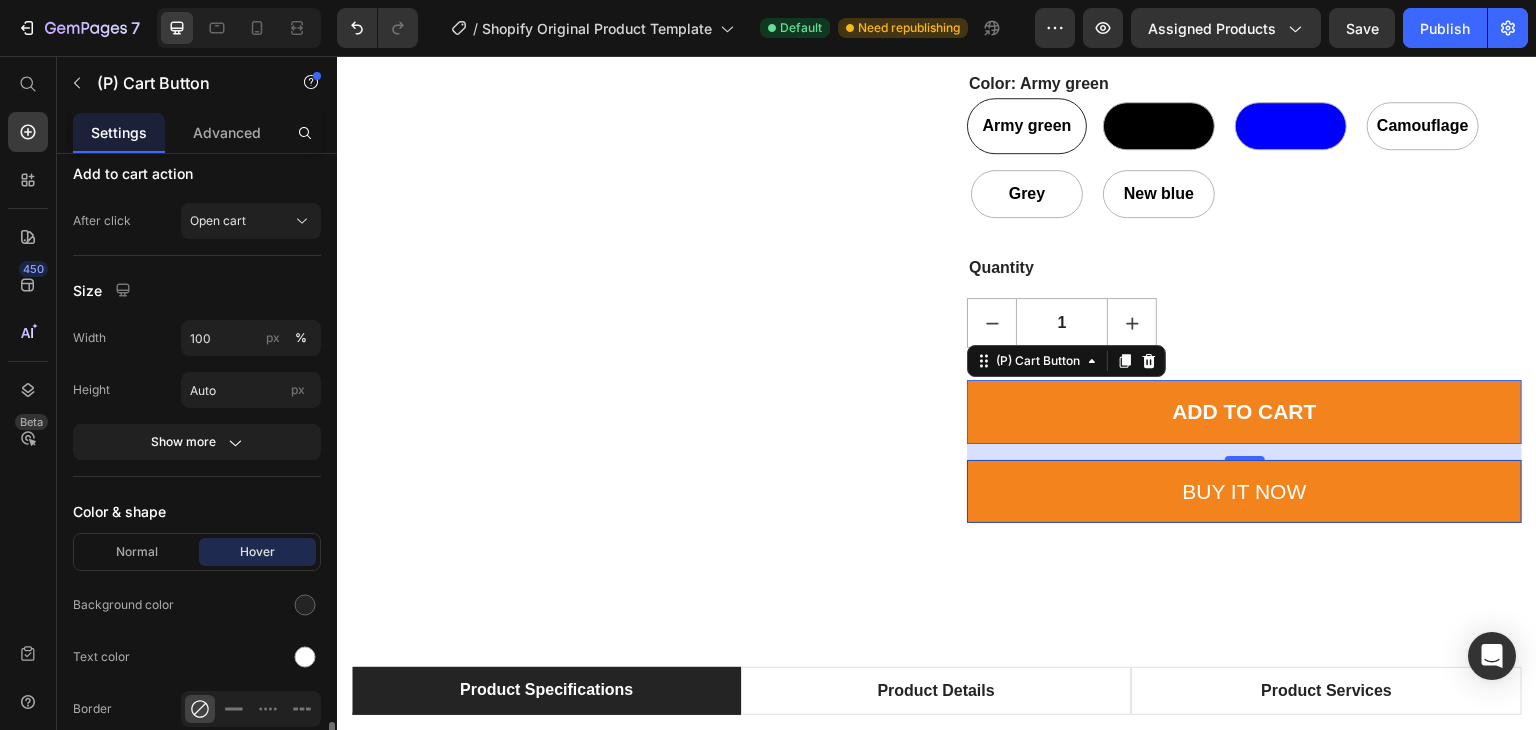 scroll, scrollTop: 1100, scrollLeft: 0, axis: vertical 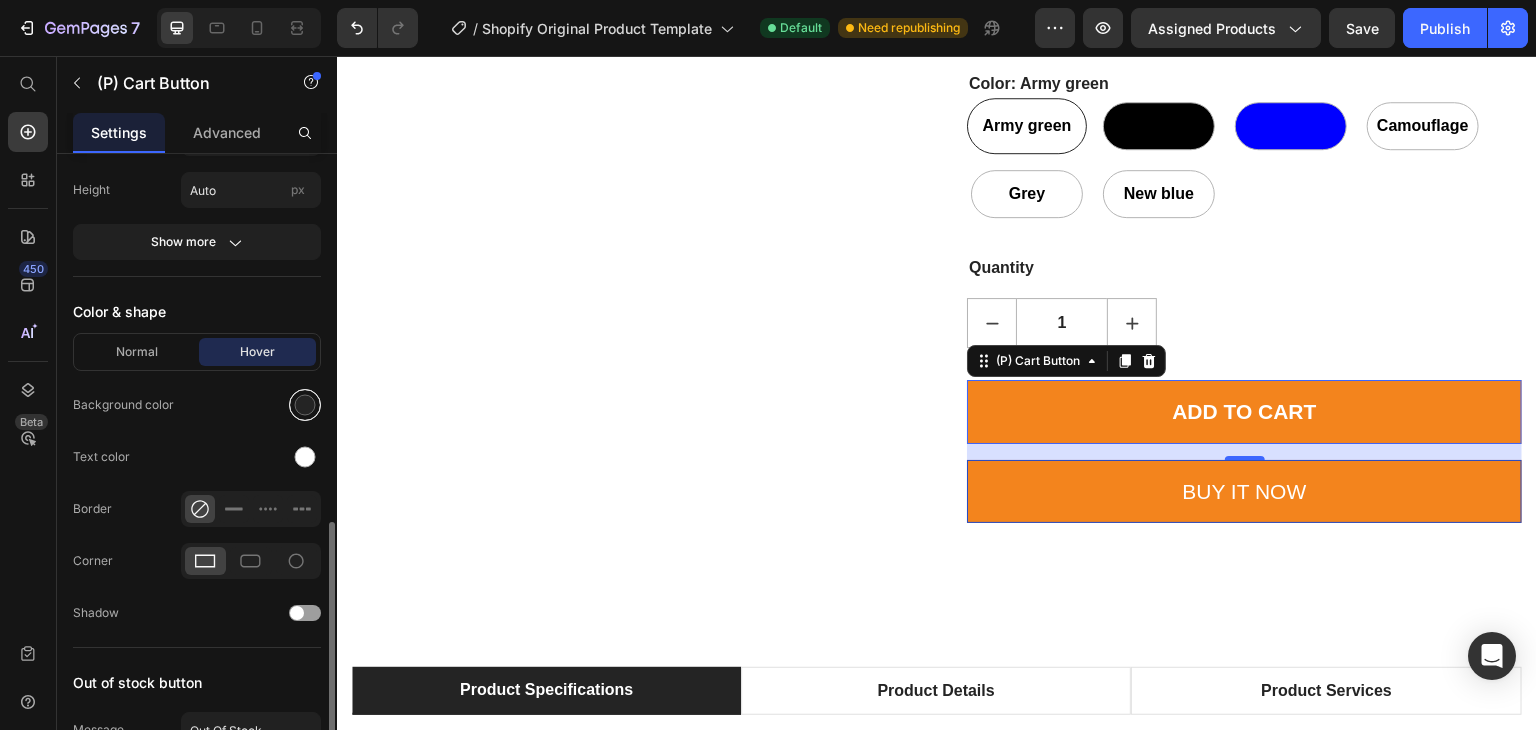 click at bounding box center (305, 405) 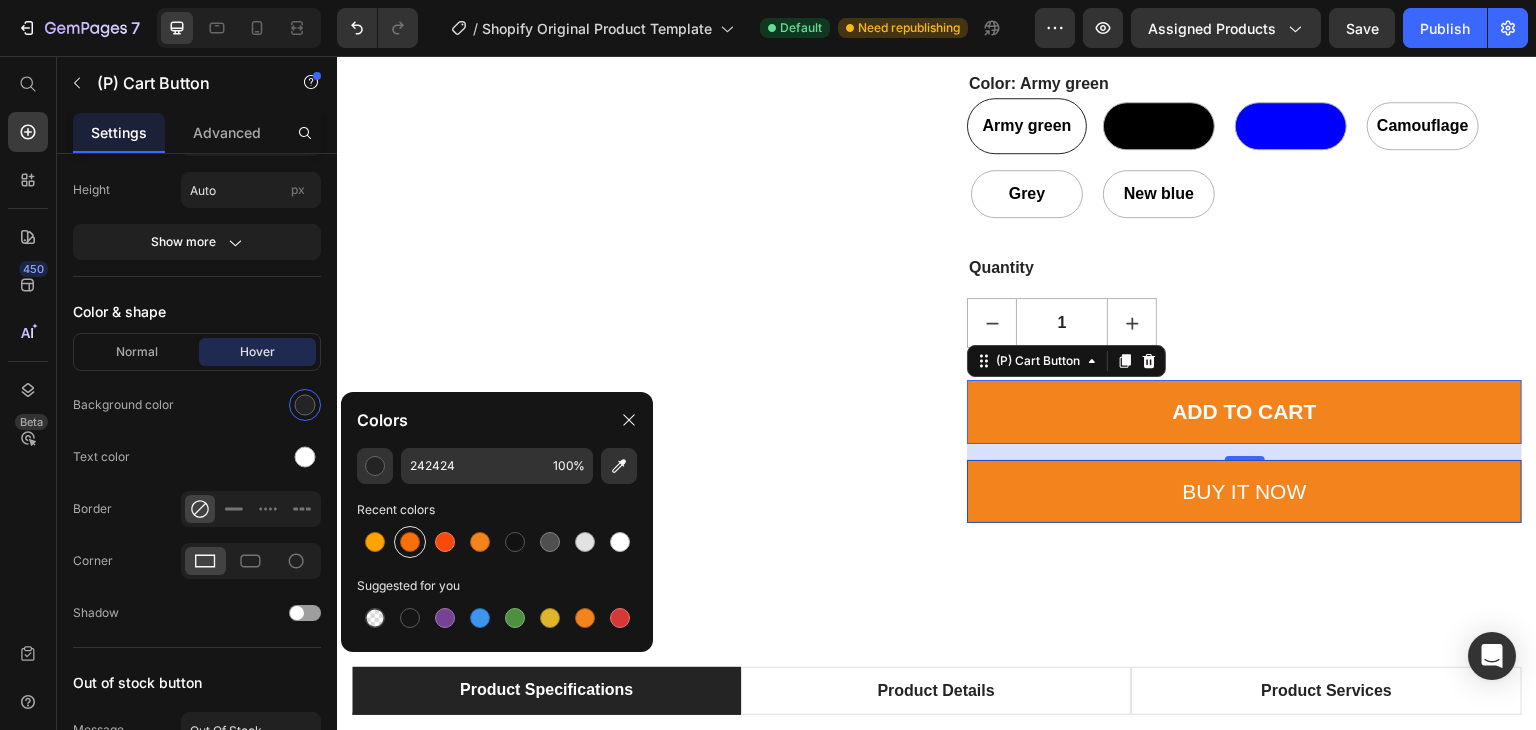 click at bounding box center [410, 542] 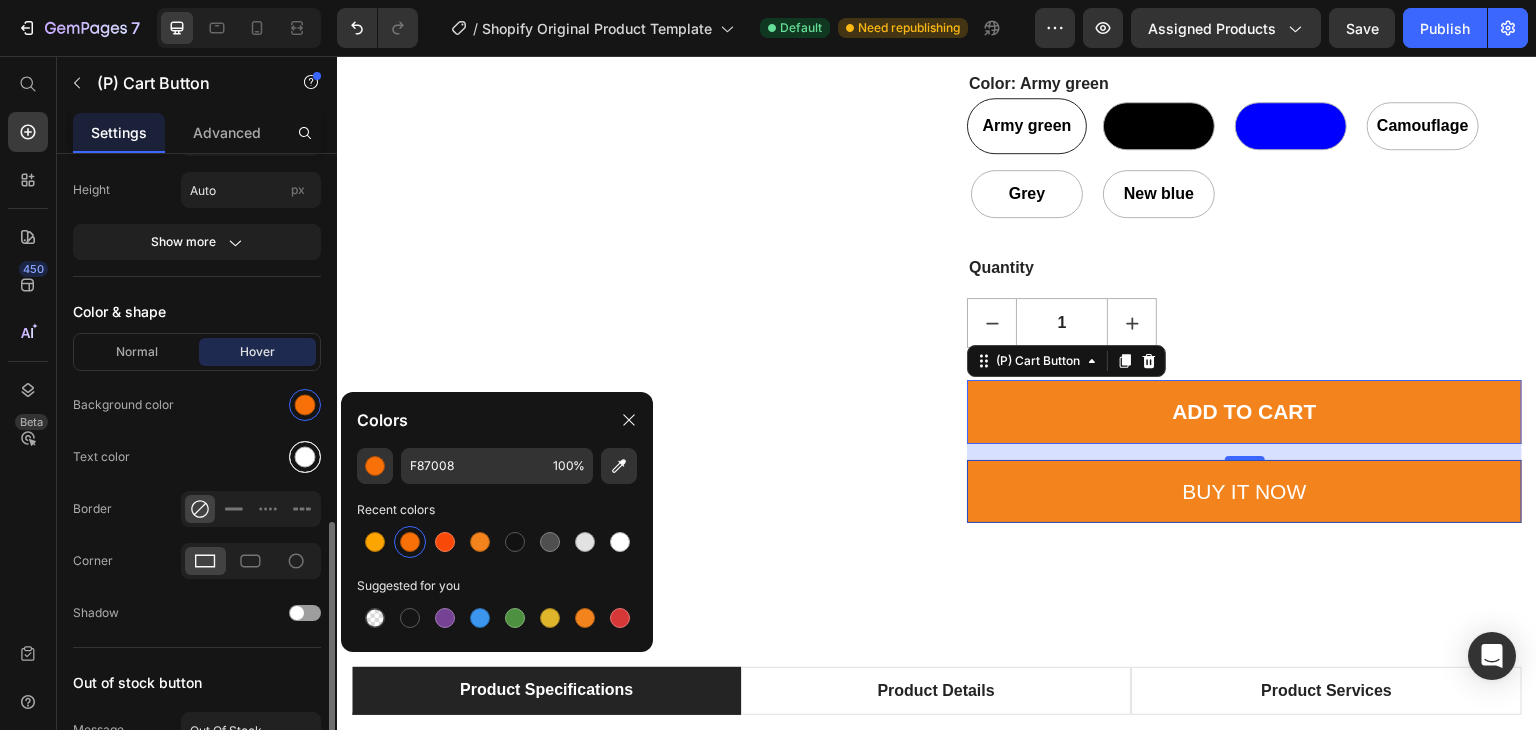 click at bounding box center (305, 457) 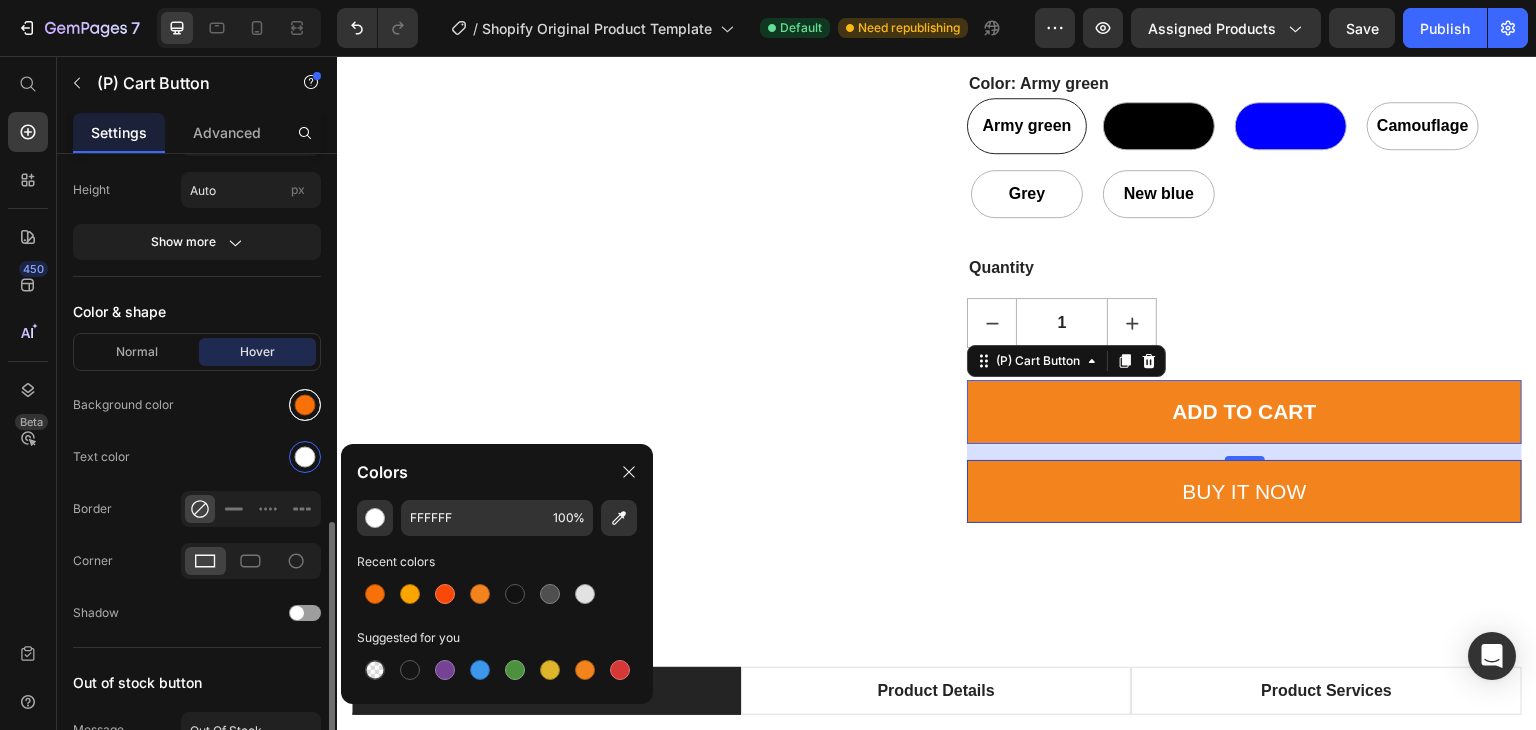 click at bounding box center [305, 405] 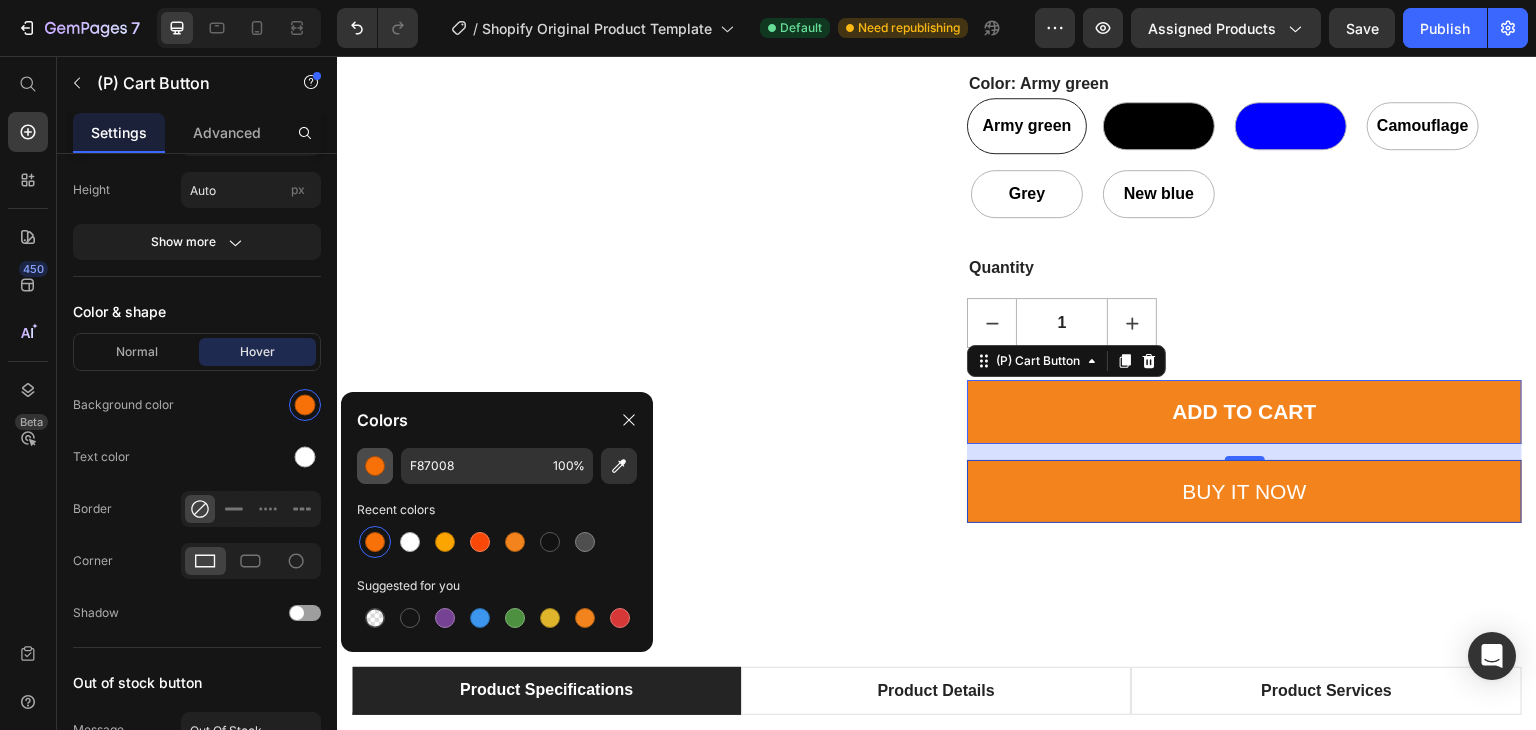 click at bounding box center (375, 466) 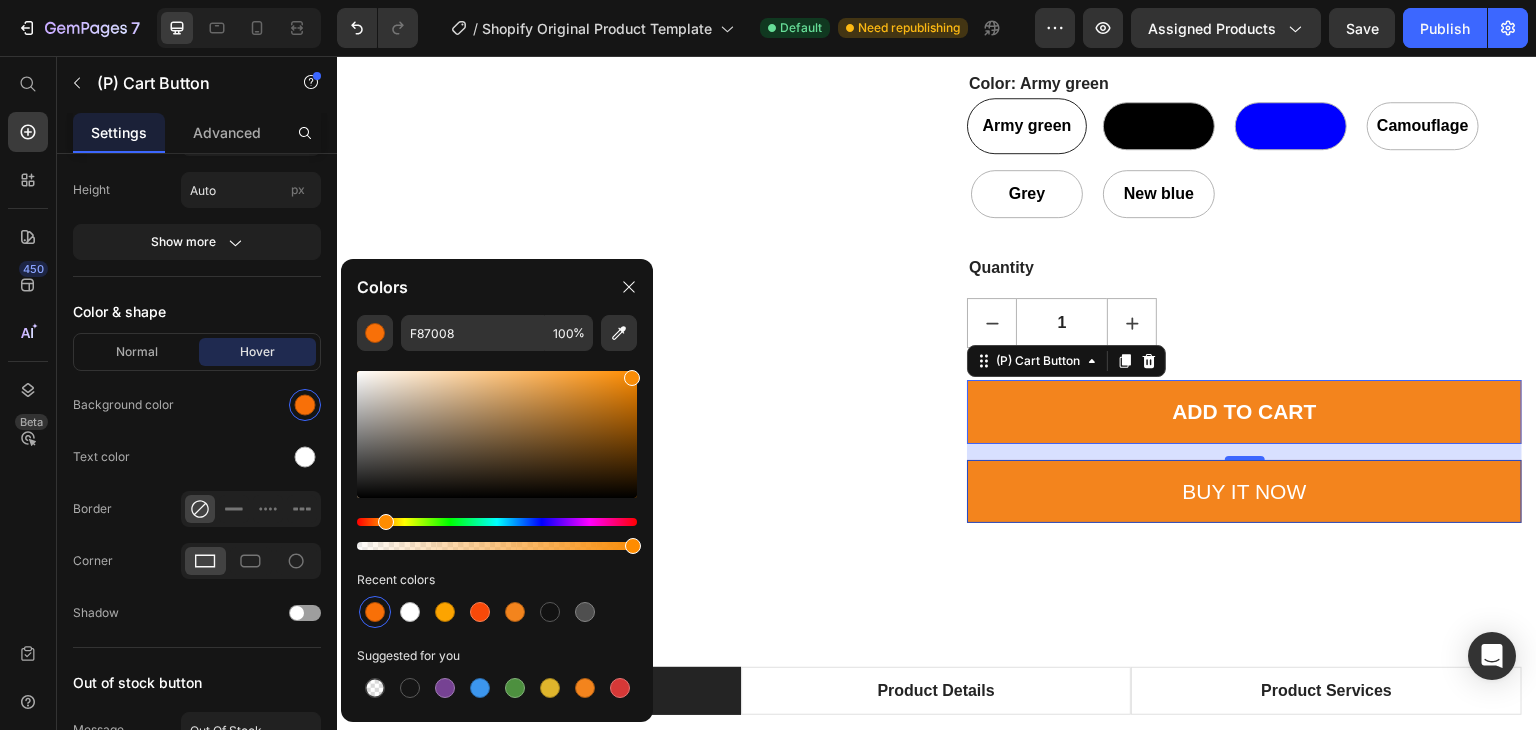 click at bounding box center [386, 522] 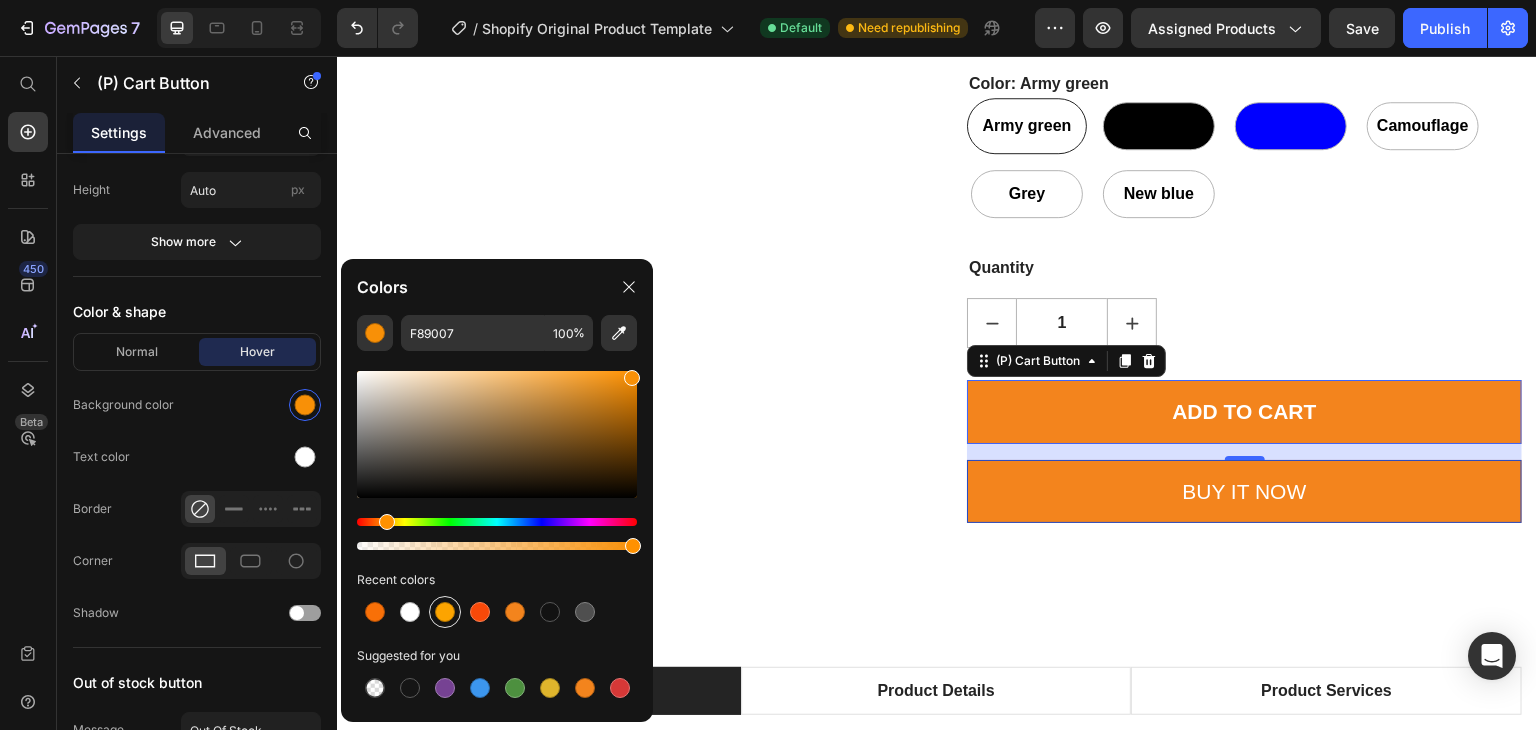 click at bounding box center (445, 612) 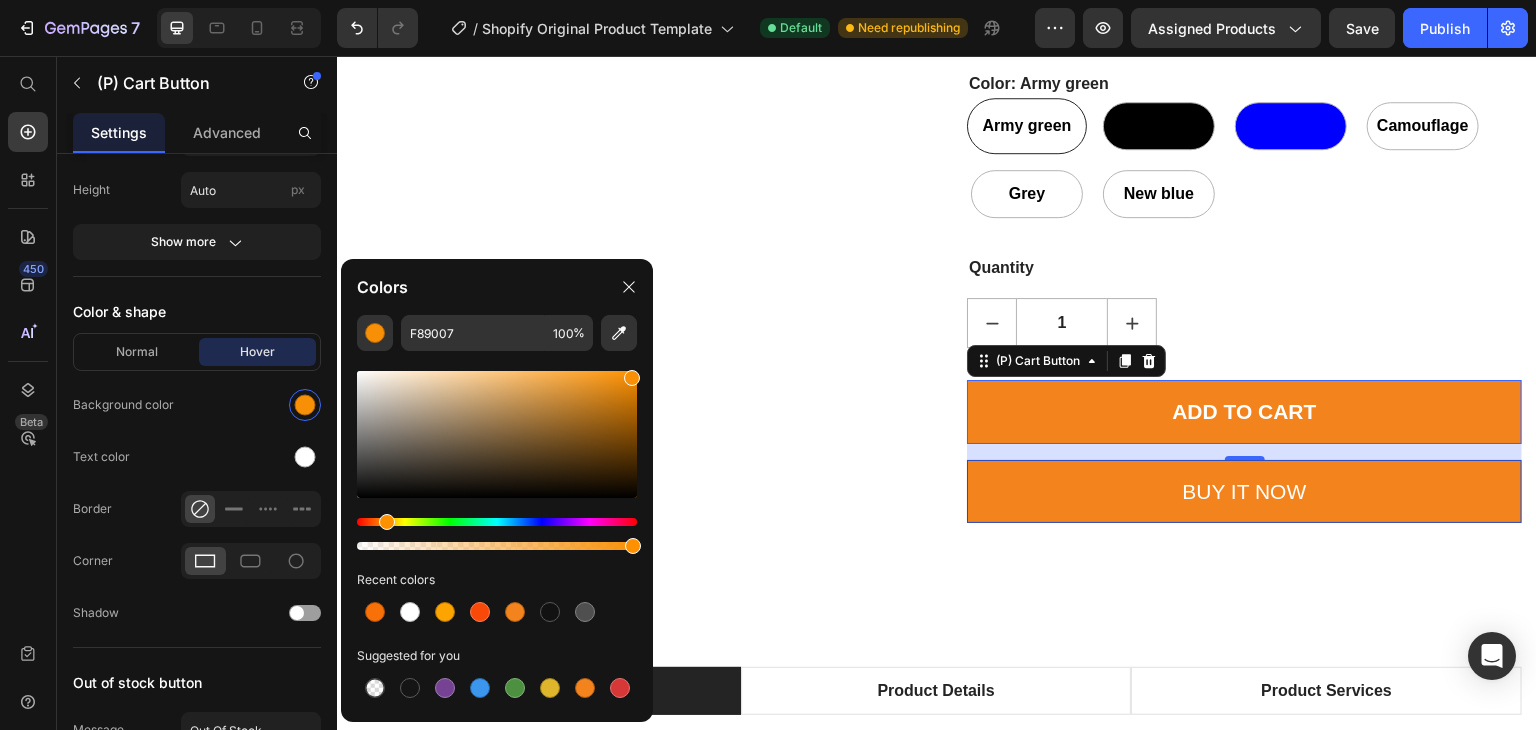 type on "FCA400" 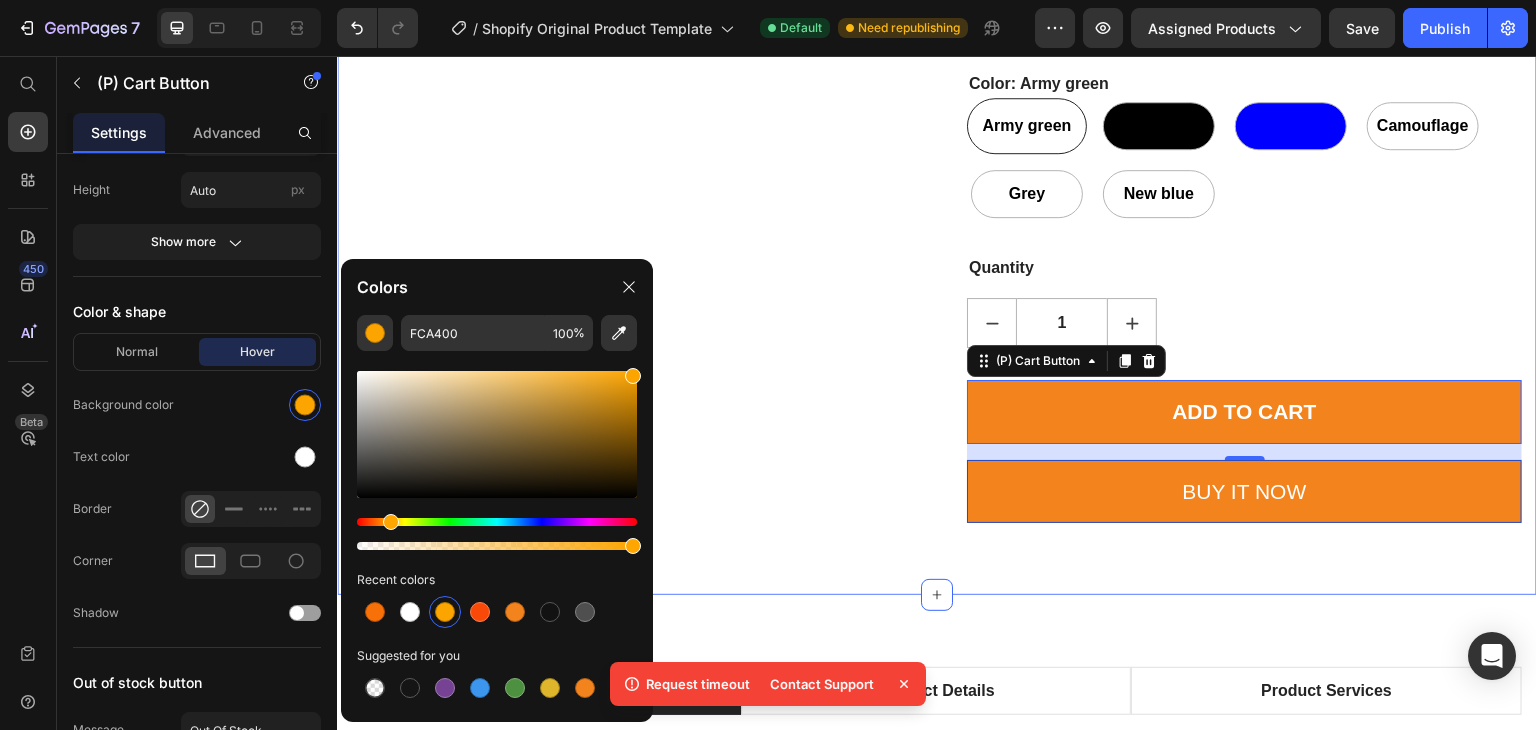 click on "Product Images Waterproof USB Anti-theft Bag Men Oxford Crossbody Shoulder Bag Sling Multifunction Short Travel Messenger Chest Pack (P) Title $85.00 (P) Price
Drop element here
Drop element here Row
Product information:
Material: Oxford cloth
Opening method: zipper
The internal structure of the bag: mobile phone pocket, document pocket, computer pocket
Luggage size: large
Bag shapes: square vertical section
Function: Anti-theft
Processing methods: soft surface
Hardness: medium
Popular elements: locomotives
Carrying parts: soft handle
Strap root number: single
Outer bag type: inner patch pocket
Lining texture: polyester
Size: Length: 16cm. Thickness: 9.5cm Height: 33cm.
Color: 9530 upgraded black, 9530 upgraded army green, 9530 upgraded blue, 9530 upgraded camouflage, 9530 upgraded red, 9530 upgraded gray, 9530 upgraded new blue
Packing list:
Shoulder bag*1" at bounding box center (937, -5566) 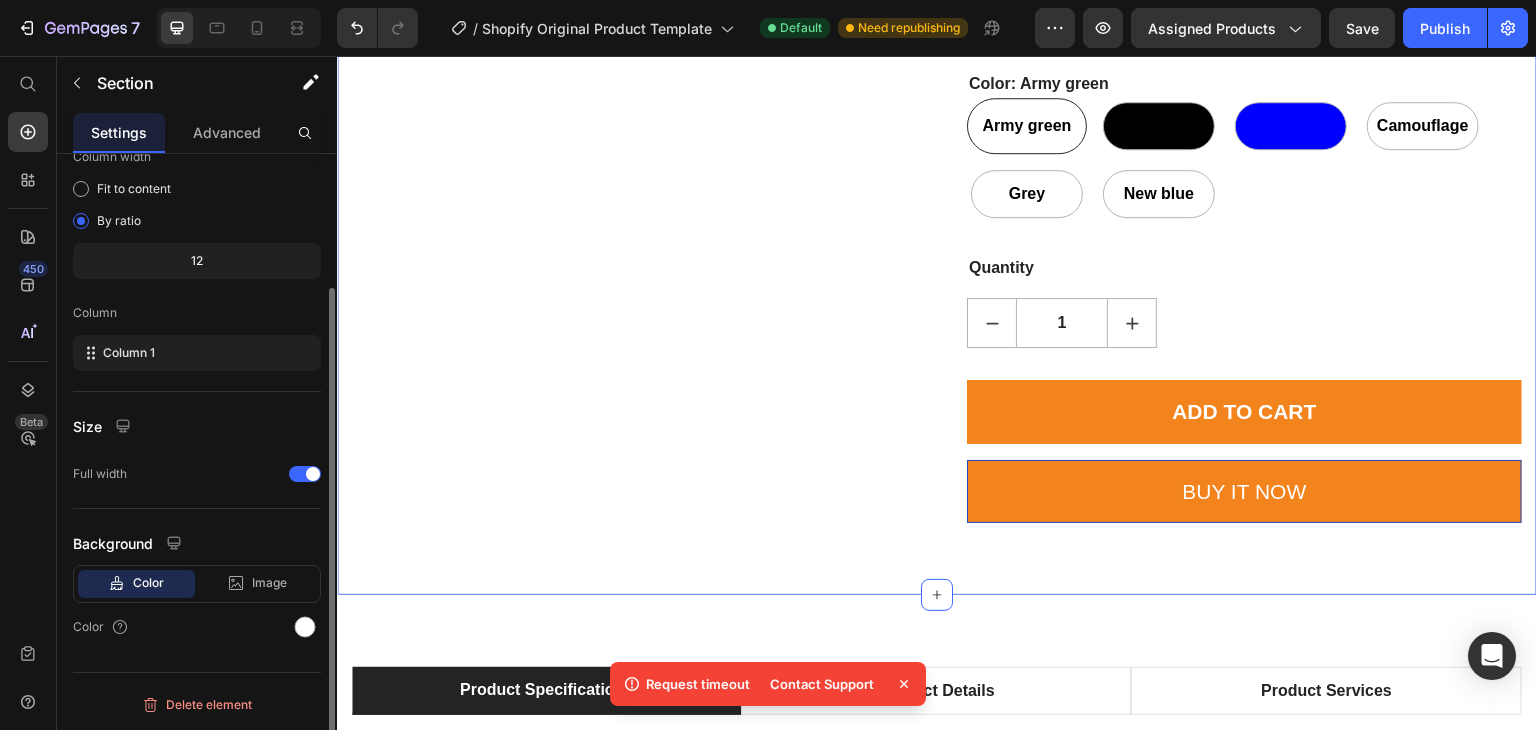 scroll, scrollTop: 0, scrollLeft: 0, axis: both 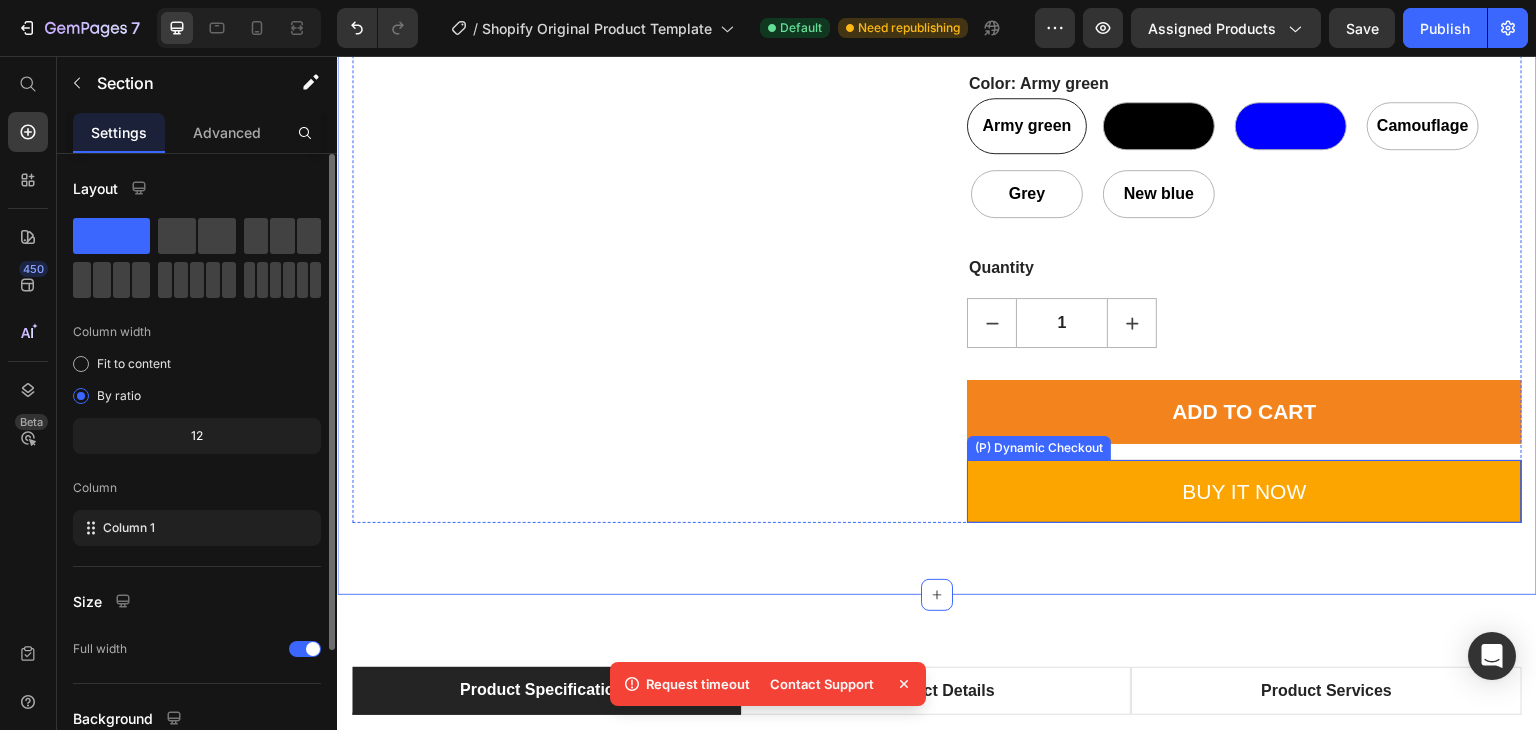 click on "Buy it now" at bounding box center (1244, 492) 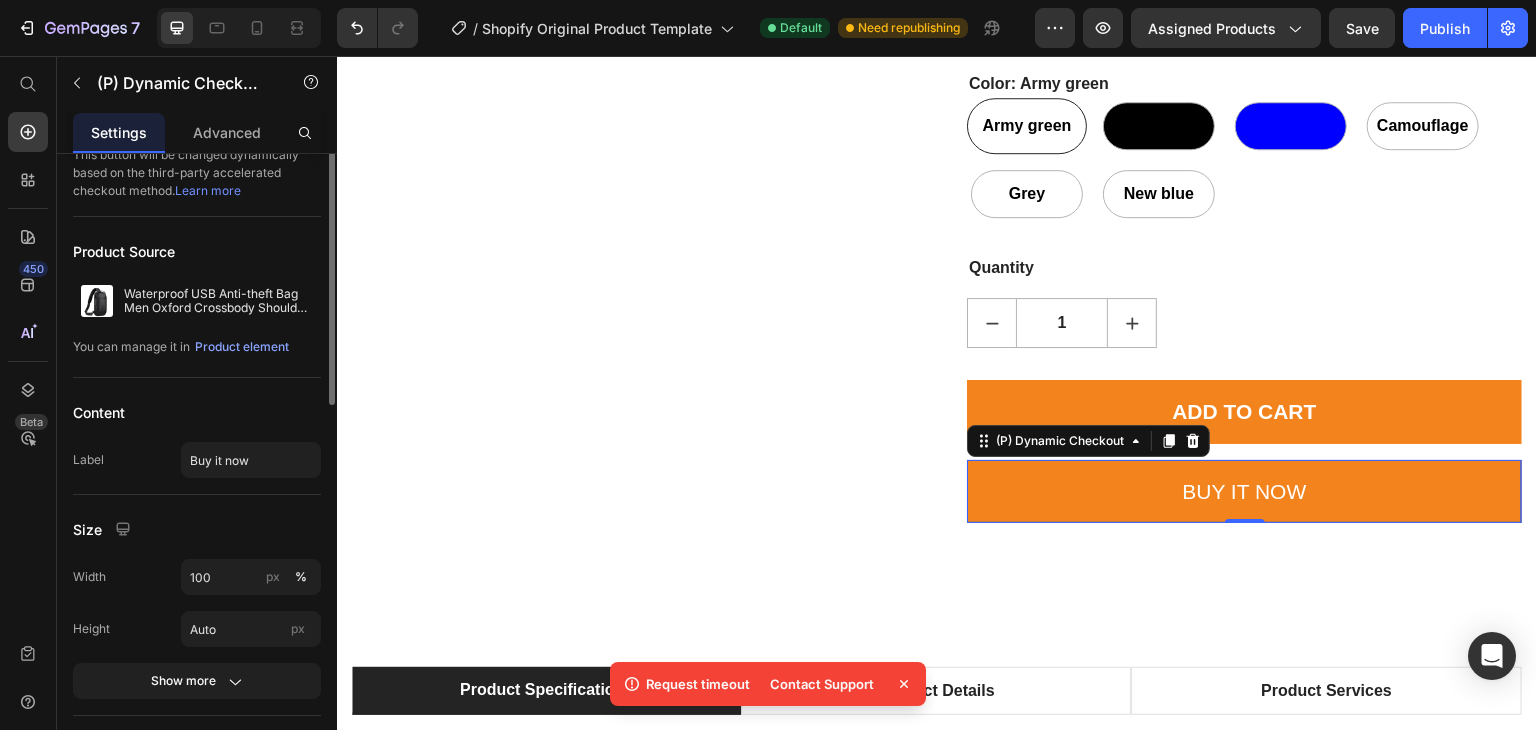 scroll, scrollTop: 0, scrollLeft: 0, axis: both 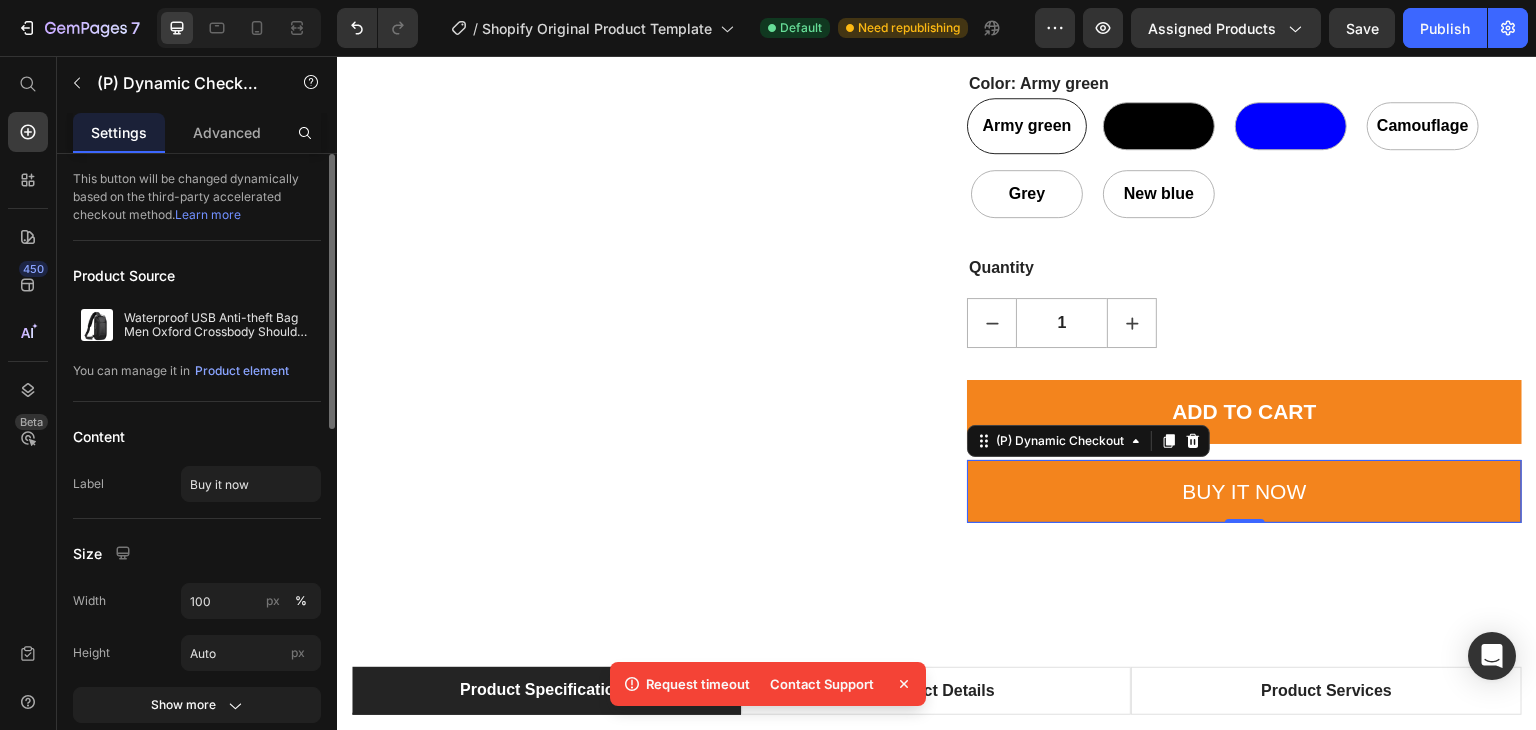 click on "This button will be changed dynamically based on the third-party accelerated checkout method.  Learn more Product Source Waterproof USB Anti-theft Bag Men Oxford Crossbody Shoulder Bag Sling Multifunction Short Travel Messenger Chest Pack  You can manage it in   Product element  Content Label Buy it now Size Width 100 px % Height Auto px Show more States Normal Hover Background color Text color Border 1 px Corner Shadow Text Styles Paragraph 1* Font sans-serif Size 21 Show more  Delete element" at bounding box center [197, 883] 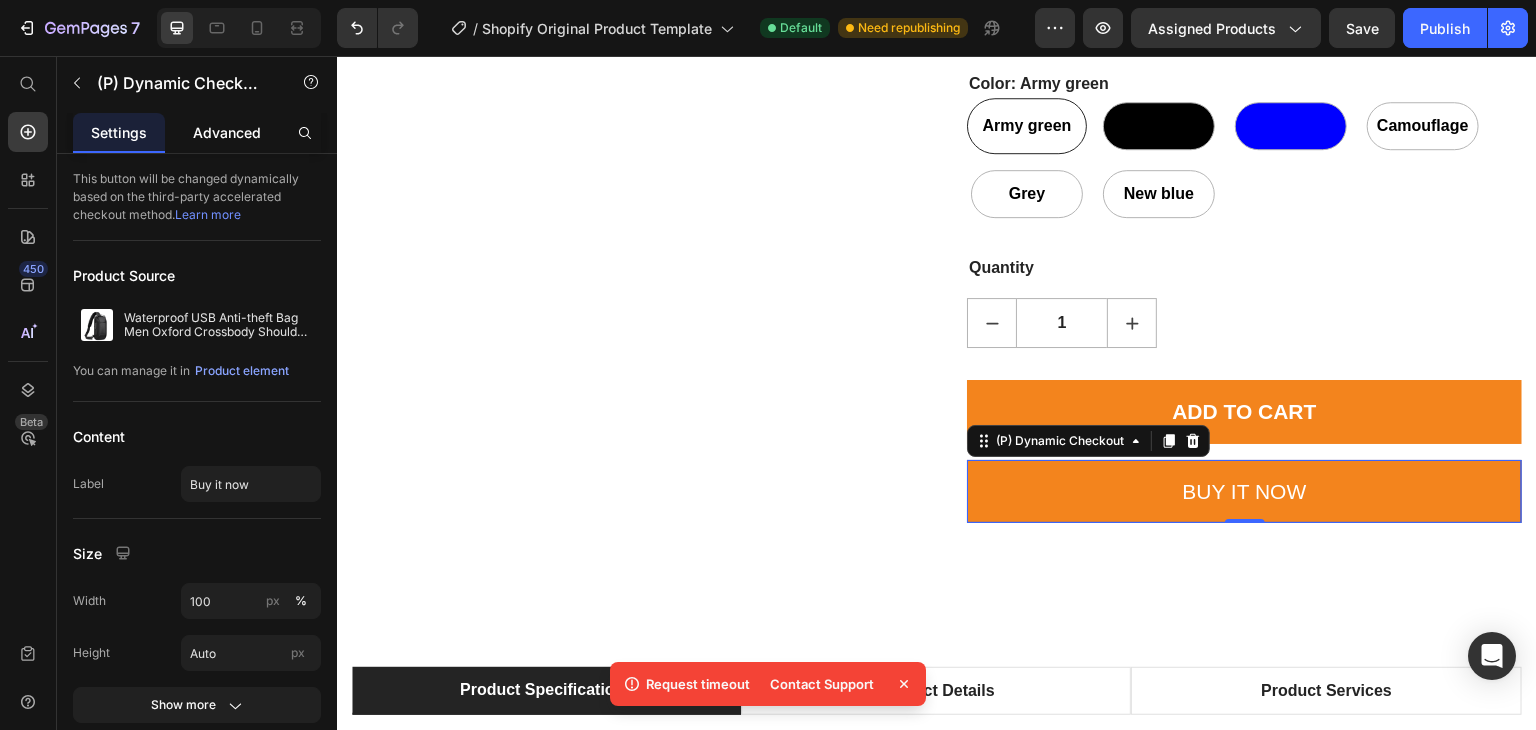 click on "Advanced" 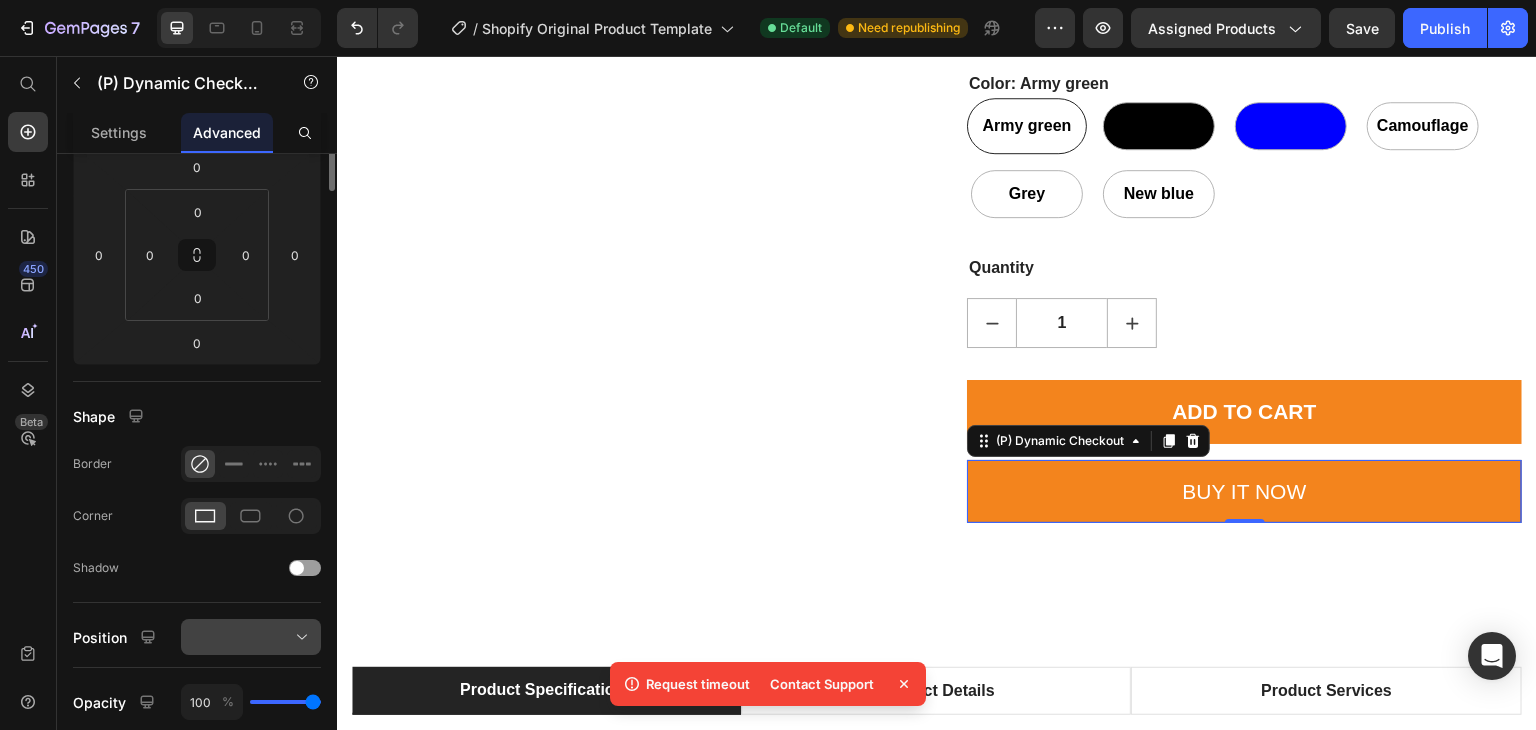 scroll, scrollTop: 0, scrollLeft: 0, axis: both 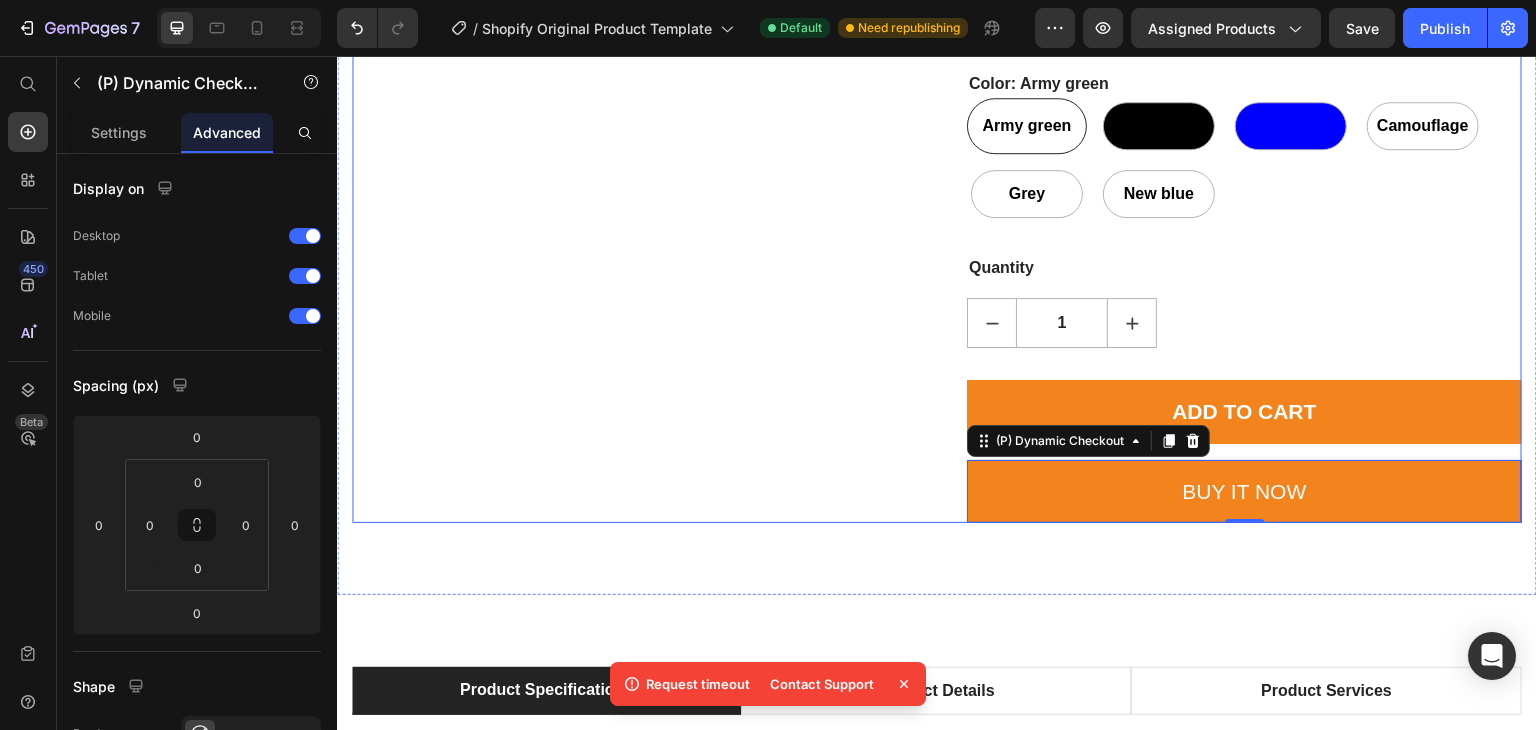 click on "Product Images" at bounding box center (629, -5566) 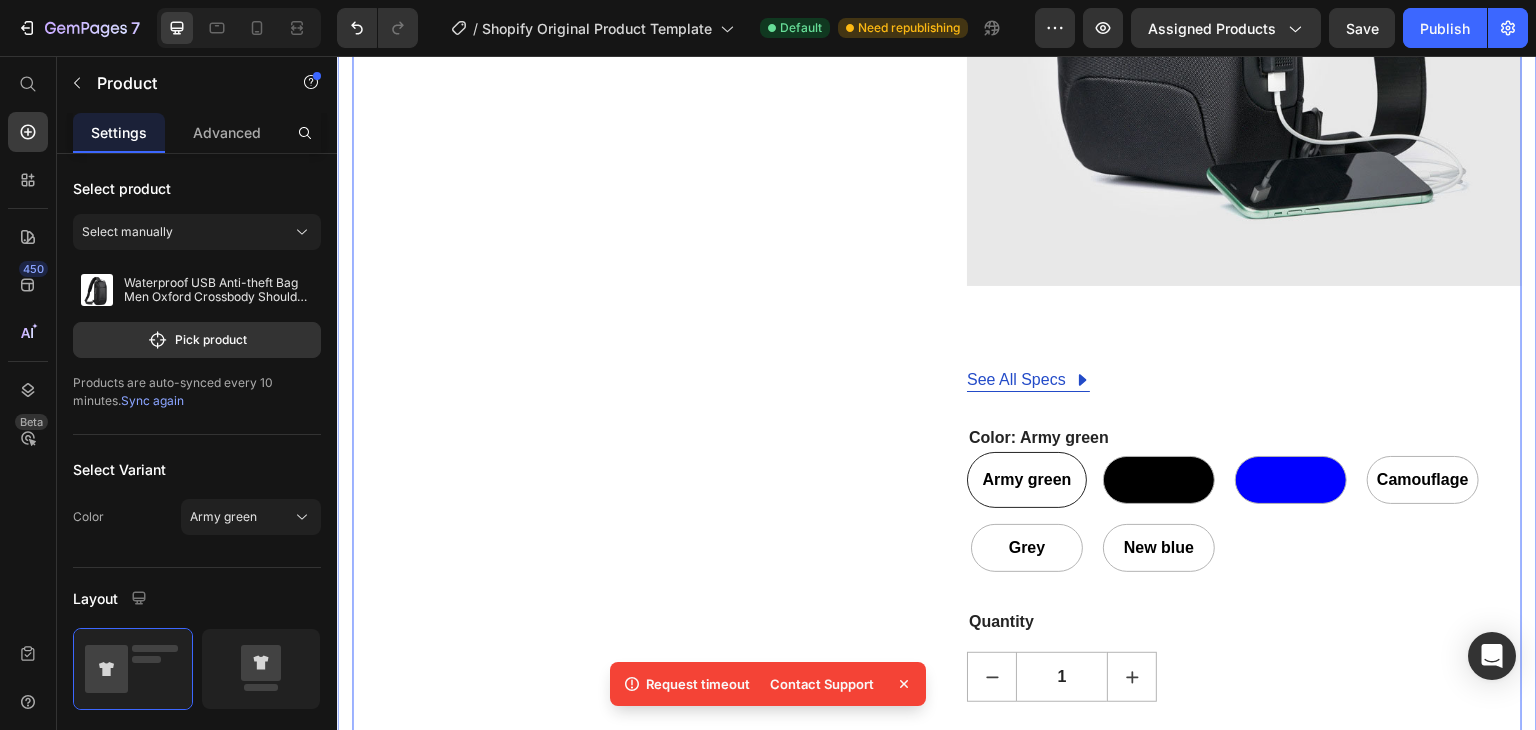 scroll, scrollTop: 11123, scrollLeft: 0, axis: vertical 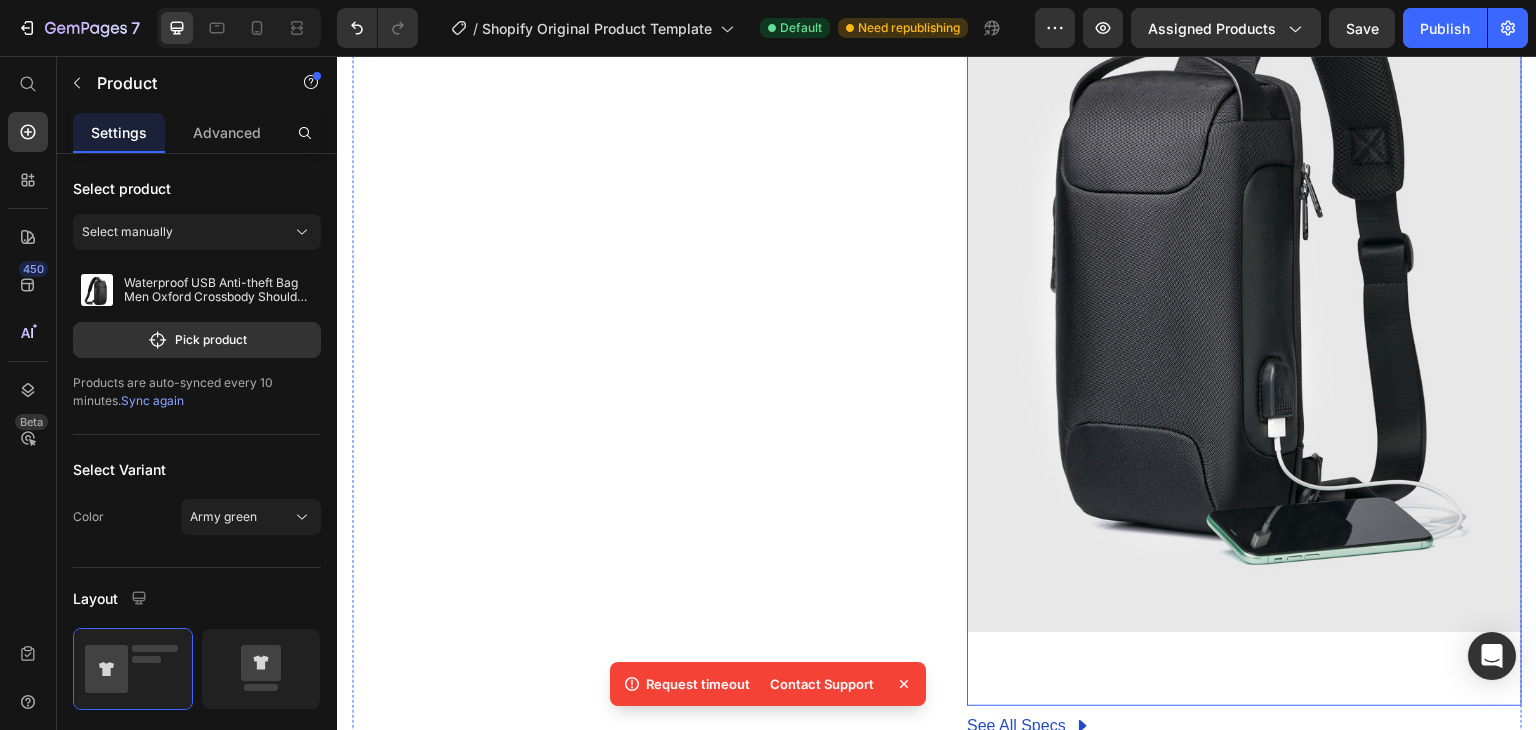 click on "Product information:
Material: Oxford cloth
Opening method: zipper
The internal structure of the bag: mobile phone pocket, document pocket, computer pocket
Luggage size: large
Bag shapes: square vertical section
Function: Anti-theft
Processing methods: soft surface
Hardness: medium
Popular elements: locomotives
Carrying parts: soft handle
Strap root number: single
Outer bag type: inner patch pocket
Lining texture: polyester
Size: Length: 16cm. Thickness: 9.5cm Height: 33cm.
Color: 9530 upgraded black, 9530 upgraded army green, 9530 upgraded blue, 9530 upgraded camouflage, 9530 upgraded red, 9530 upgraded gray, 9530 upgraded new blue
Packing list:
Shoulder bag*1" at bounding box center [1244, -4949] 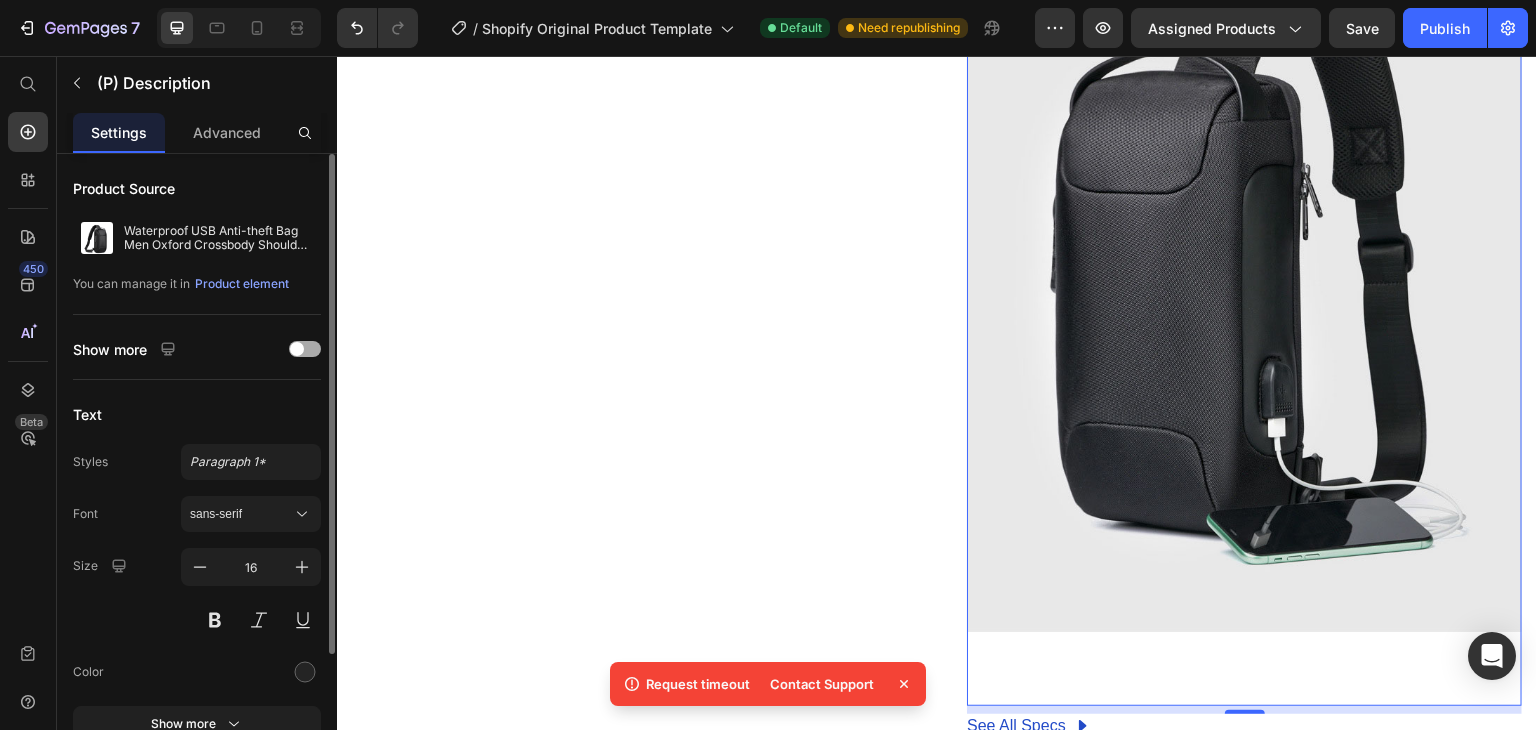 click at bounding box center (297, 349) 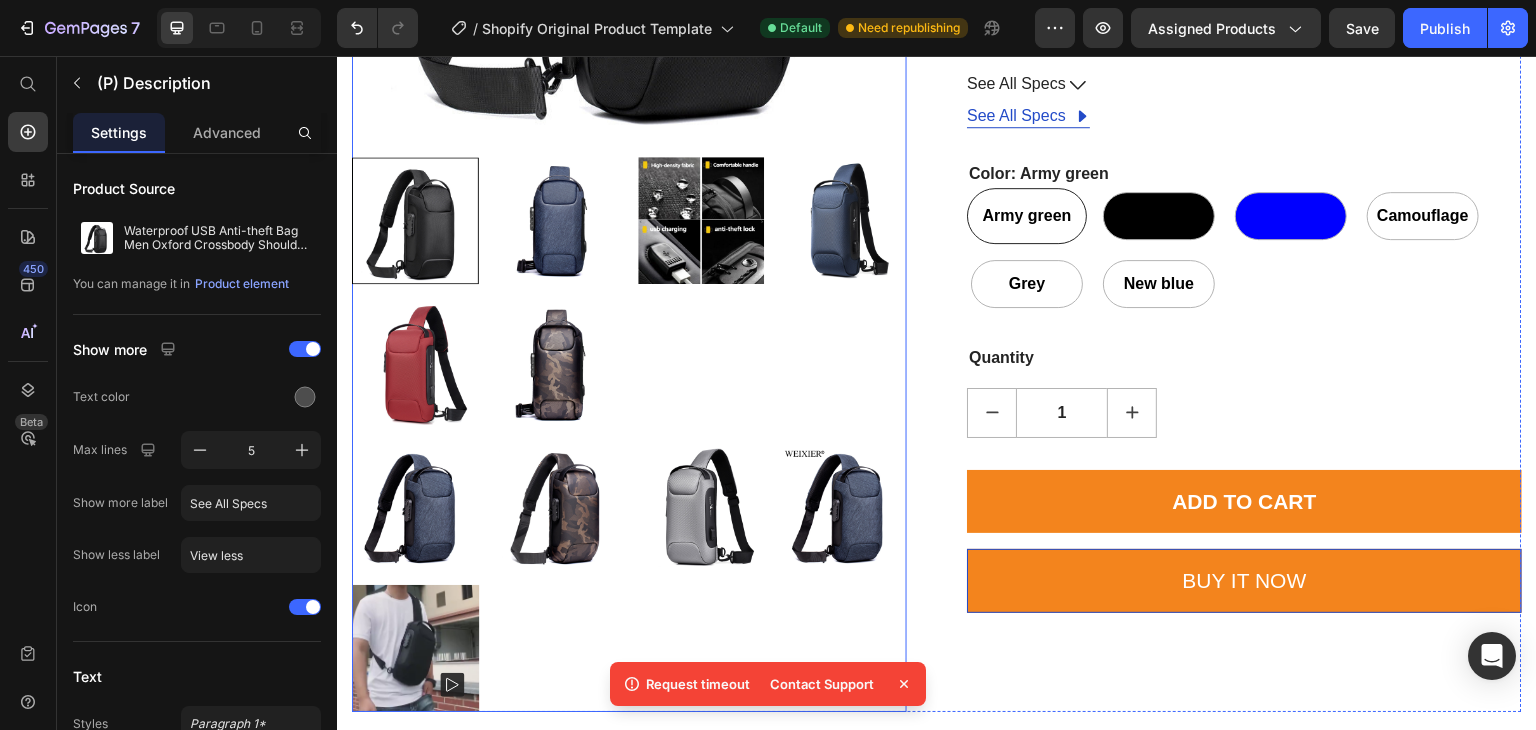 scroll, scrollTop: 983, scrollLeft: 0, axis: vertical 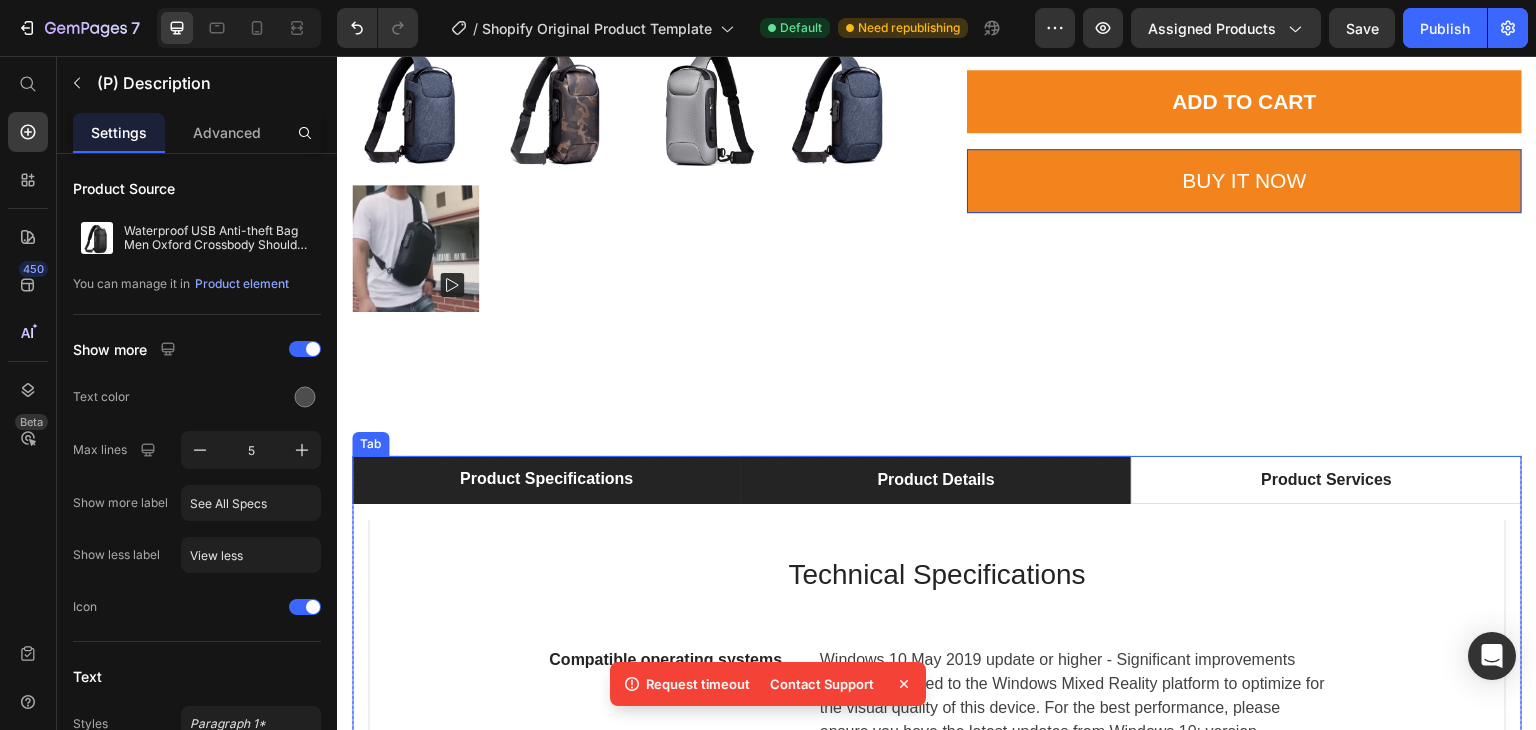 click on "Product Details" at bounding box center (935, 480) 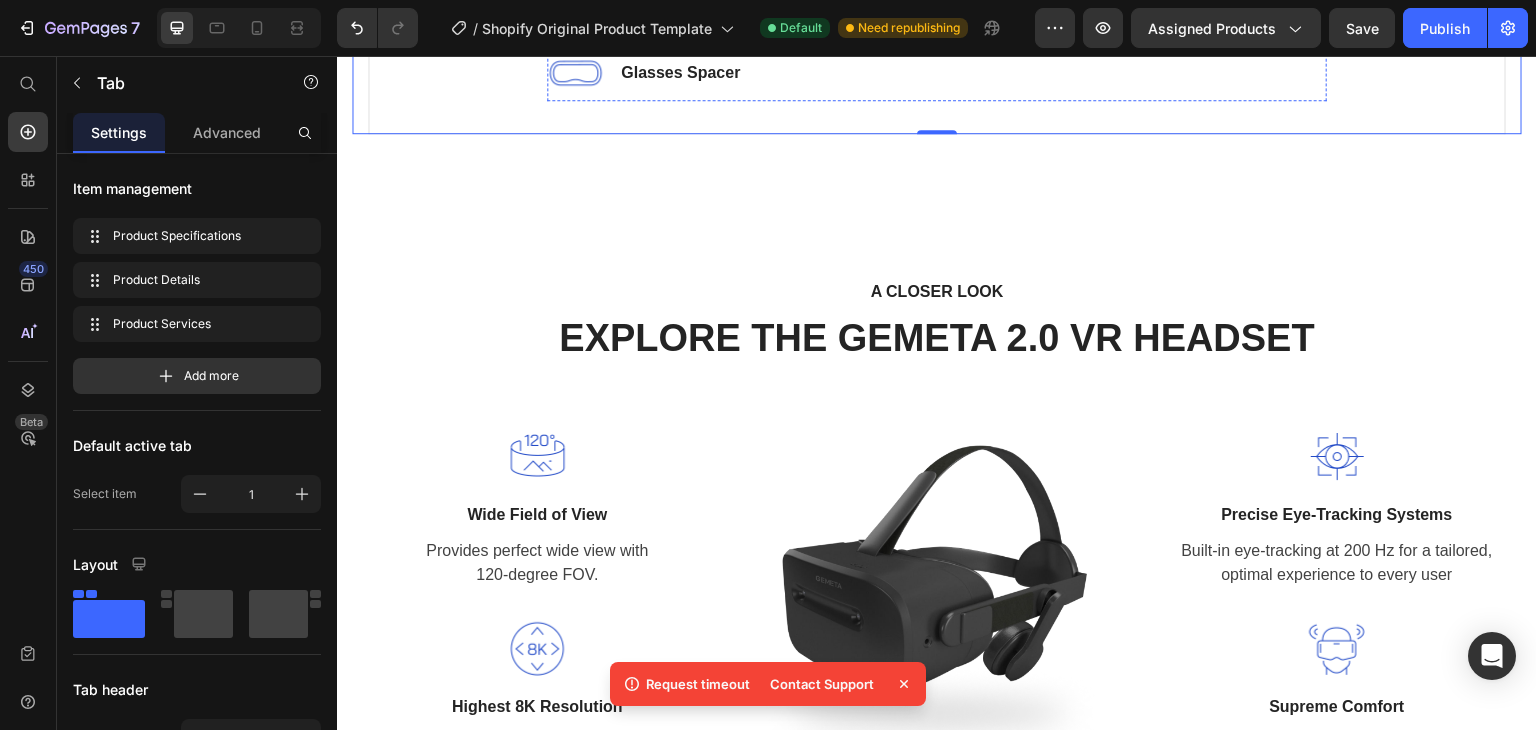 scroll, scrollTop: 983, scrollLeft: 0, axis: vertical 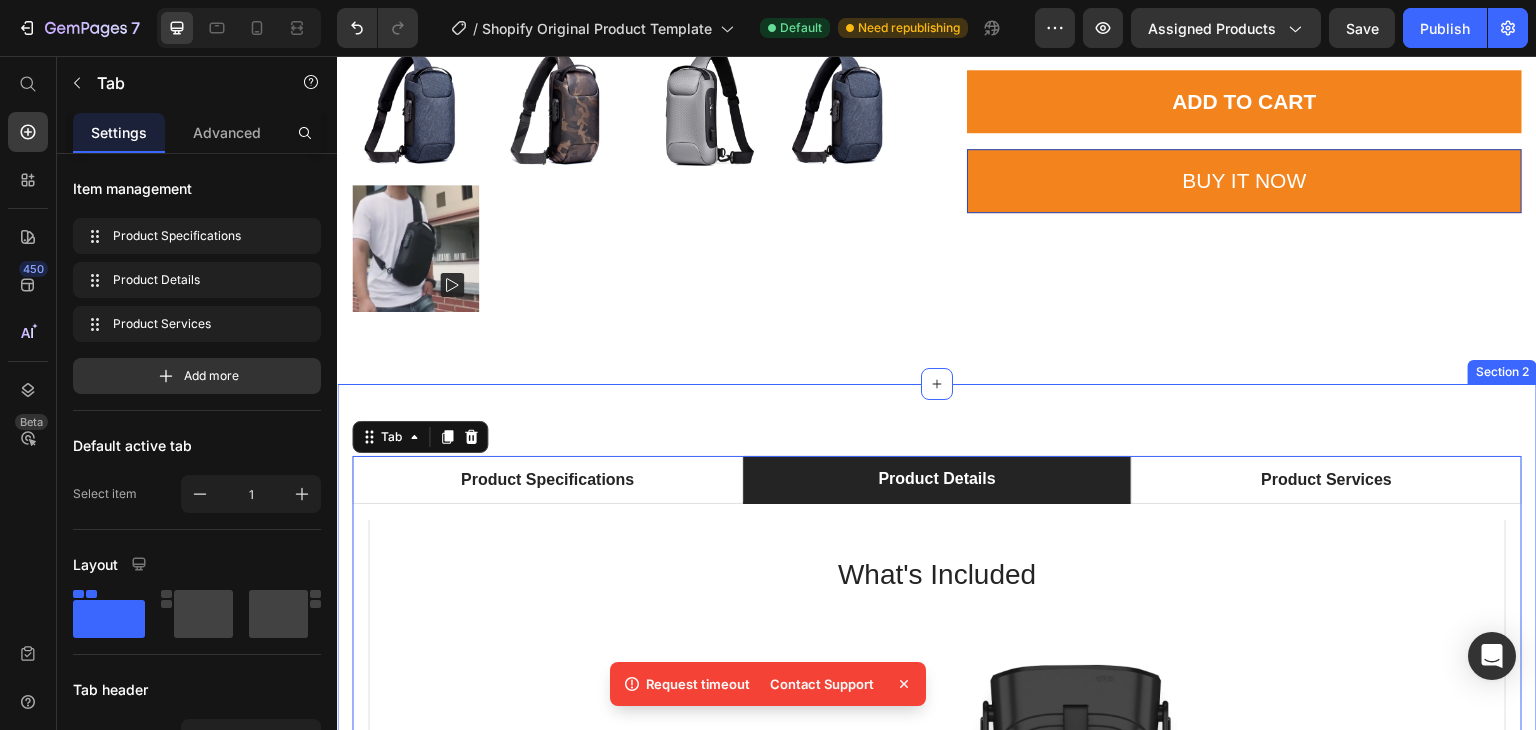 click on "Product Specifications Product Details Product Services Technical Specifications Heading Compatible operating systems Text block Windows 10 May 2019 update or higher - Significant improvements have been added to the Windows Mixed Reality platform to optimize for the visual quality of this device. For the best performance, please ensure you have the latest updates from Windows 10: version 1903/1909 (KB4577062 or later) or 2004 (KB4577063 or later). Text block Row Memory Text block 128GB/256GB Text block Row Field of view Text block 120 degrees Text block Row Resolution Text block 2448 x 2448 pixels per eye Text block Row Weight Text block 560 grams Text block Row Material Text block Magnesium alloy, plastic Text block Row Color Text block Black Text block Row Row What's Included Heading Image VR Headset Text block Image 2 Touch Controllers Text block Image Charging Cable Text block Image Power Adapter Text block Image Glasses Spacer Text block Icon List Image Row Row Professional Support Heading Image Image" at bounding box center [937, 803] 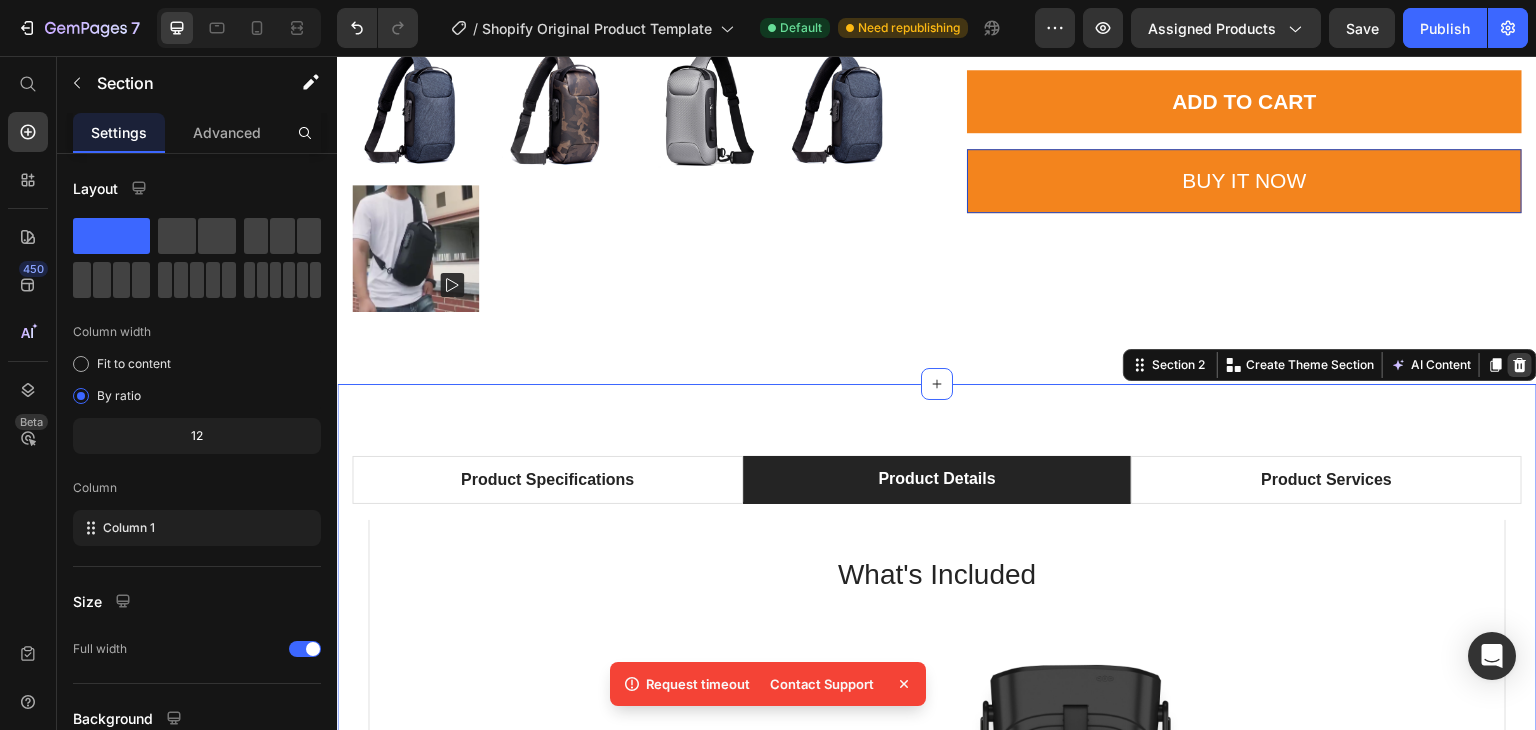click at bounding box center (1520, 365) 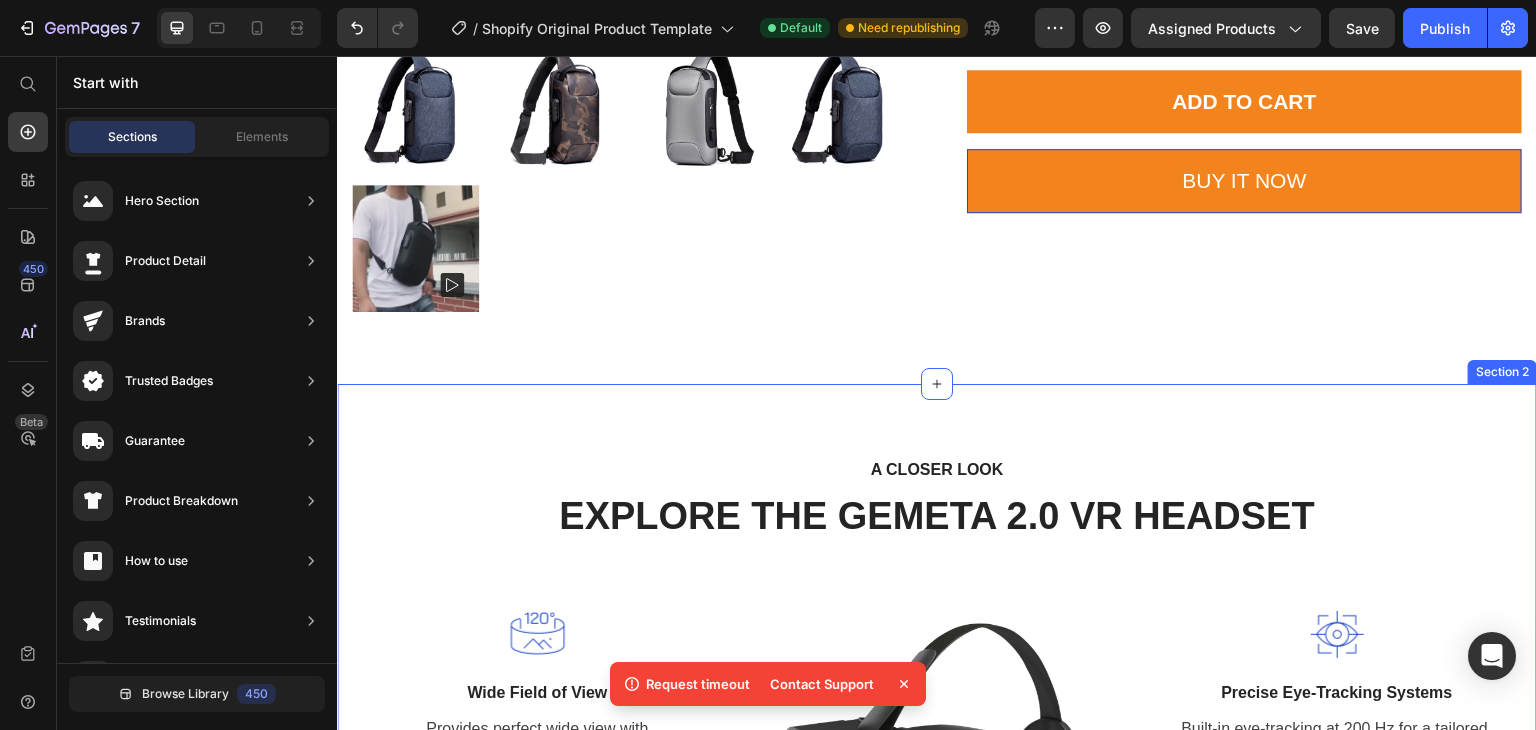click on "A CLOSER LOOK Text block EXPLORE THE GEMETA 2.0 VR HEADSET Heading Row Image Wide Field of View Text block Provides perfect wide view with  120-degree FOV. Text block Row Image Highest 8K Resolution Text block Get a crystal clear view with two 4K  high-density LCD displays. Text block Row Image Image Precise Eye-Tracking Systems Text block Built-in eye-tracking at 200 Hz for a tailored, optimal experience to every user Text block Row Image Supreme Comfort  Text block Wear it with ease because the GEMETA VR headset is engineered to feel lighter. Text block Row Row Section 2" at bounding box center [937, 712] 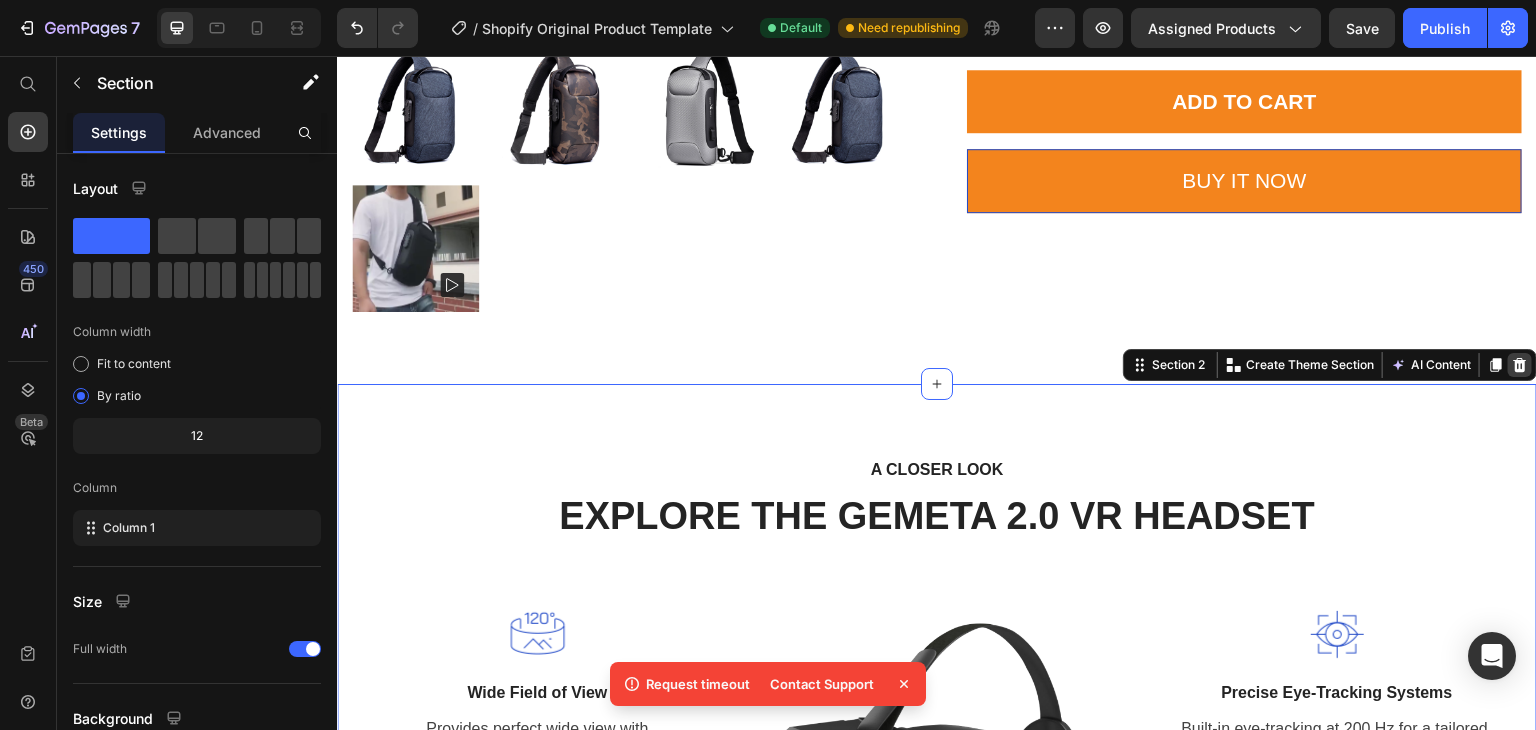 click 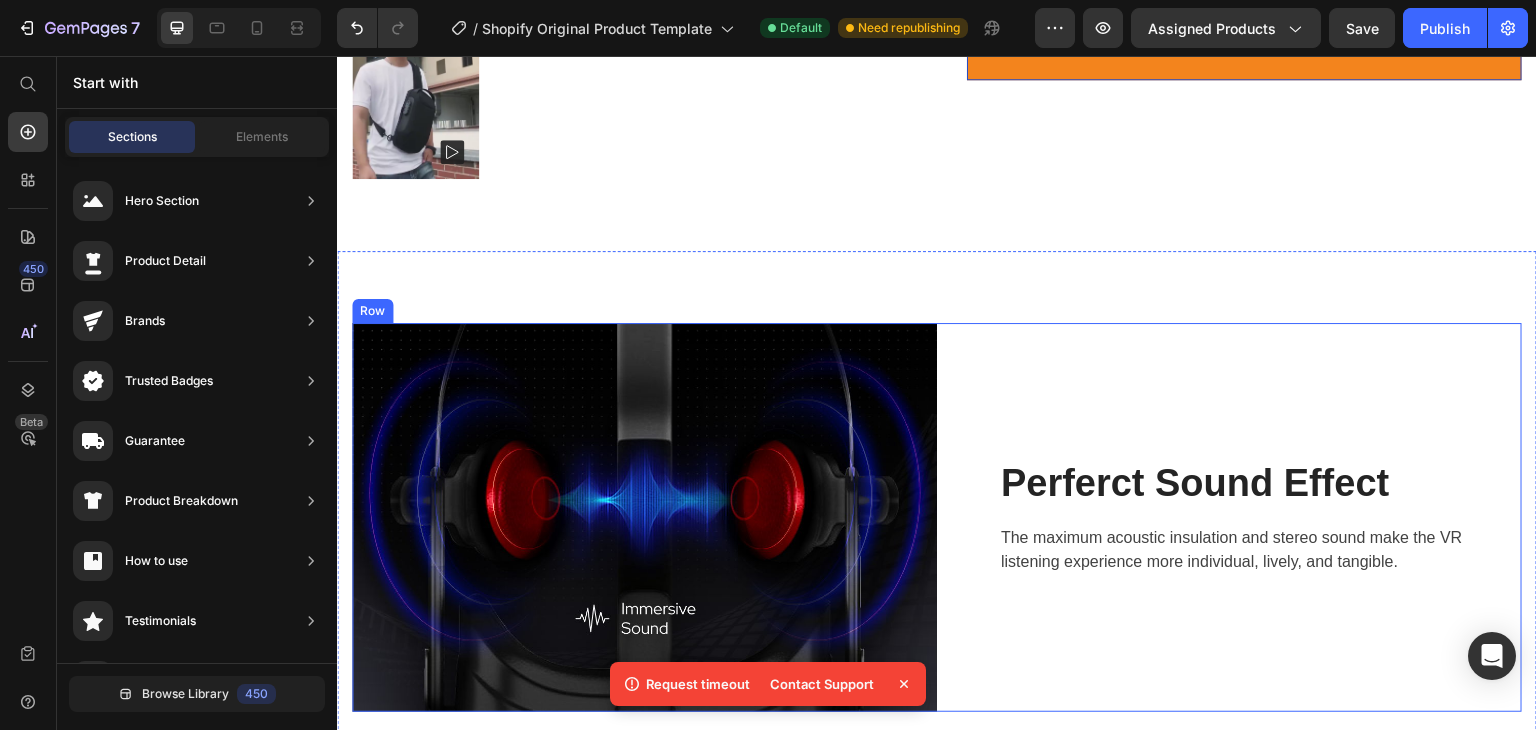 scroll, scrollTop: 1083, scrollLeft: 0, axis: vertical 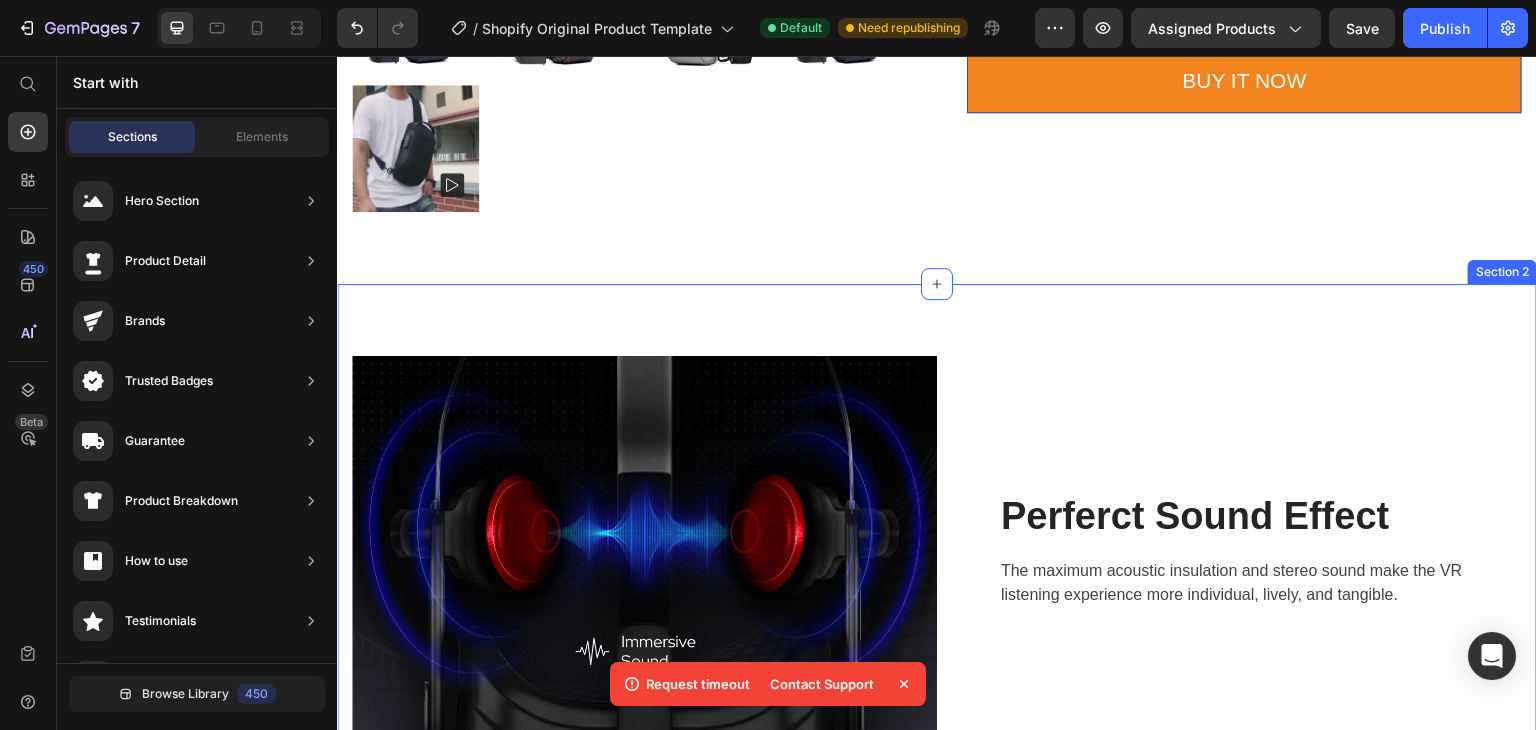 click on "Image Perferct Sound Effect Heading The maximum acoustic insulation and stereo sound make the VR listening experience more individual, lively, and tangible. Text block Row Row Stay Focused Heading Adjustable diopter lenses offer personalized focusing power - so you can find your viewing sweet spot. Text block Row Image Row Image A Fitting Design Heading Easy to put on and take off. The proprietary dual-hinge fit design ensures both comfort and stability for different head shapes and sizes. Text block Row Row Section 2" at bounding box center (937, 996) 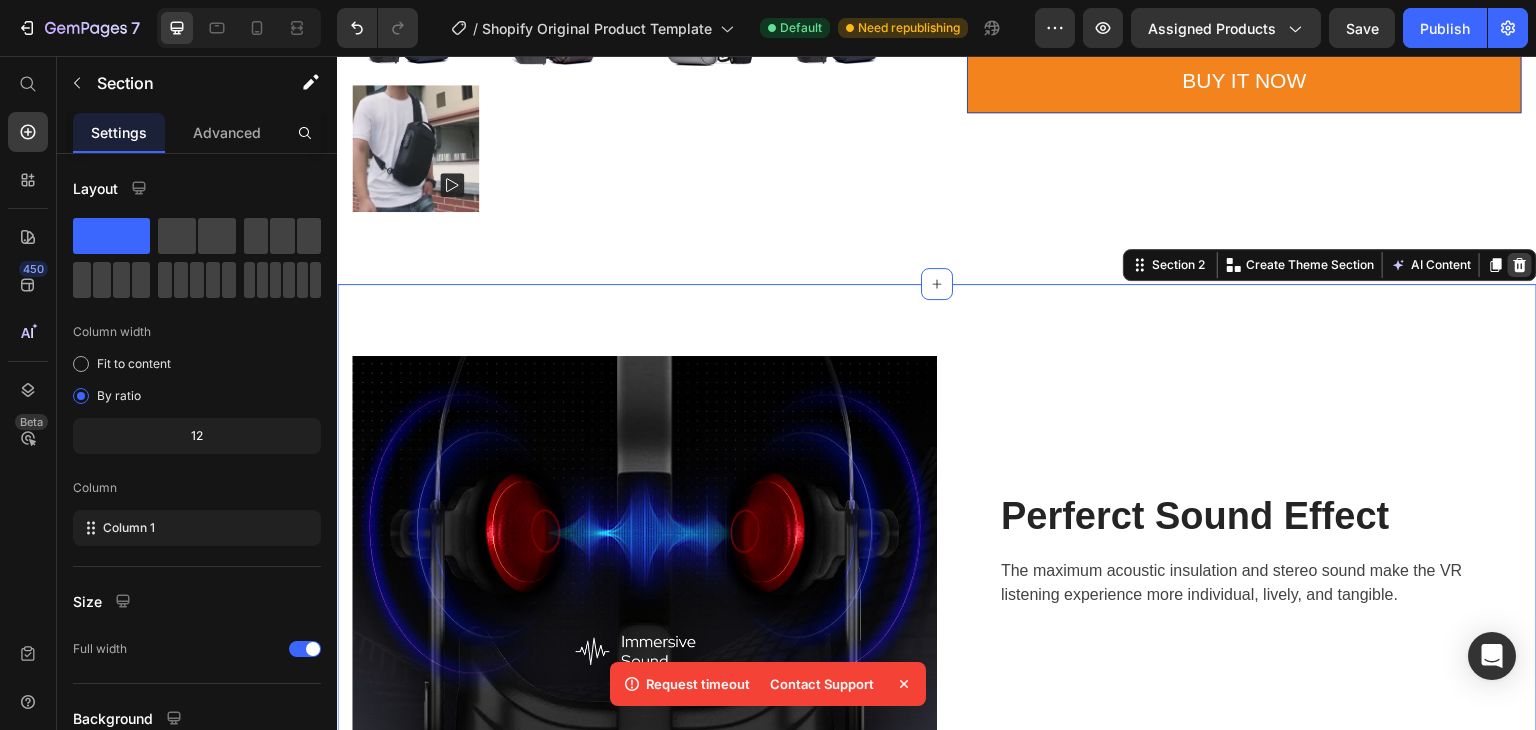 click at bounding box center [1520, 265] 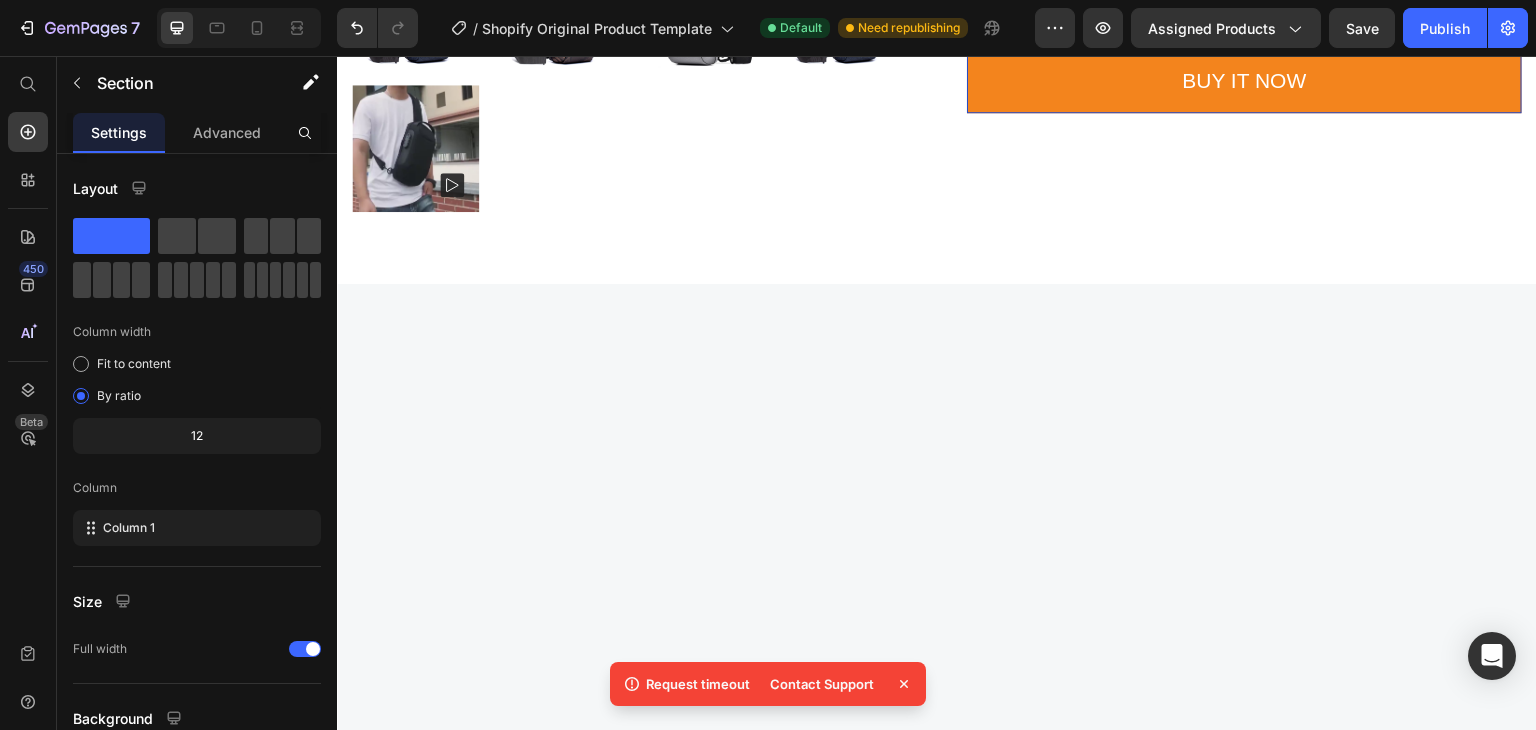 click at bounding box center (937, 1073) 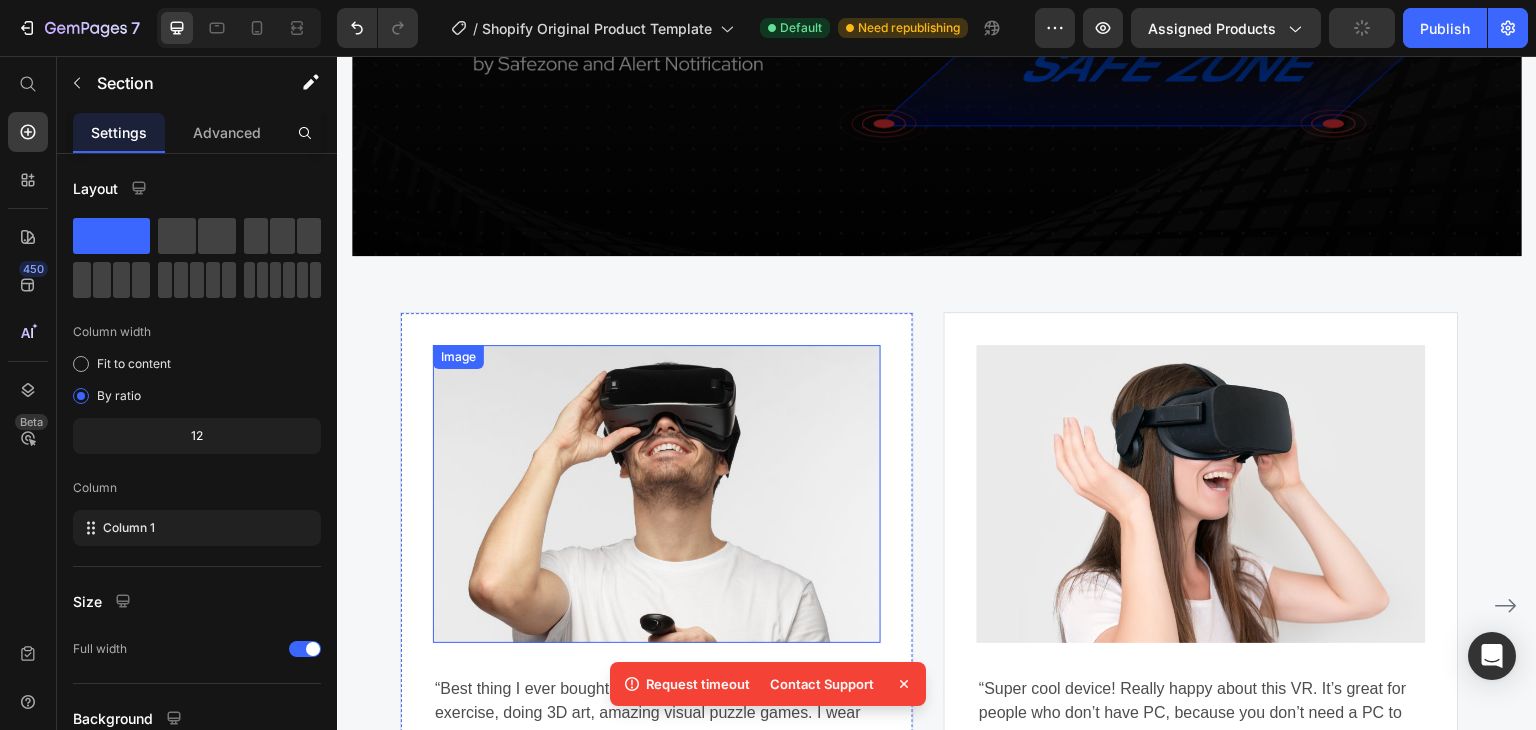 scroll, scrollTop: 983, scrollLeft: 0, axis: vertical 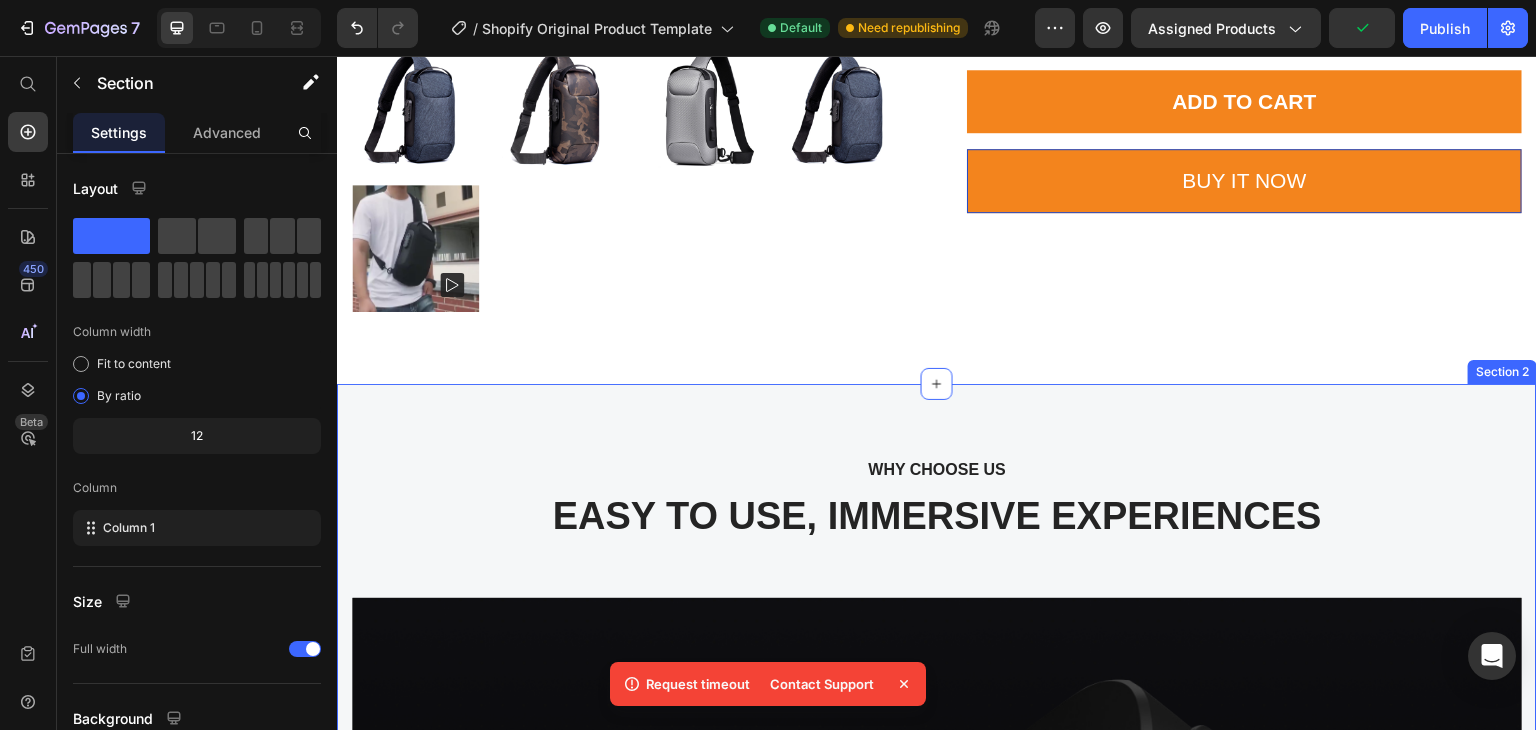 click on "WHY CHOOSE US Text block EASY TO USE, IMMERSIVE EXPERIENCES Heading Video
Image “Best thing I ever bought for myself! Great VR experiences for exercise, doing 3D art, amazing visual puzzle games. I wear glasses and it’s even more clear amazing visual puzzle games. I wear glasses and it’s even more clear for me in VR then without!” Text block [FIRST] [LAST] Heading 5.0 Text block
Icon
Icon
Icon
Icon
Icon Icon List Hoz Row Row Row Image “Super cool device! Really happy about this VR. It’s great for people who don’t have PC, because you don’t need a PC to run any games. Moreover, very fast shipping, it came in the mail earlier than I thought it would. Thanks.” Text block [FIRST] [LAST] Heading 5.0 Text block
Icon
Icon
Icon
Icon
Icon Icon List Hoz Row Row Row Image Text block [FIRST] [LAST] Heading 5.0 Text block Icon Icon" at bounding box center [937, 1177] 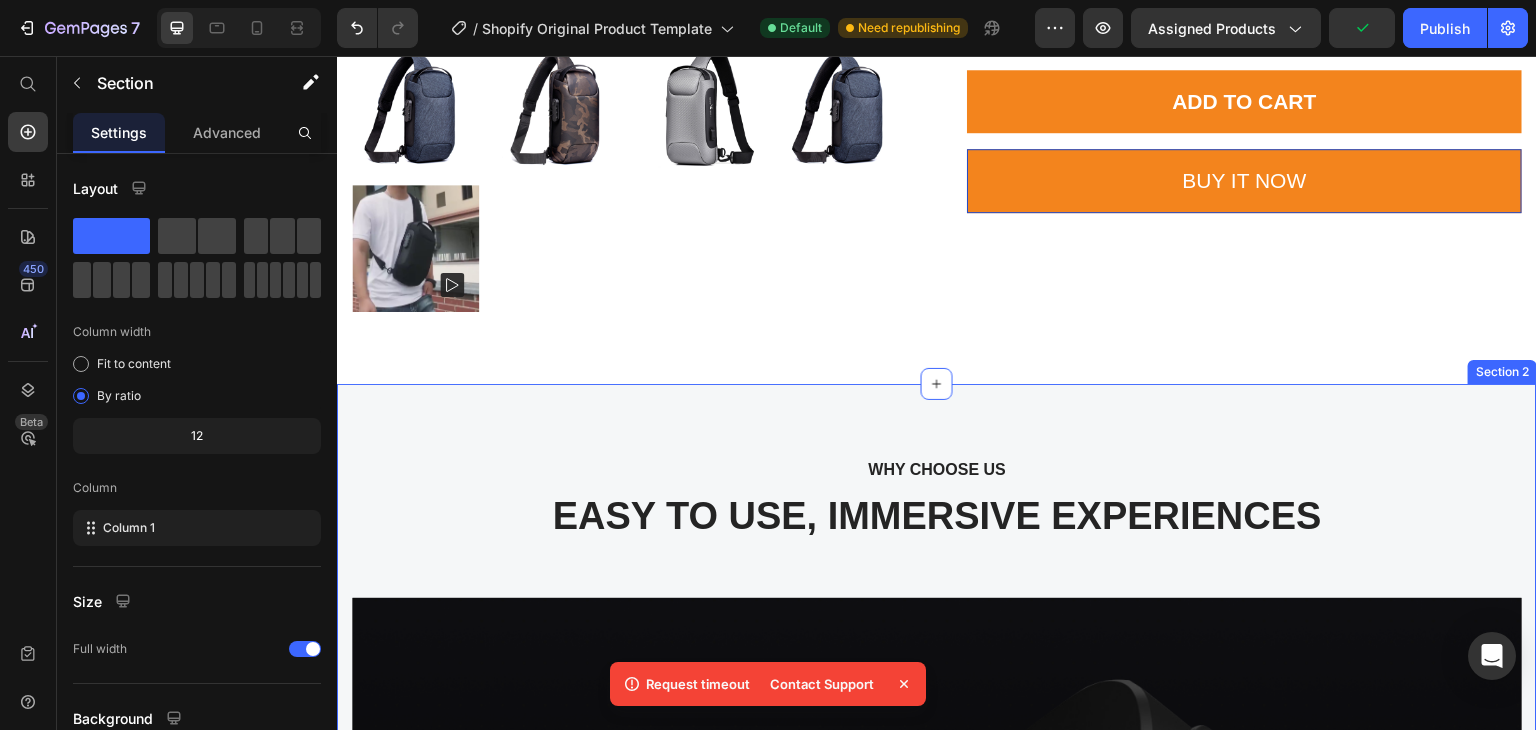 click on "WHY CHOOSE US Text block EASY TO USE, IMMERSIVE EXPERIENCES Heading Video
Image “Best thing I ever bought for myself! Great VR experiences for exercise, doing 3D art, amazing visual puzzle games. I wear glasses and it’s even more clear amazing visual puzzle games. I wear glasses and it’s even more clear for me in VR then without!” Text block [FIRST] [LAST] Heading 5.0 Text block
Icon
Icon
Icon
Icon
Icon Icon List Hoz Row Row Row Image “Super cool device! Really happy about this VR. It’s great for people who don’t have PC, because you don’t need a PC to run any games. Moreover, very fast shipping, it came in the mail earlier than I thought it would. Thanks.” Text block [FIRST] [LAST] Heading 5.0 Text block
Icon
Icon
Icon
Icon
Icon Icon List Hoz Row Row Row Image Text block [FIRST] [LAST] Heading 5.0 Text block Icon Icon" at bounding box center (937, 1177) 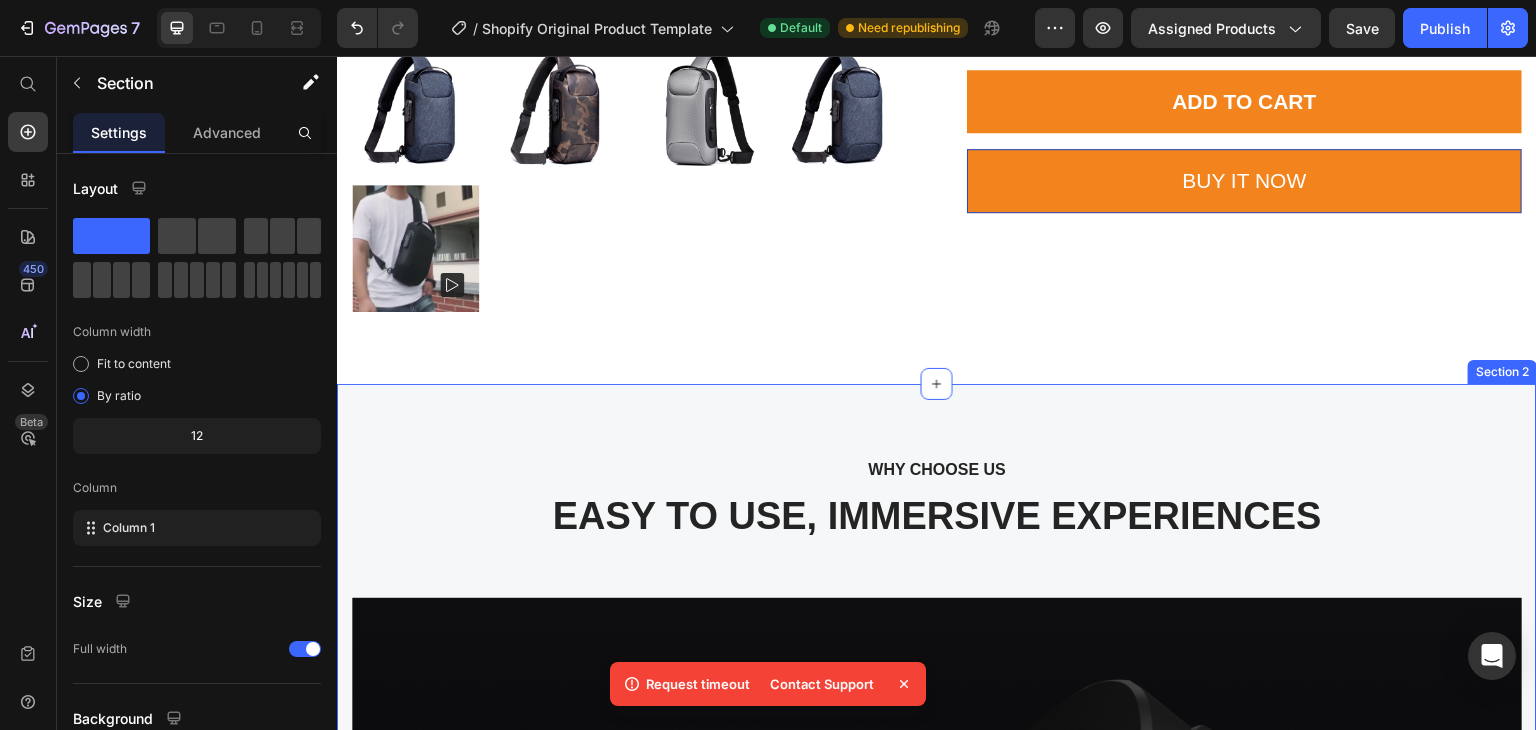 click on "WHY CHOOSE US Text block EASY TO USE, IMMERSIVE EXPERIENCES Heading Video
Image “Best thing I ever bought for myself! Great VR experiences for exercise, doing 3D art, amazing visual puzzle games. I wear glasses and it’s even more clear amazing visual puzzle games. I wear glasses and it’s even more clear for me in VR then without!” Text block [FIRST] [LAST] Heading 5.0 Text block
Icon
Icon
Icon
Icon
Icon Icon List Hoz Row Row Row Image “Super cool device! Really happy about this VR. It’s great for people who don’t have PC, because you don’t need a PC to run any games. Moreover, very fast shipping, it came in the mail earlier than I thought it would. Thanks.” Text block [FIRST] [LAST] Heading 5.0 Text block
Icon
Icon
Icon
Icon
Icon Icon List Hoz Row Row Row Image Text block [FIRST] [LAST] Heading 5.0 Text block Icon Icon" at bounding box center (937, 1177) 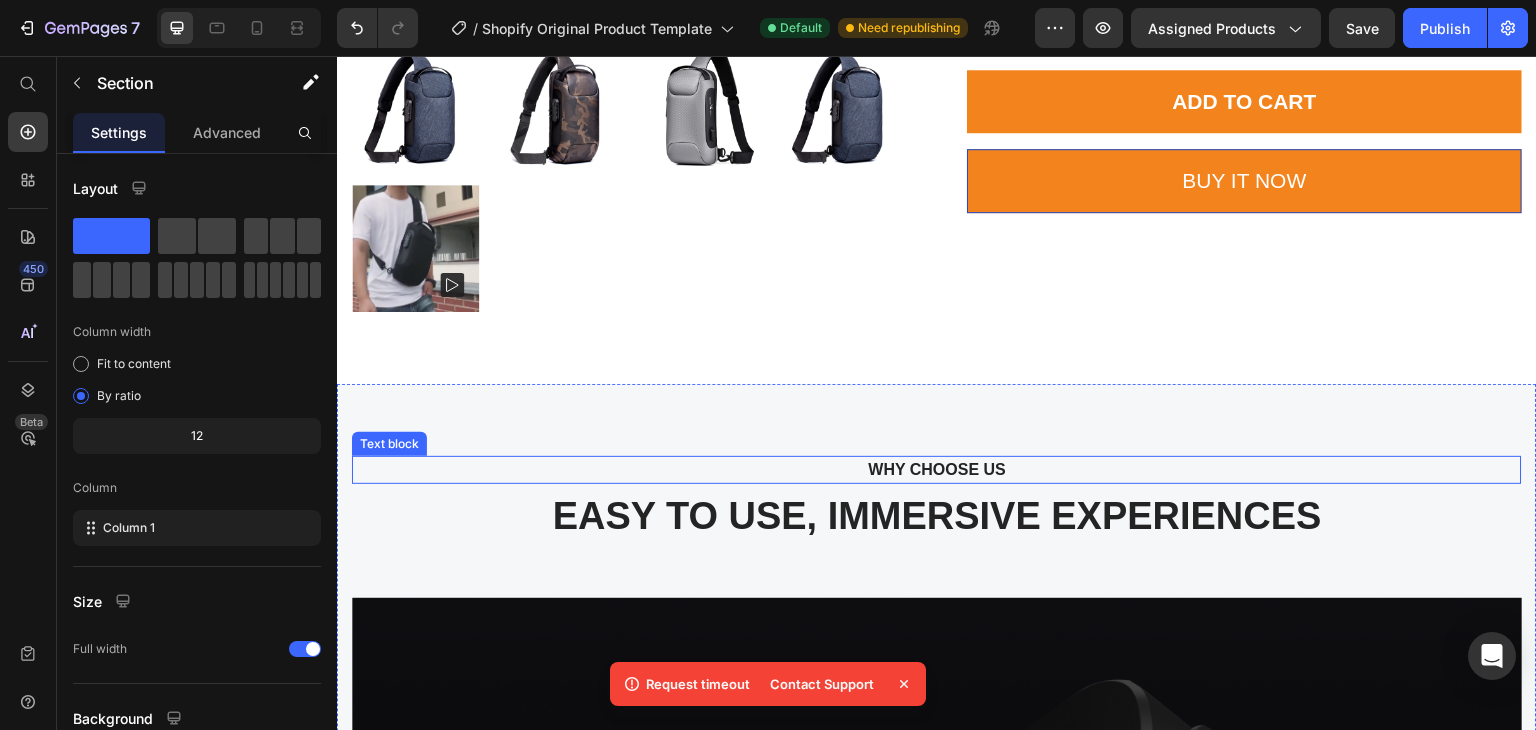 click on "WHY CHOOSE US" at bounding box center [937, 470] 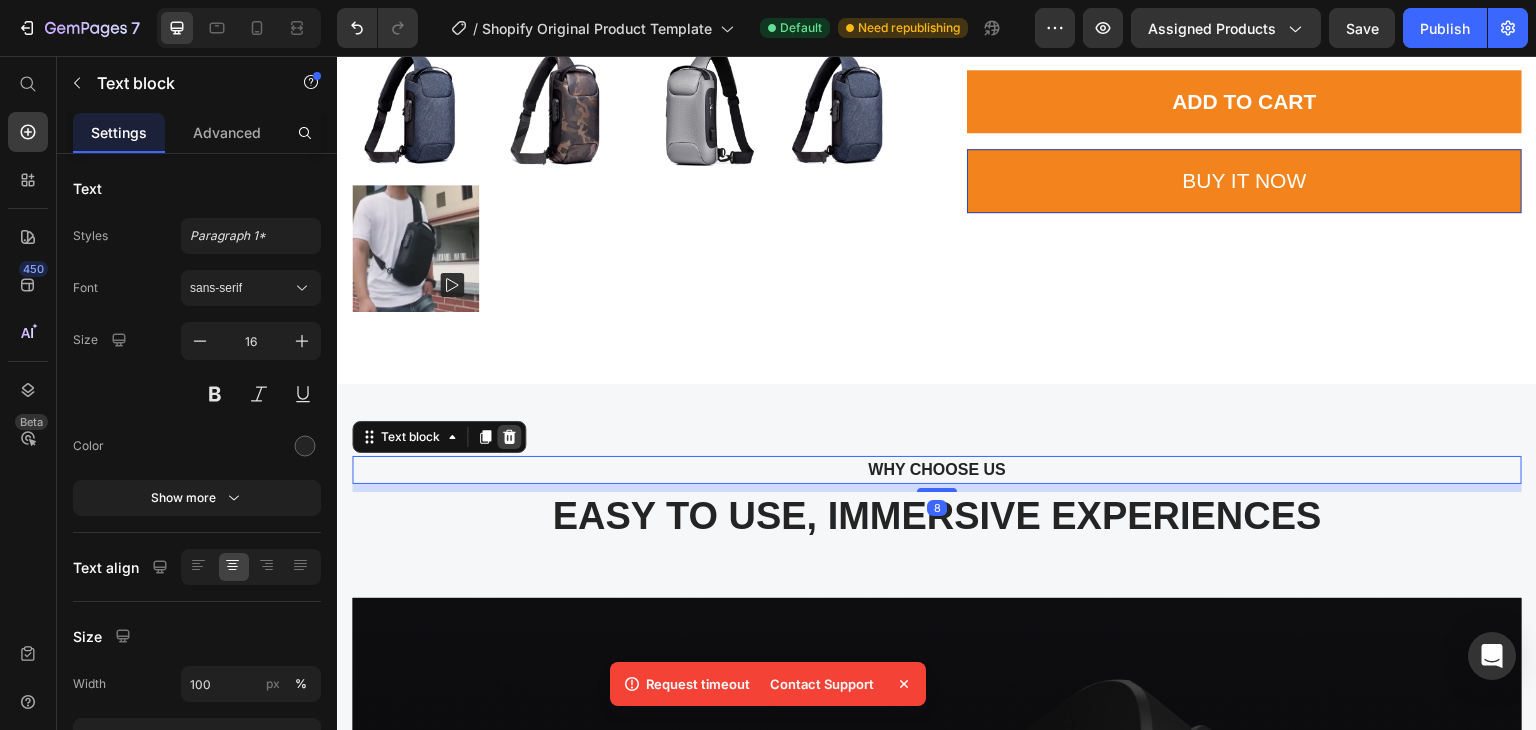 click 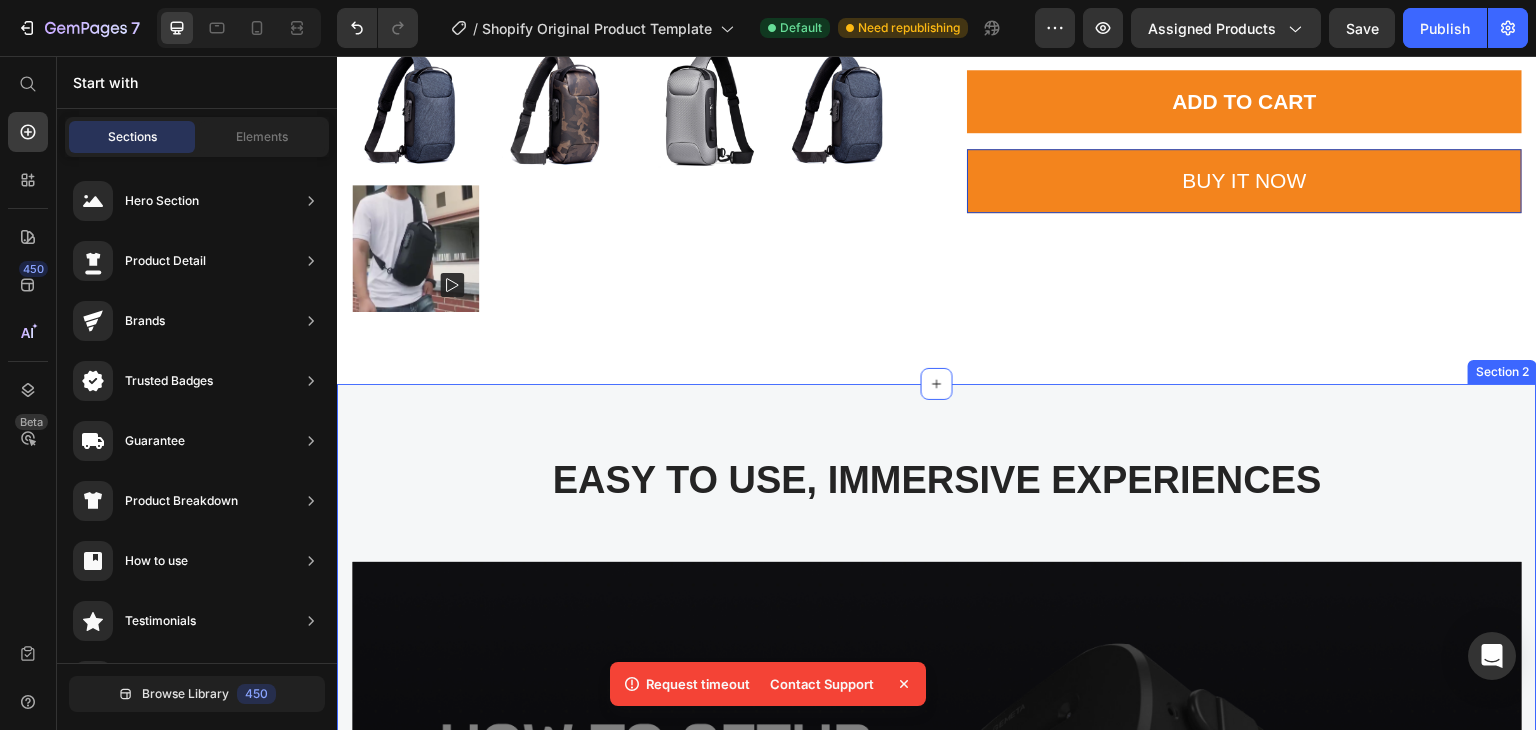 click on "EASY TO USE, IMMERSIVE EXPERIENCES" at bounding box center (937, 481) 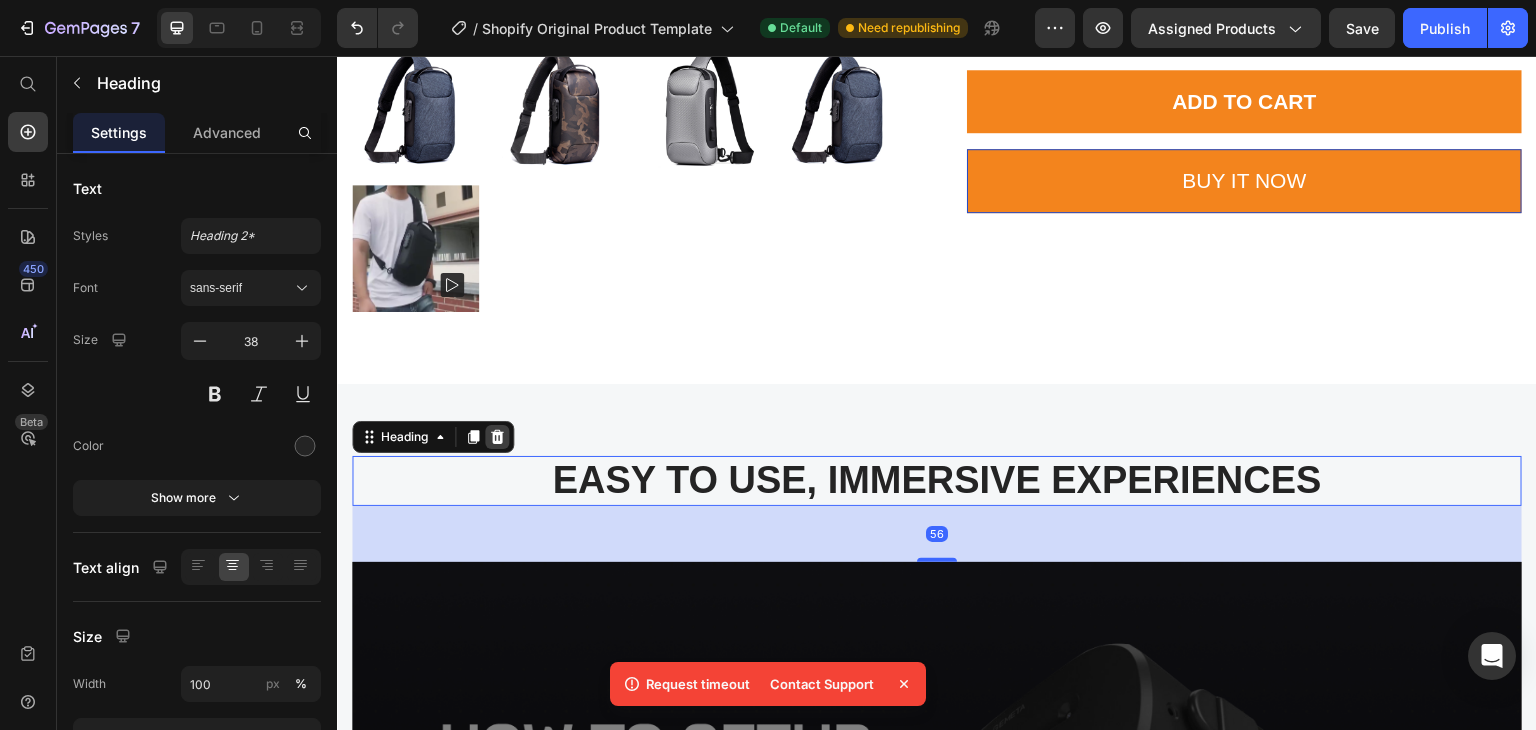 click 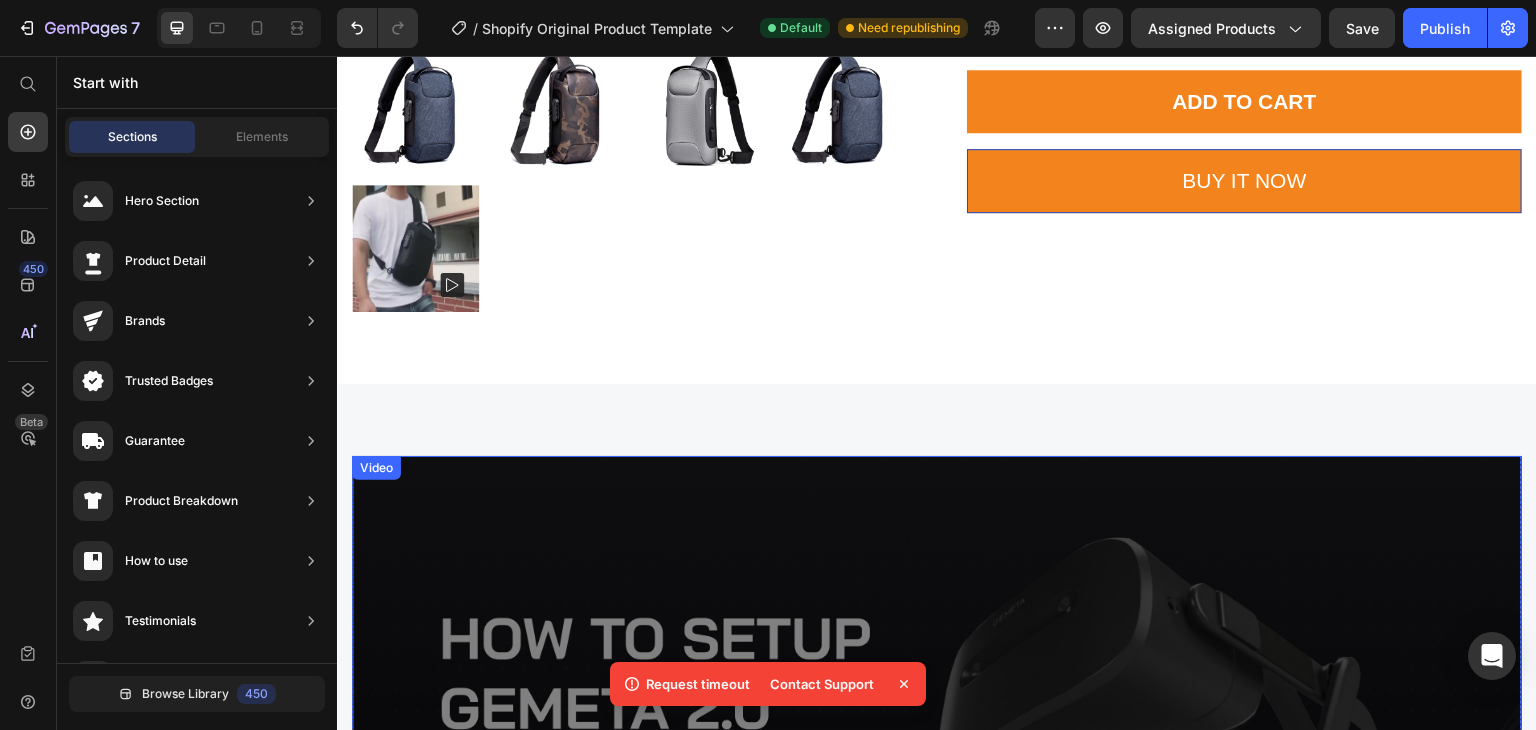 click on "Video
Image “Best thing I ever bought for myself! Great VR experiences for exercise, doing 3D art, amazing visual puzzle games. I wear glasses and it’s even more clear amazing visual puzzle games. I wear glasses and it’s even more clear for me in VR then without!” Text block [FIRST] [LAST] Heading 5.0 Text block
Icon
Icon
Icon
Icon
Icon Icon List Hoz Row Row Row Image “Super cool device! Really happy about this VR. It’s great for people who don’t have PC, because you don’t need a PC to run any games. Moreover, very fast shipping, it came in the mail earlier than I thought it would. Thanks.” Text block [FIRST] [LAST] Heading 5.0 Text block
Icon
Icon
Icon
Icon
Icon Icon List Hoz Row Row Row Image Text block [FIRST] [LAST] Heading 5.0 Text block
Icon
Icon
Icon" at bounding box center [937, 1107] 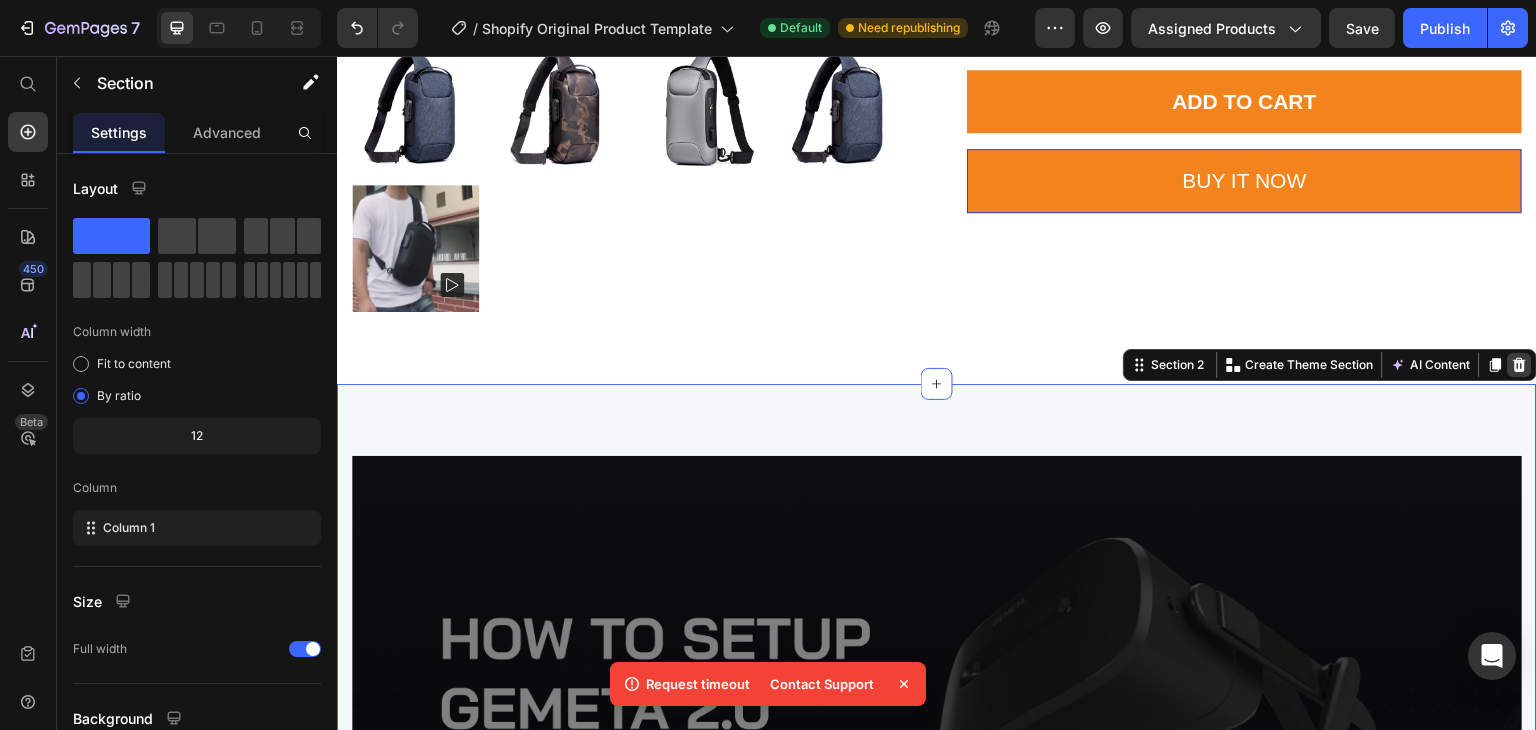 click 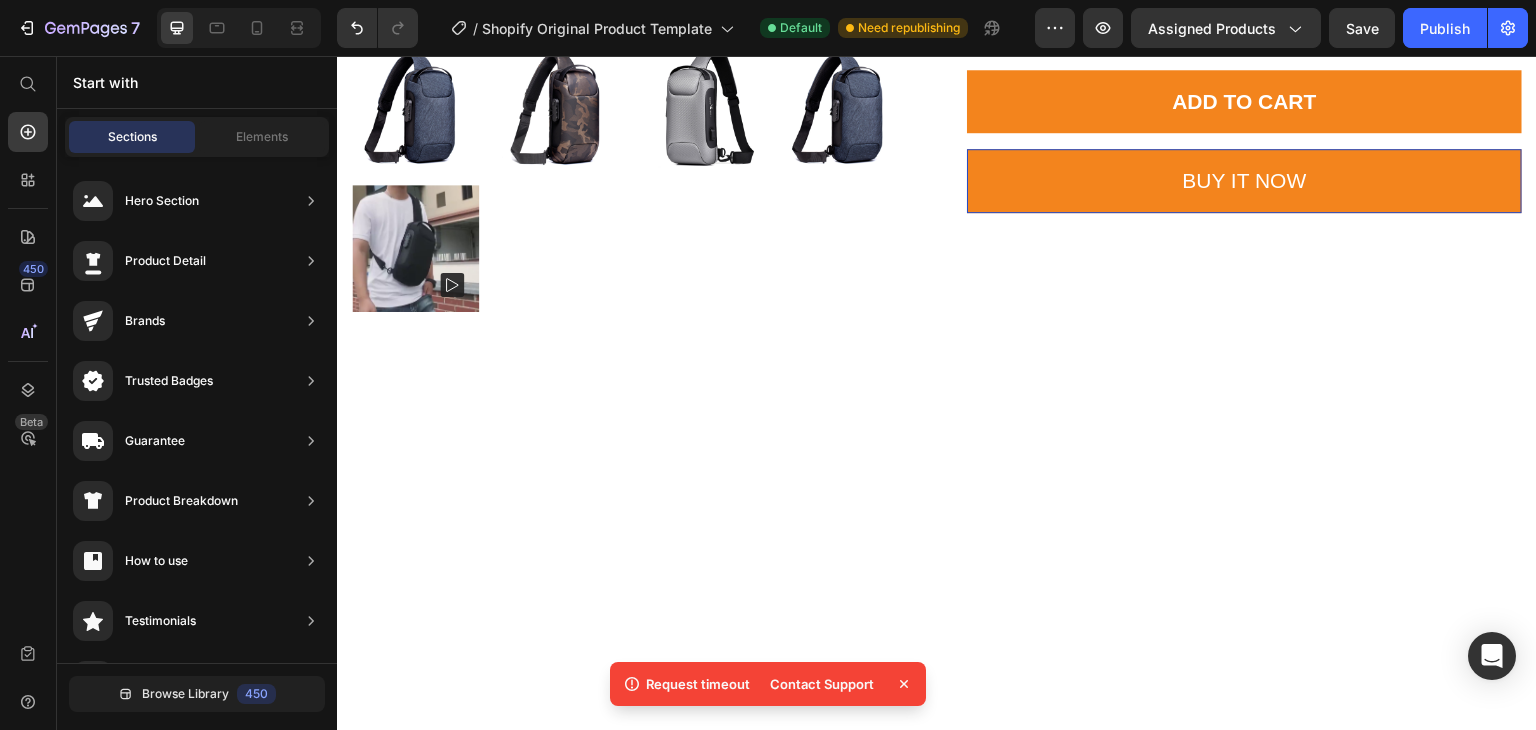 click 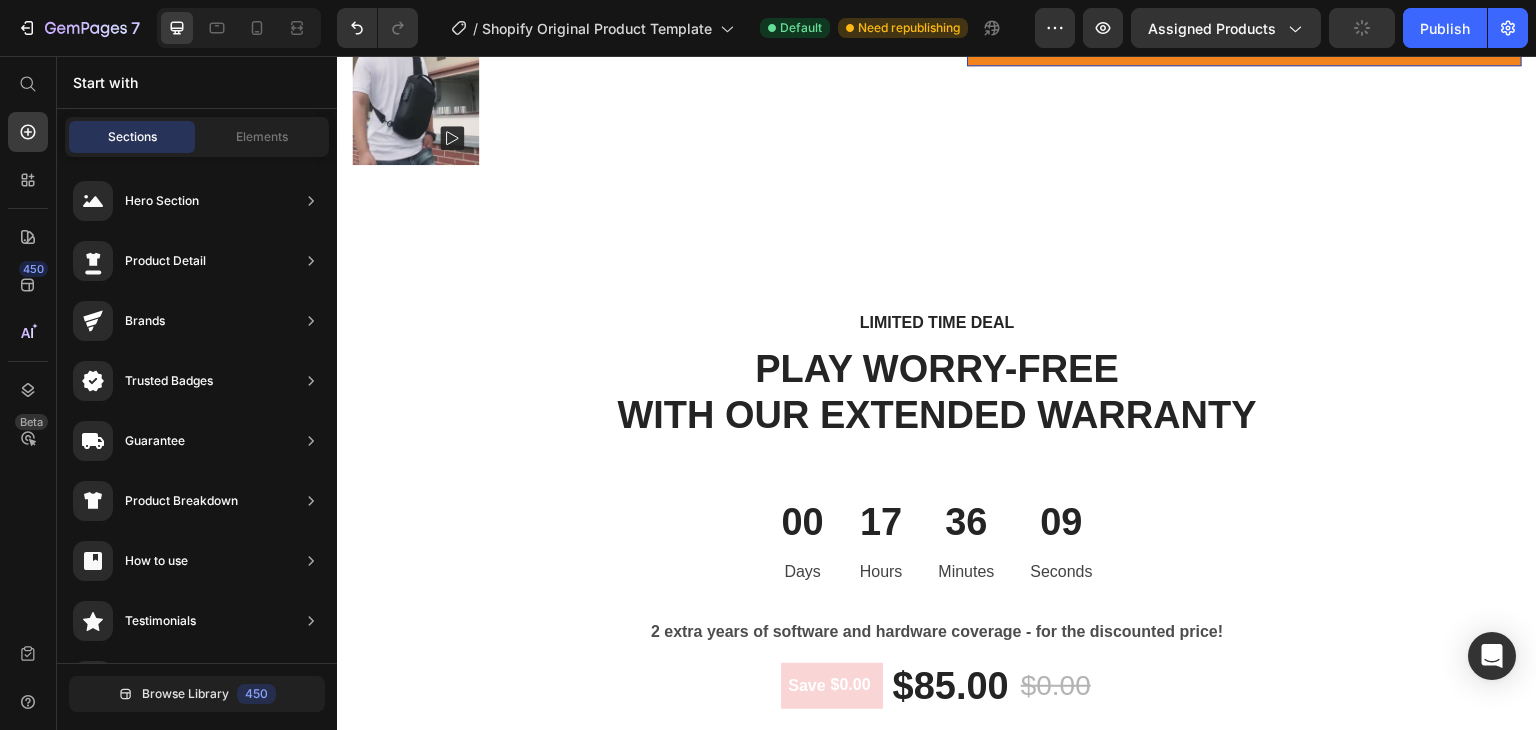 scroll, scrollTop: 1083, scrollLeft: 0, axis: vertical 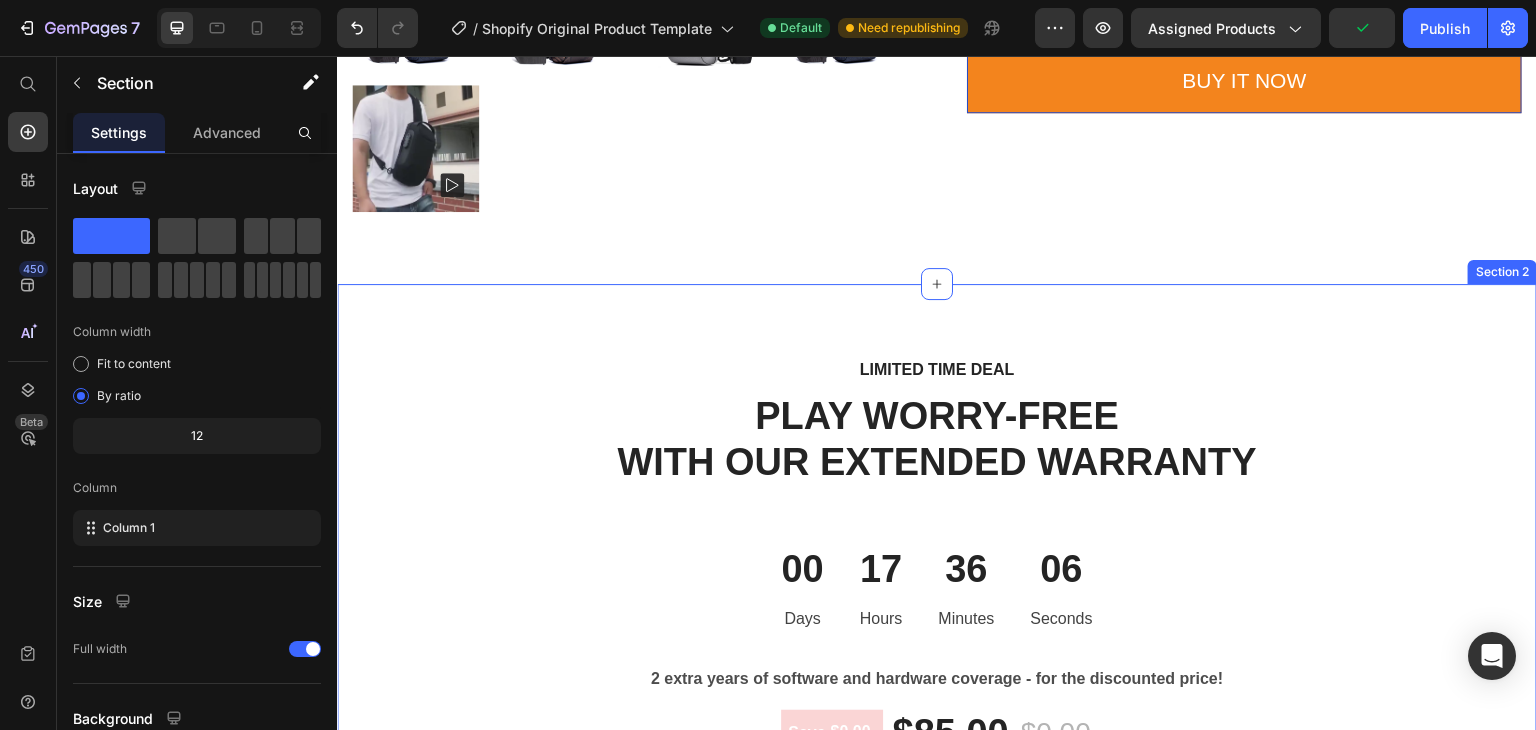 click on "LIMITED TIME DEAL Text block PLAY WORRY-FREE  WITH OUR EXTENDED WARRANTY Heading 00 Days 17 Hours 36 Minutes 06 Seconds CountDown Timer 2 extra years of software and hardware coverage - for the discounted price! Text block Save $0.00 (P) Tag $85.00 (P) Price $0.00 (P) Price Row GET LIMITED DEAL (P) Cart Button Product Row Image Image 2-Year Care Pack Heading
Icon
Icon
Icon
Icon
Icon Icon List Hoz $60.00 Text block $72.00 Text block Row                Title Line Remote diagnostics and phone technical support. Prepaid shipping label, materials, and instructions. Convenient door-to-door service, protection against accidental damage. Next Business Day Exchange. Text block Row Row Section 2" at bounding box center (937, 633) 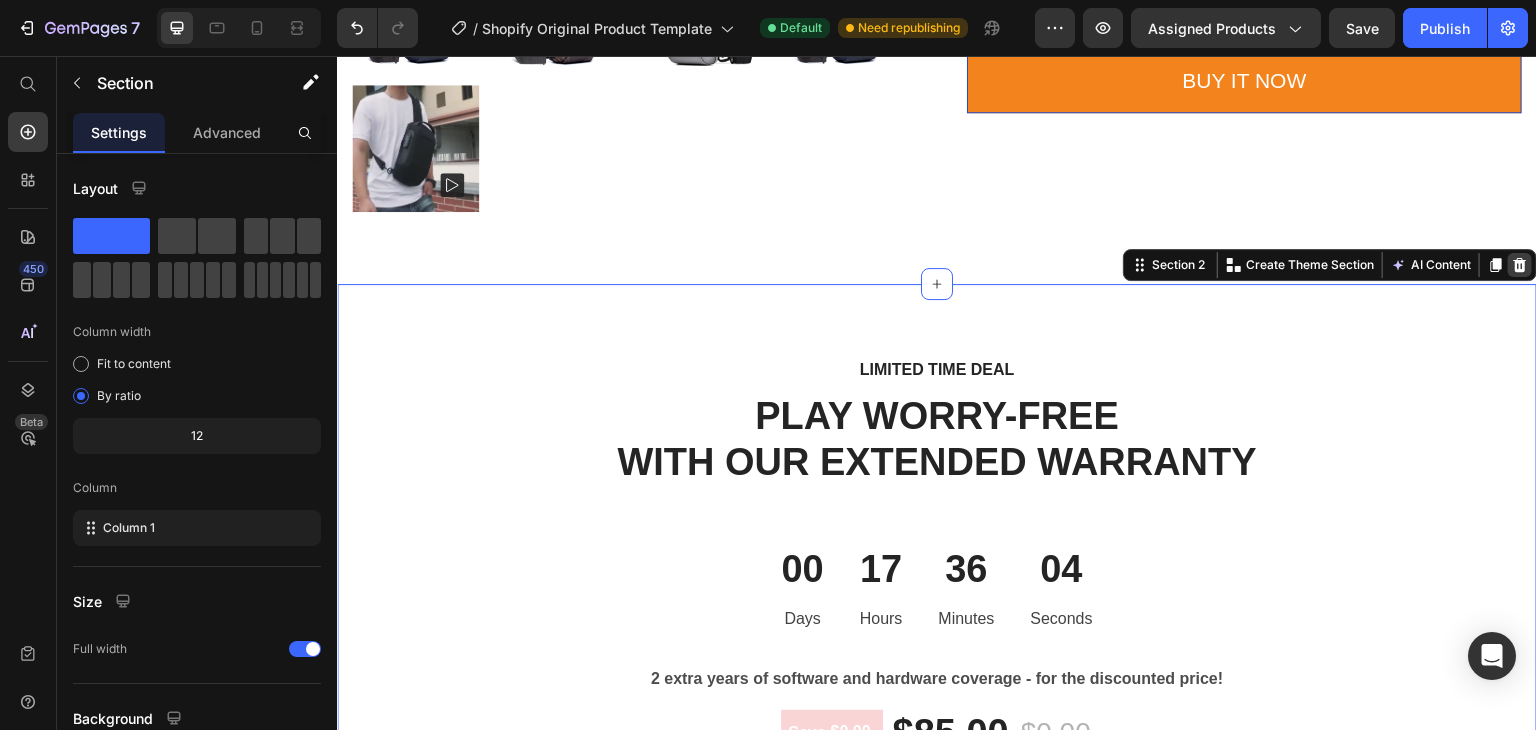 click 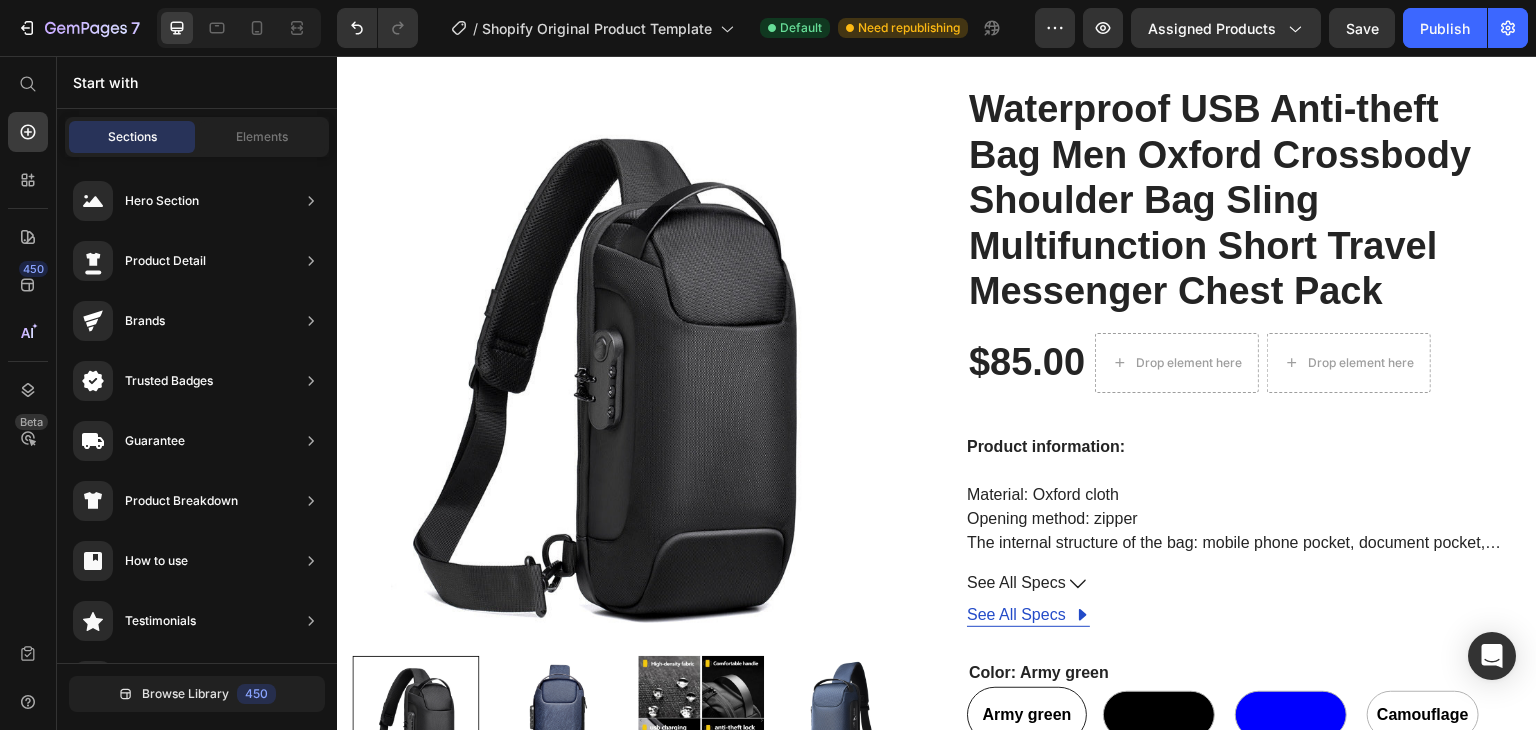scroll, scrollTop: 283, scrollLeft: 0, axis: vertical 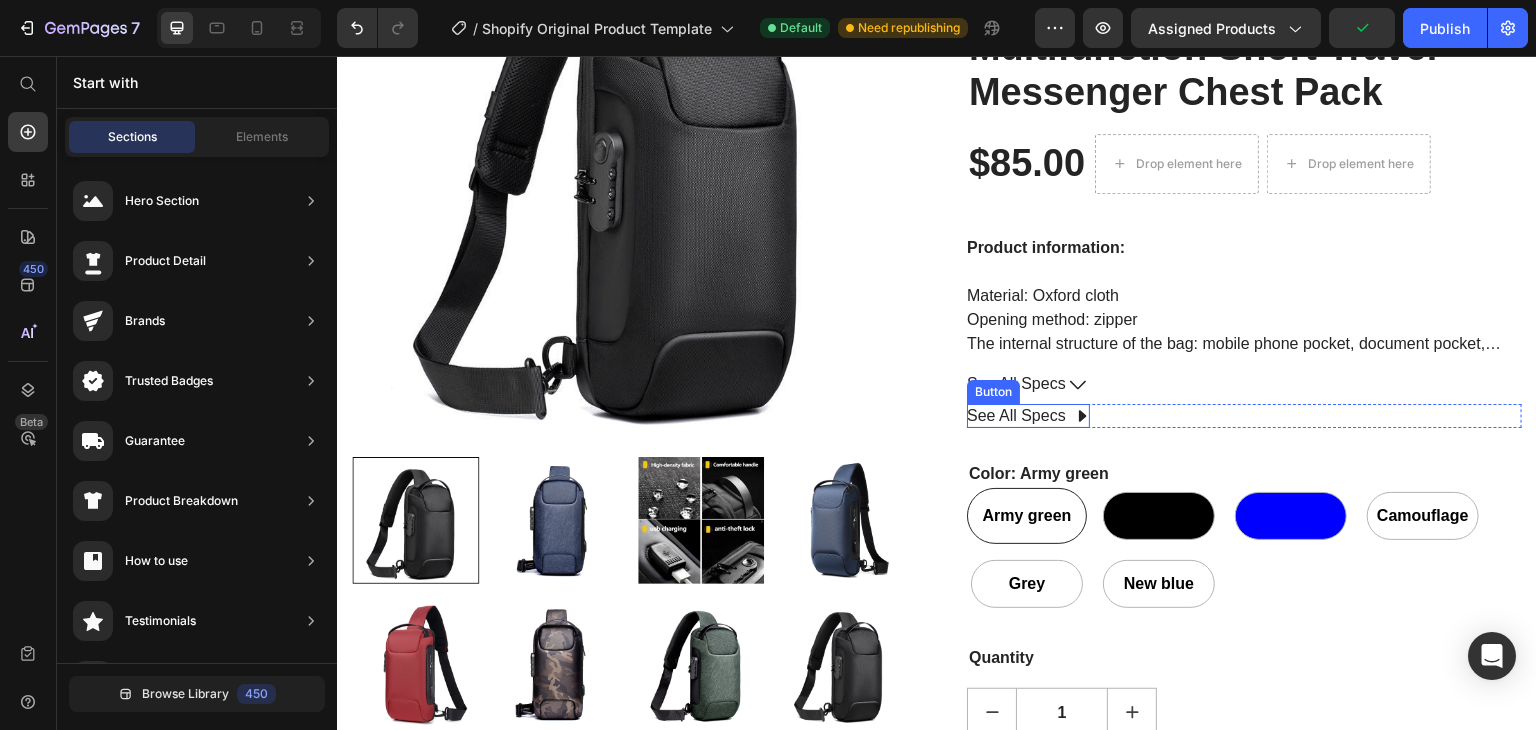 click 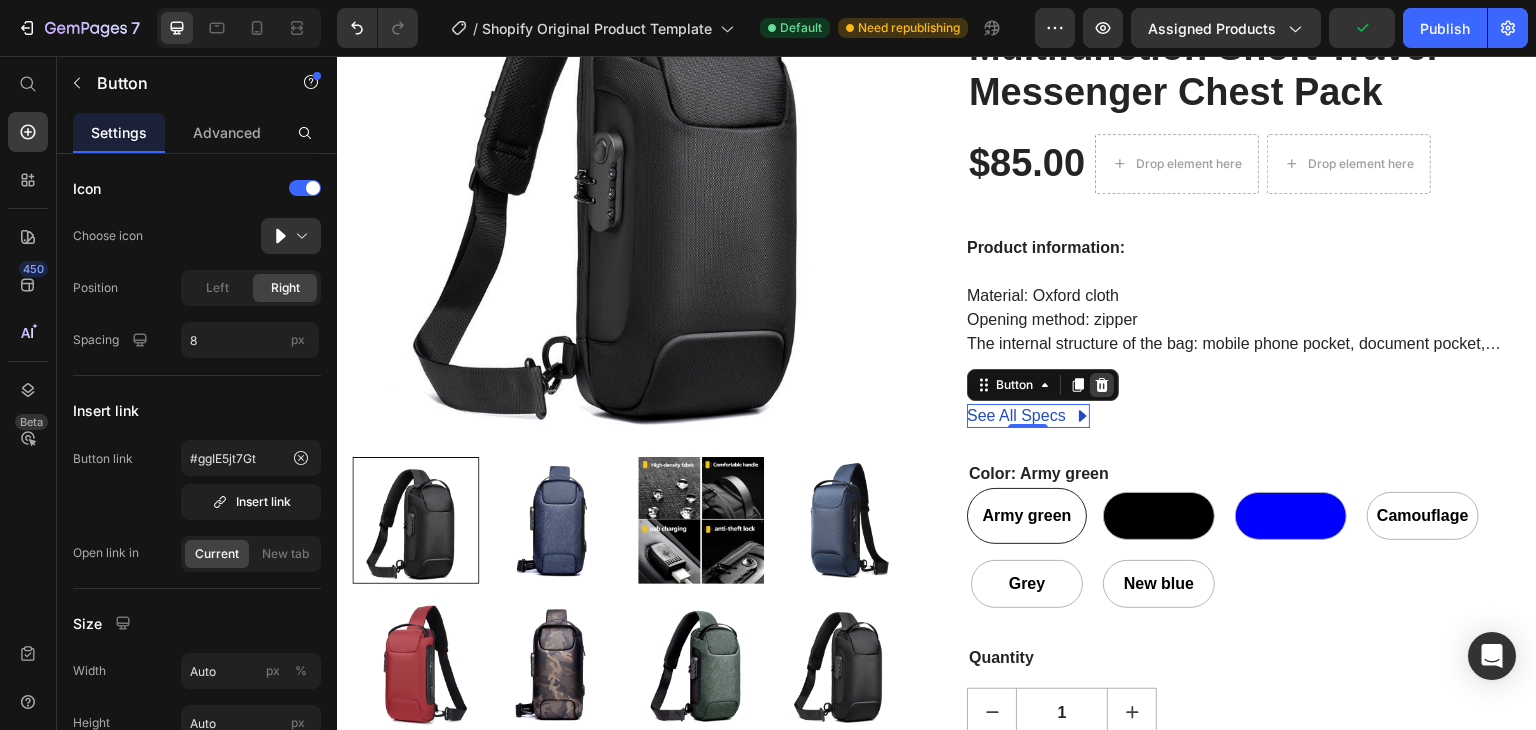 click 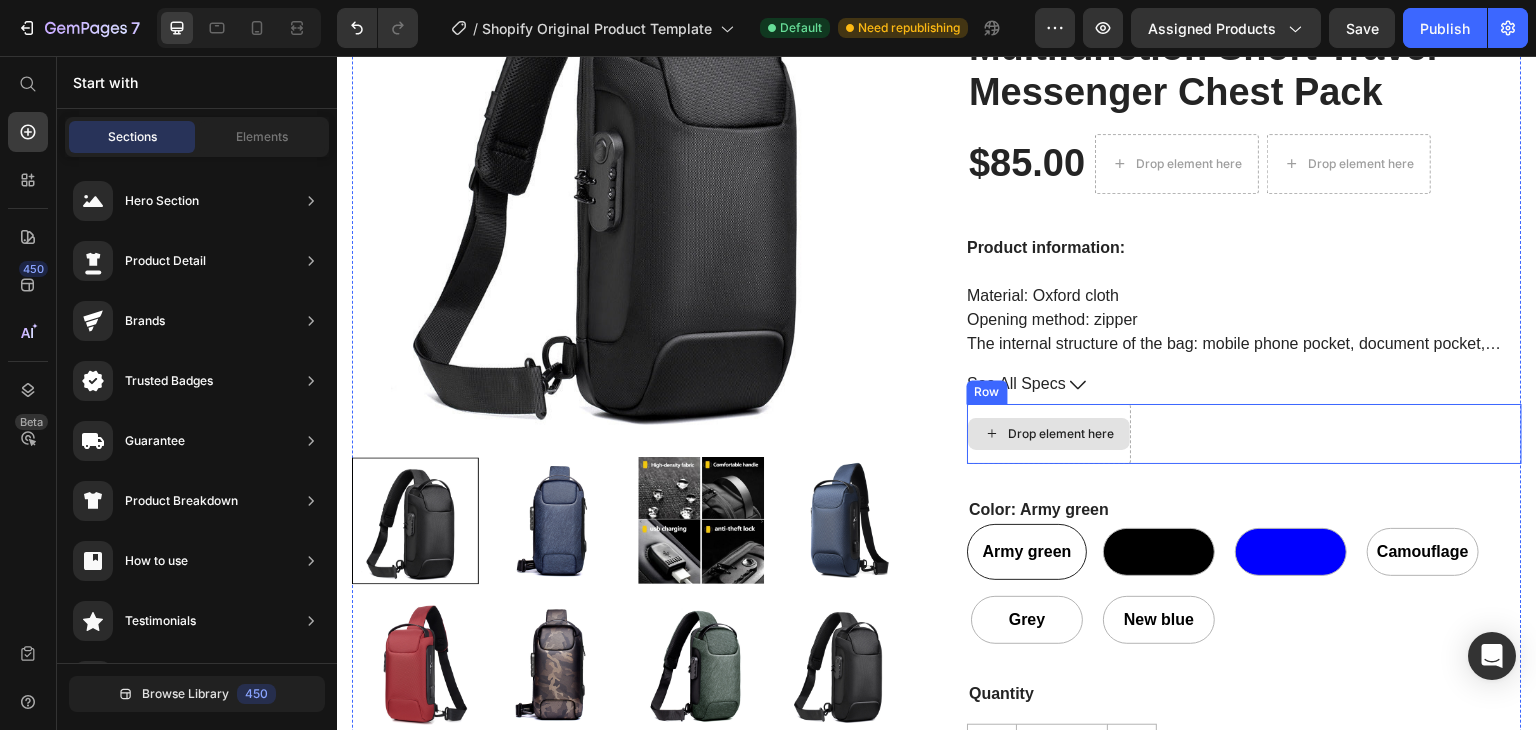 click on "Drop element here" at bounding box center [1049, 434] 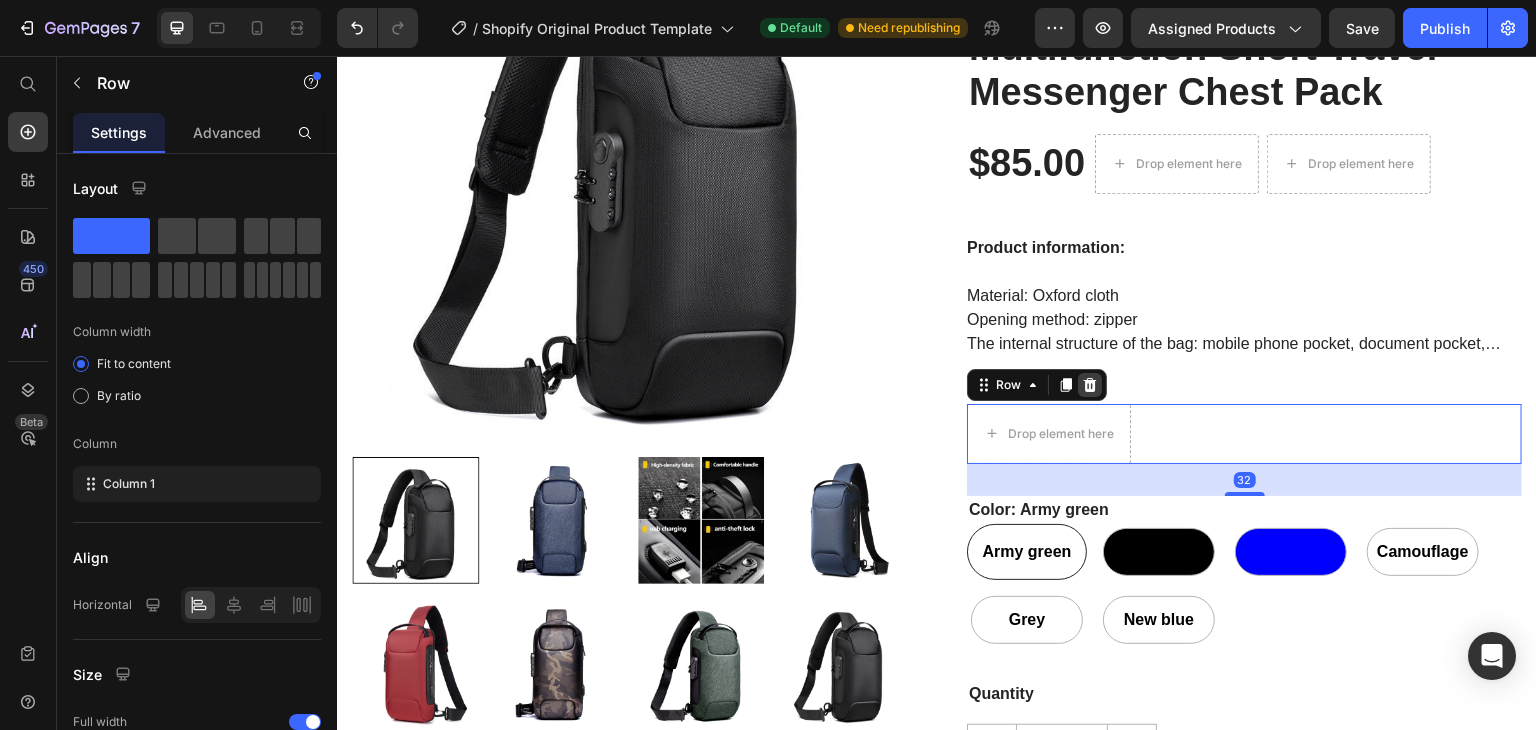 click 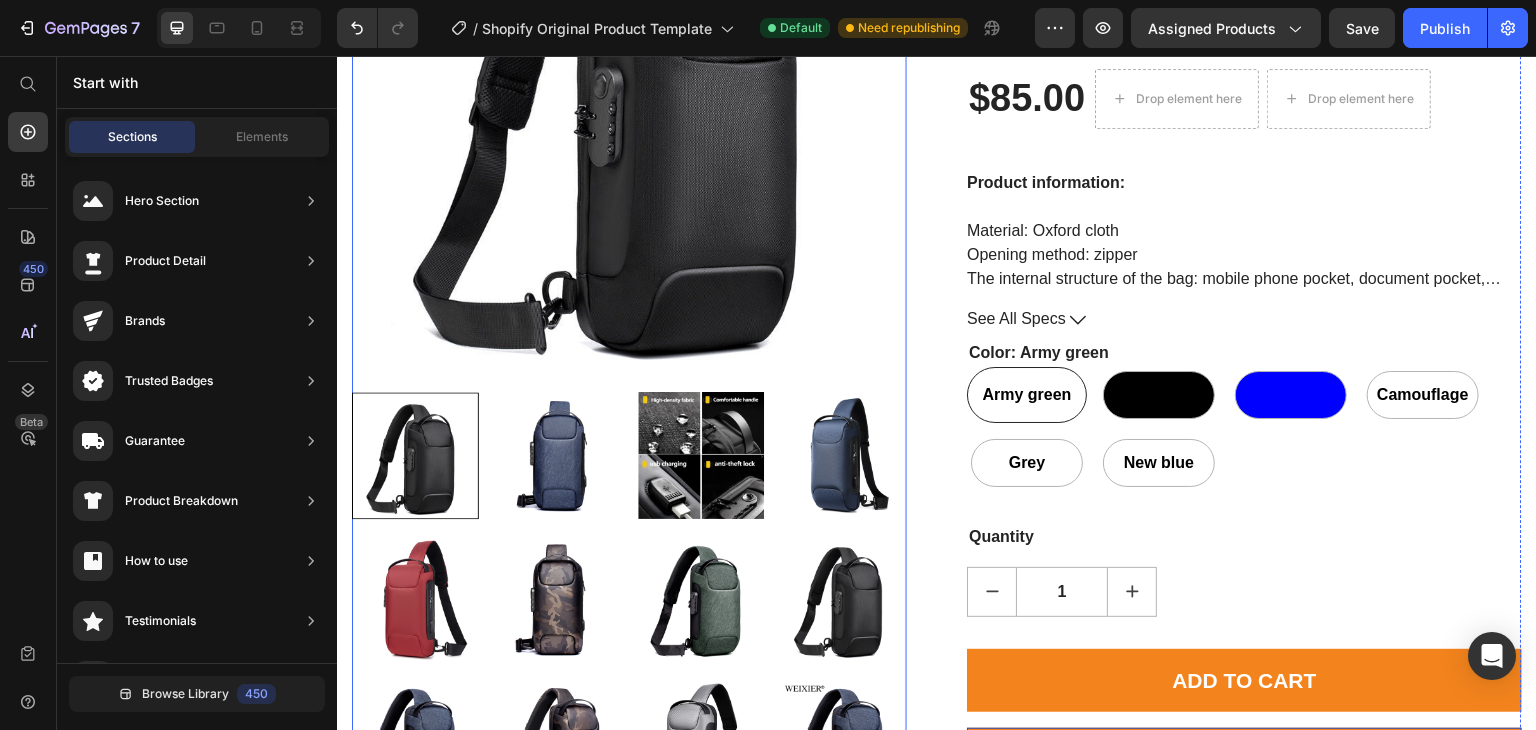 scroll, scrollTop: 383, scrollLeft: 0, axis: vertical 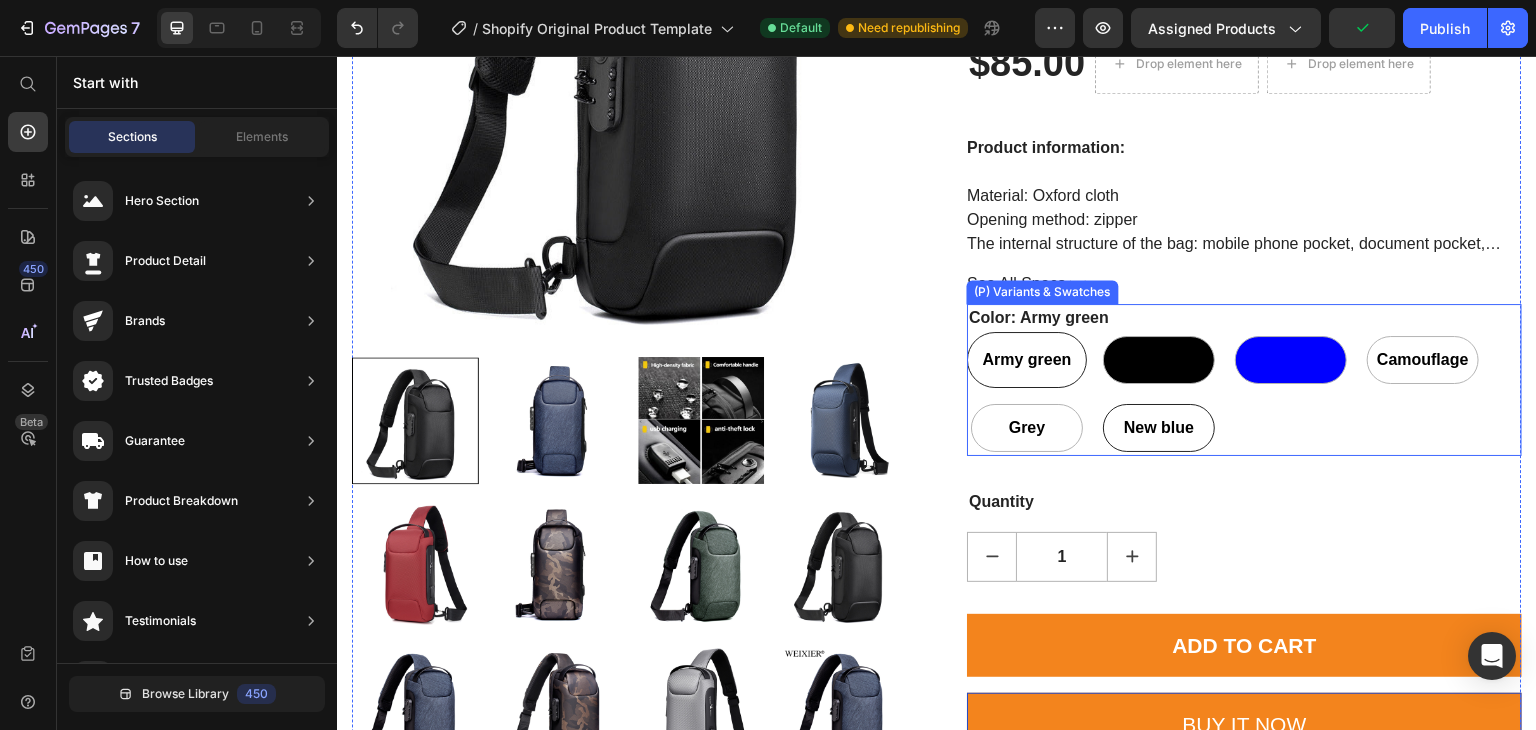 click on "New blue" at bounding box center (1159, 428) 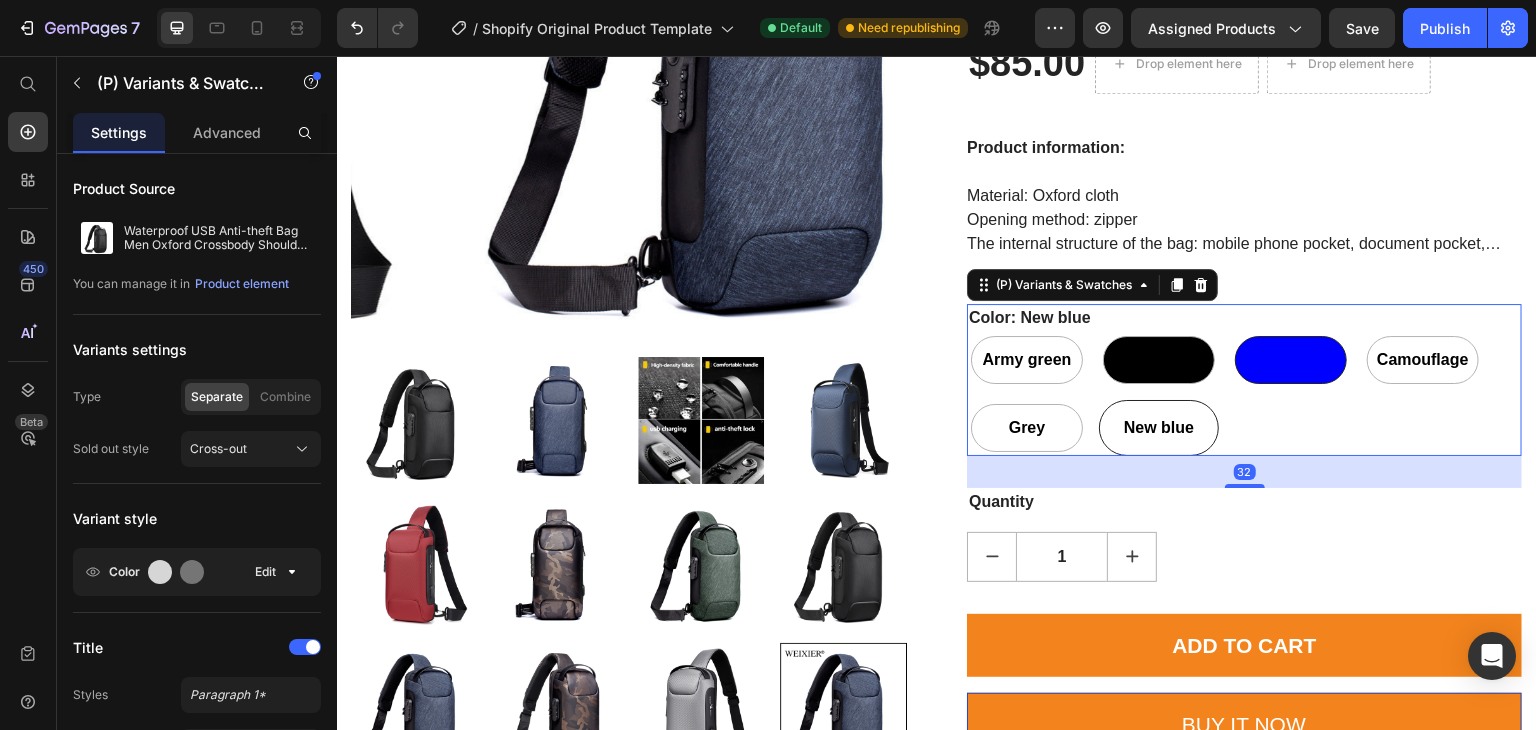 click at bounding box center [1291, 360] 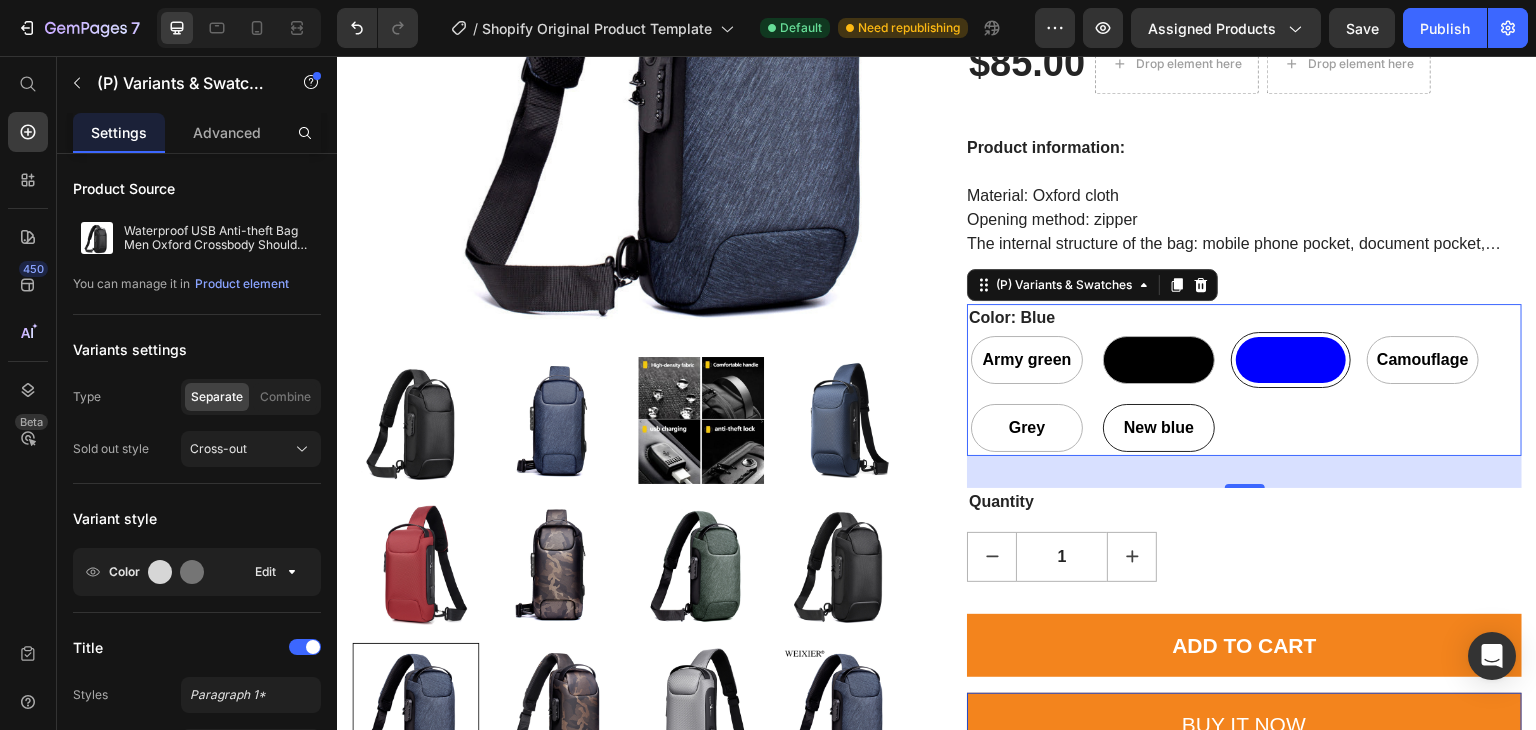click on "New blue" at bounding box center [1159, 428] 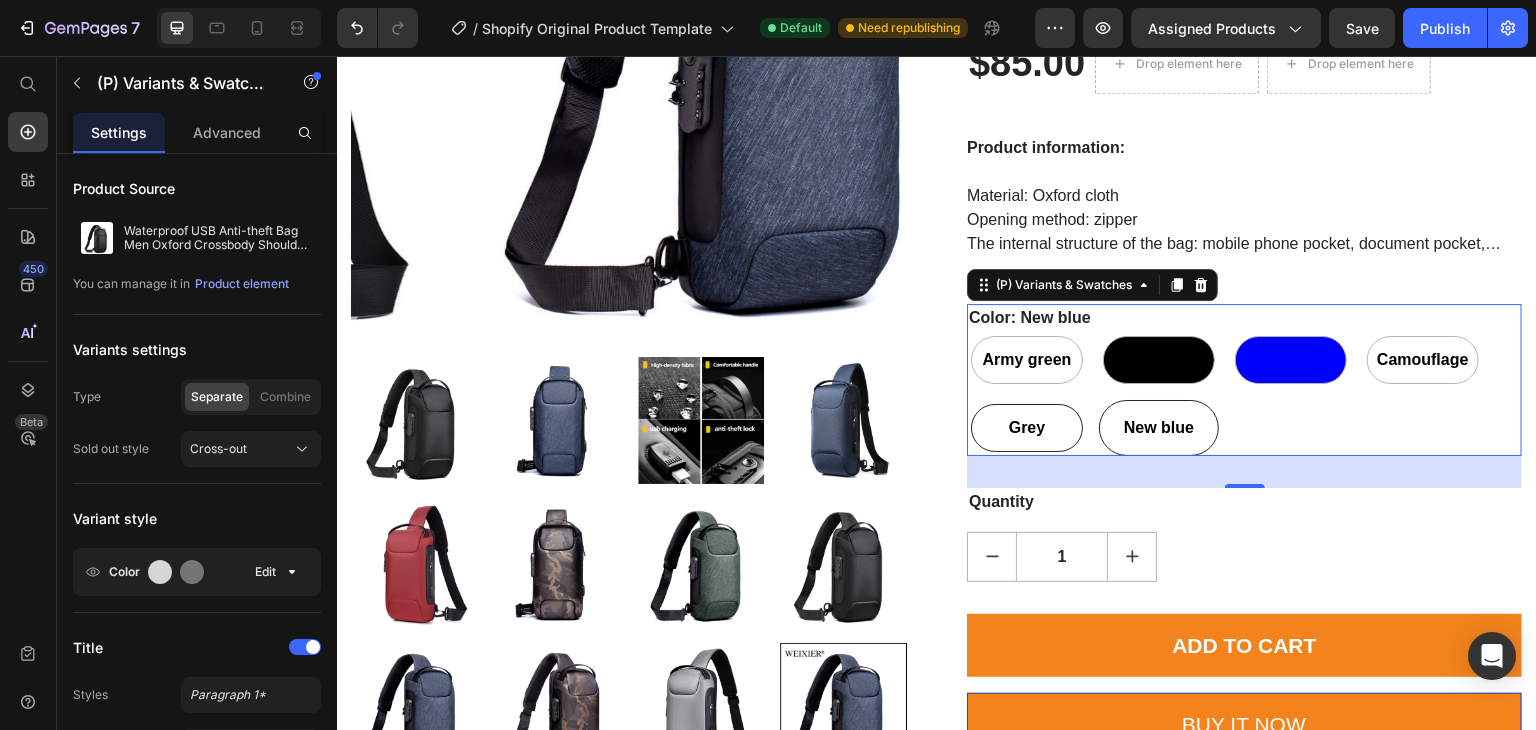 click on "Grey" at bounding box center (1027, 428) 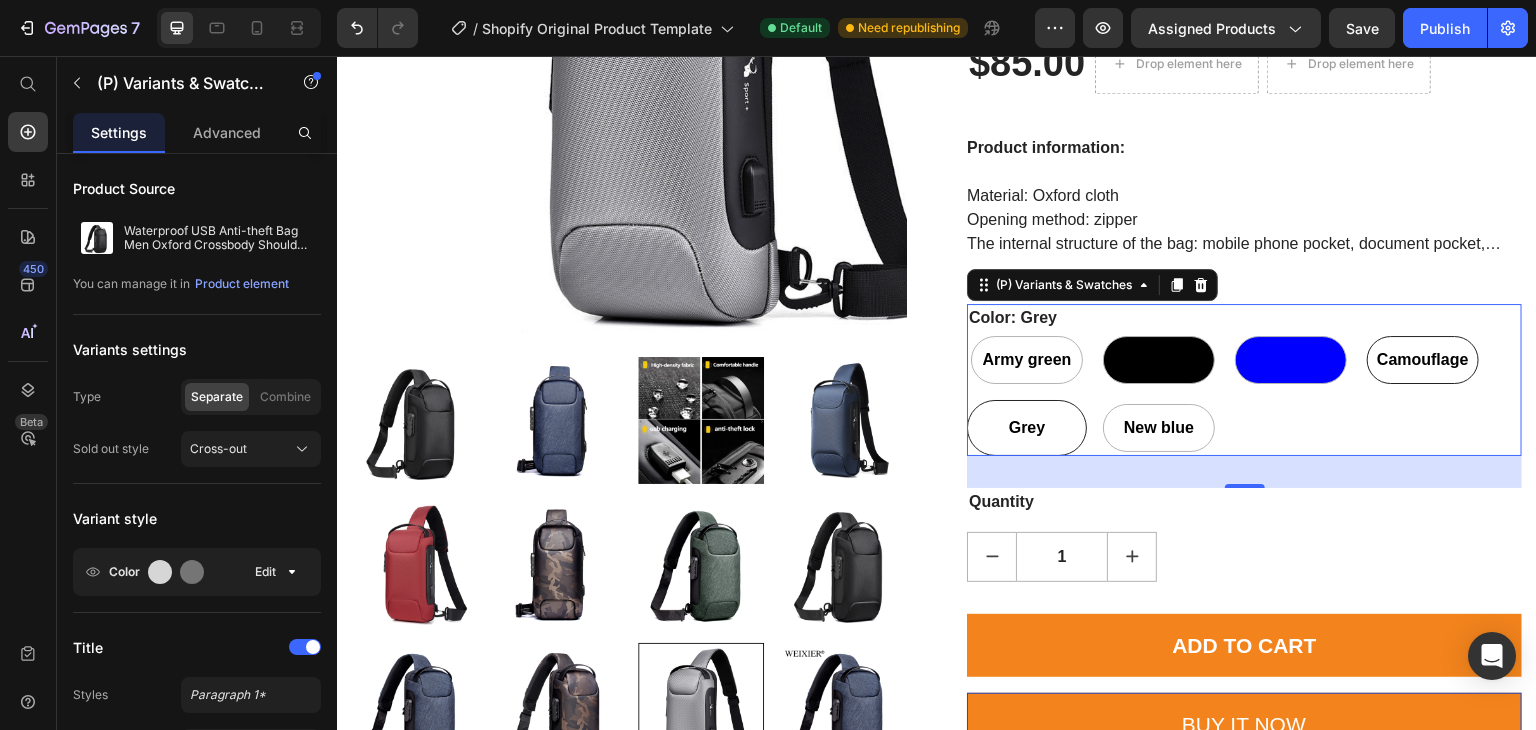 click on "Camouflage" at bounding box center (1423, 360) 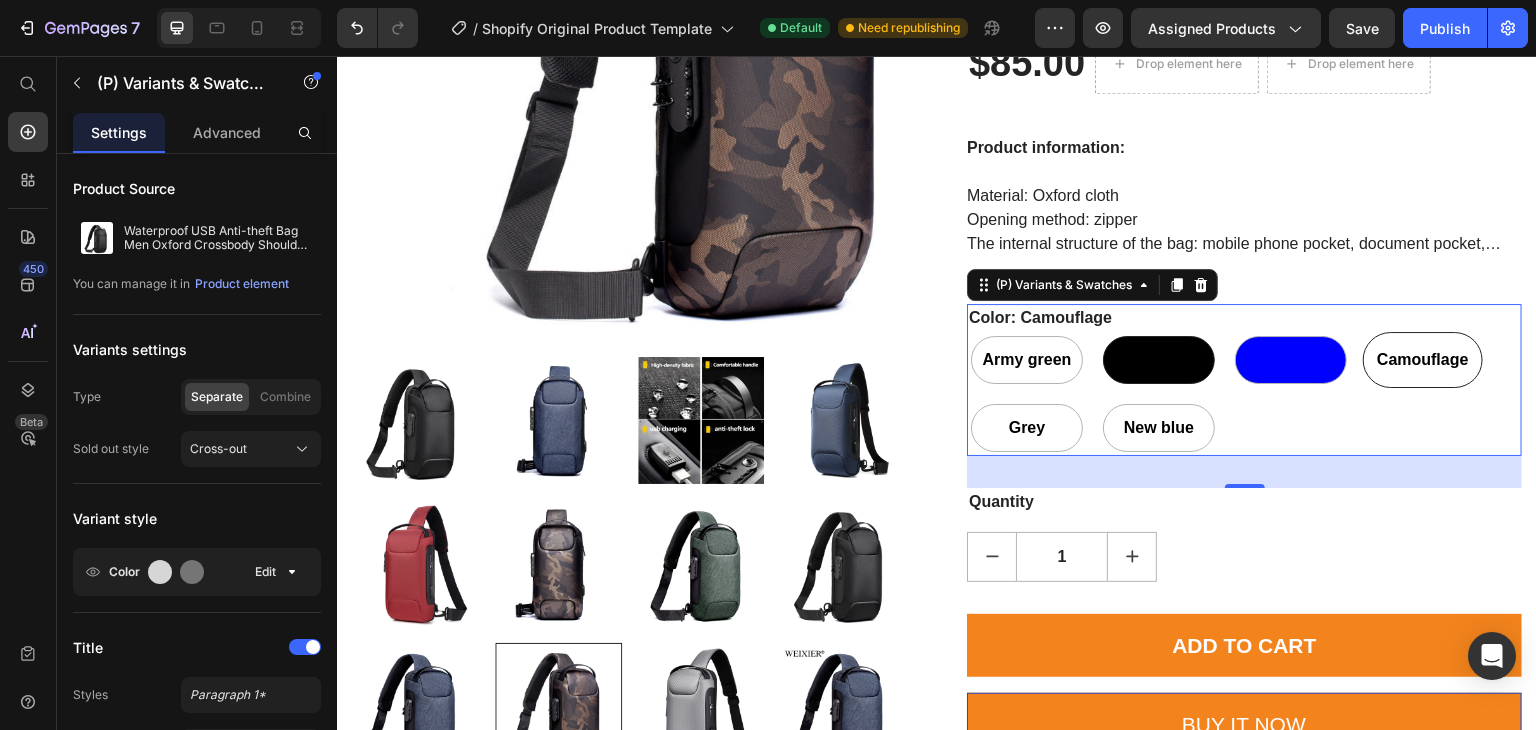 click at bounding box center (1159, 360) 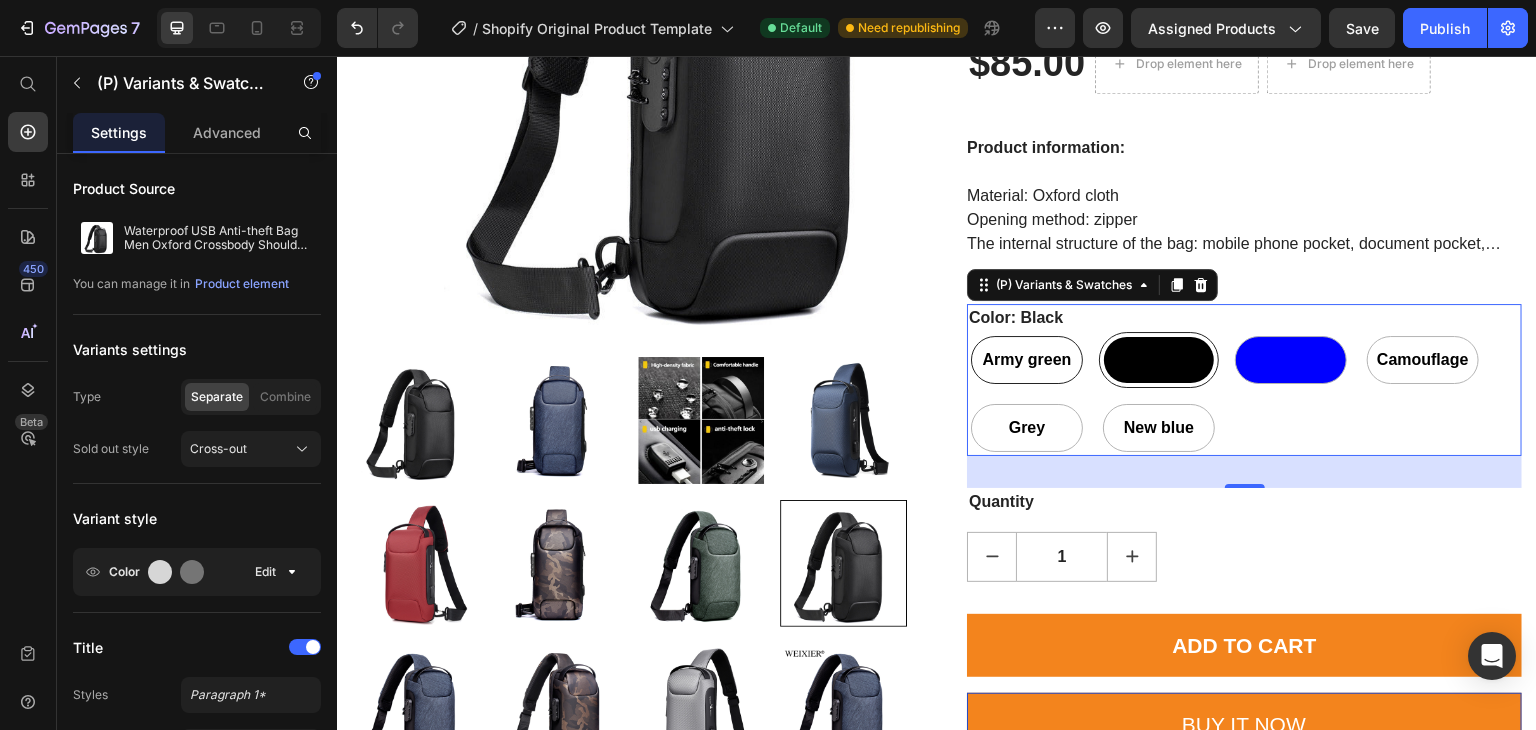 click on "Army green" at bounding box center (1027, 360) 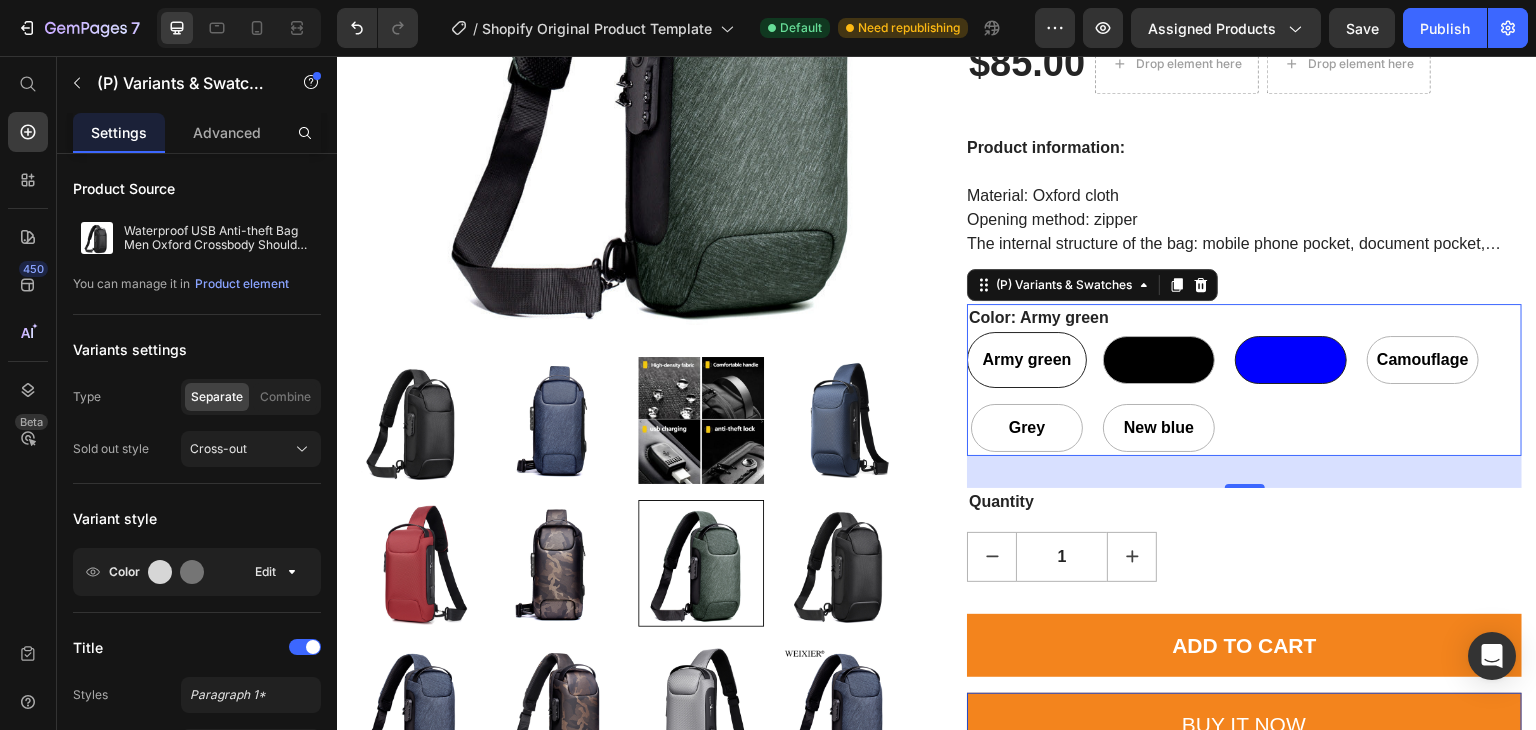 click at bounding box center (1291, 360) 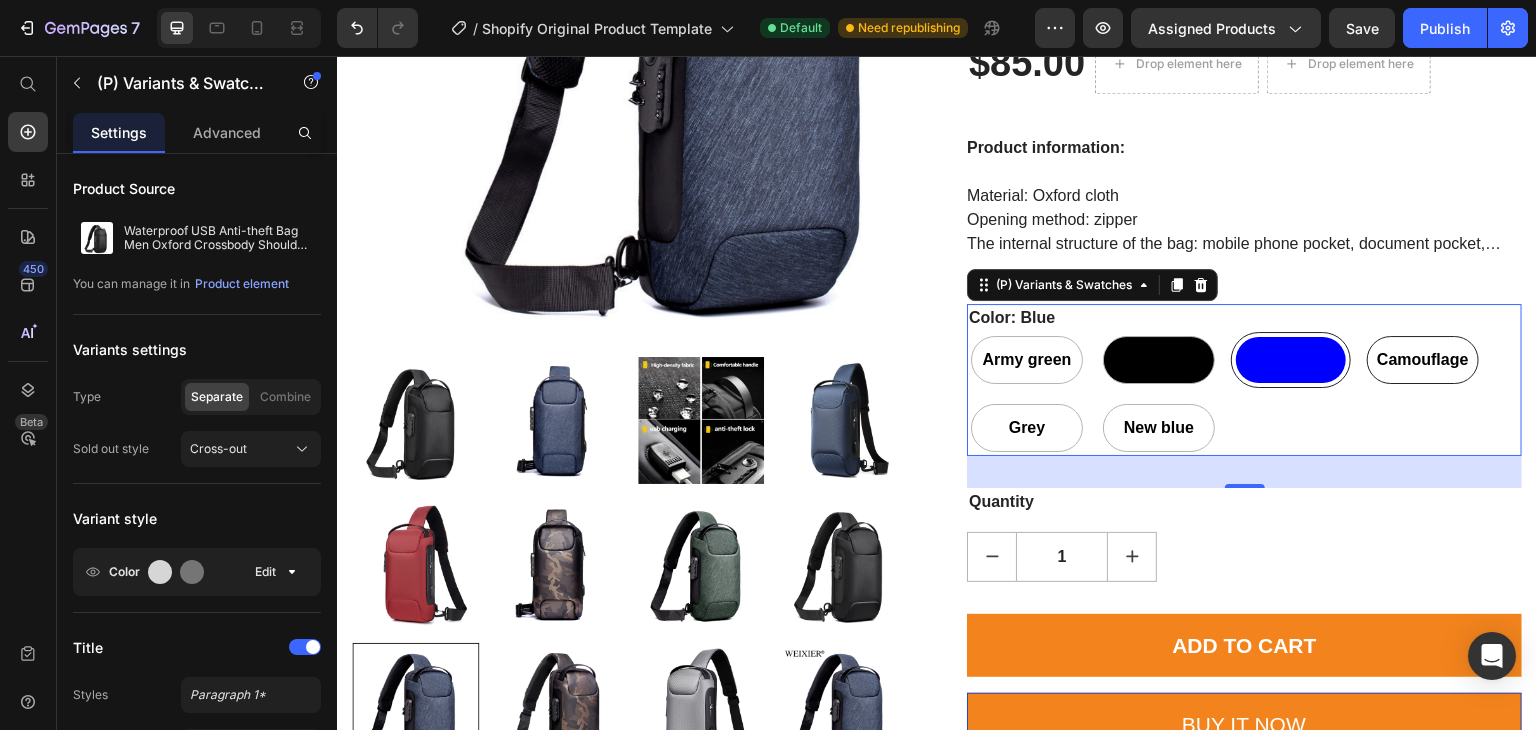 click on "Camouflage" at bounding box center (1423, 360) 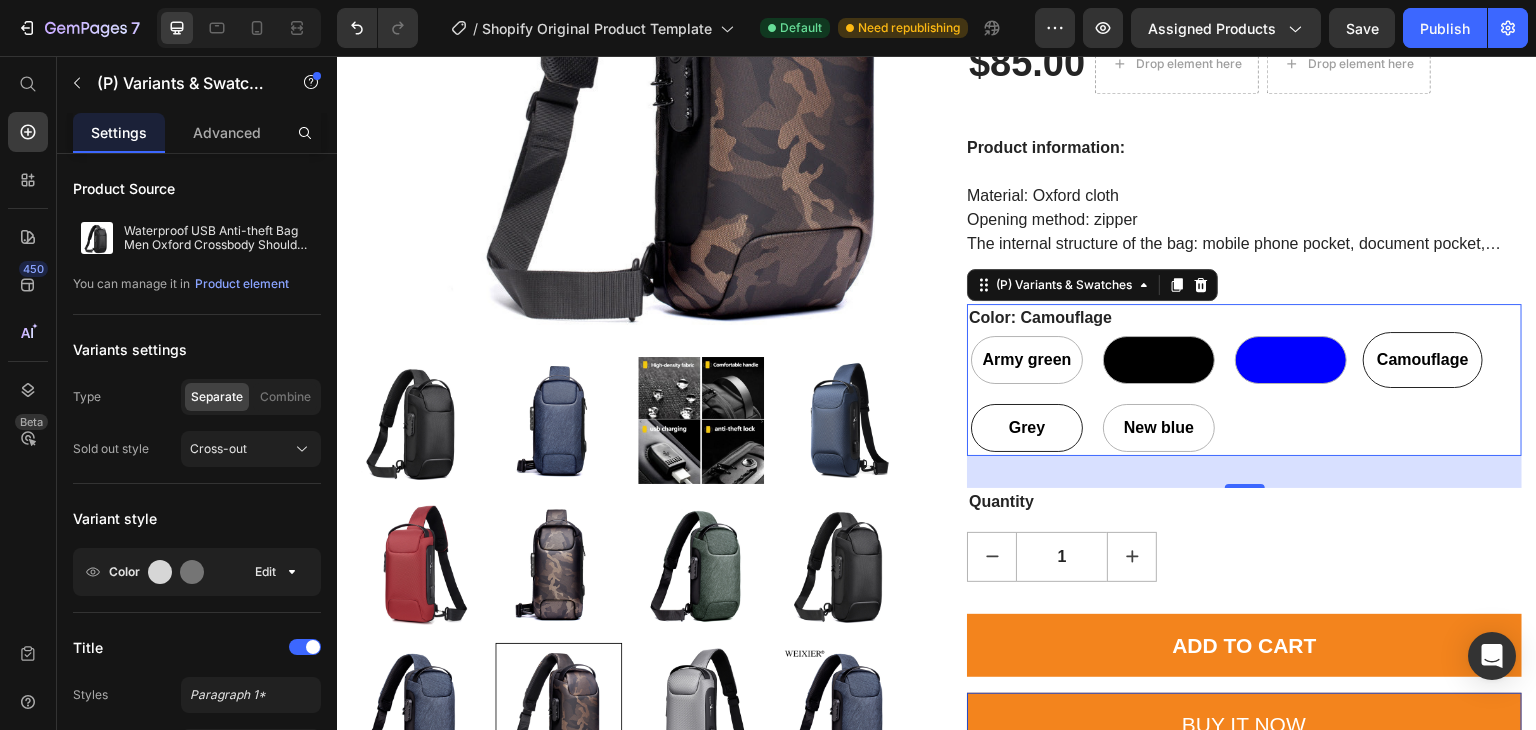 click on "Grey" at bounding box center (1027, 428) 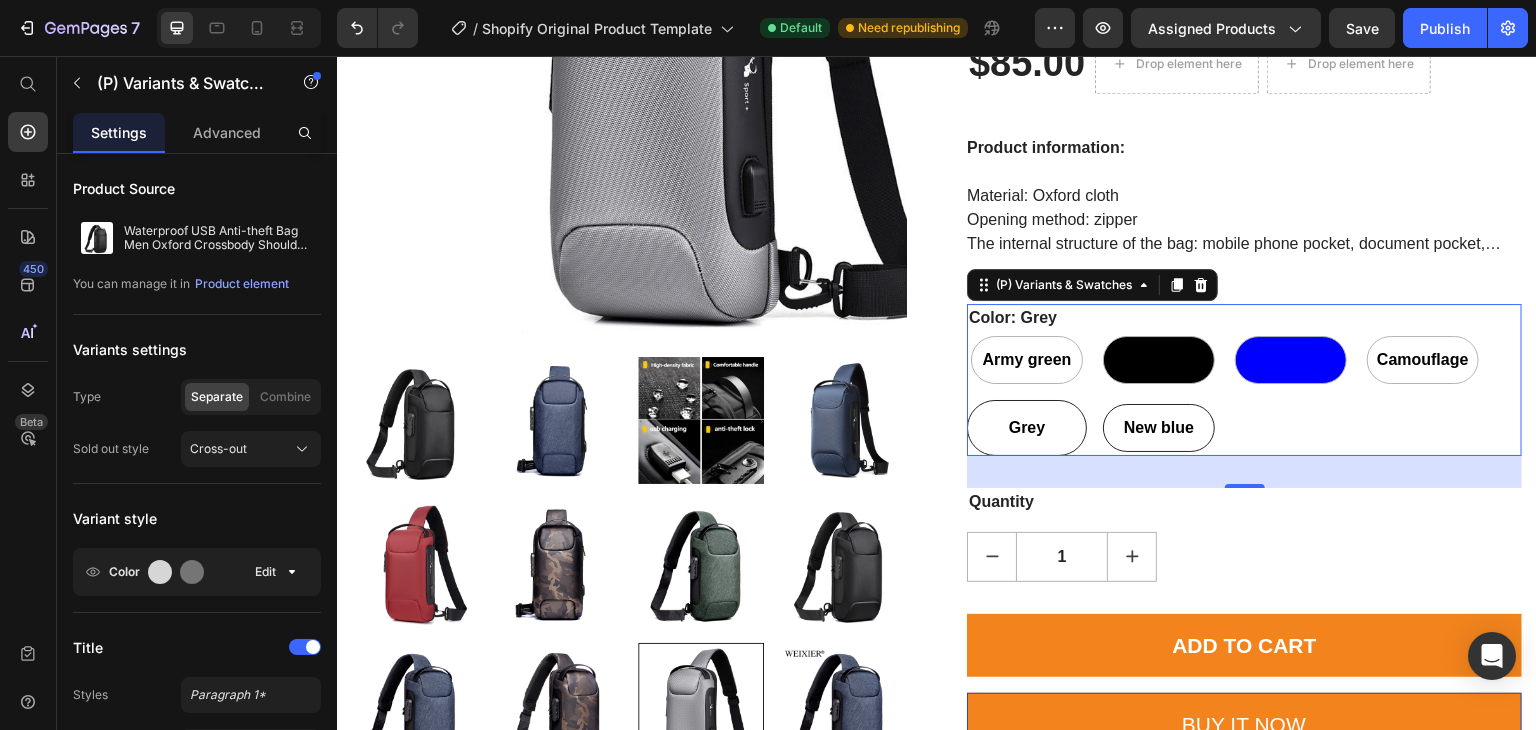 click on "New blue" at bounding box center [1159, 428] 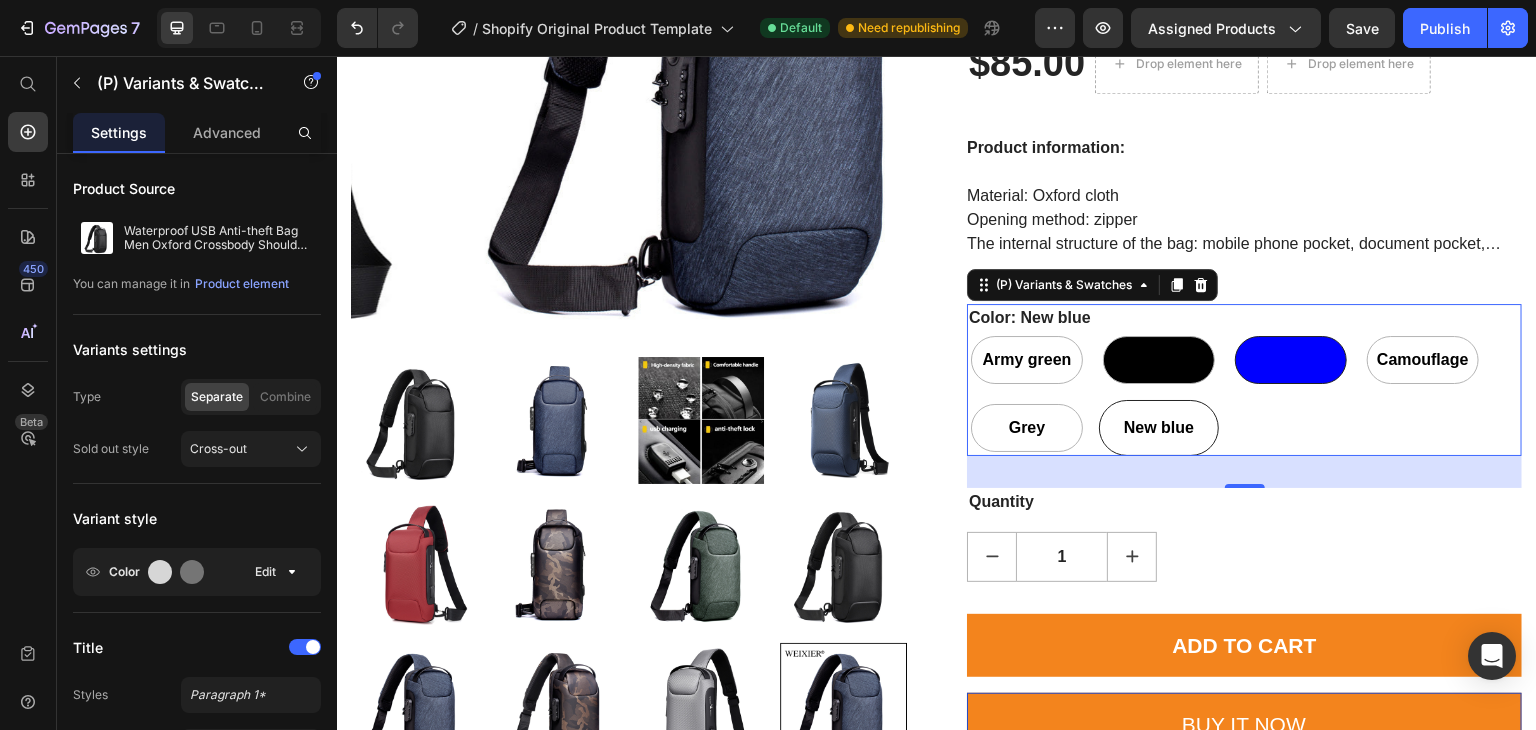 click at bounding box center [1291, 360] 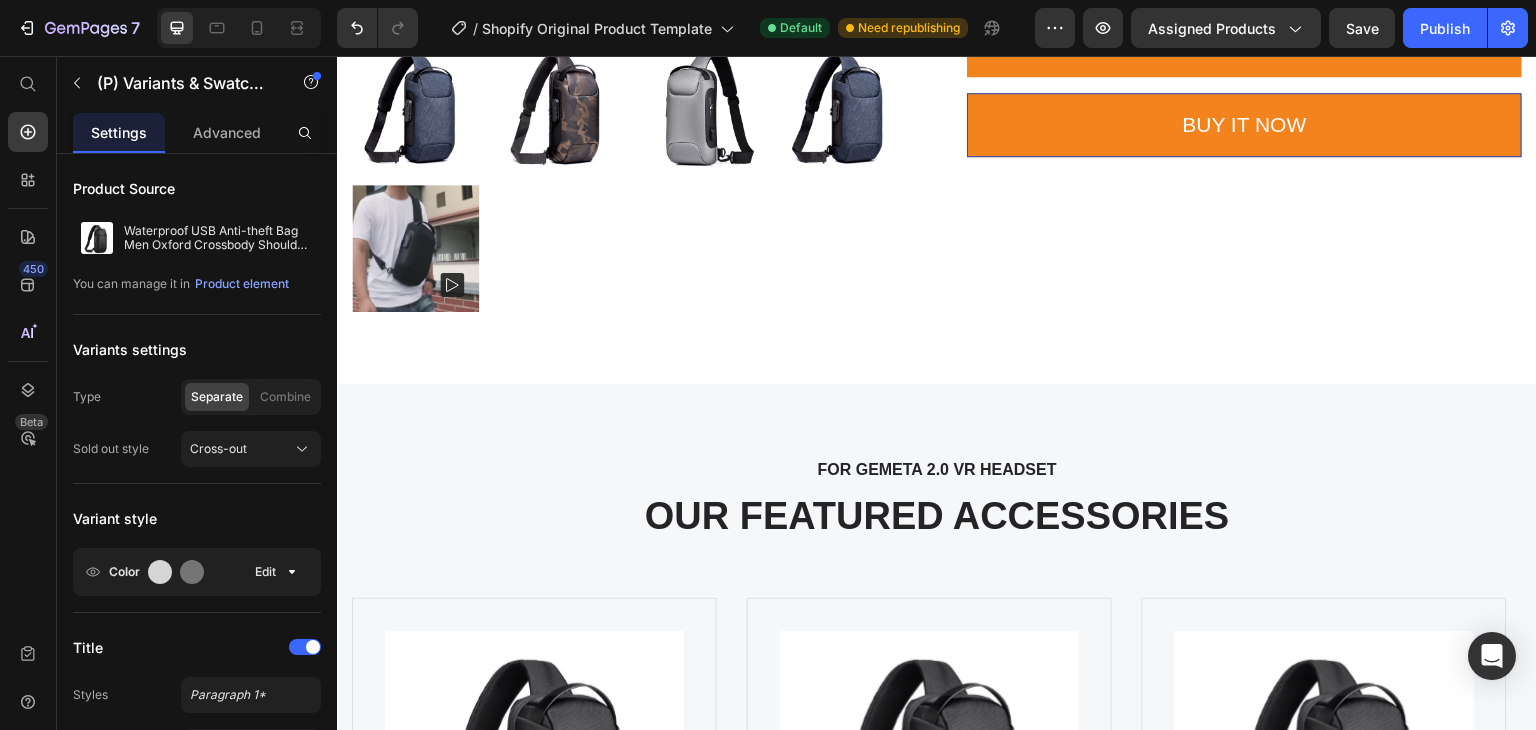 scroll, scrollTop: 1083, scrollLeft: 0, axis: vertical 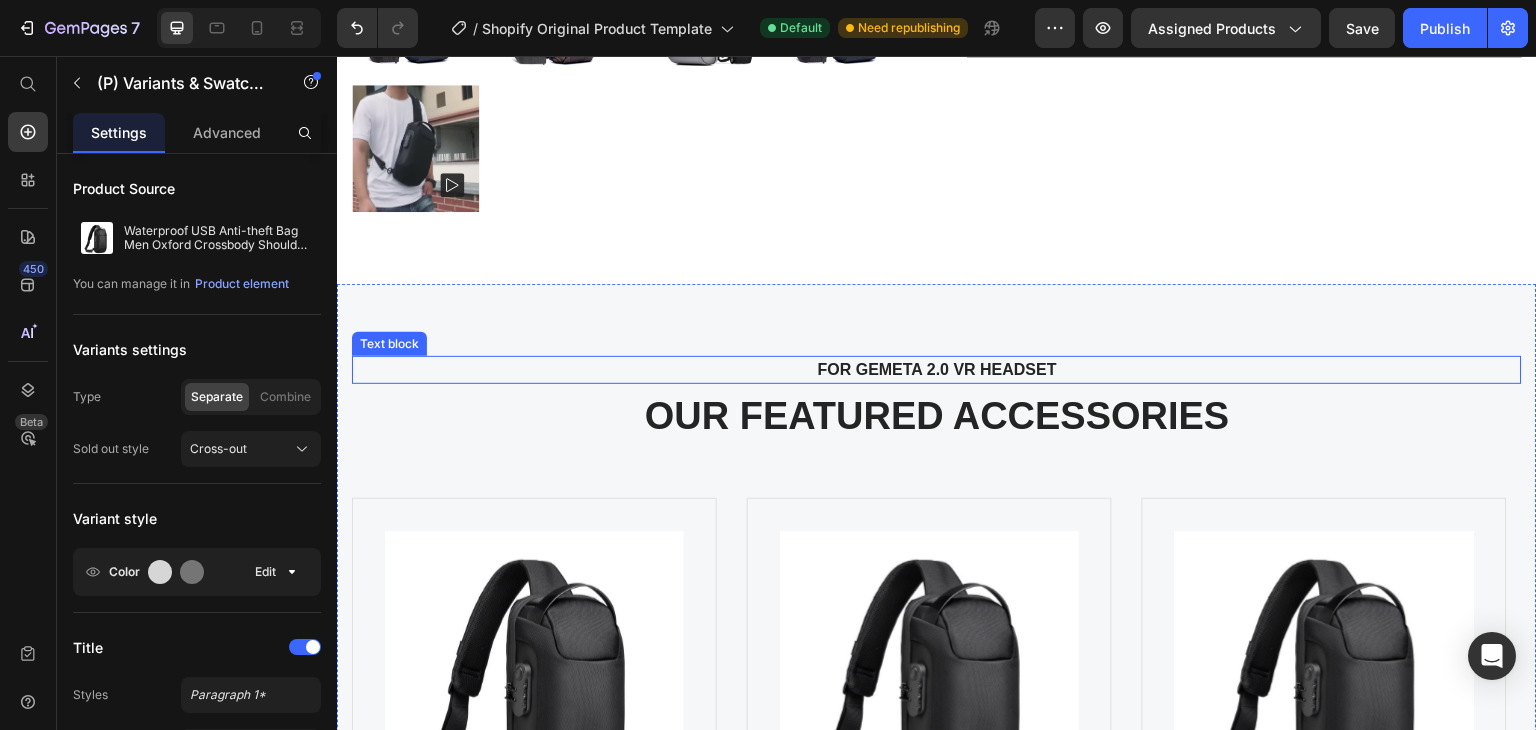 click on "FOR GEMETA 2.0 VR HEADSET" at bounding box center [937, 370] 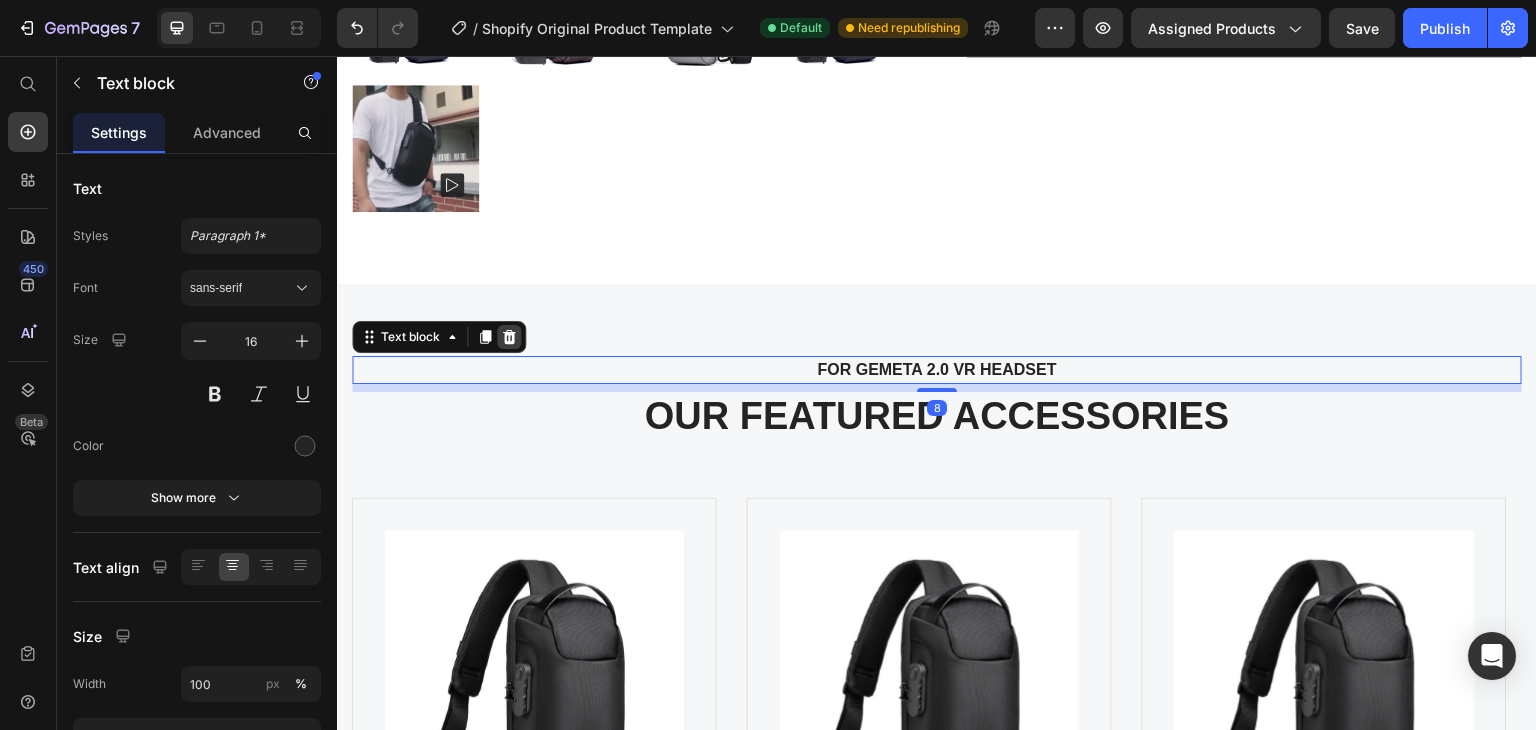 click 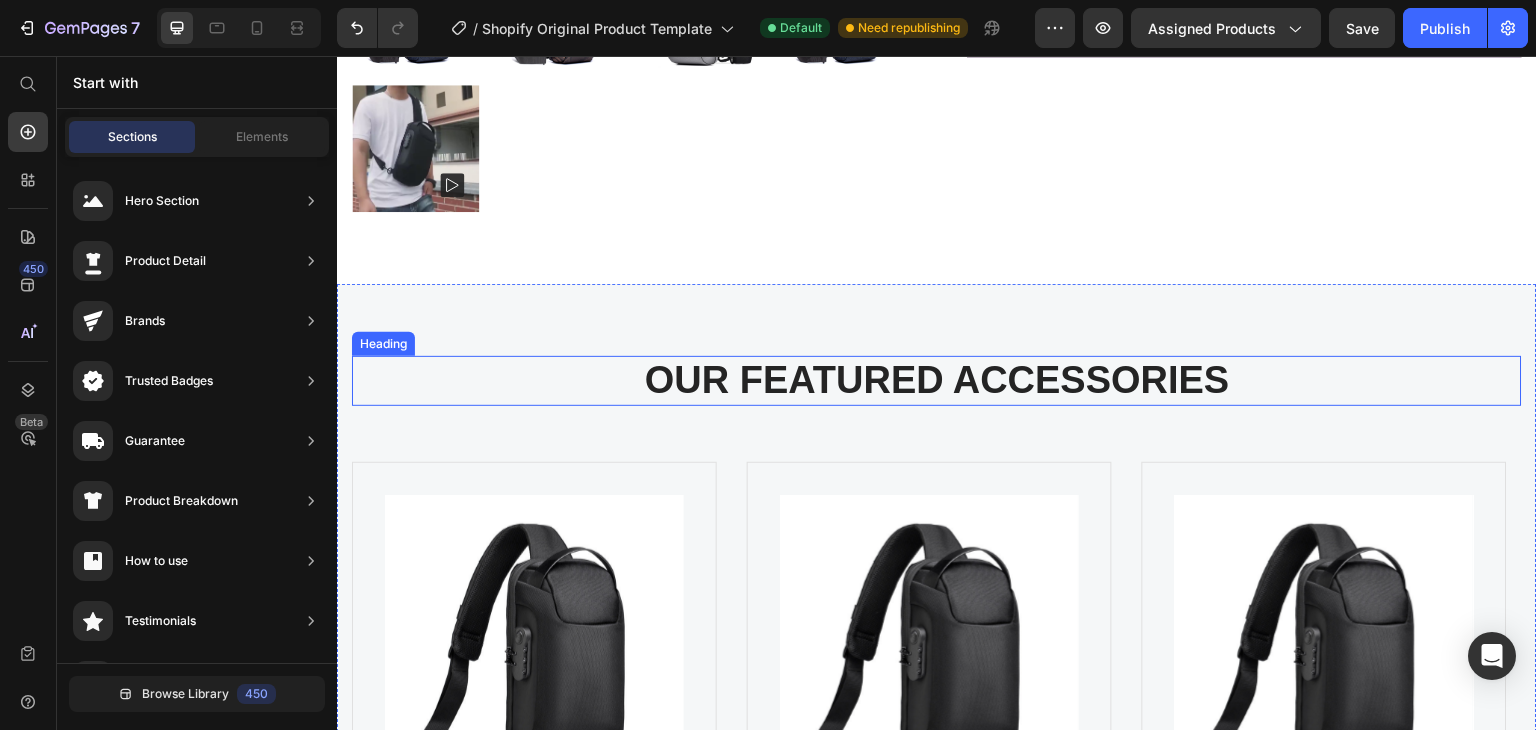 click on "OUR FEATURED ACCESSORIES" at bounding box center (937, 381) 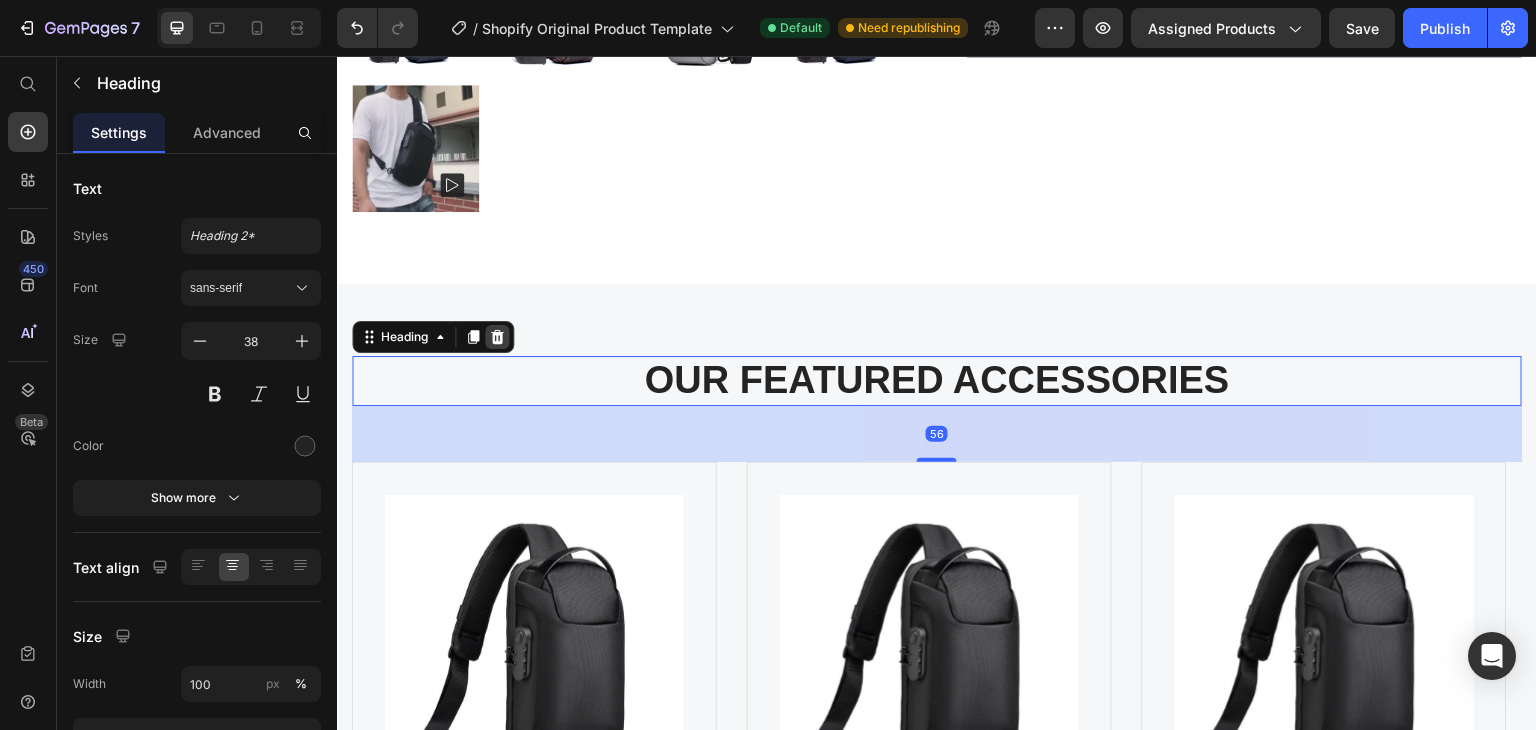 click 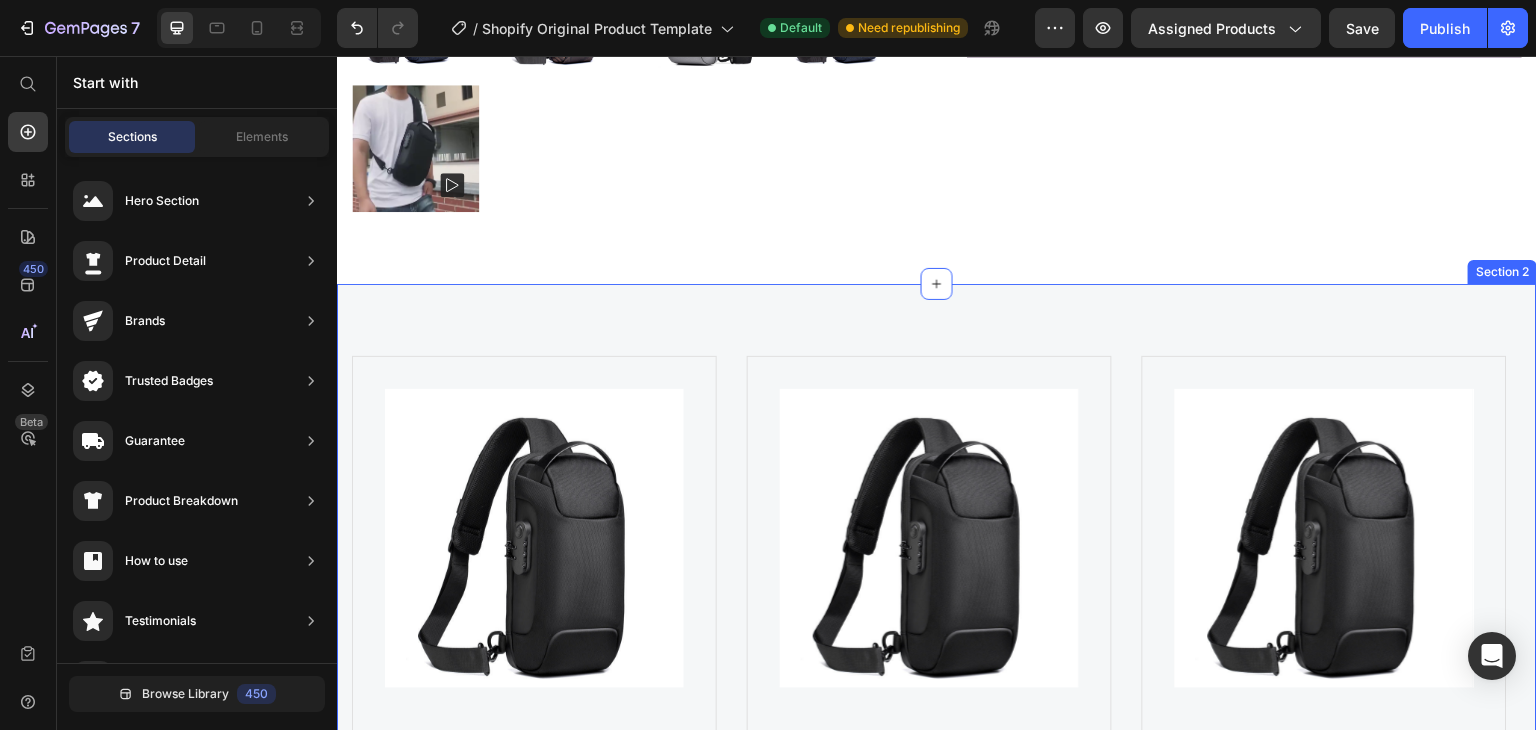 click on "Product Images Waterproof USB Anti-theft Bag Men Oxford Crossbody Shoulder Bag Sling Multifunction Short Travel Messenger Chest Pack (P) Title
Product information:
Material: Oxford cloth
Opening method: zipper
The internal structure of the bag: mobile phone pocket, document pocket, computer pocket
Luggage size: large
Bag shapes: square vertical section
Function: Anti-theft
Processing methods: soft surface
Hardness: medium
Popular elements: locomotives
Carrying parts: soft handle
Strap root number: single
Outer bag type: inner patch pocket
Lining texture: polyester
Size: Length: 16cm. Thickness: 9.5cm Height: 33cm.
Color: 9530 upgraded black, 9530 upgraded army green, 9530 upgraded blue, 9530 upgraded camouflage, 9530 upgraded red, 9530 upgraded gray, 9530 upgraded new blue
Packing list:
Shoulder bag*1
View more (P) Description $85.00 (P) Price $0.00 (P) Price Row" at bounding box center [937, 723] 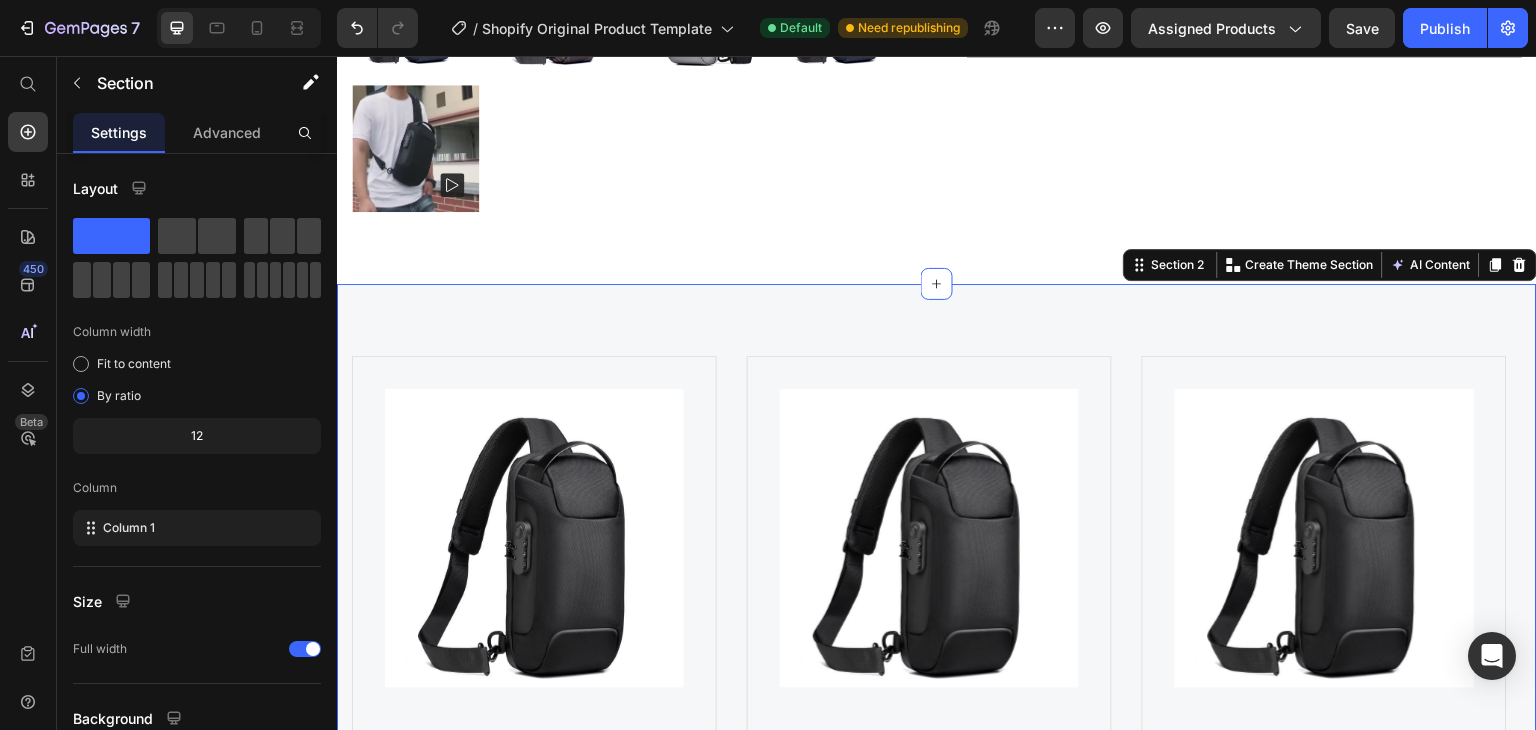 click on "Product Images Waterproof USB Anti-theft Bag Men Oxford Crossbody Shoulder Bag Sling Multifunction Short Travel Messenger Chest Pack (P) Title
Product information:
Material: Oxford cloth
Opening method: zipper
The internal structure of the bag: mobile phone pocket, document pocket, computer pocket
Luggage size: large
Bag shapes: square vertical section
Function: Anti-theft
Processing methods: soft surface
Hardness: medium
Popular elements: locomotives
Carrying parts: soft handle
Strap root number: single
Outer bag type: inner patch pocket
Lining texture: polyester
Size: Length: 16cm. Thickness: 9.5cm Height: 33cm.
Color: 9530 upgraded black, 9530 upgraded army green, 9530 upgraded blue, 9530 upgraded camouflage, 9530 upgraded red, 9530 upgraded gray, 9530 upgraded new blue
Packing list:
Shoulder bag*1
View more (P) Description $85.00 (P) Price $0.00 (P) Price Row" at bounding box center [937, 723] 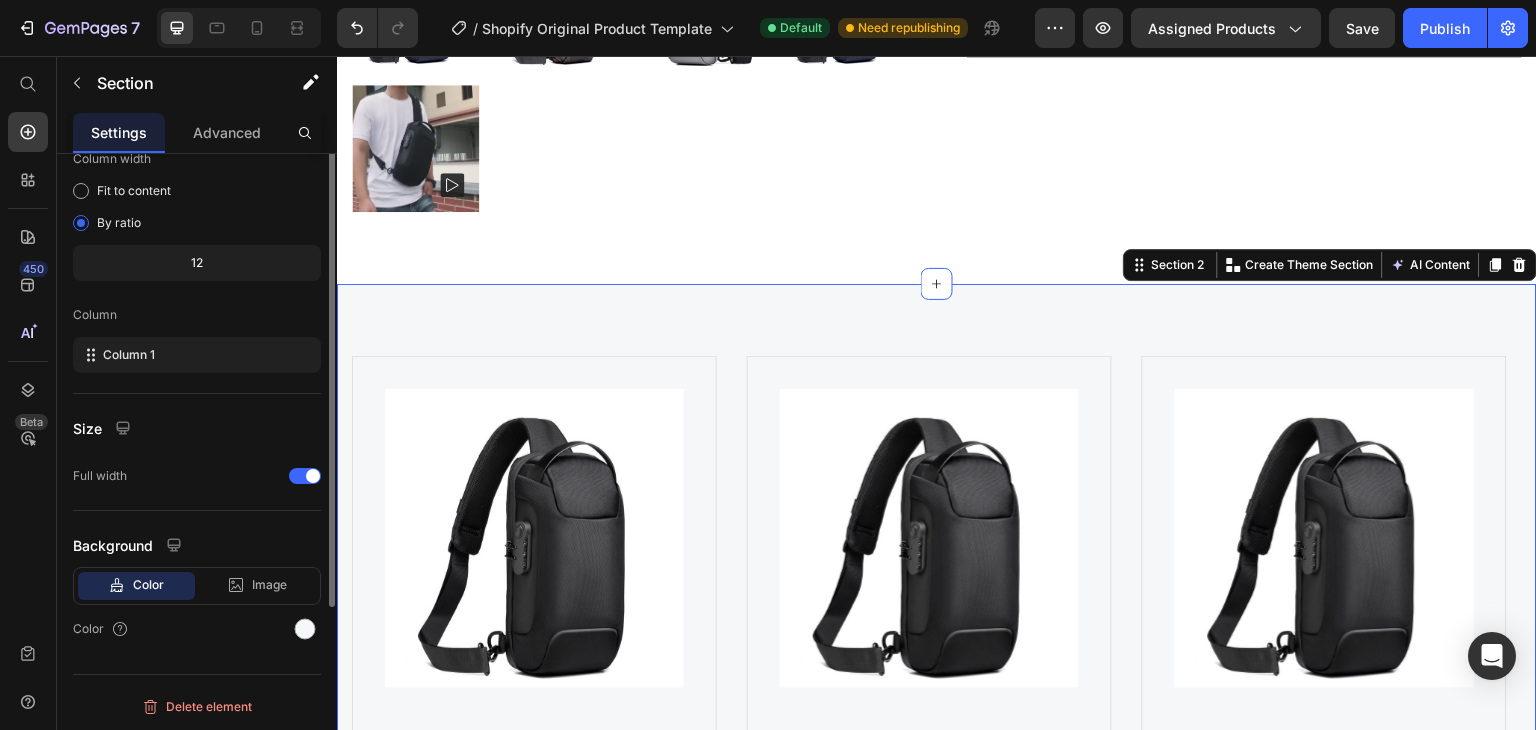 scroll, scrollTop: 73, scrollLeft: 0, axis: vertical 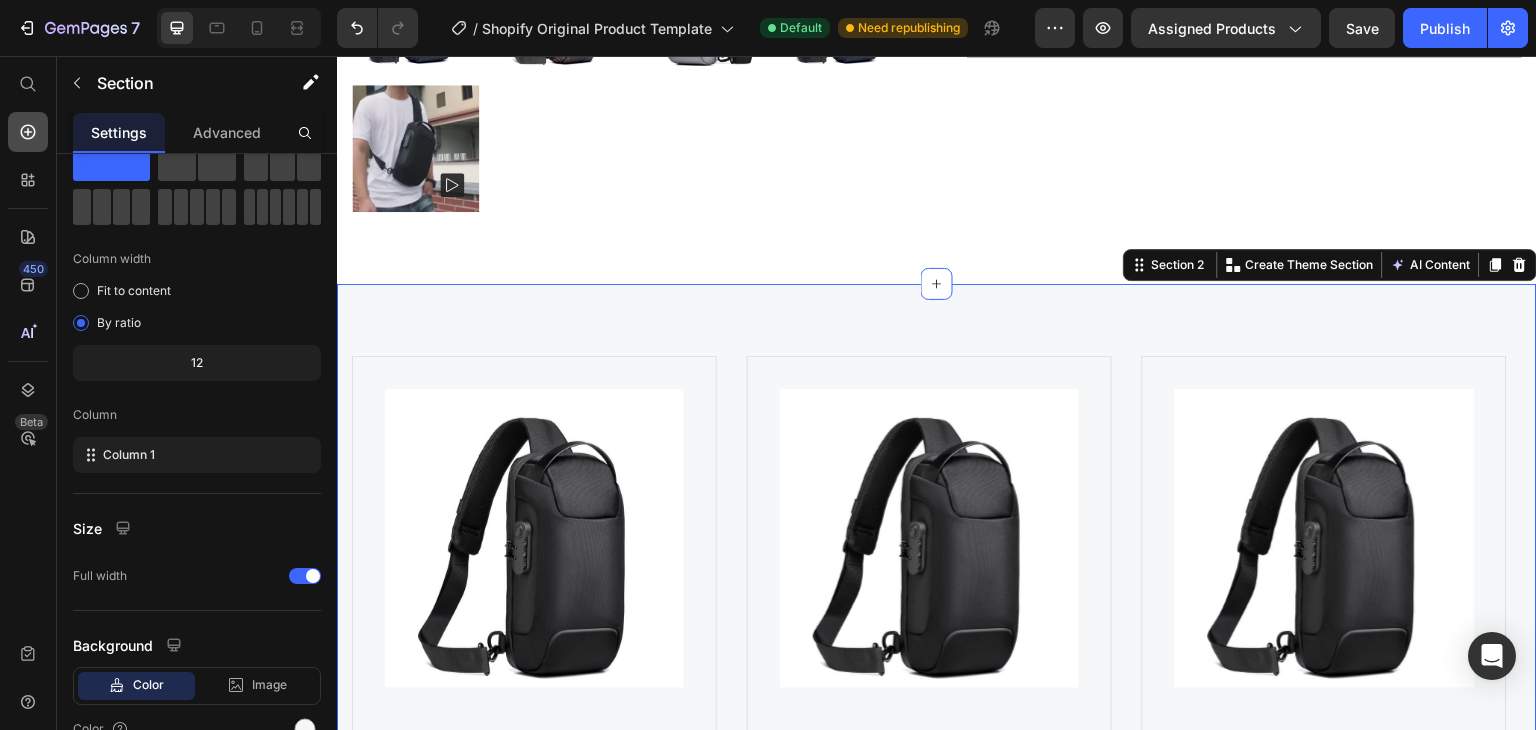 click 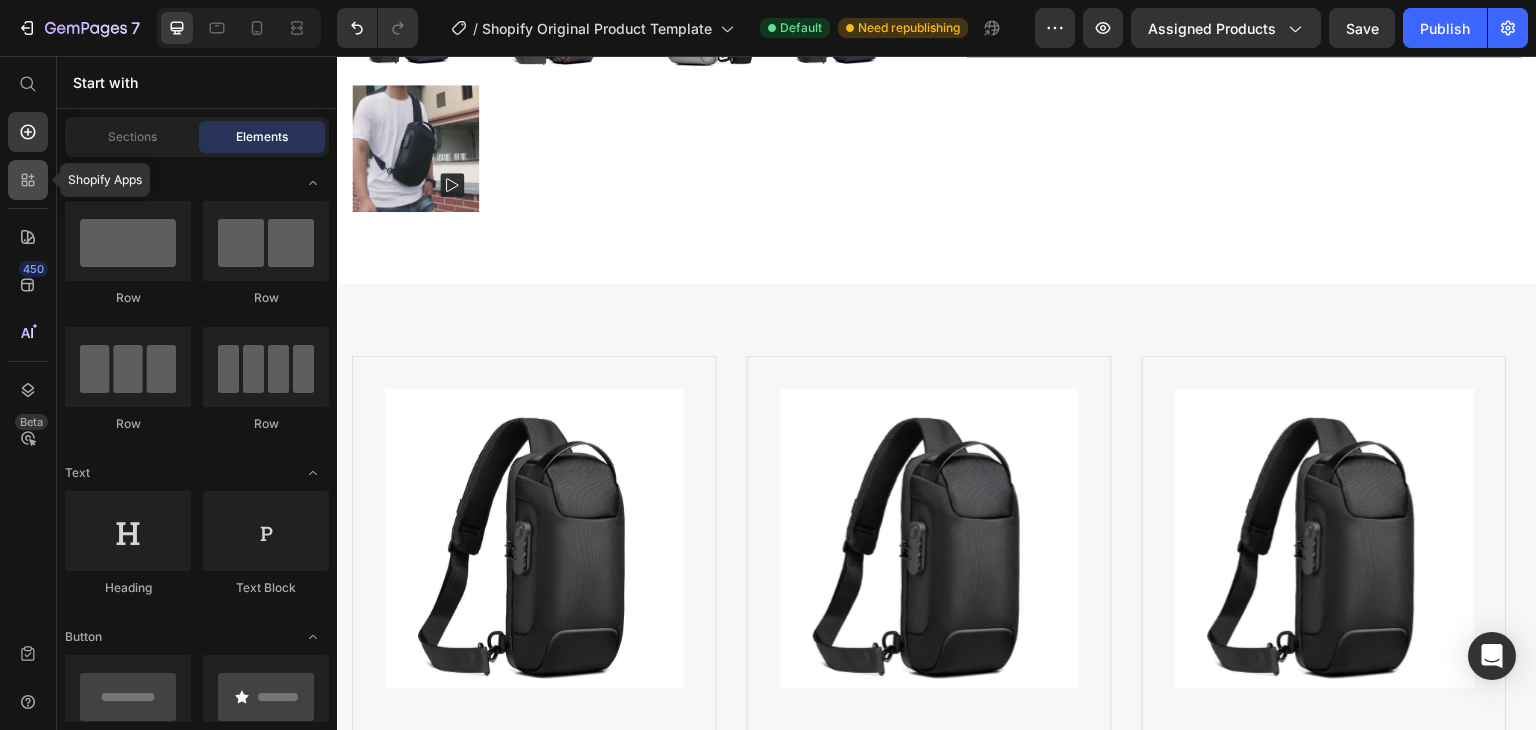 click 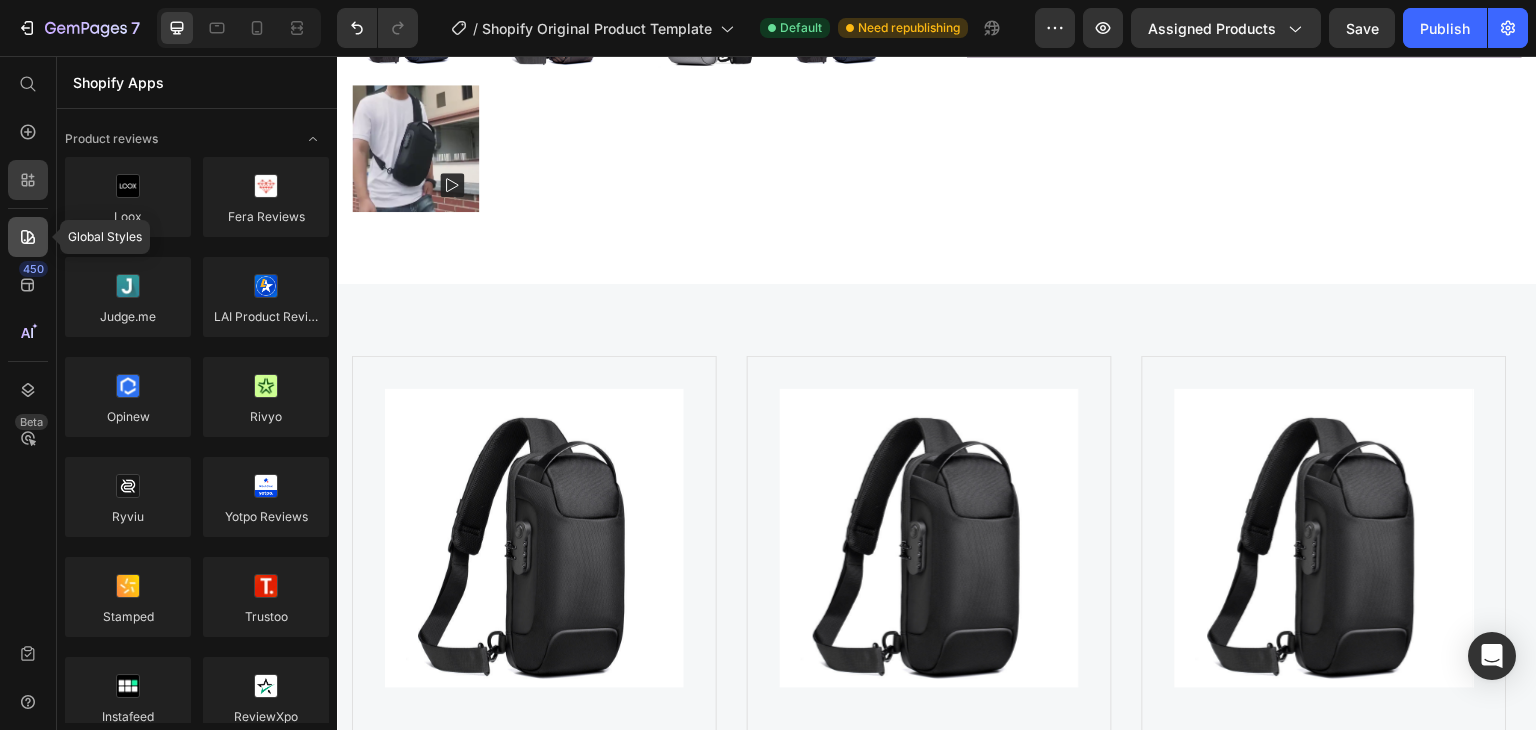 click 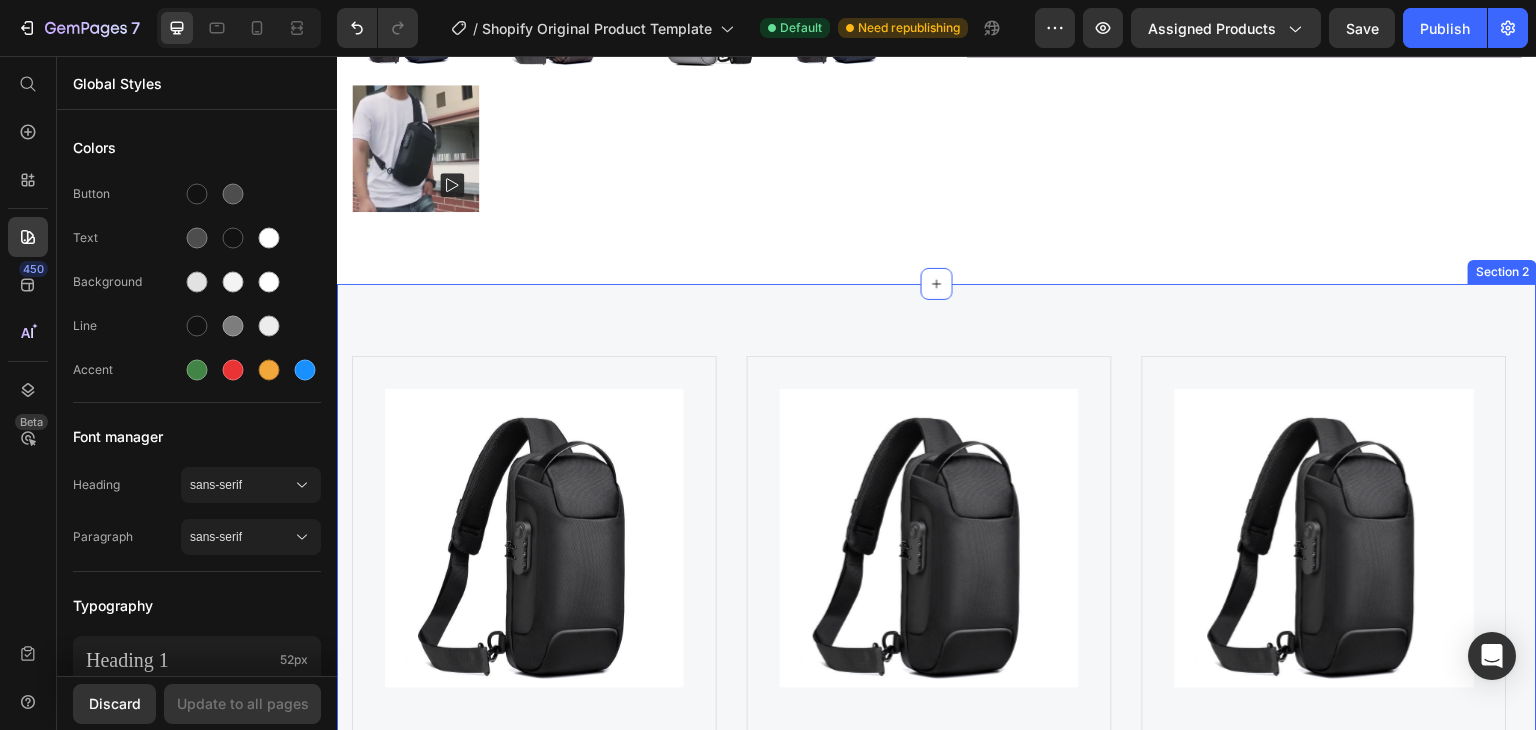 click on "Product Images Waterproof USB Anti-theft Bag Men Oxford Crossbody Shoulder Bag Sling Multifunction Short Travel Messenger Chest Pack (P) Title
Product information:
Material: Oxford cloth
Opening method: zipper
The internal structure of the bag: mobile phone pocket, document pocket, computer pocket
Luggage size: large
Bag shapes: square vertical section
Function: Anti-theft
Processing methods: soft surface
Hardness: medium
Popular elements: locomotives
Carrying parts: soft handle
Strap root number: single
Outer bag type: inner patch pocket
Lining texture: polyester
Size: Length: 16cm. Thickness: 9.5cm Height: 33cm.
Color: 9530 upgraded black, 9530 upgraded army green, 9530 upgraded blue, 9530 upgraded camouflage, 9530 upgraded red, 9530 upgraded gray, 9530 upgraded new blue
Packing list:
Shoulder bag*1
View more (P) Description $85.00 (P) Price $0.00 (P) Price Row" at bounding box center [937, 723] 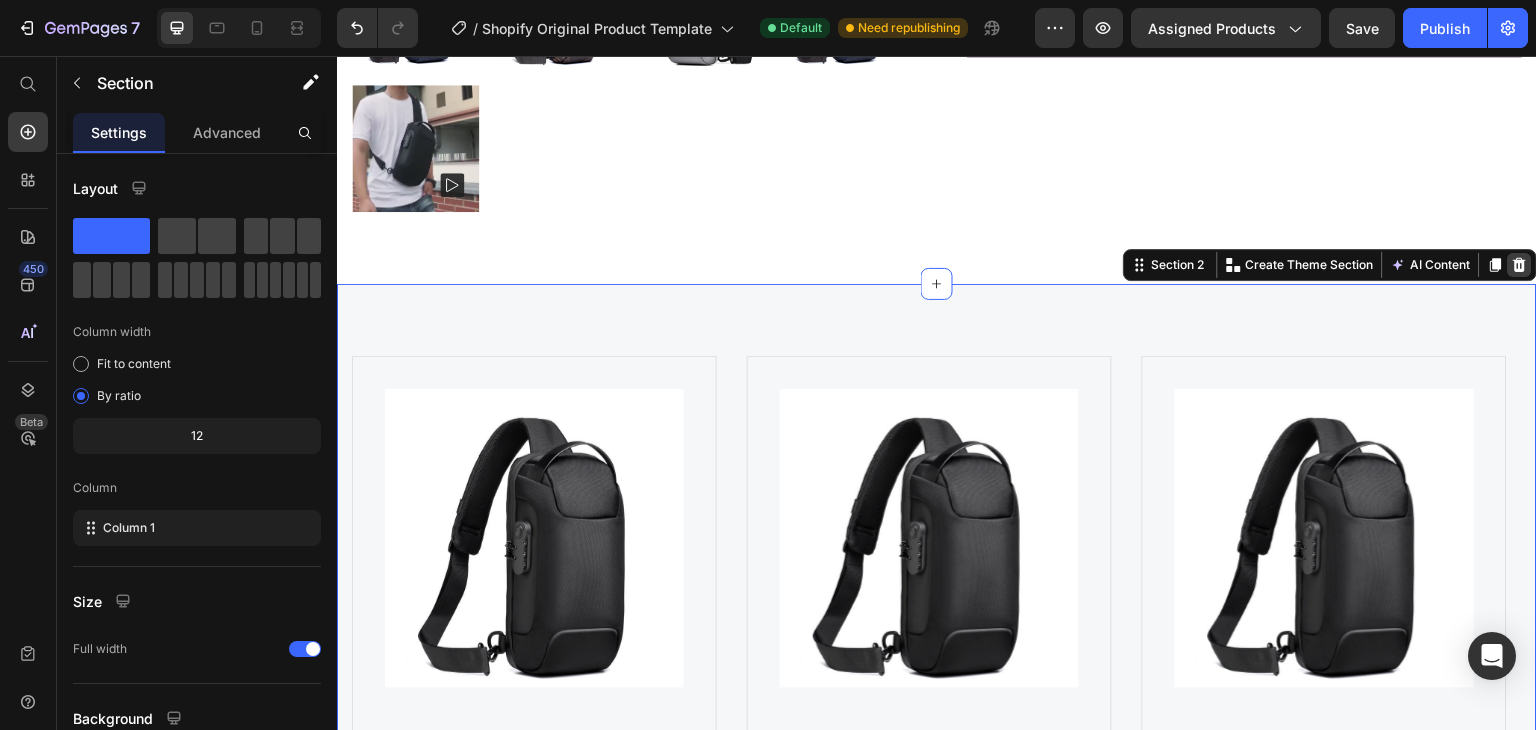 click 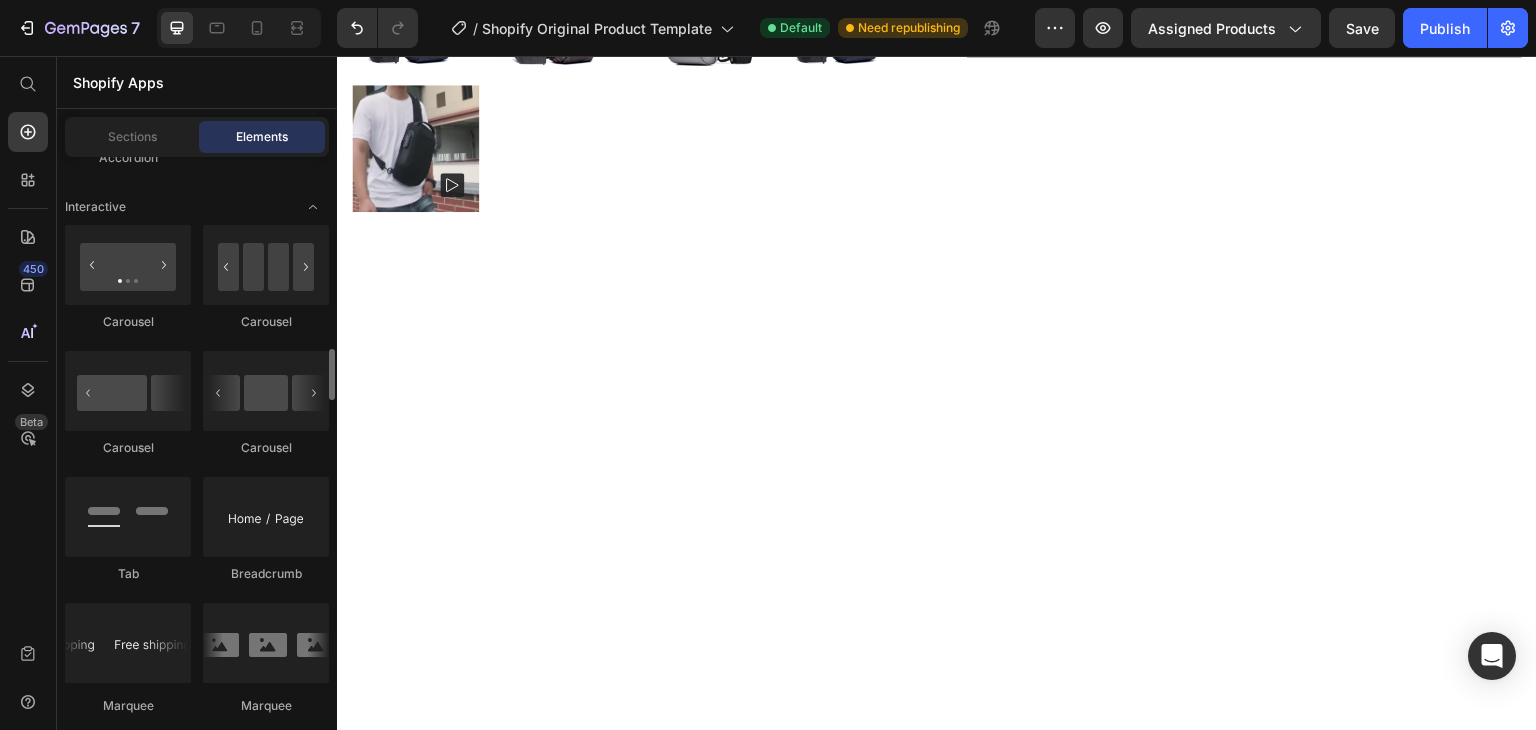 scroll, scrollTop: 2200, scrollLeft: 0, axis: vertical 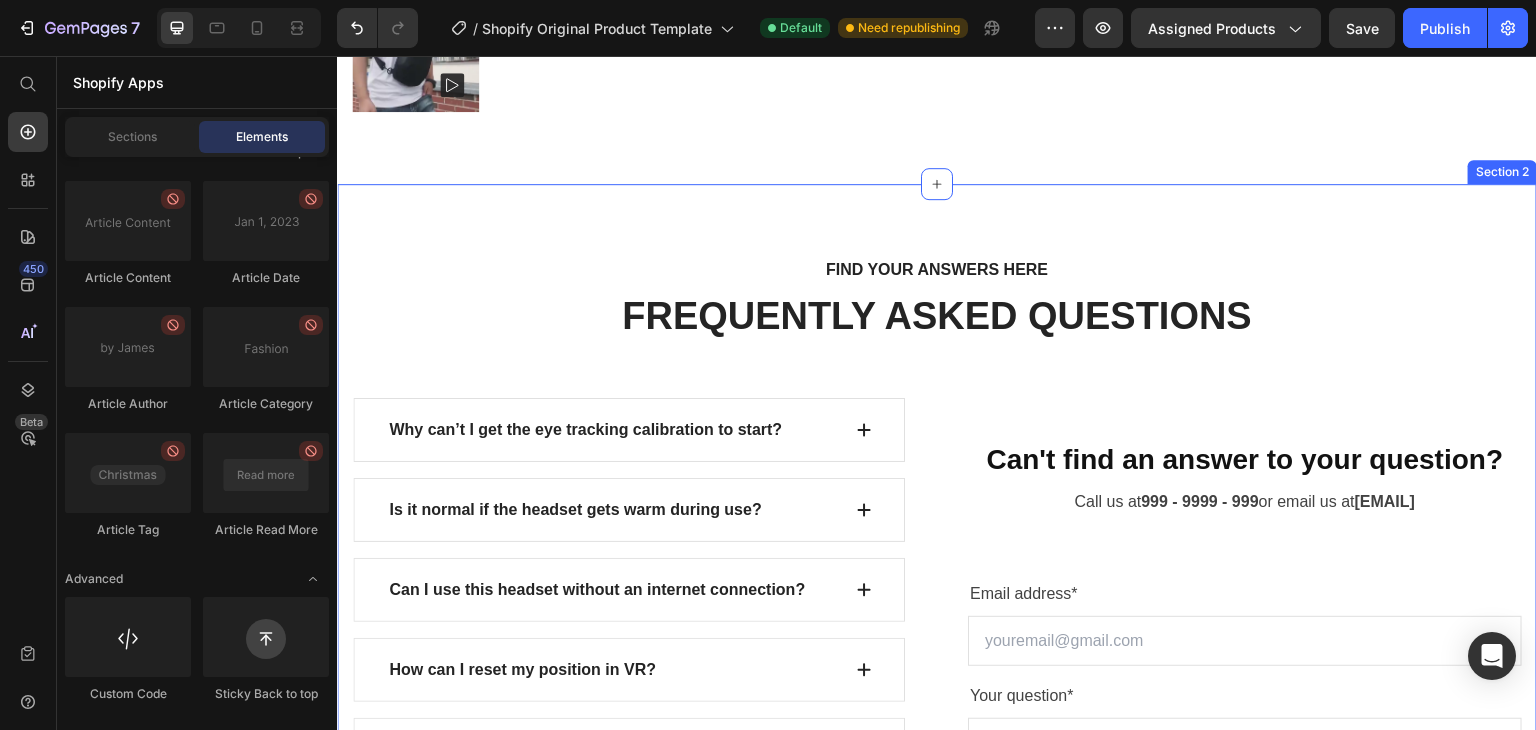click on "FIND YOUR ANSWERS HERE Text block FREQUENTLY ASKED QUESTIONS Heading Row Why can’t I get the eye tracking calibration to start? Is it normal if the headset gets warm during use? Can I use this headset without an internet connection? How can I reset my position in VR? Why doesn't the headset image update when I move? Why are my controllers not working? What is included in the 2-year GEMETA Care Package? Accordion
See All FAQs Button Row Can't find an answer to your question? Heading Call us at  [PHONE]  or email us at  [EMAIL] Text block Email address* Text block Email Field Your question* Text block Text Area SUBMIT NOW Submit Button Contact Form Row Section 2" at bounding box center (937, 627) 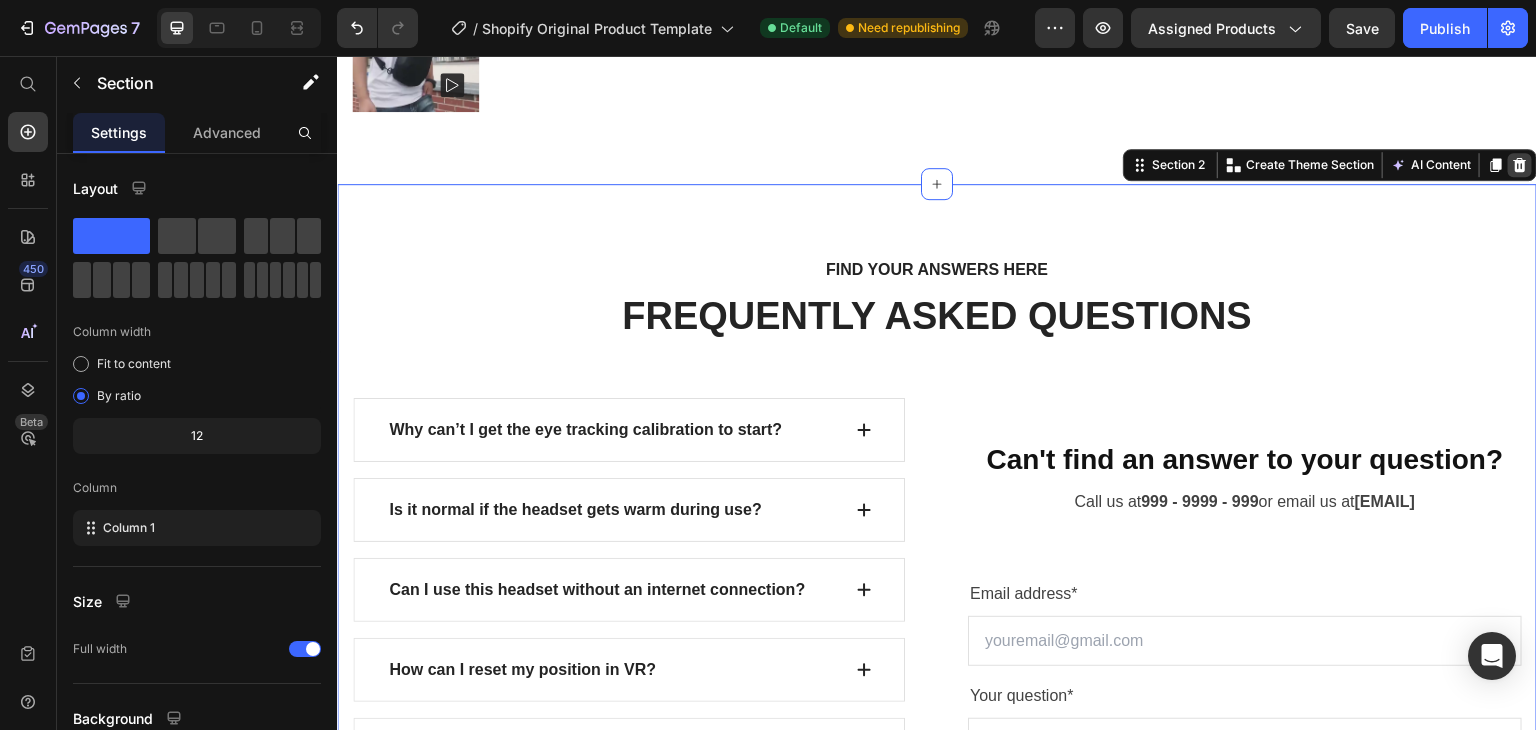 click 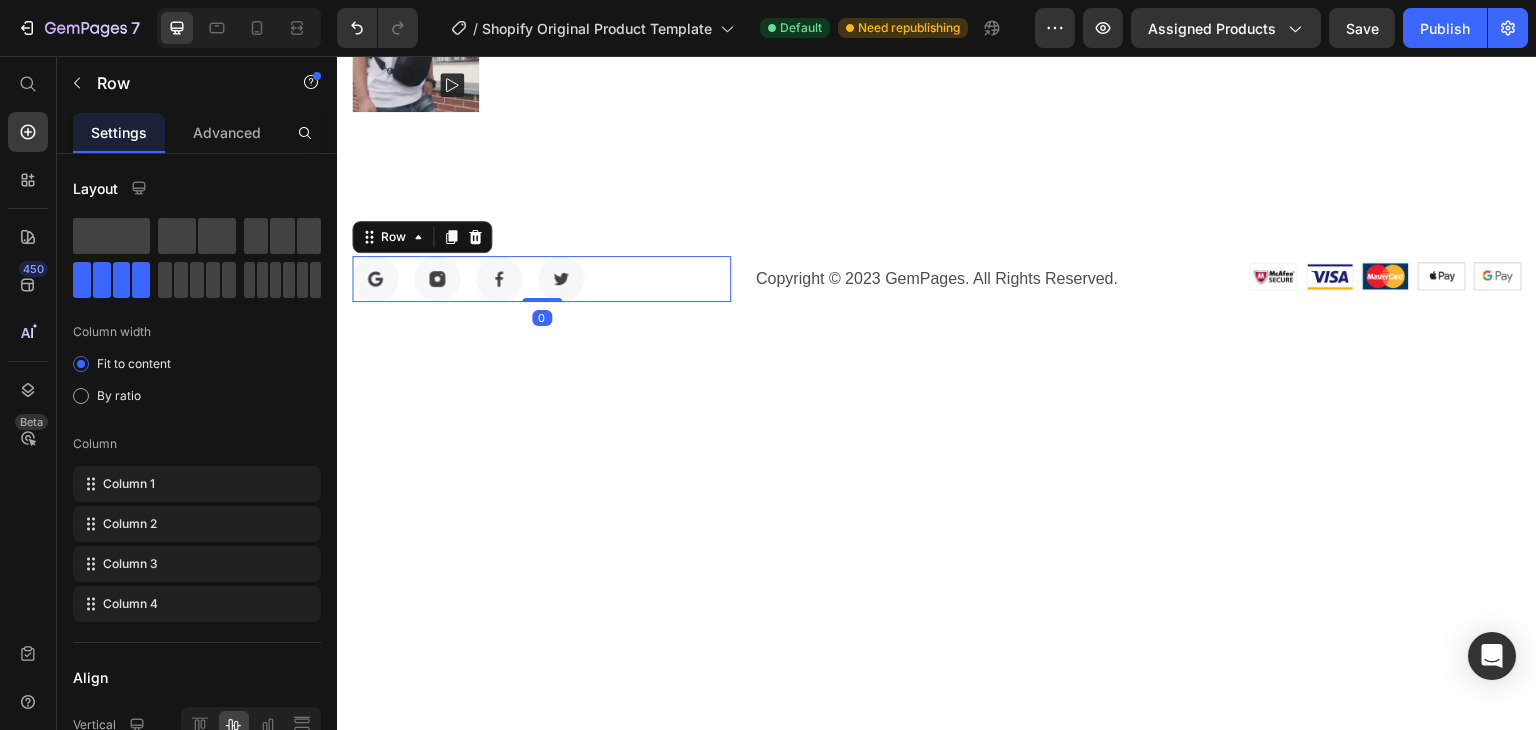 click on "Image Image Image Image Row   0" at bounding box center [541, 279] 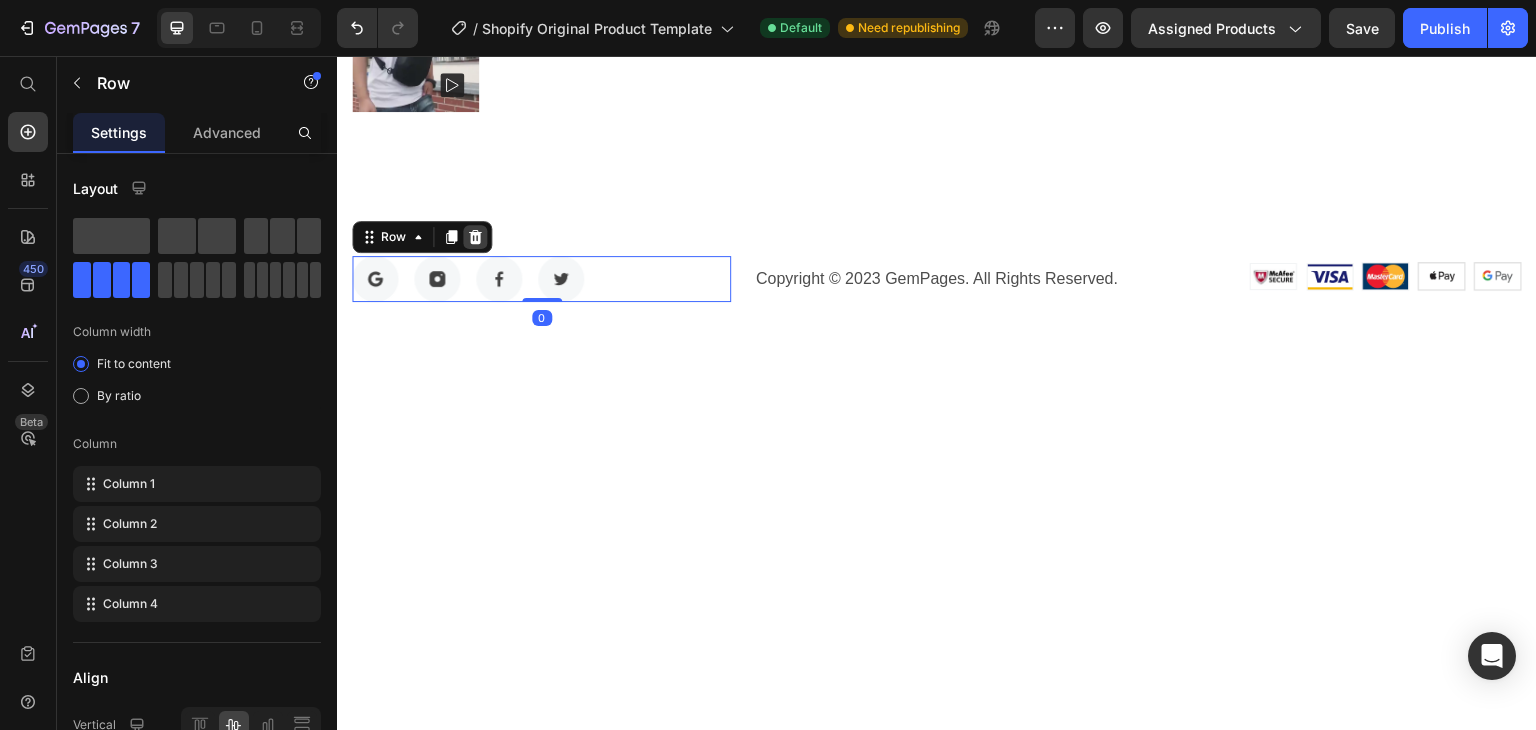 click 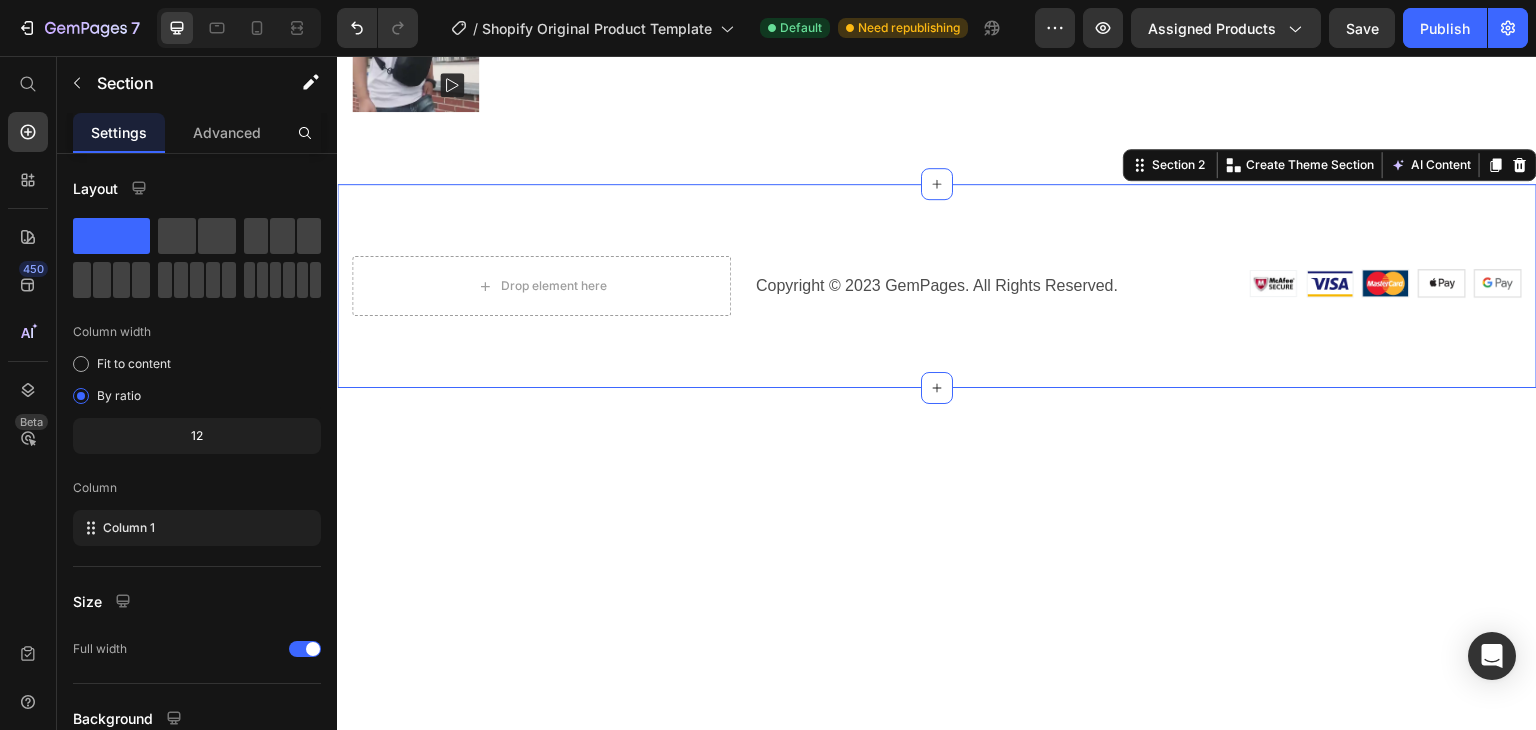 click on "Drop element here Copyright © 2023 GemPages. All Rights Reserved. Text block Image Image Image Image Image Row Row Section 2   You can create reusable sections Create Theme Section AI Content Write with GemAI What would you like to describe here? Tone and Voice Persuasive Product Waterproof USB Anti-theft Bag Men Oxford Crossbody Shoulder Bag Sling Multifunction Short Travel Messenger Chest Pack Show more Generate" at bounding box center (937, 286) 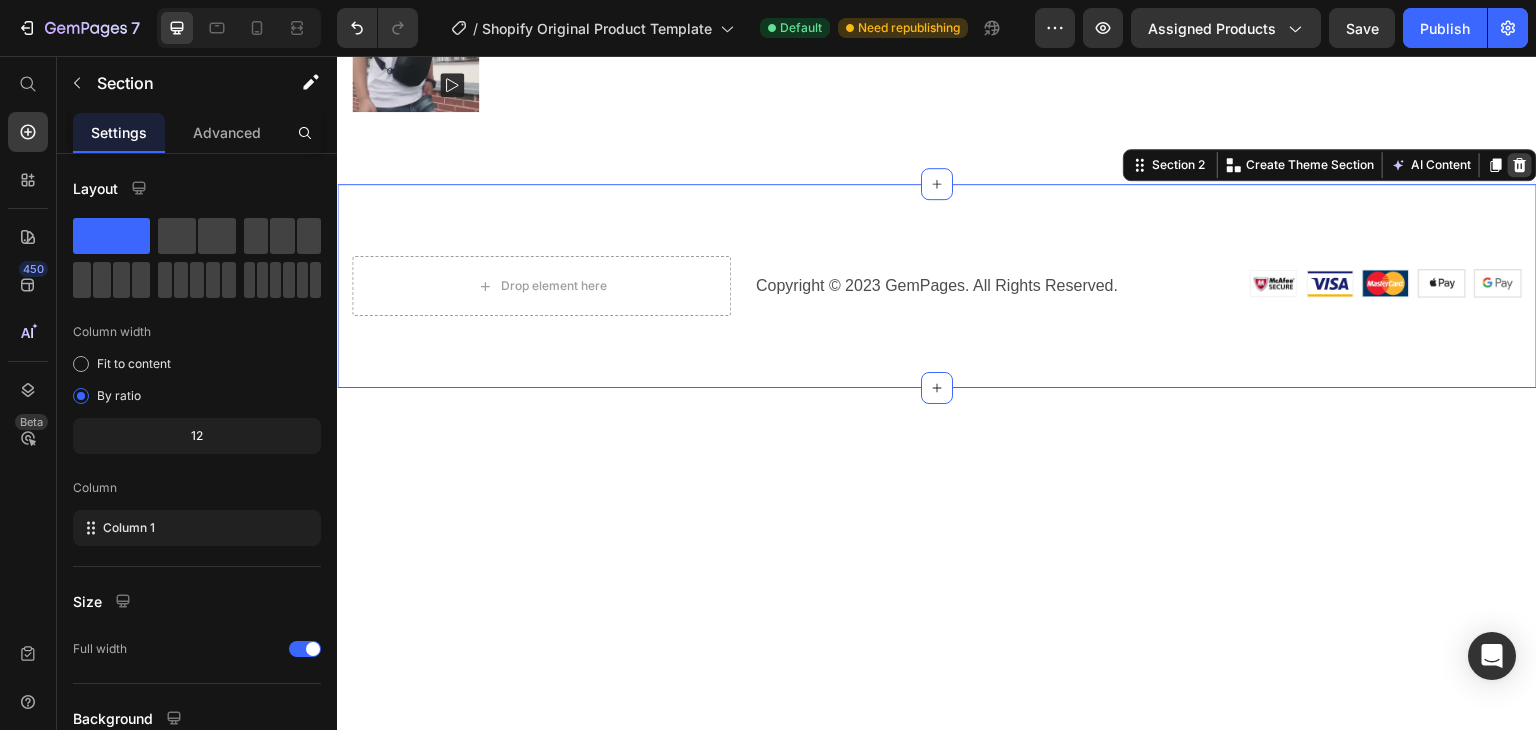 click at bounding box center [1520, 165] 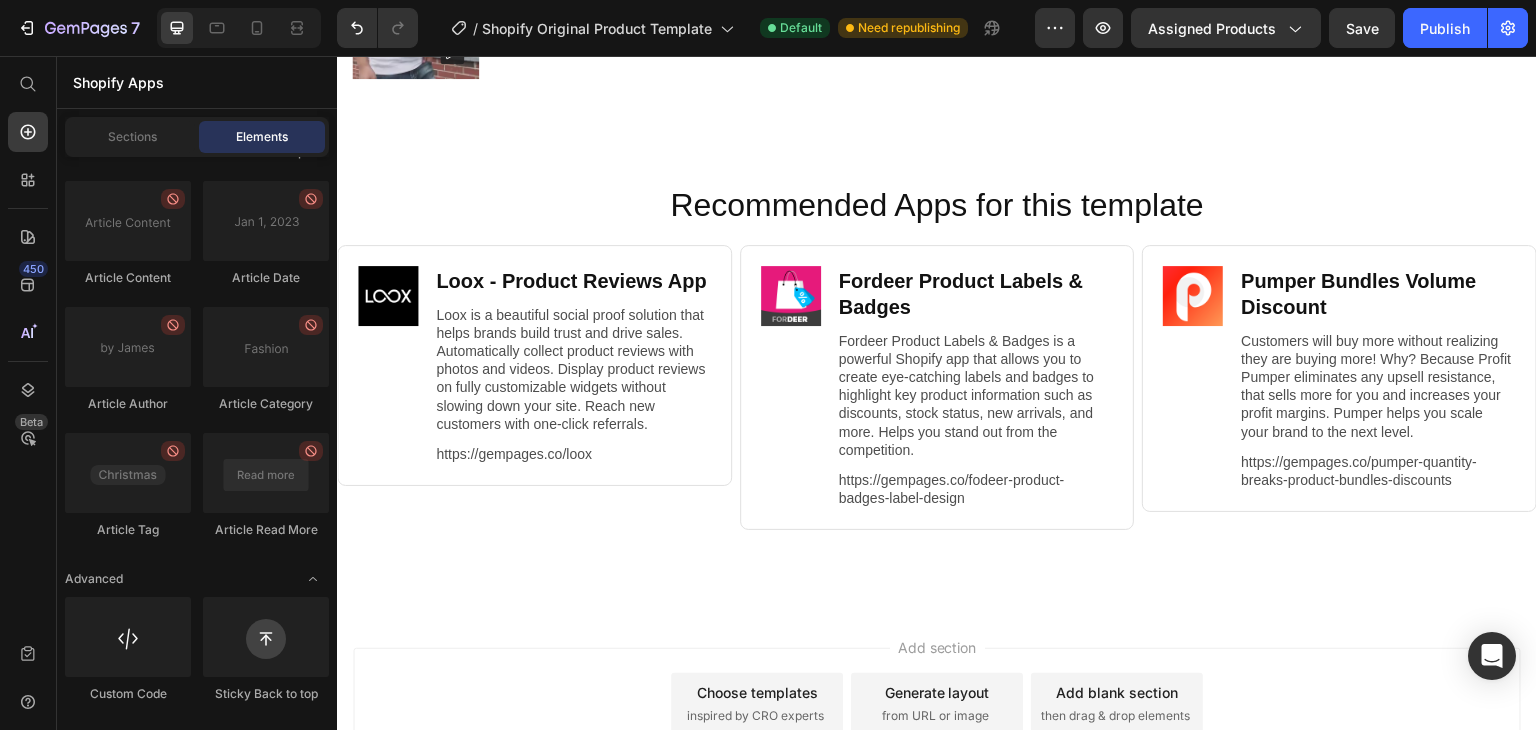 scroll, scrollTop: 1117, scrollLeft: 0, axis: vertical 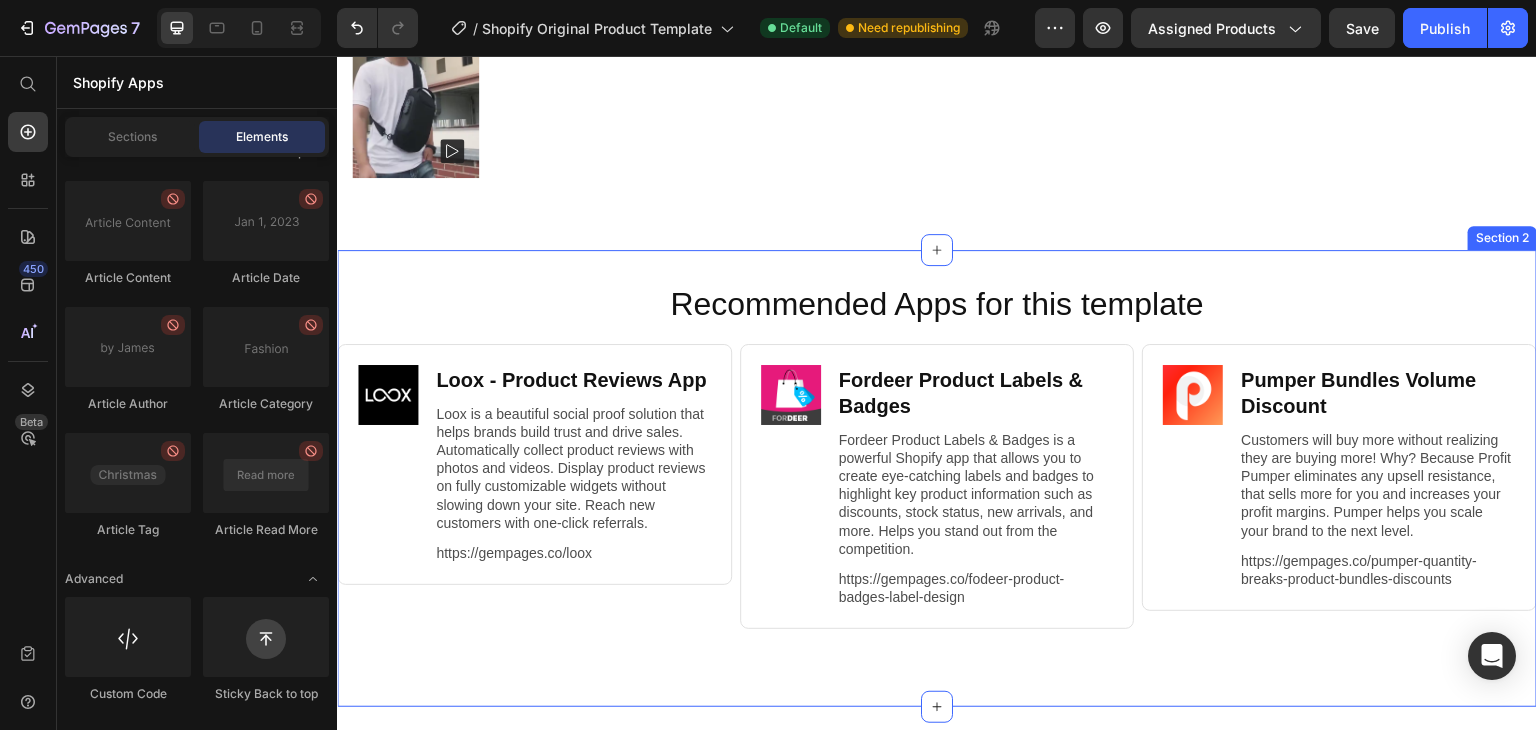 click on "Recommended Apps for this template Heading Image Loox ‑ Product Reviews App Heading Loox is a beautiful social proof solution that helps brands build trust and drive sales. Automatically collect product reviews with photos and videos. Display product reviews on fully customizable widgets without slowing down your site. Reach new customers with one-click referrals. Text Block https://gempages.co/loox Text Block Row Row Image Fordeer Product Labels & Badges Heading Fordeer Product Labels & Badges is a powerful Shopify app that allows you to create eye-catching labels and badges to highlight key product information such as discounts, stock status, new arrivals, and more. Helps you stand out from the competition. Text Block https://gempages.co/fodeer-product-badges-label-design Text Block Row Row Image Pumper Bundles Volume Discount Heading Text Block https://gempages.co/pumper-quantity-breaks-product-bundles-discounts Text Block Row Row Row Section 2" at bounding box center (937, 478) 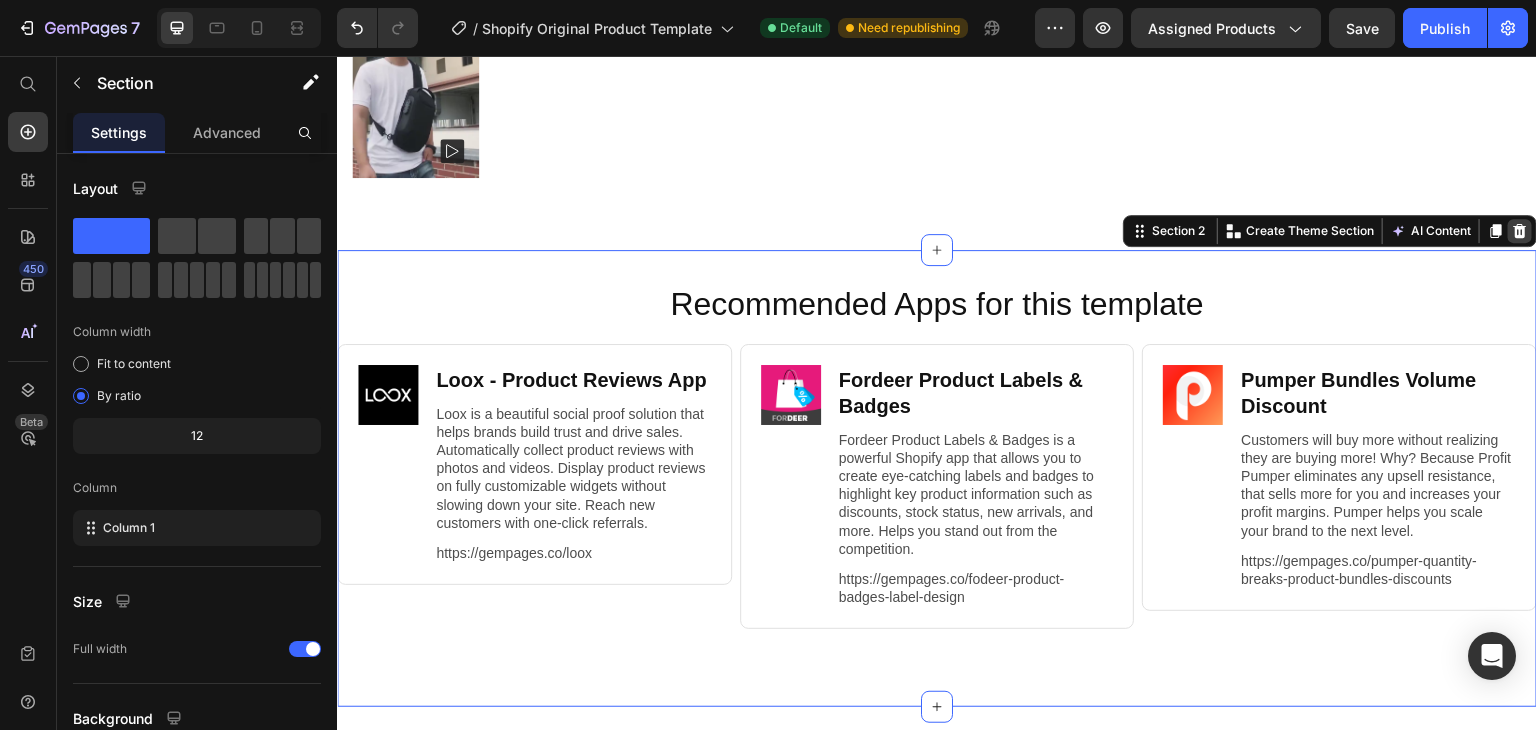 click 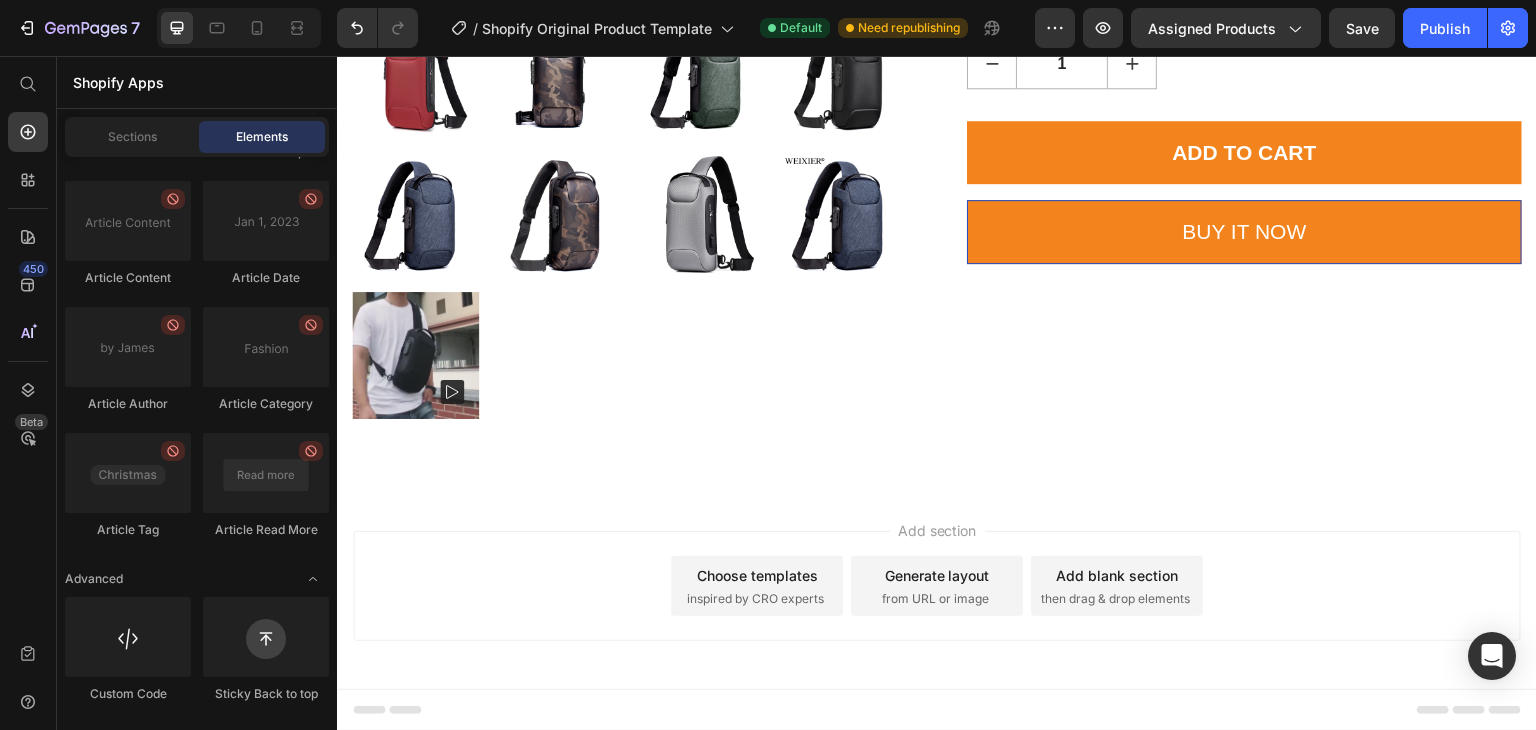 scroll, scrollTop: 860, scrollLeft: 0, axis: vertical 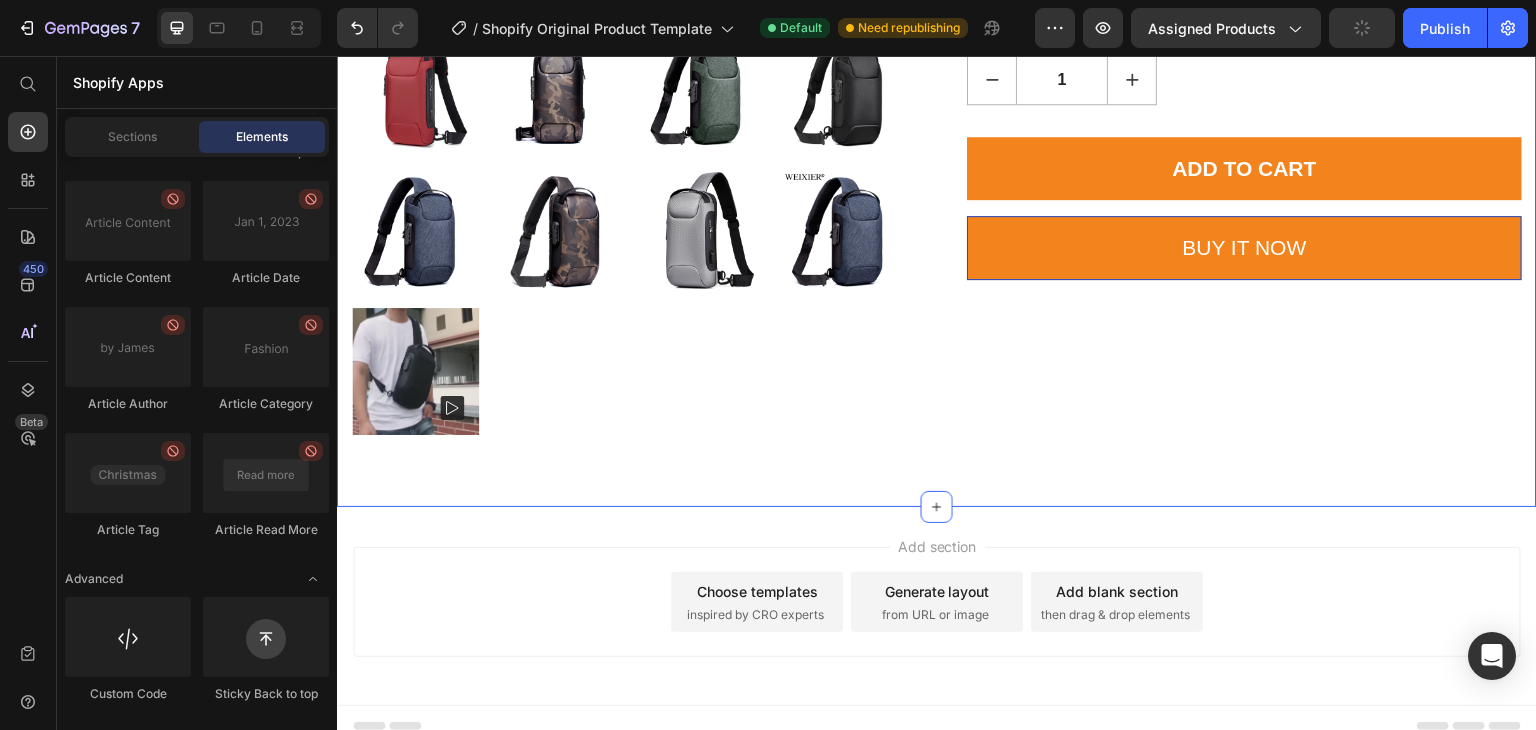 click on "Product Images Waterproof USB Anti-theft Bag Men Oxford Crossbody Shoulder Bag Sling Multifunction Short Travel Messenger Chest Pack (P) Title $85.00 (P) Price
Drop element here
Drop element here Row
Product information:
Material: Oxford cloth
Opening method: zipper
The internal structure of the bag: mobile phone pocket, document pocket, computer pocket
Luggage size: large
Bag shapes: square vertical section
Function: Anti-theft
Processing methods: soft surface
Hardness: medium
Popular elements: locomotives
Carrying parts: soft handle
Strap root number: single
Outer bag type: inner patch pocket
Lining texture: polyester
Size: Length: 16cm. Thickness: 9.5cm Height: 33cm.
Color: 9530 upgraded black, 9530 upgraded army green, 9530 upgraded blue, 9530 upgraded camouflage, 9530 upgraded red, 9530 upgraded gray, 9530 upgraded new blue
Packing list:
Shoulder bag*1" at bounding box center (937, -128) 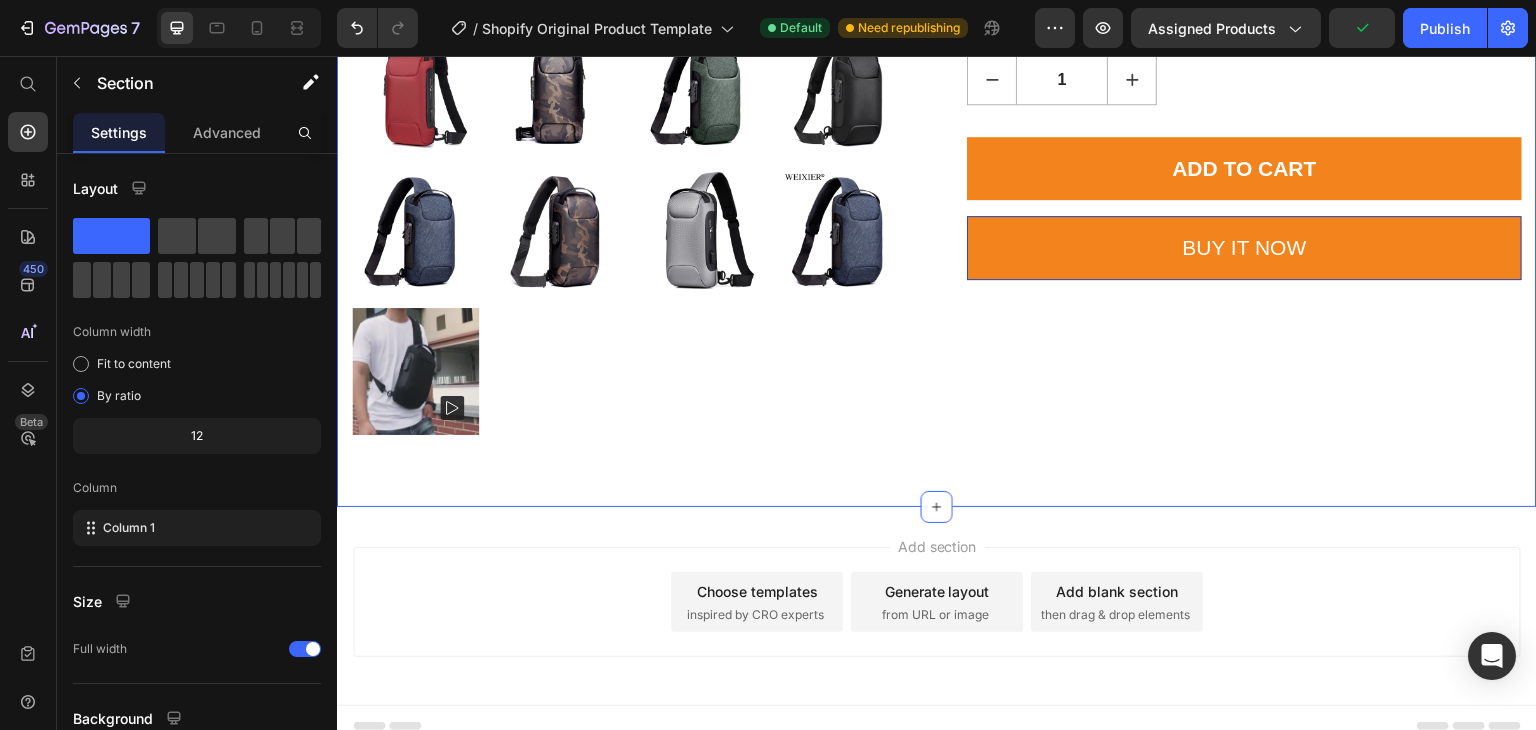 click on "Product Images Waterproof USB Anti-theft Bag Men Oxford Crossbody Shoulder Bag Sling Multifunction Short Travel Messenger Chest Pack (P) Title $85.00 (P) Price
Drop element here
Drop element here Row
Product information:
Material: Oxford cloth
Opening method: zipper
The internal structure of the bag: mobile phone pocket, document pocket, computer pocket
Luggage size: large
Bag shapes: square vertical section
Function: Anti-theft
Processing methods: soft surface
Hardness: medium
Popular elements: locomotives
Carrying parts: soft handle
Strap root number: single
Outer bag type: inner patch pocket
Lining texture: polyester
Size: Length: 16cm. Thickness: 9.5cm Height: 33cm.
Color: 9530 upgraded black, 9530 upgraded army green, 9530 upgraded blue, 9530 upgraded camouflage, 9530 upgraded red, 9530 upgraded gray, 9530 upgraded new blue
Packing list:
Shoulder bag*1" at bounding box center (937, -128) 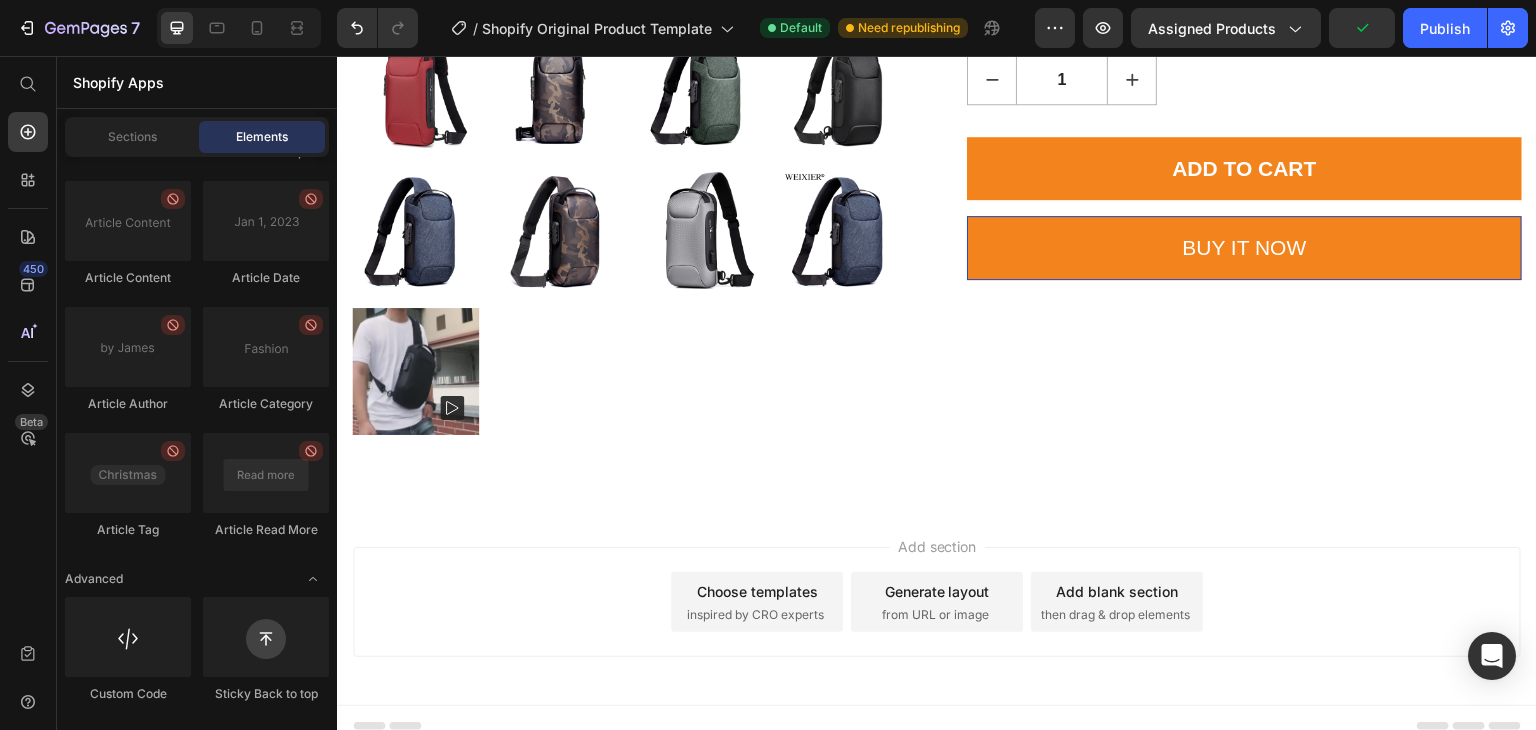 click on "Add section Choose templates inspired by CRO experts Generate layout from URL or image Add blank section then drag & drop elements" at bounding box center (937, 606) 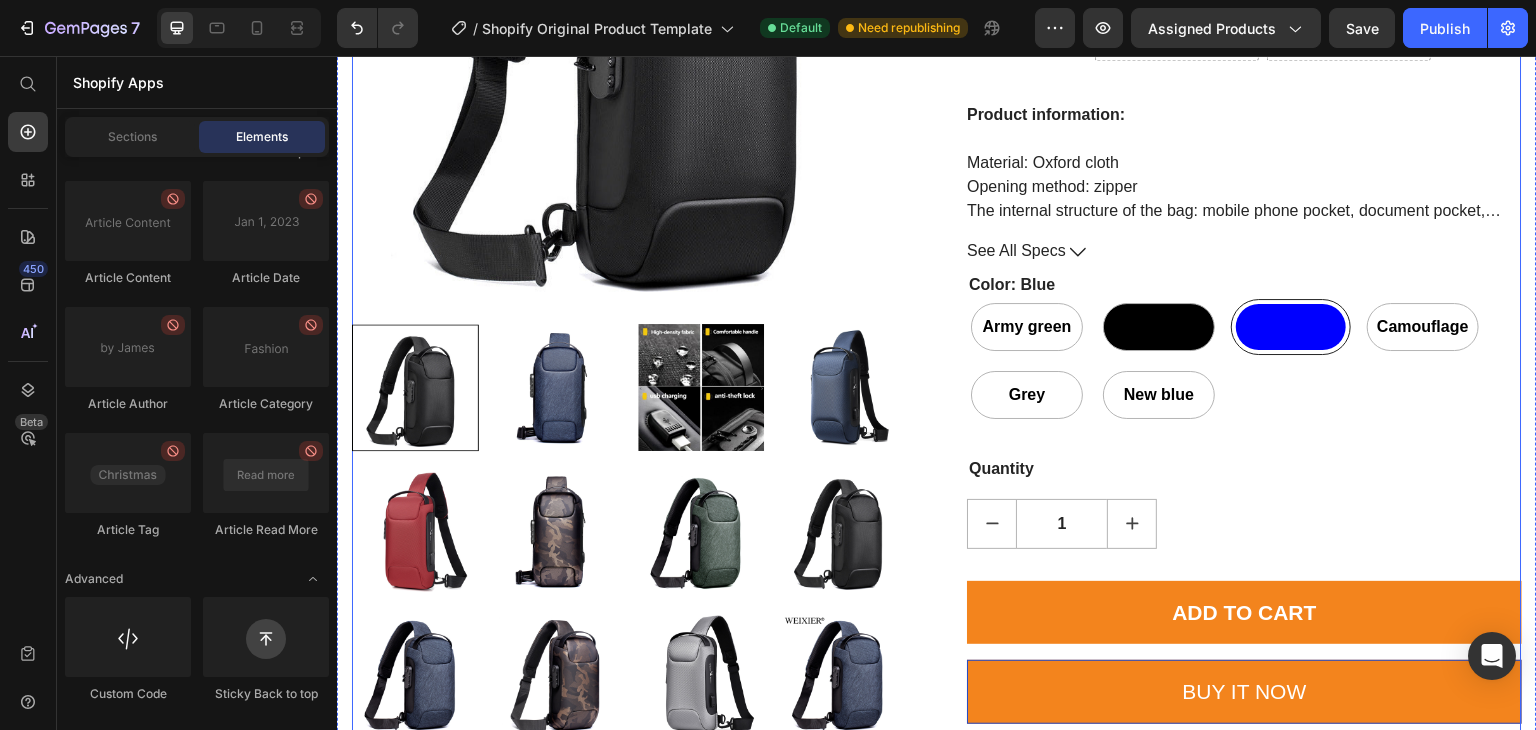 scroll, scrollTop: 260, scrollLeft: 0, axis: vertical 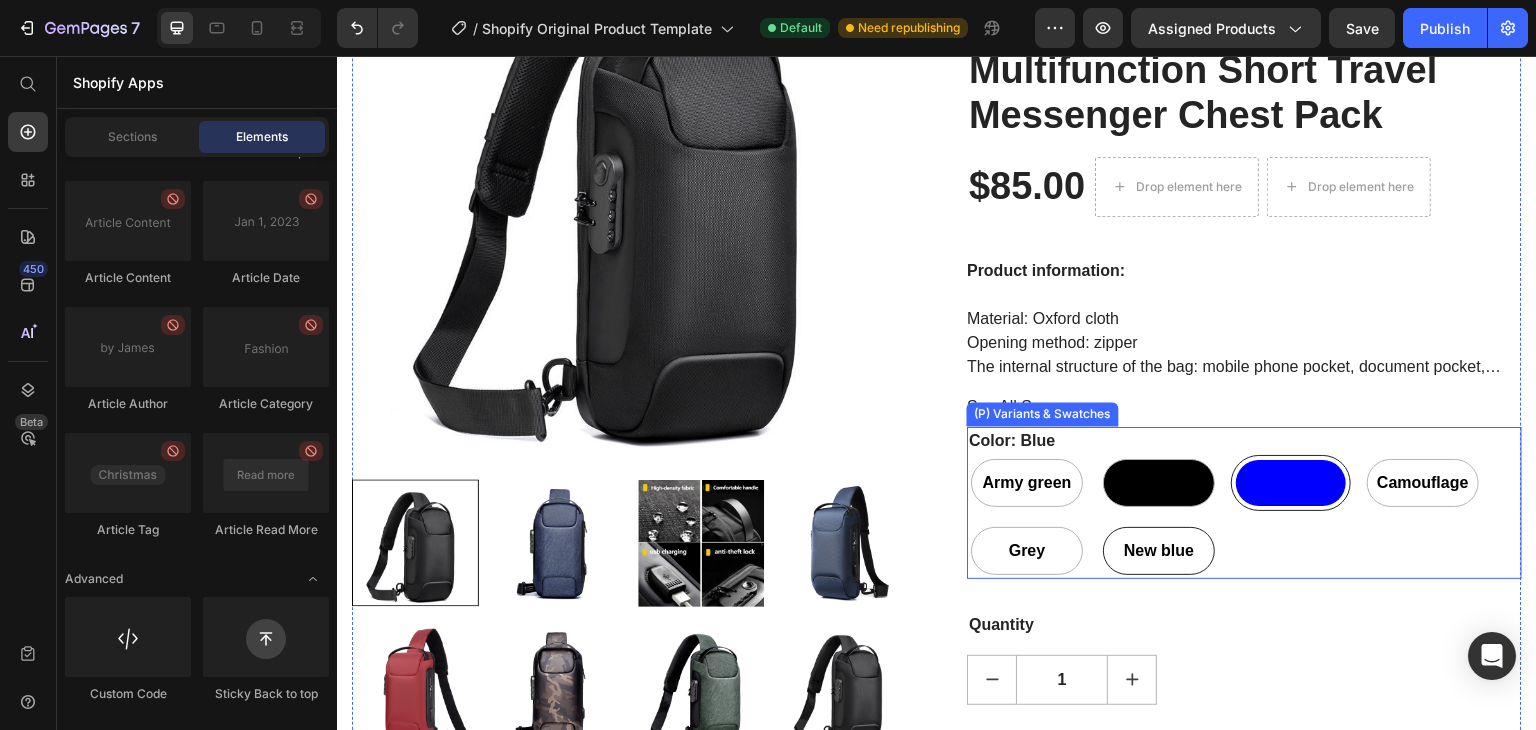 drag, startPoint x: 1126, startPoint y: 542, endPoint x: 1136, endPoint y: 544, distance: 10.198039 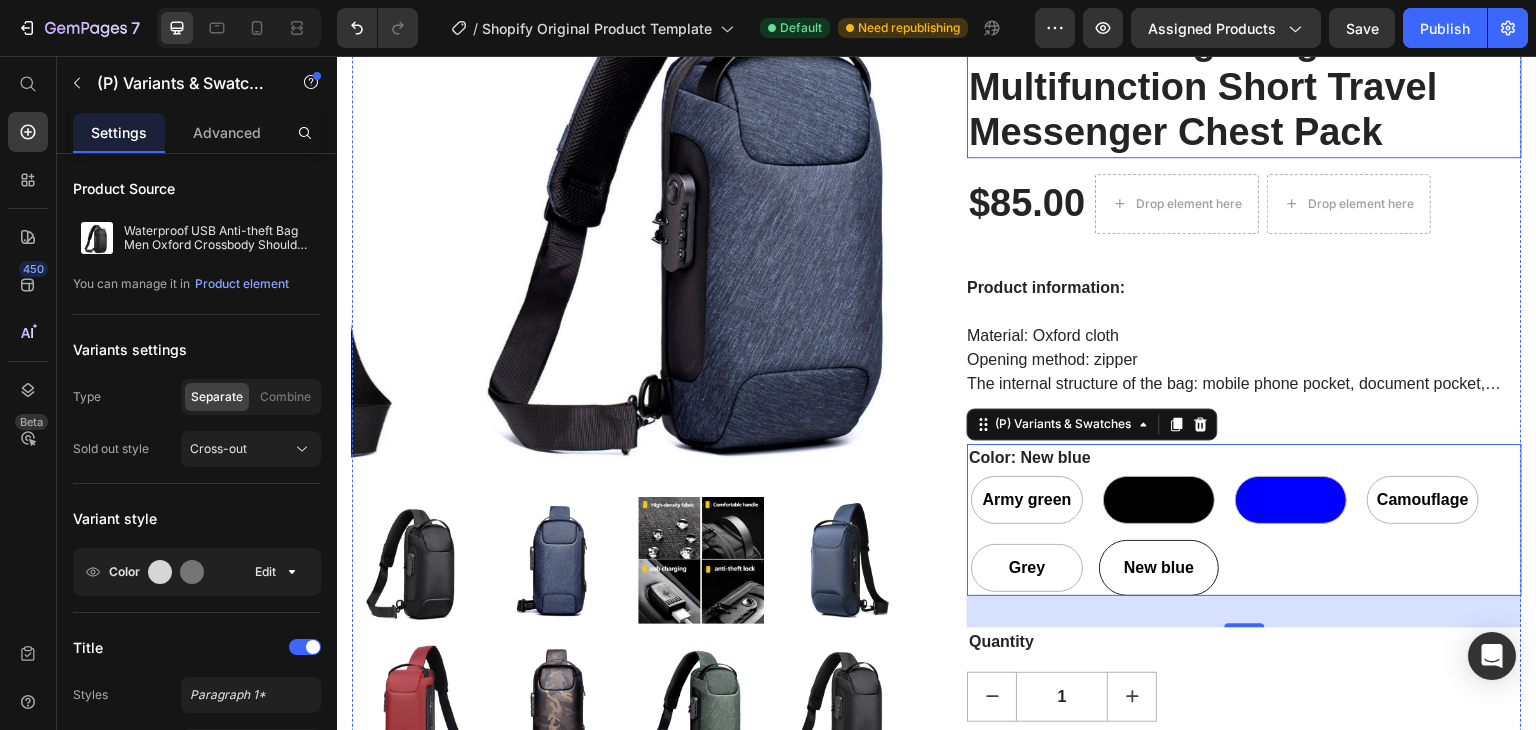 scroll, scrollTop: 0, scrollLeft: 0, axis: both 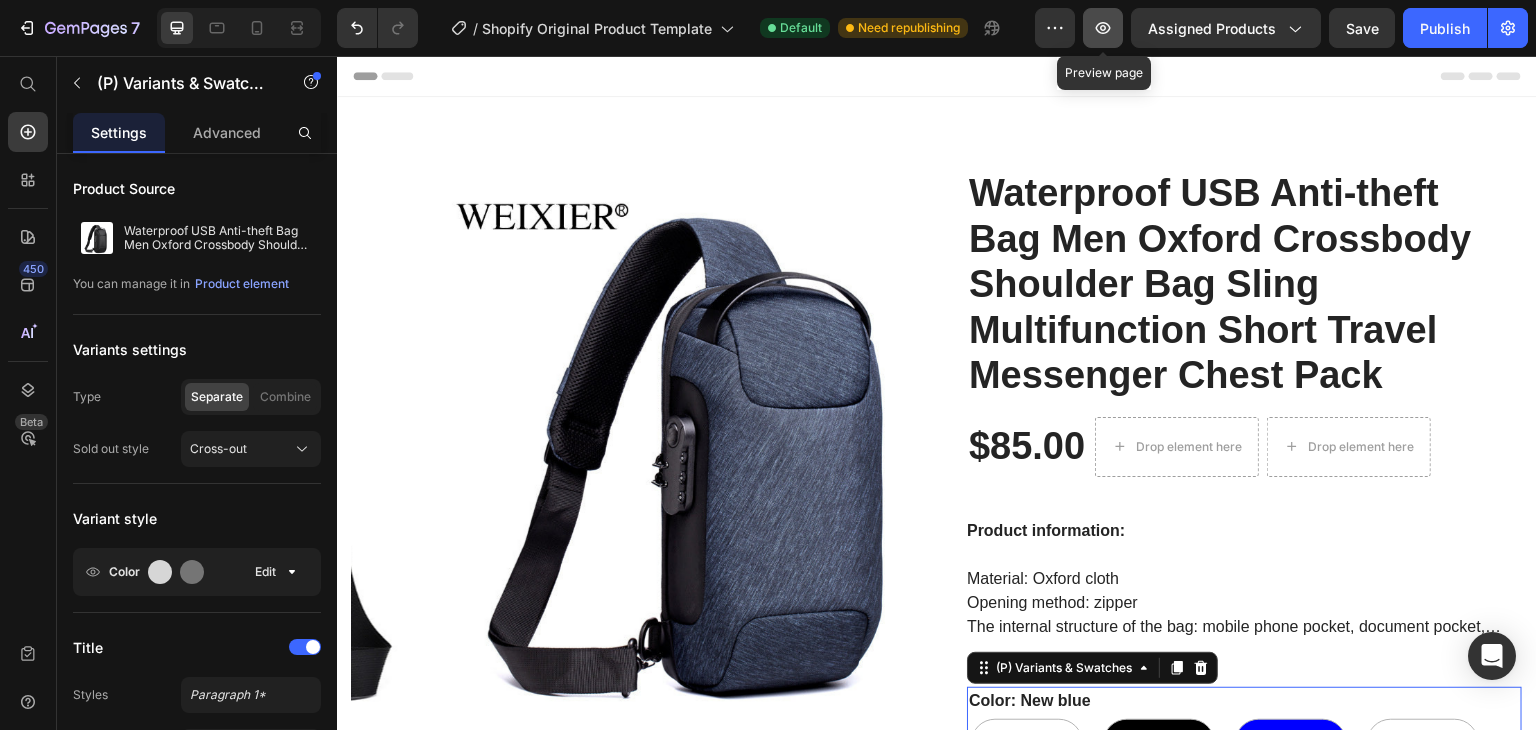 click 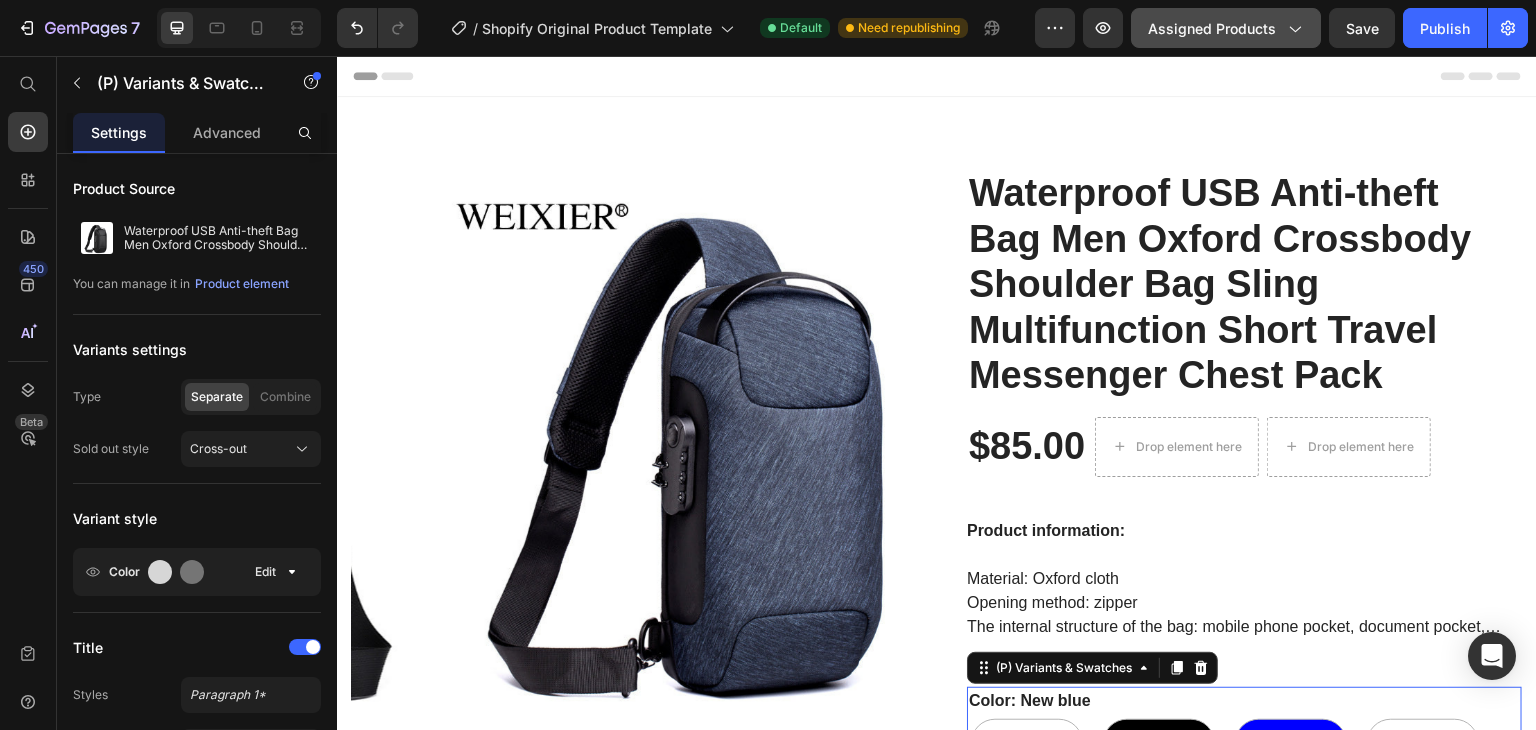 click on "Assigned Products" 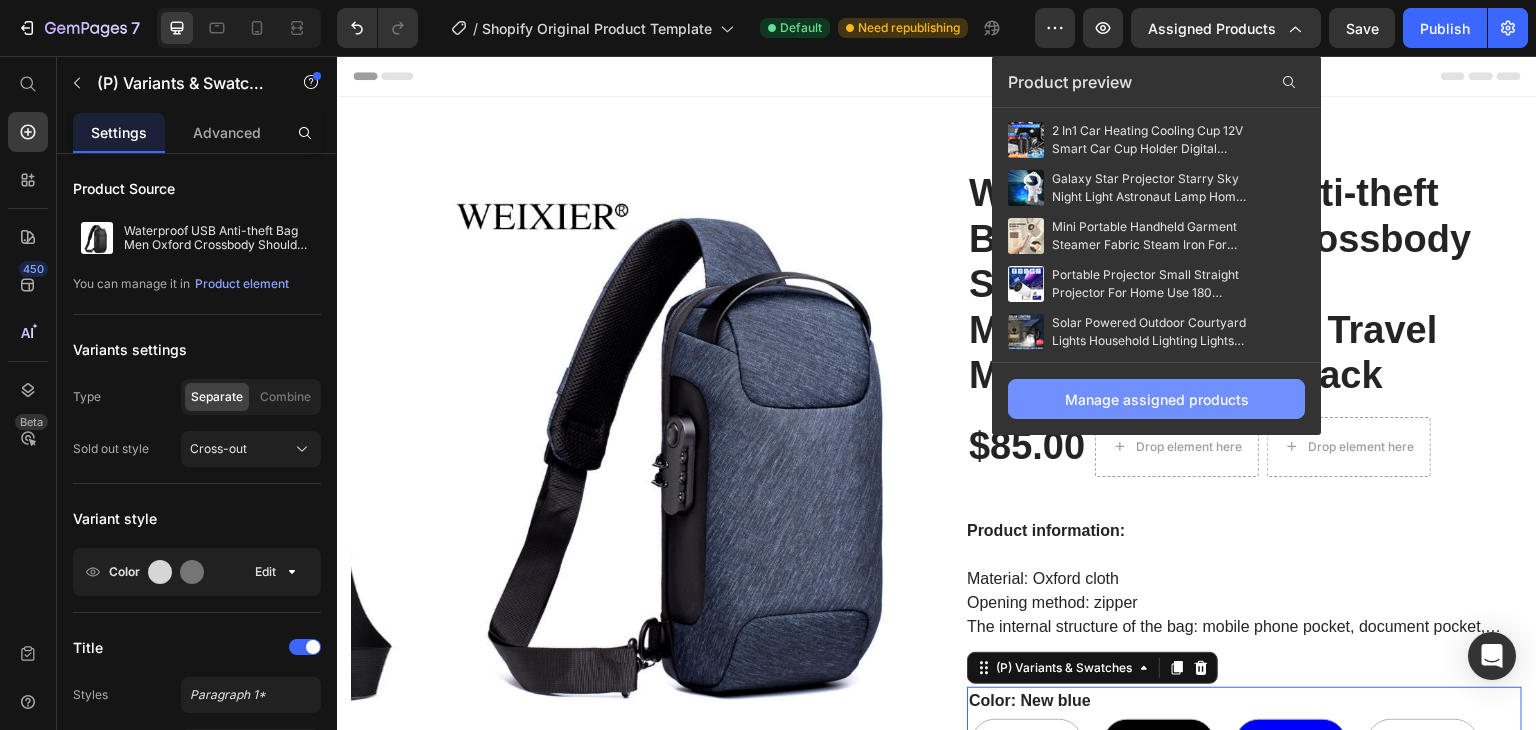 click on "Manage assigned products" at bounding box center [1156, 399] 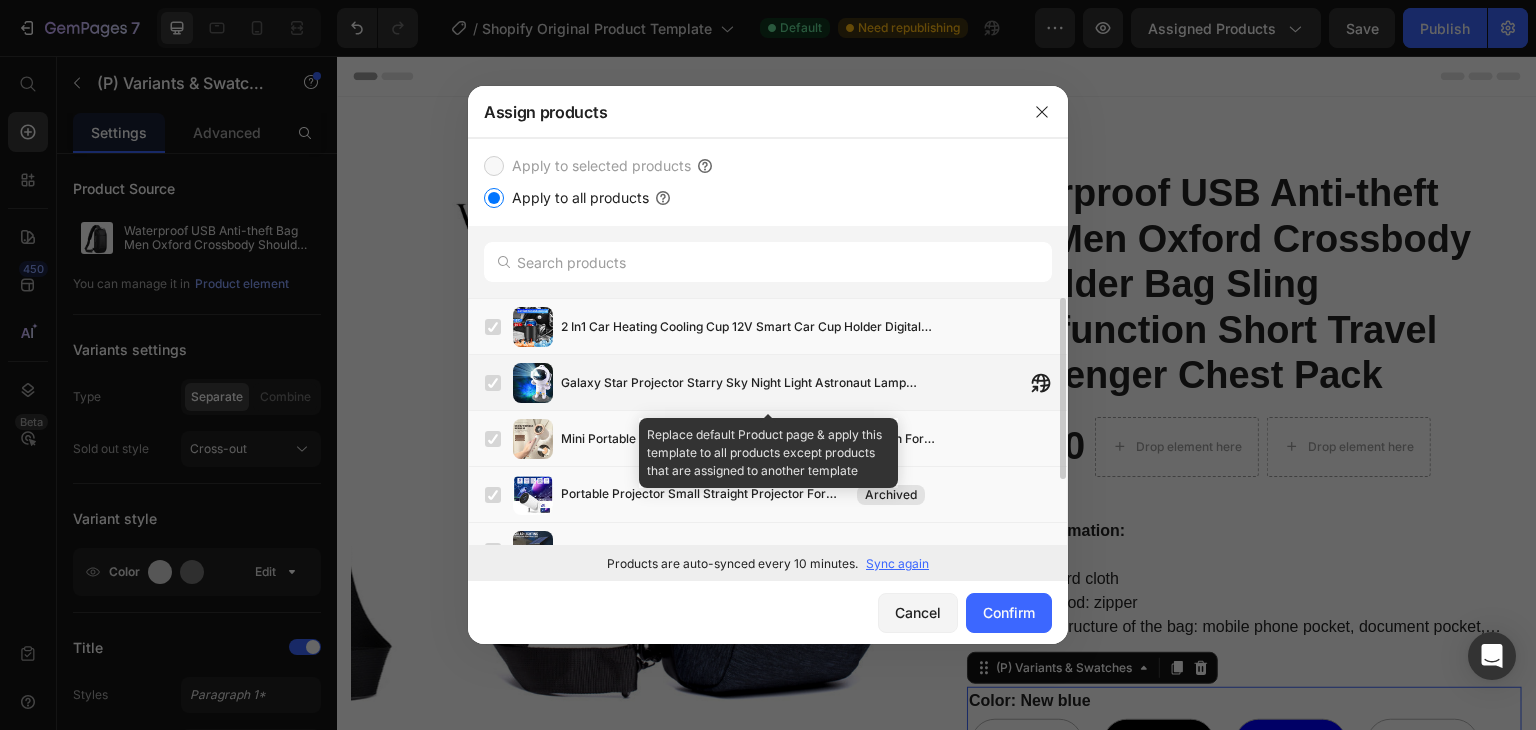 scroll, scrollTop: 88, scrollLeft: 0, axis: vertical 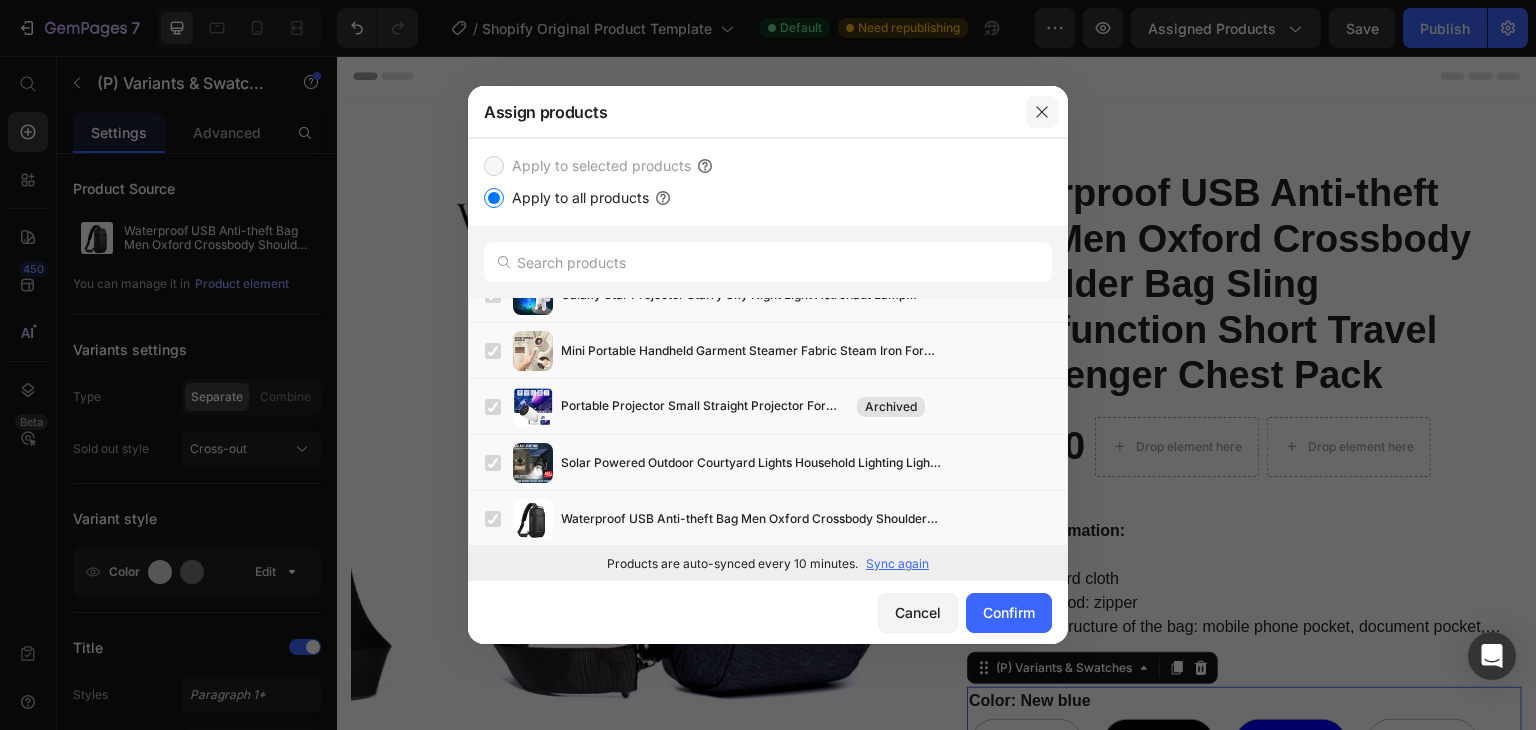click at bounding box center [1042, 112] 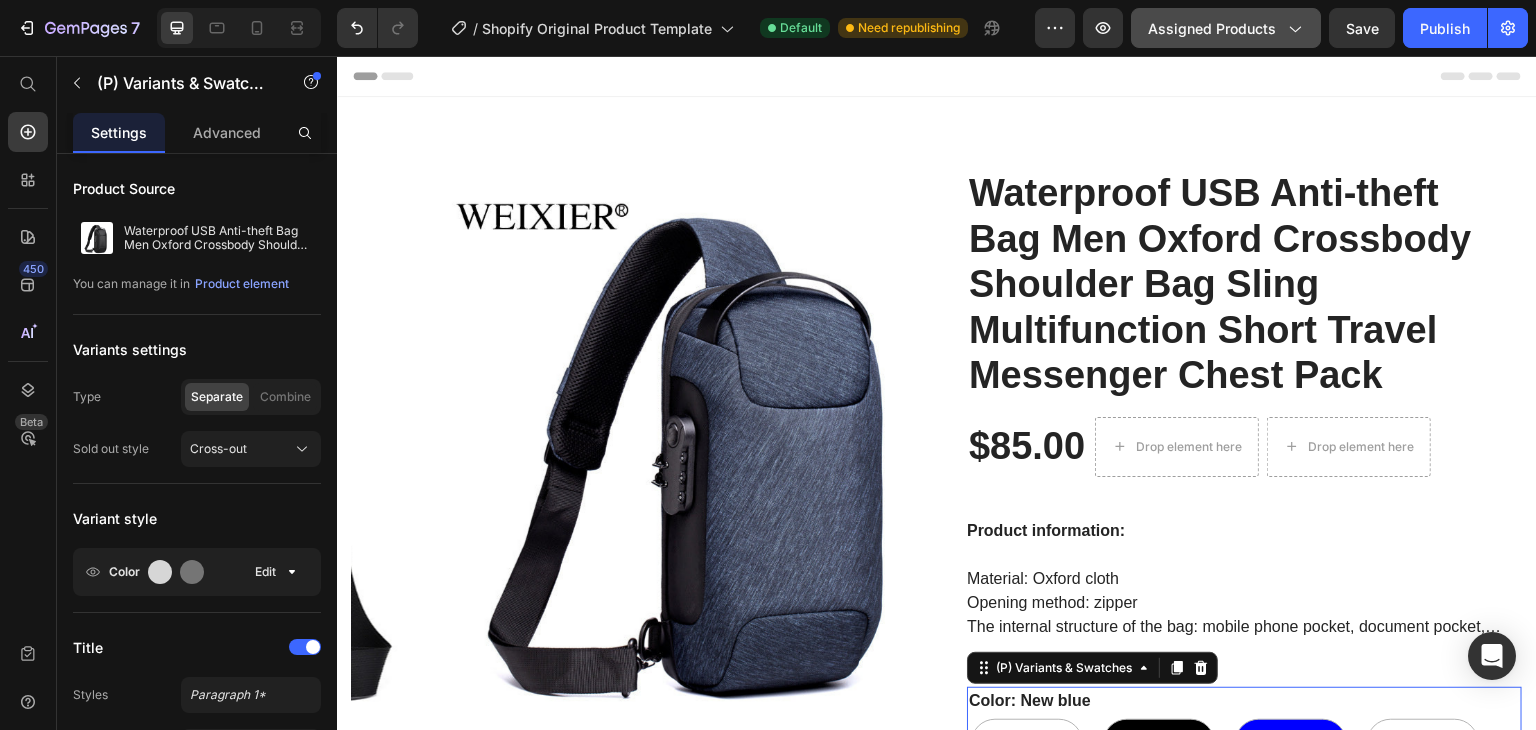 click 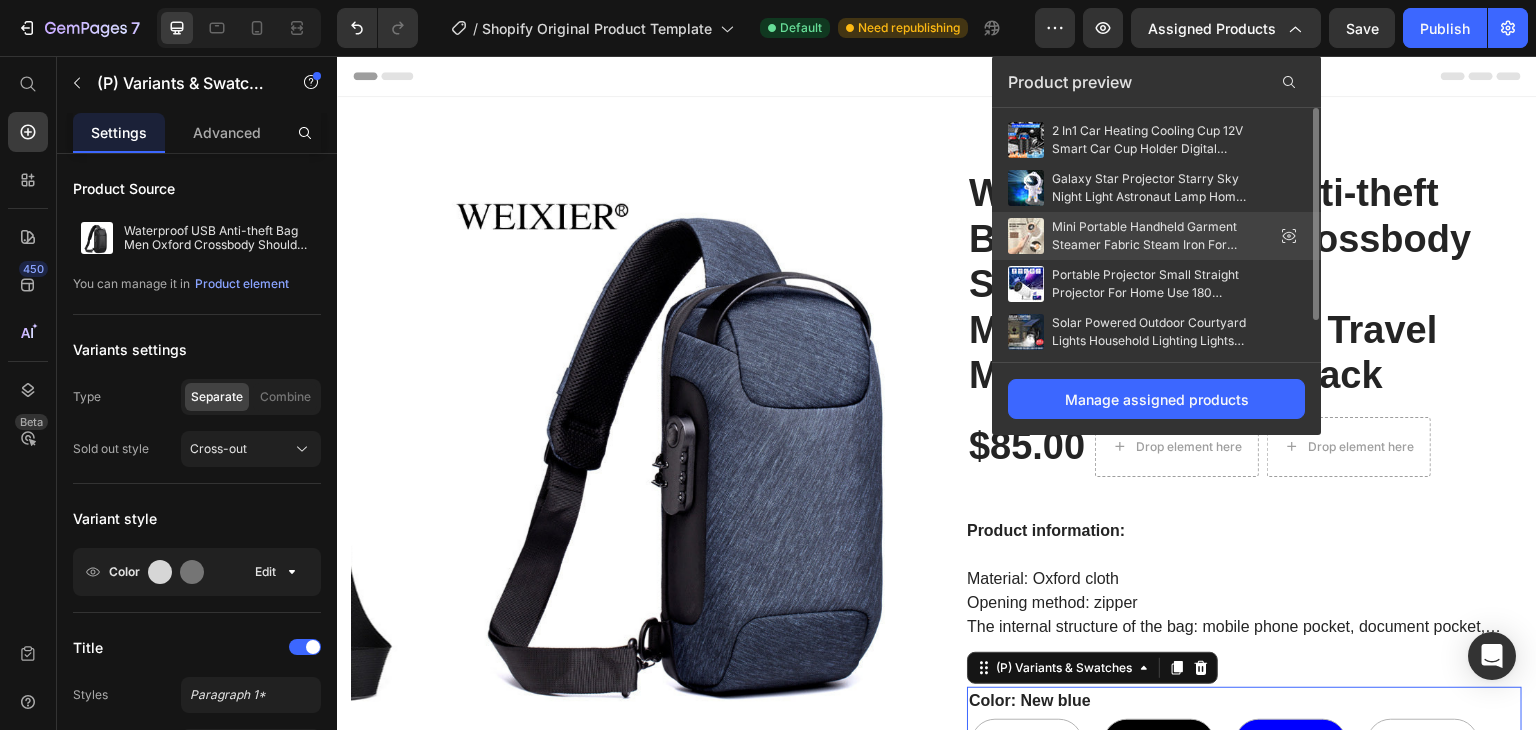 scroll, scrollTop: 97, scrollLeft: 0, axis: vertical 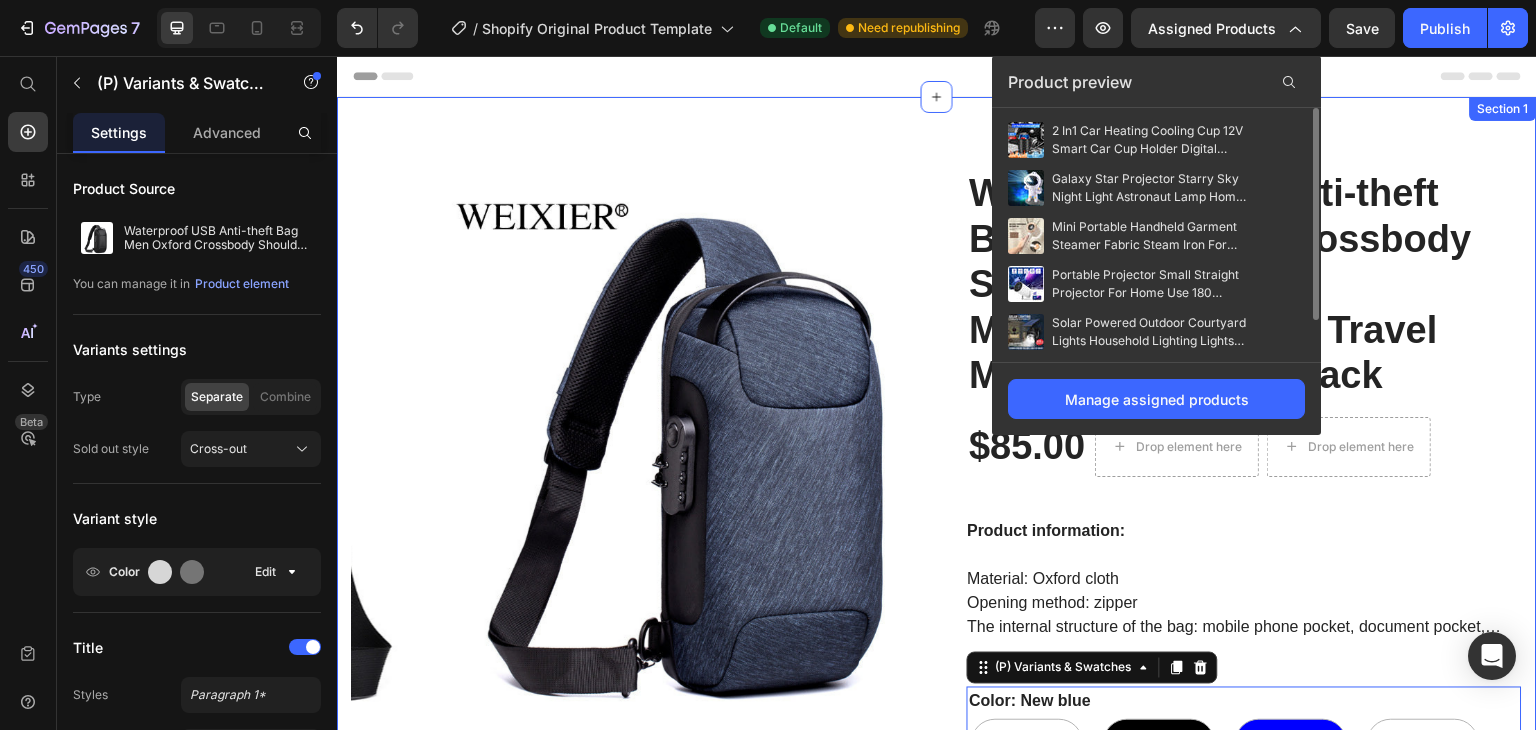 click on "Product Images Waterproof USB Anti-theft Bag Men Oxford Crossbody Shoulder Bag Sling Multifunction Short Travel Messenger Chest Pack (P) Title $85.00 (P) Price
Drop element here
Drop element here Row
Product information:
Material: Oxford cloth
Opening method: zipper
The internal structure of the bag: mobile phone pocket, document pocket, computer pocket
Luggage size: large
Bag shapes: square vertical section
Function: Anti-theft
Processing methods: soft surface
Hardness: medium
Popular elements: locomotives
Carrying parts: soft handle
Strap root number: single
Outer bag type: inner patch pocket
Lining texture: polyester
Size: Length: 16cm. Thickness: 9.5cm Height: 33cm.
Color: 9530 upgraded black, 9530 upgraded army green, 9530 upgraded blue, 9530 upgraded camouflage, 9530 upgraded red, 9530 upgraded gray, 9530 upgraded new blue
Packing list:
Shoulder bag*1" at bounding box center (937, 732) 